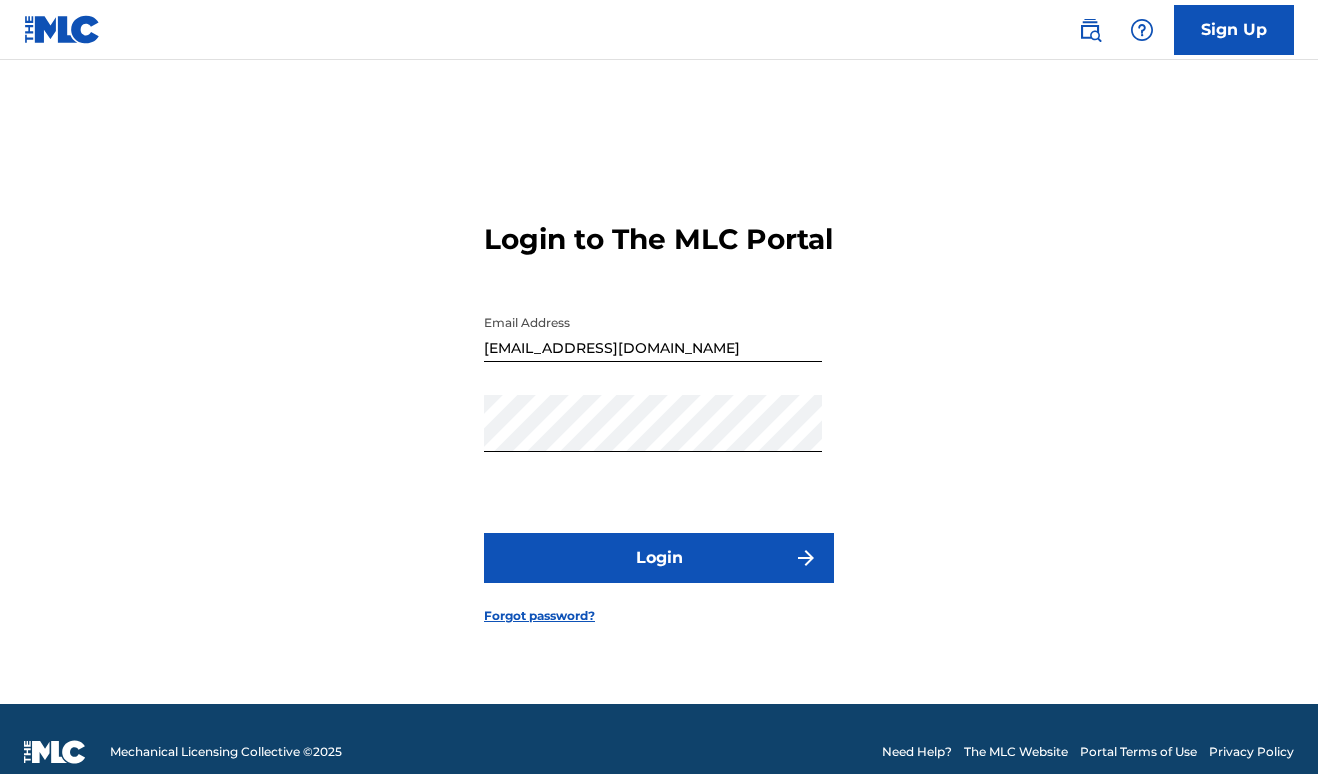 scroll, scrollTop: 0, scrollLeft: 0, axis: both 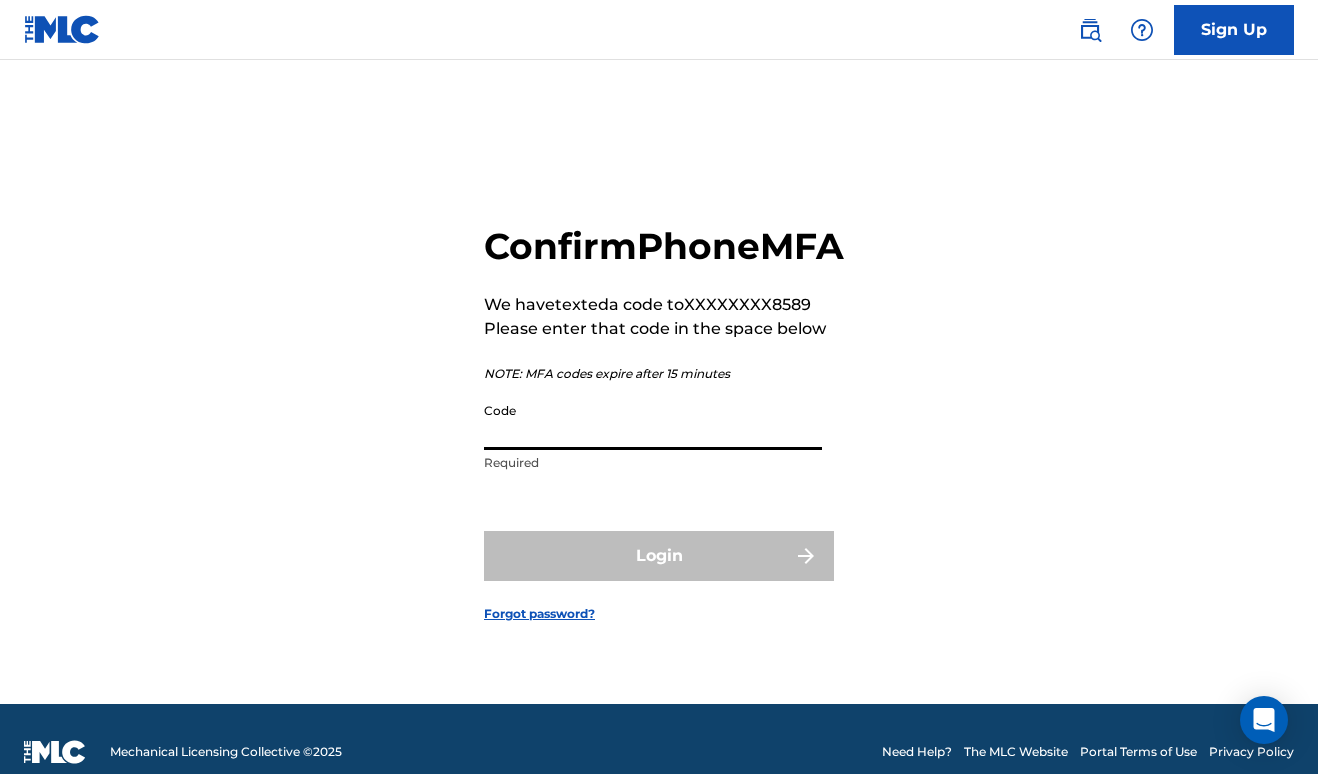 click on "Code" at bounding box center (653, 421) 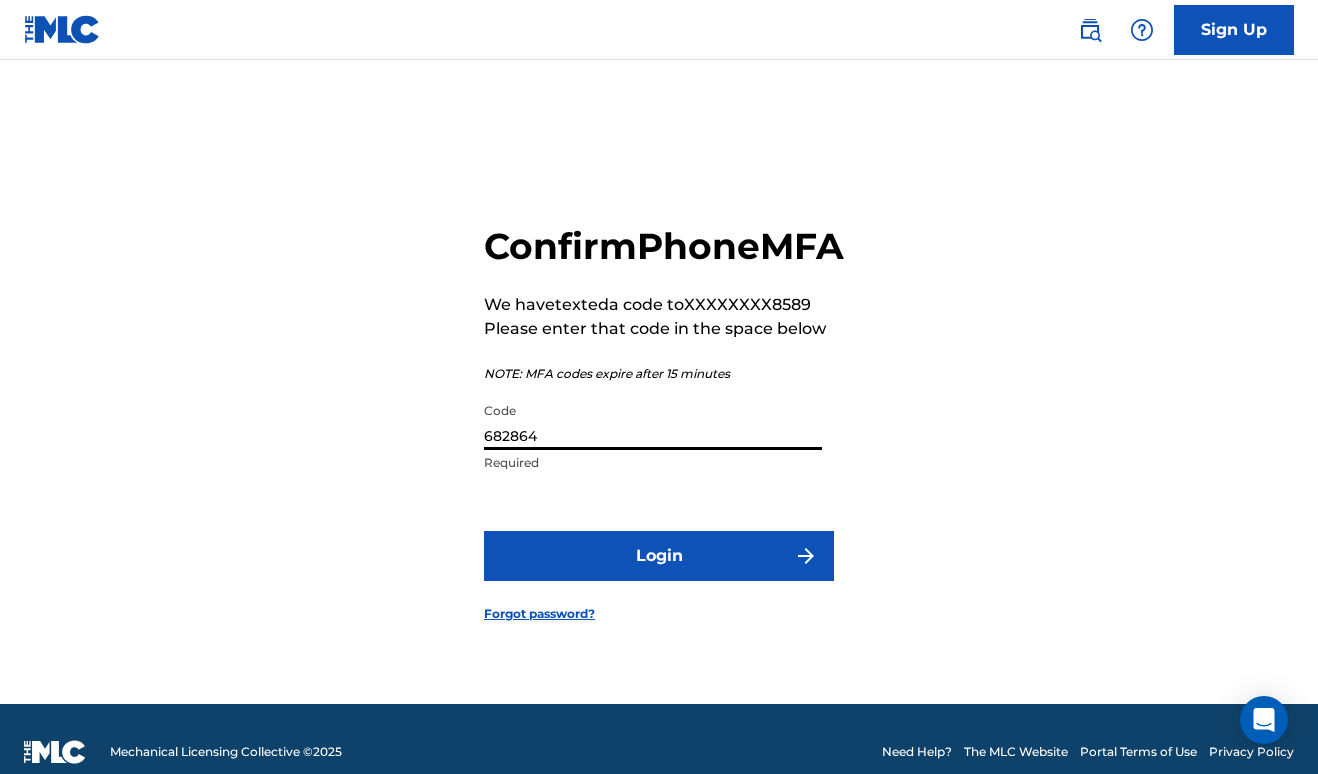 type on "682864" 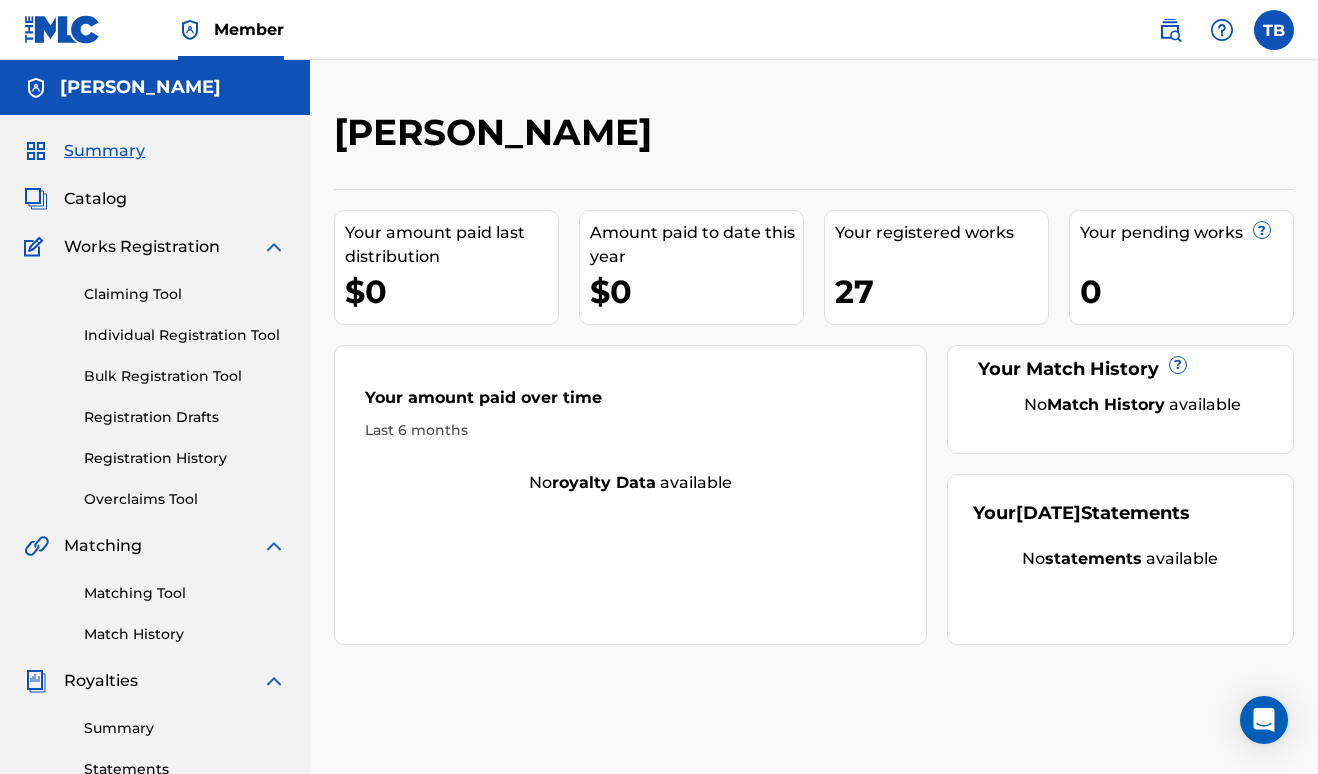scroll, scrollTop: 0, scrollLeft: 0, axis: both 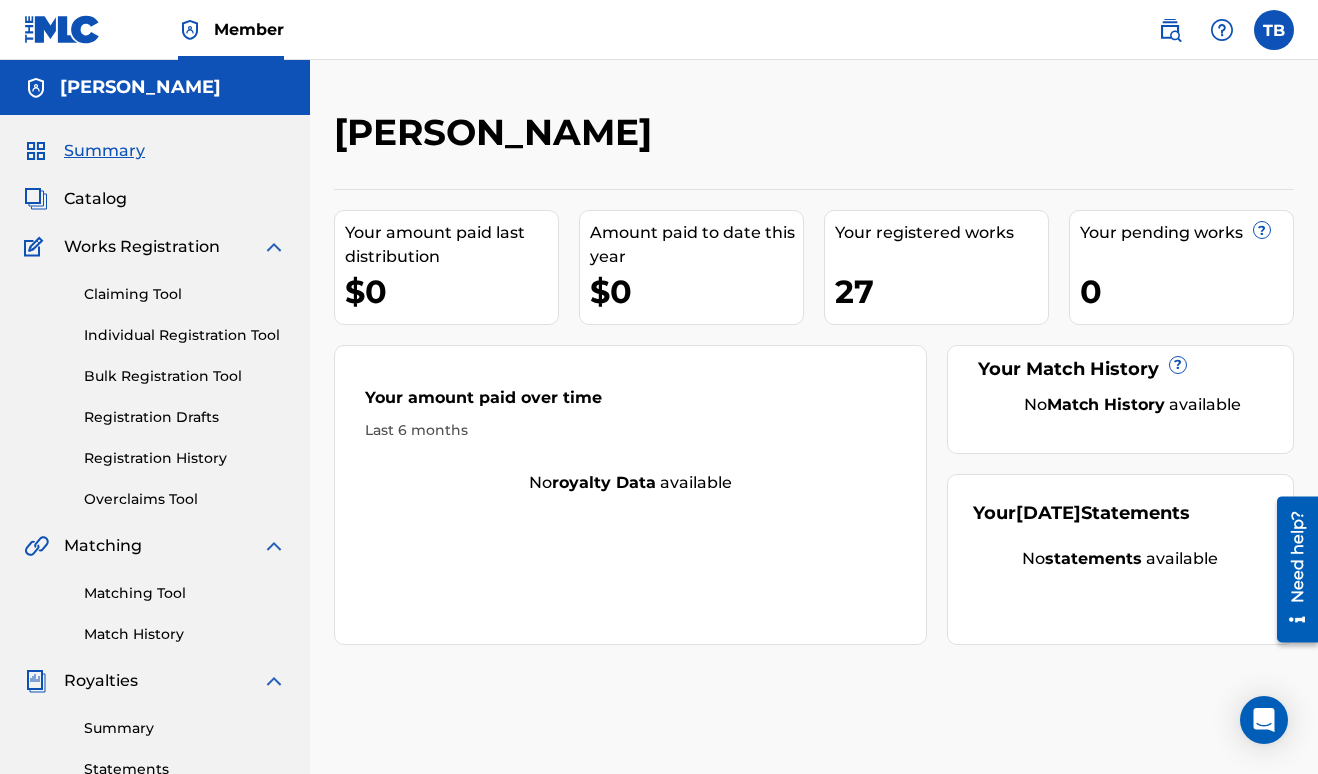 click on "Overclaims Tool" at bounding box center [185, 499] 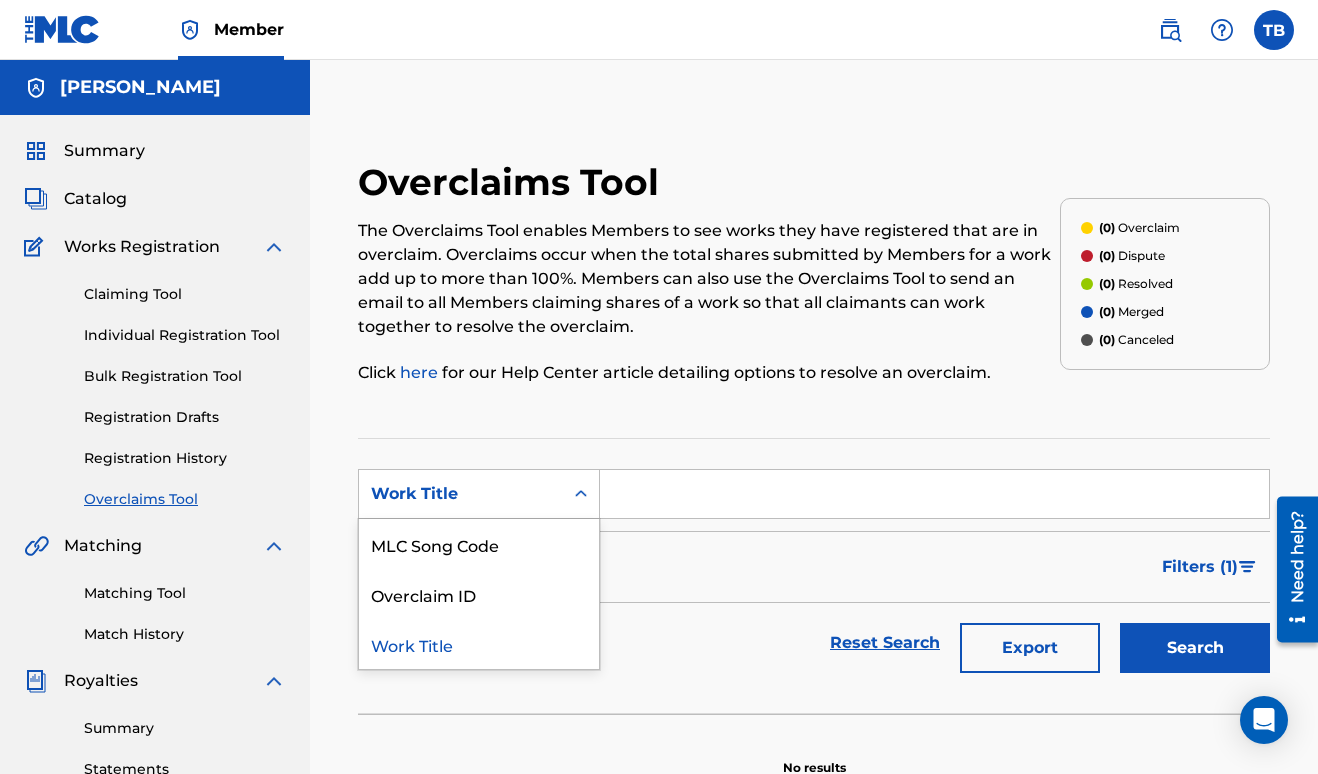 click on "Work Title" at bounding box center [461, 494] 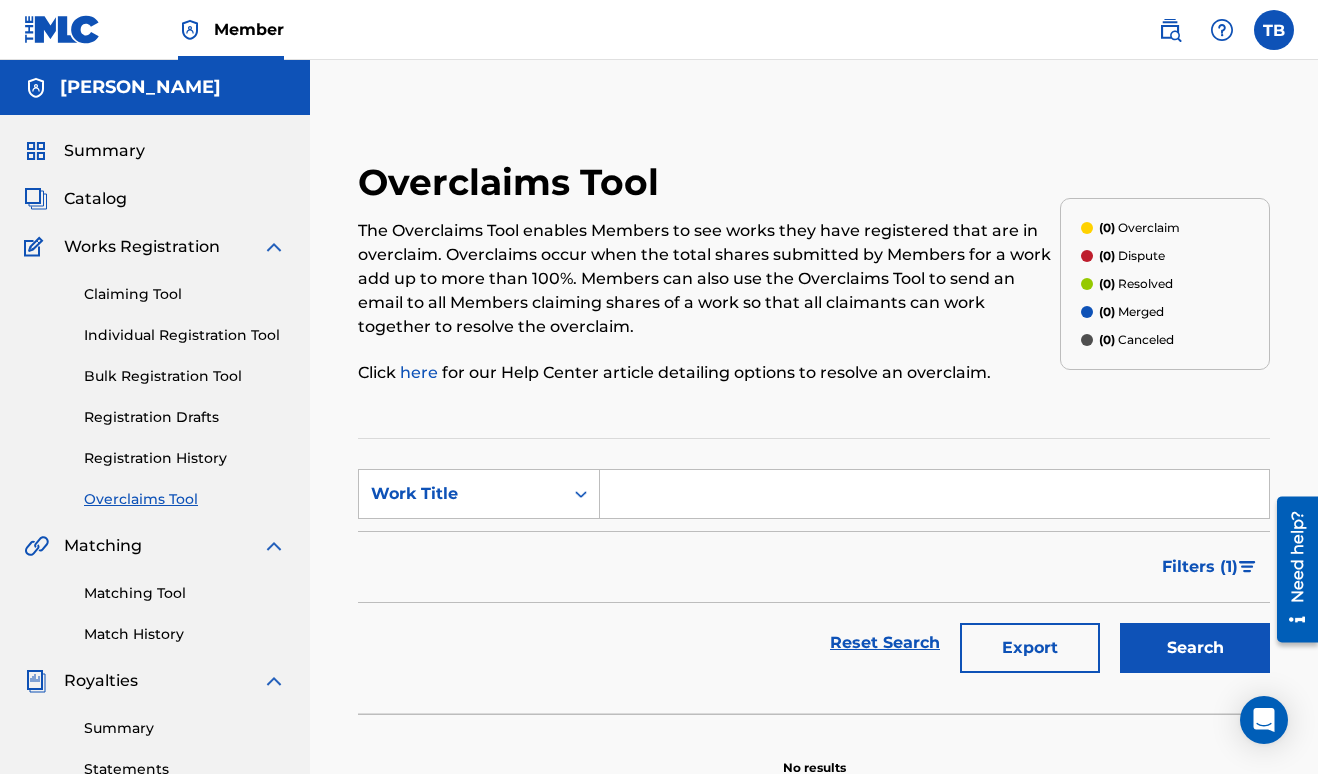 click on "Claiming Tool" at bounding box center [185, 294] 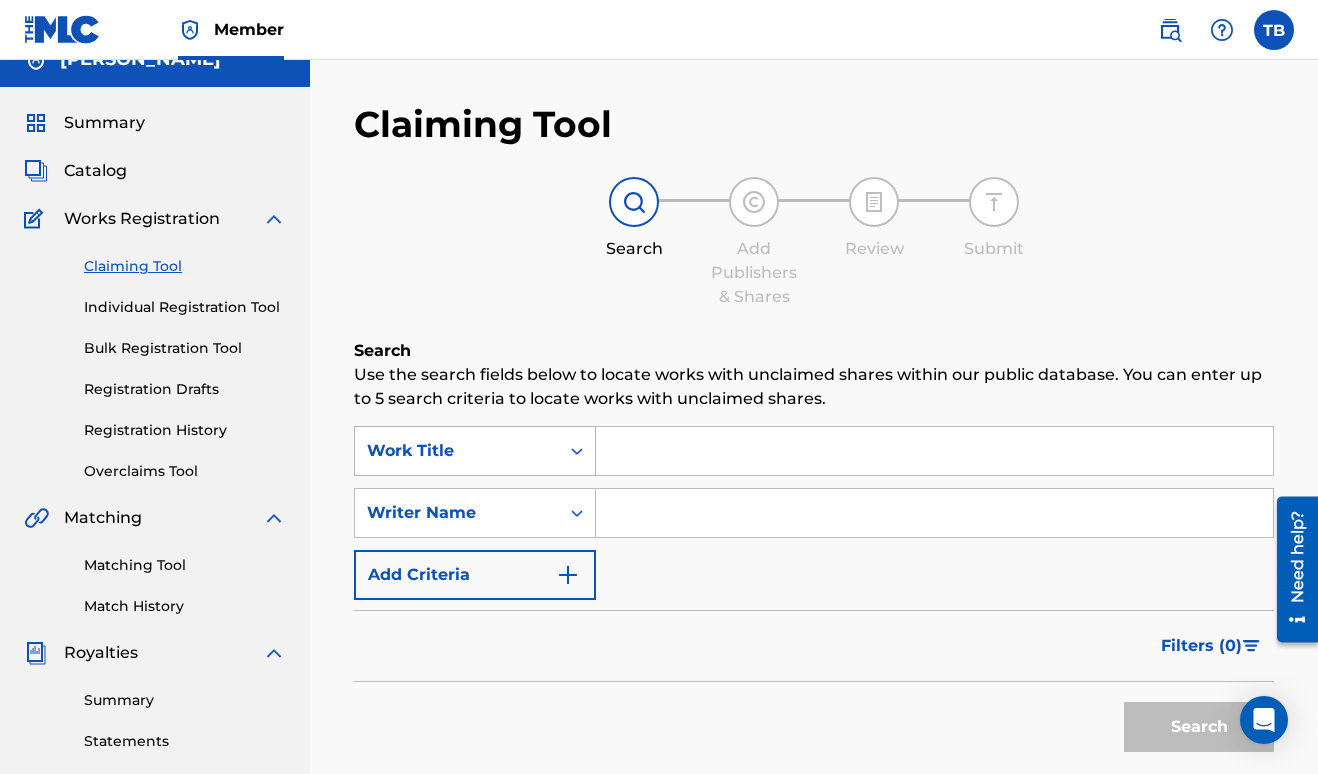 click on "Work Title" at bounding box center (475, 451) 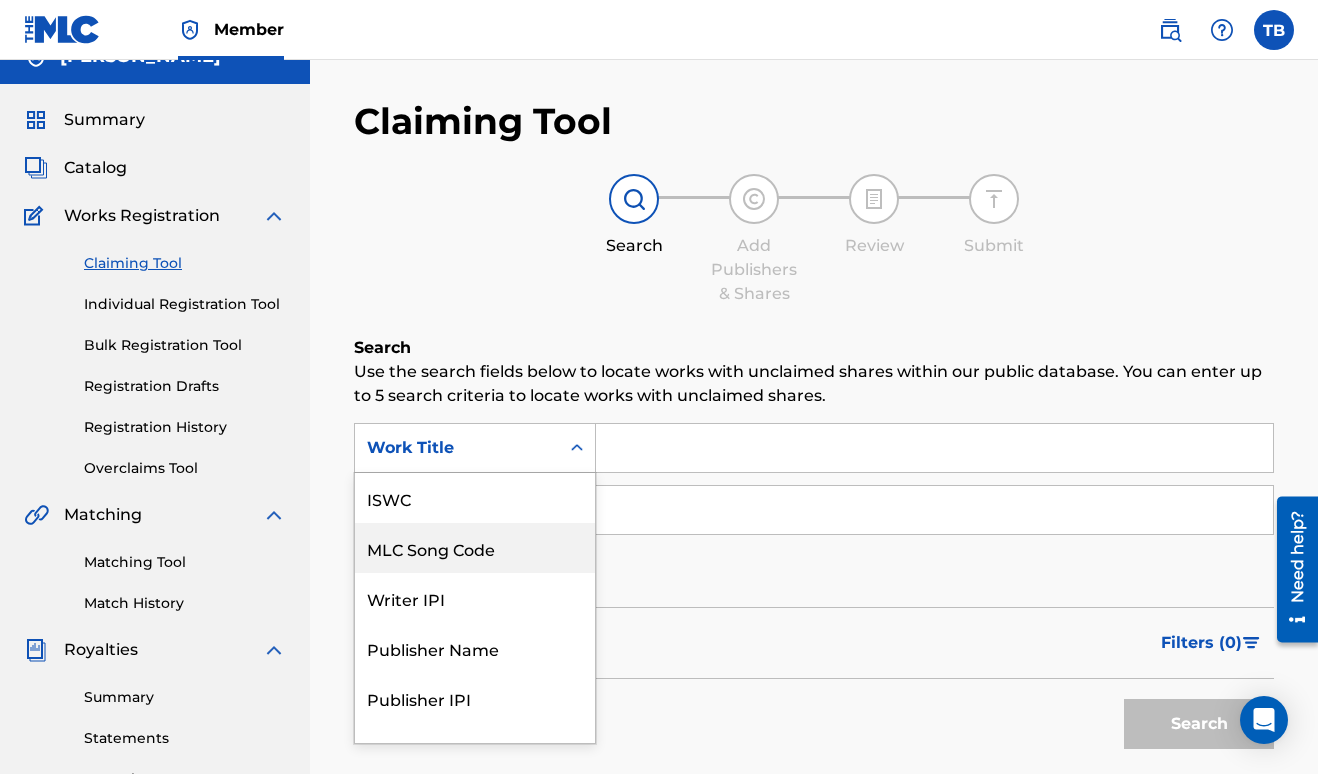 scroll, scrollTop: 50, scrollLeft: 0, axis: vertical 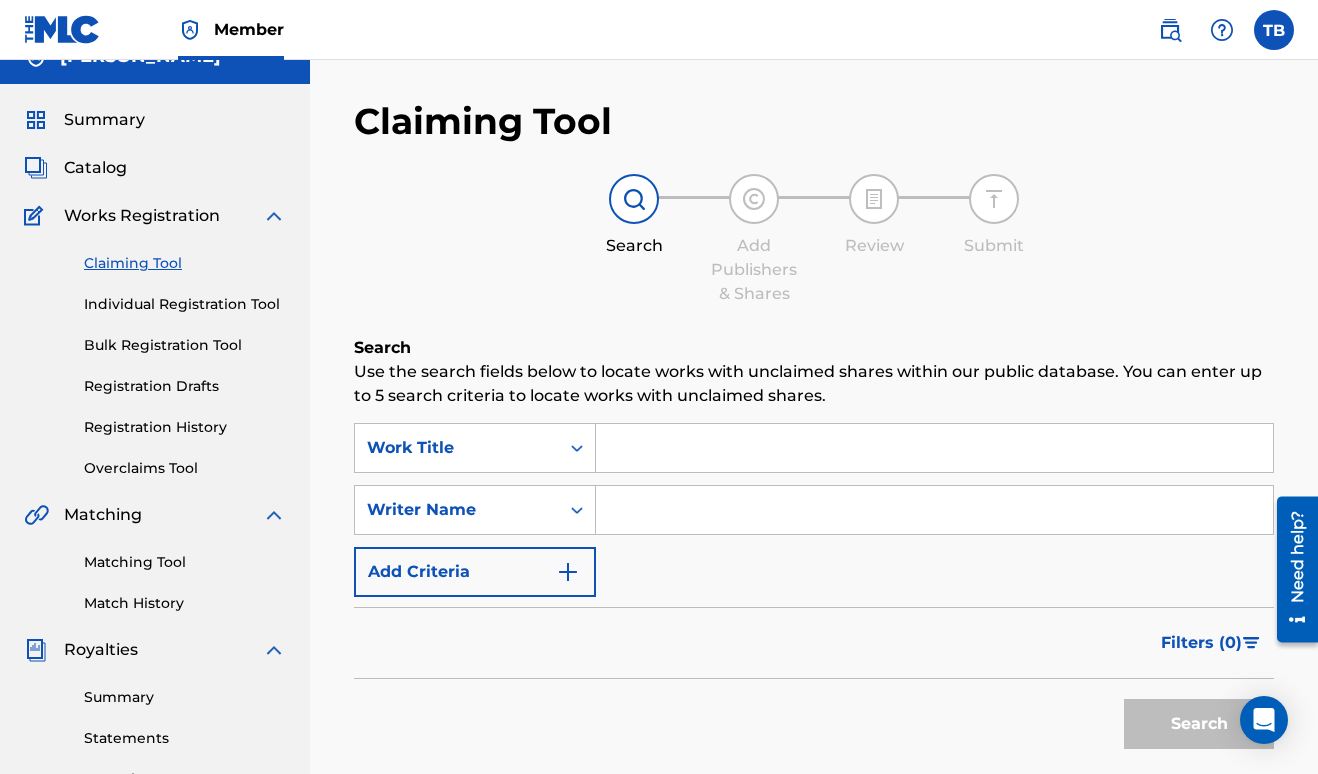 click at bounding box center (934, 510) 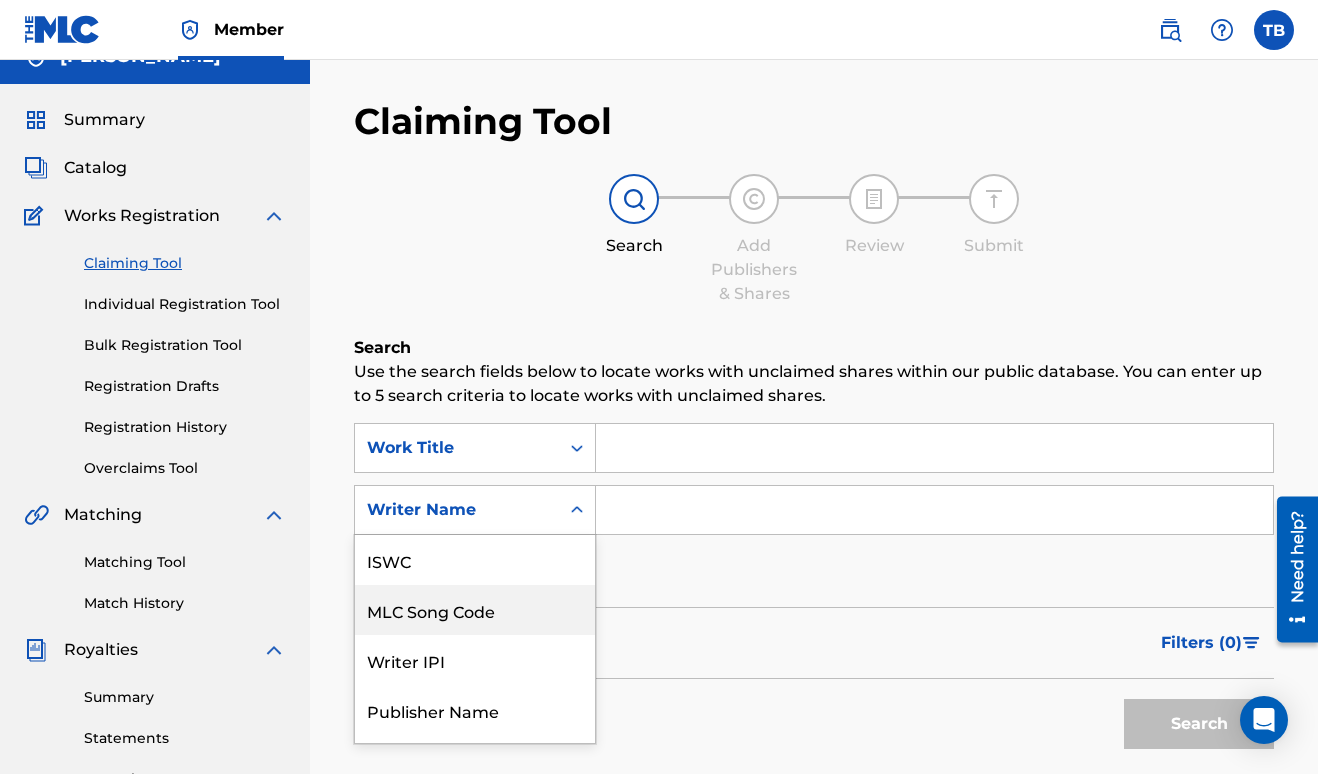 scroll, scrollTop: 93, scrollLeft: 0, axis: vertical 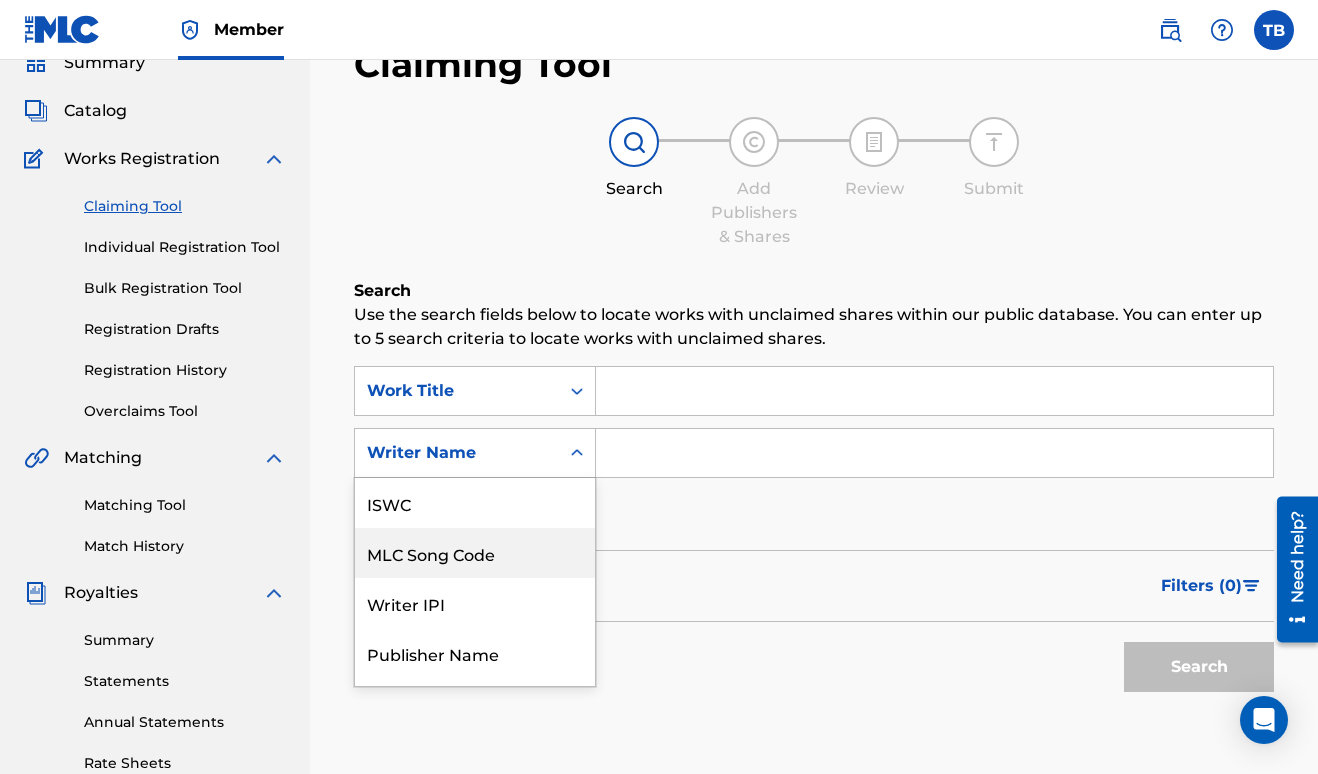 click on "7 results available. Use Up and Down to choose options, press Enter to select the currently focused option, press Escape to exit the menu, press Tab to select the option and exit the menu. Writer Name ISWC MLC Song Code Writer IPI Publisher Name Publisher IPI MLC Publisher Number Writer Name" at bounding box center [475, 453] 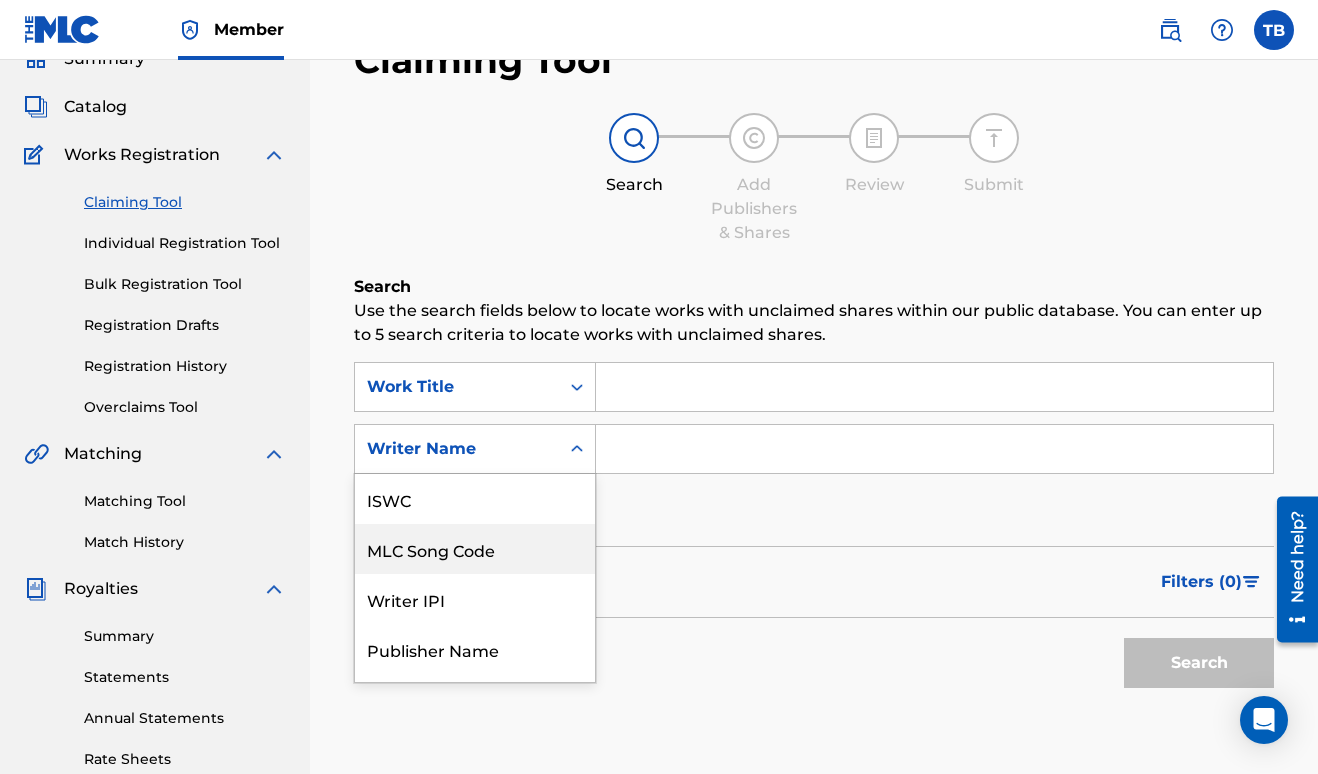 scroll, scrollTop: 50, scrollLeft: 0, axis: vertical 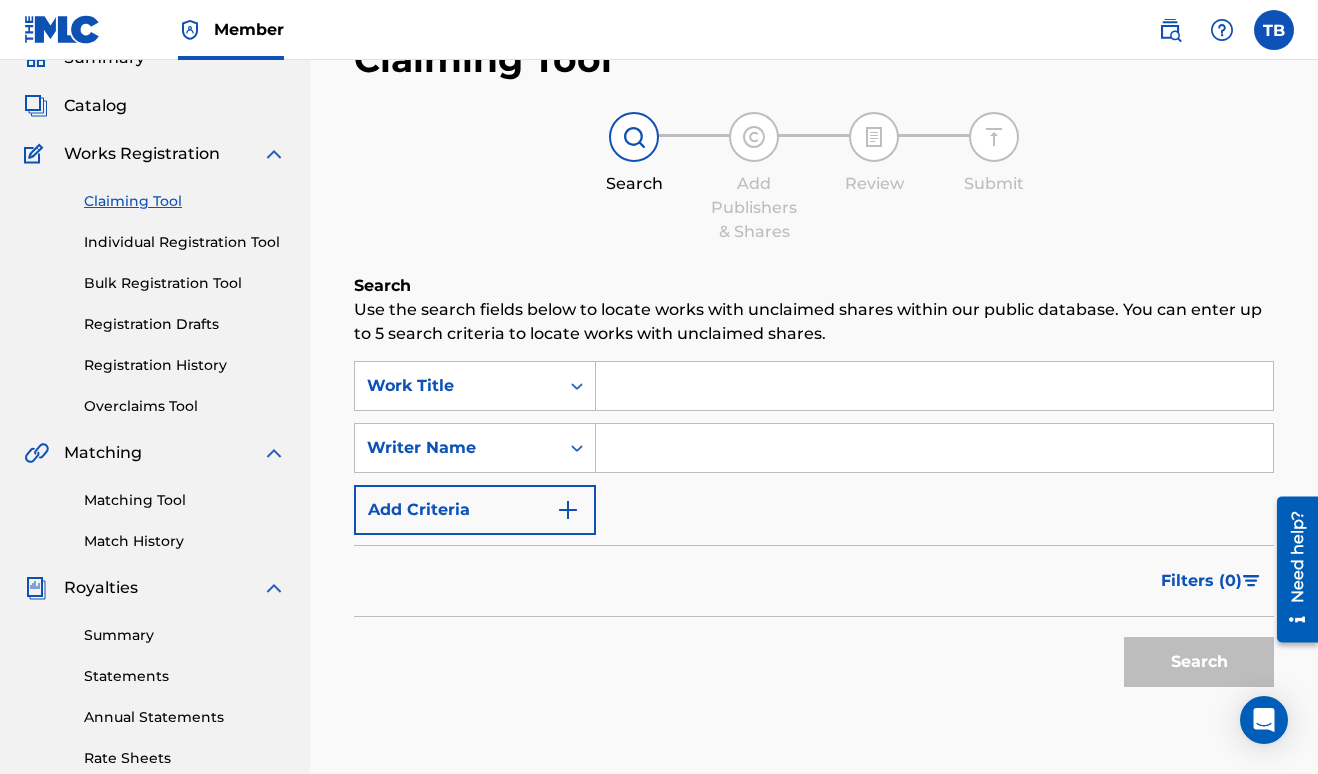 click on "SearchWithCriteria18d05151-72cb-4a2f-8c94-8236d4ef064a Work Title SearchWithCriteriab1eeed31-3c9a-437f-b8f9-dca4b978beb5 Writer Name Add Criteria" at bounding box center (814, 448) 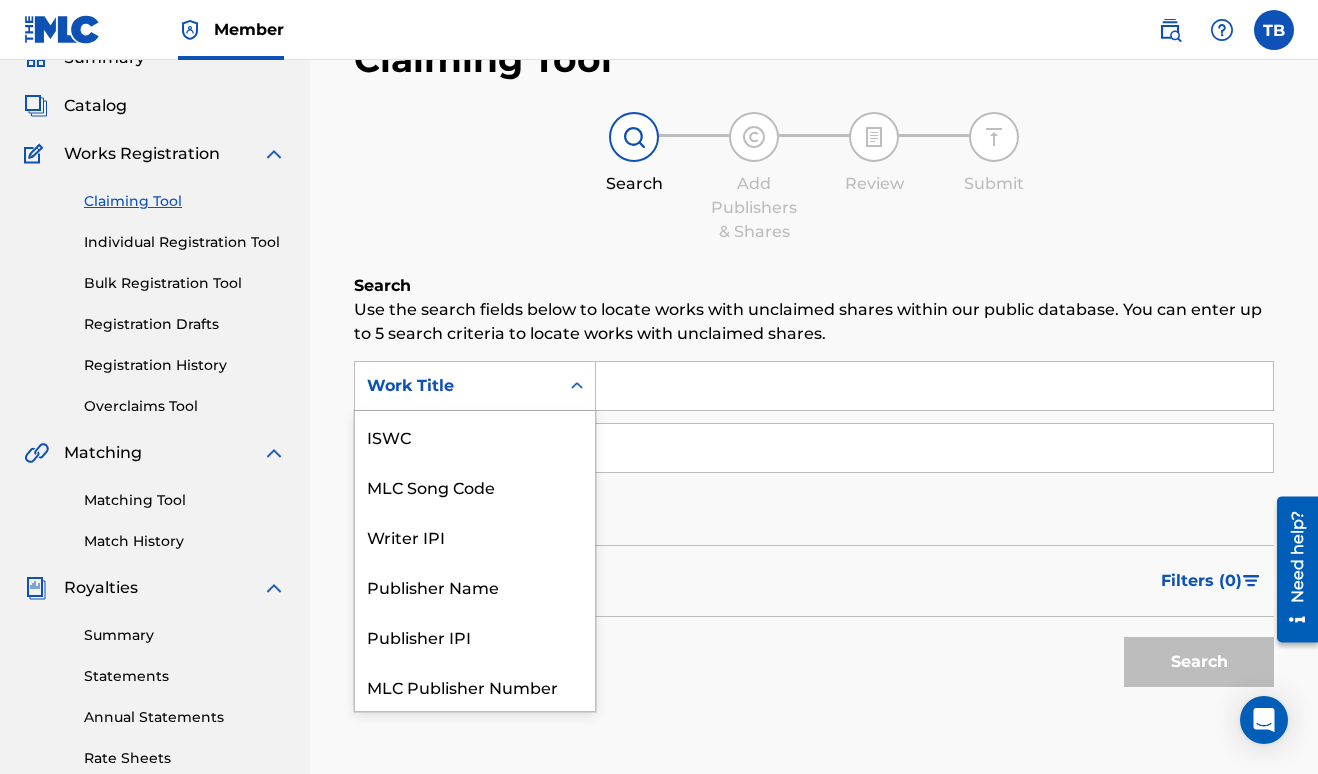 click on "Work Title" at bounding box center (457, 386) 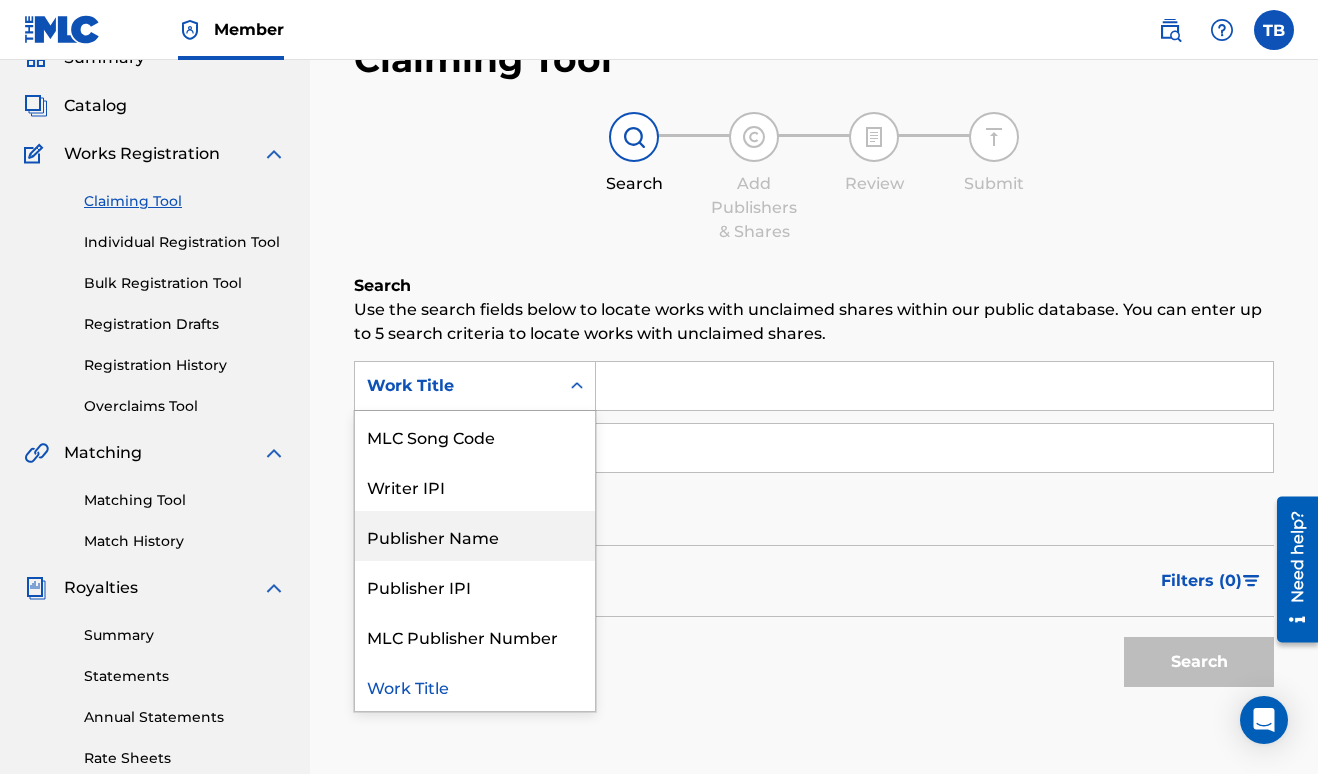 click on "Search" at bounding box center [814, 657] 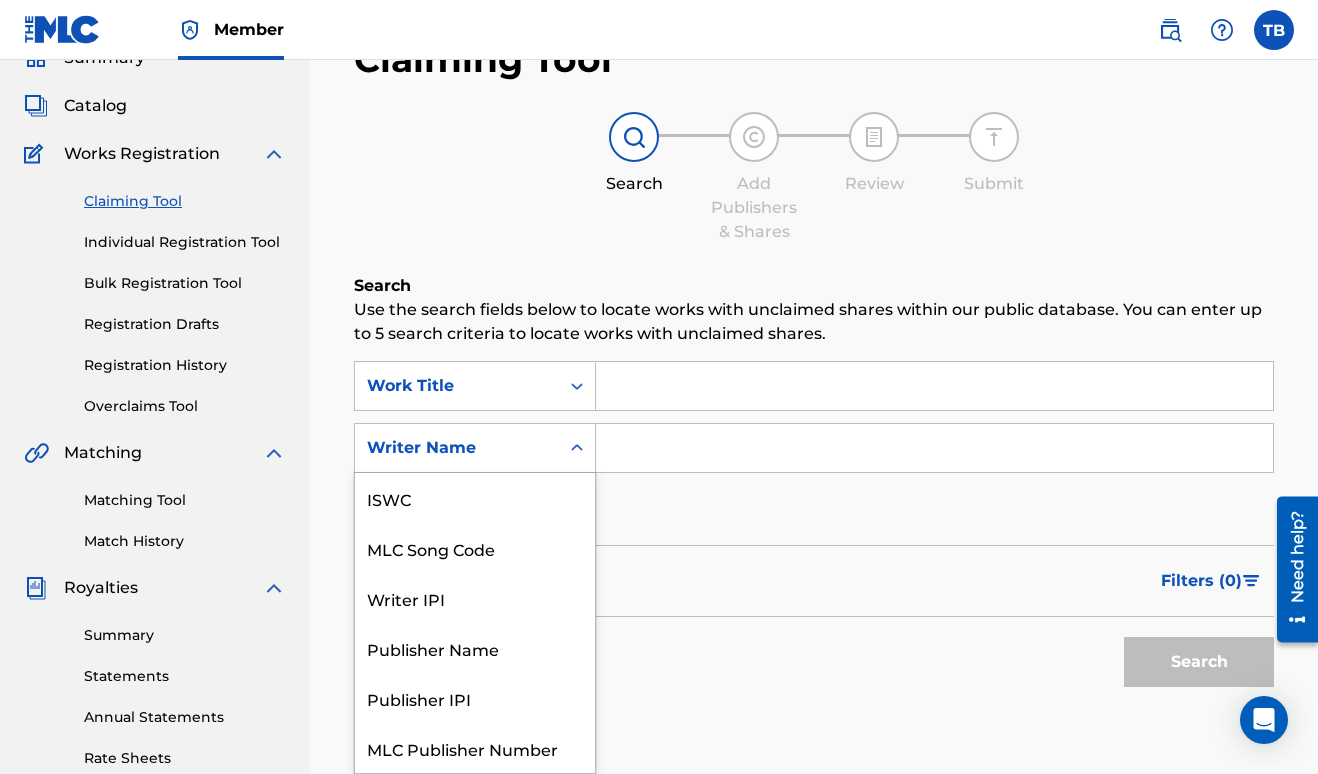 click on "Writer Name" at bounding box center (457, 448) 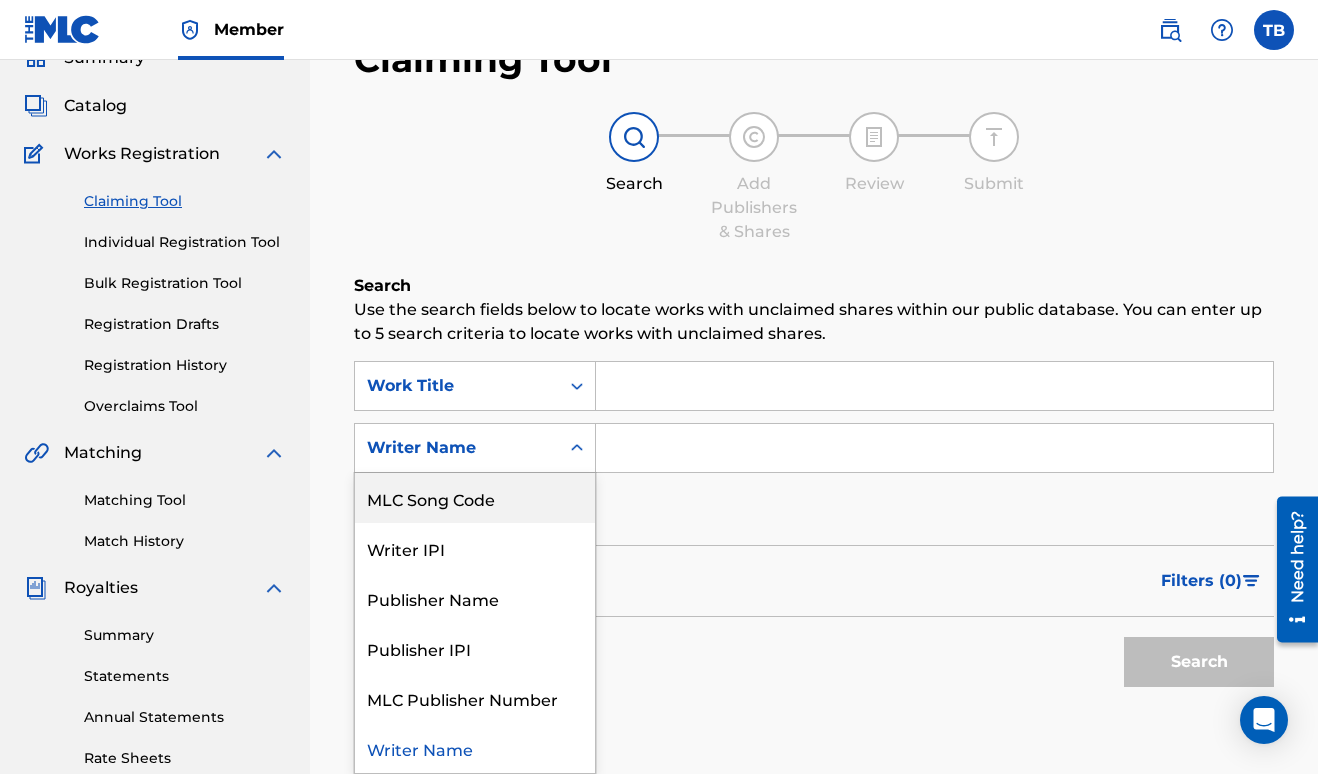 click on "SearchWithCriteria18d05151-72cb-4a2f-8c94-8236d4ef064a Work Title SearchWithCriteriab1eeed31-3c9a-437f-b8f9-dca4b978beb5 7 results available. Use Up and Down to choose options, press Enter to select the currently focused option, press Escape to exit the menu, press Tab to select the option and exit the menu. Writer Name ISWC MLC Song Code Writer IPI Publisher Name Publisher IPI MLC Publisher Number Writer Name Add Criteria" at bounding box center [814, 448] 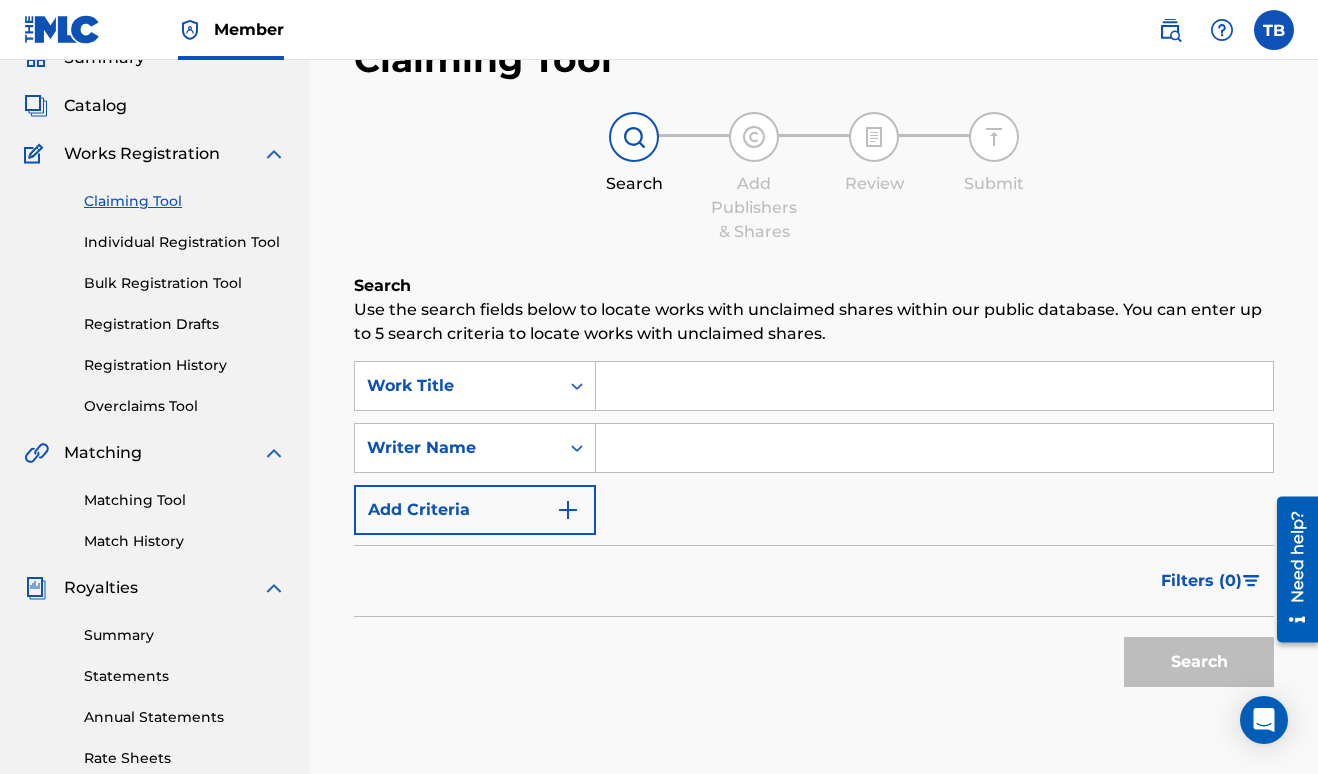 click at bounding box center (934, 448) 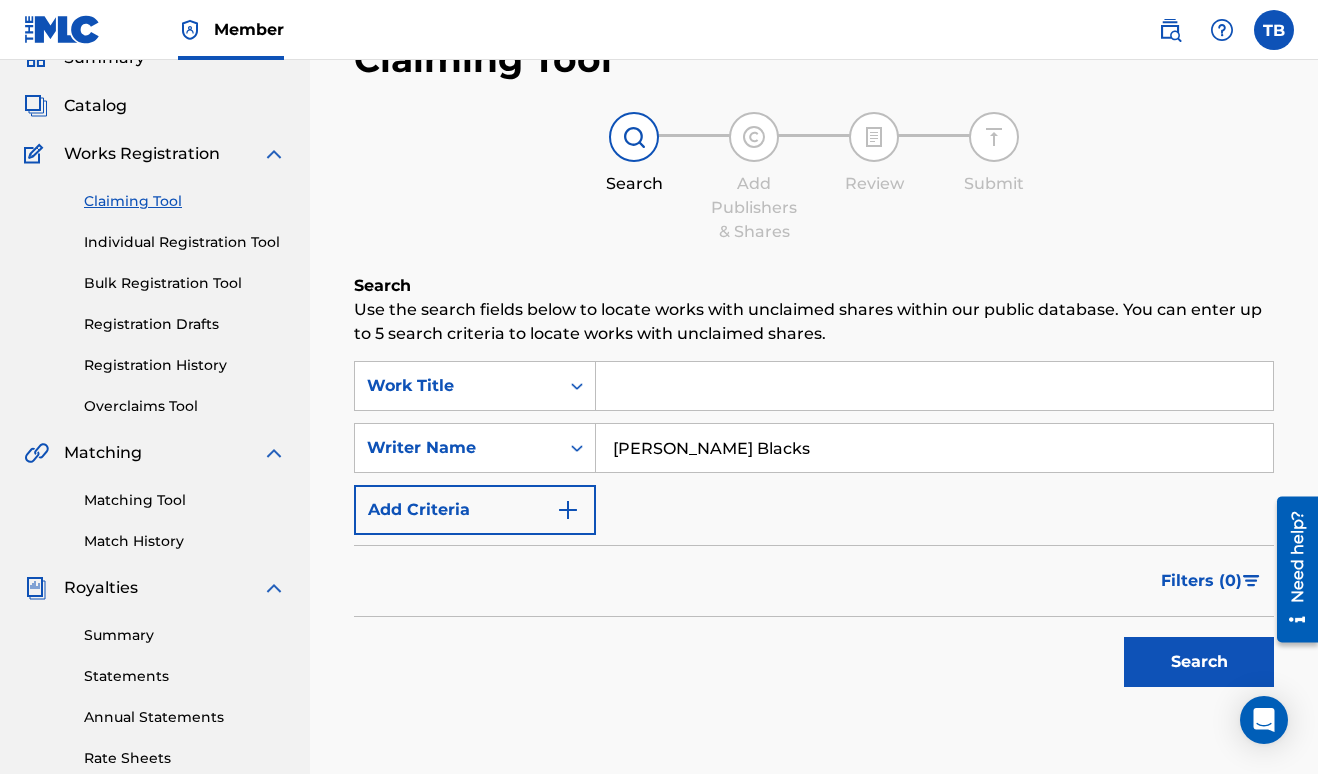 click on "Search" at bounding box center (1199, 662) 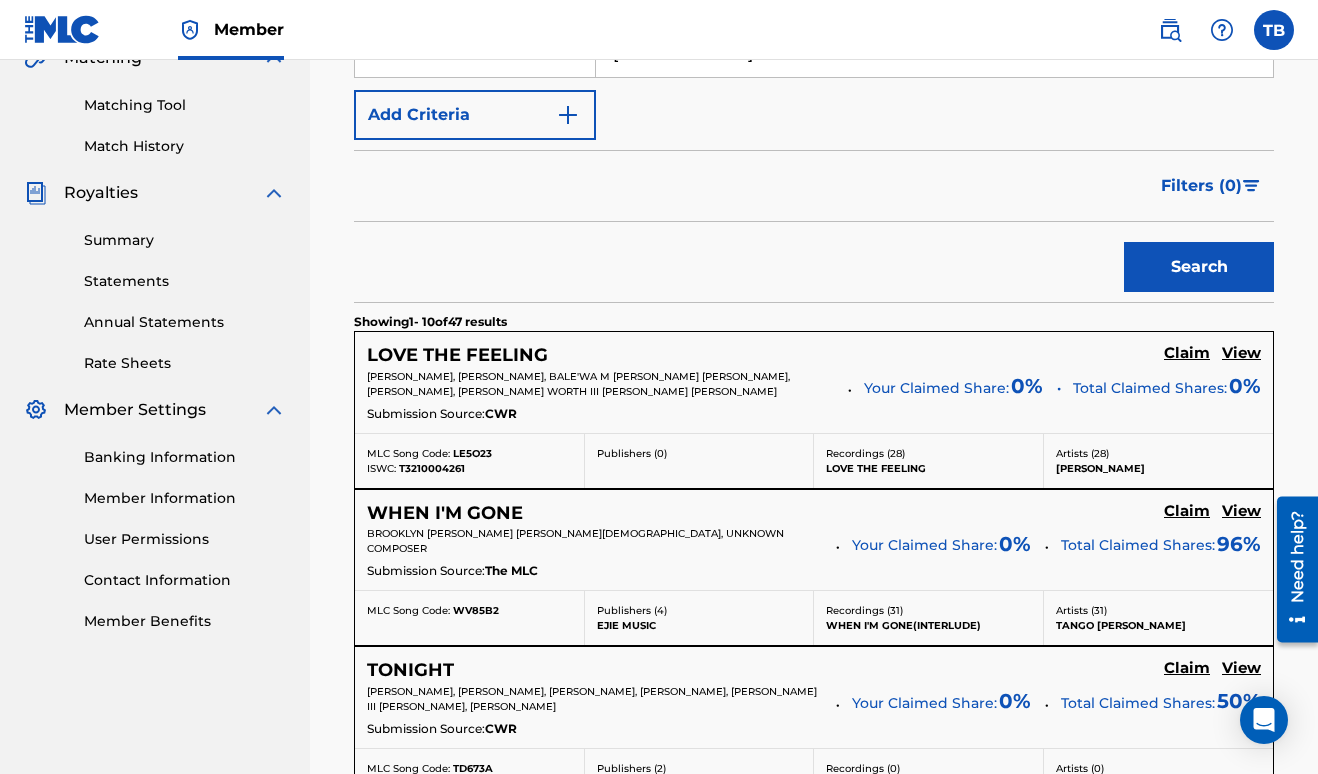 scroll, scrollTop: 570, scrollLeft: 0, axis: vertical 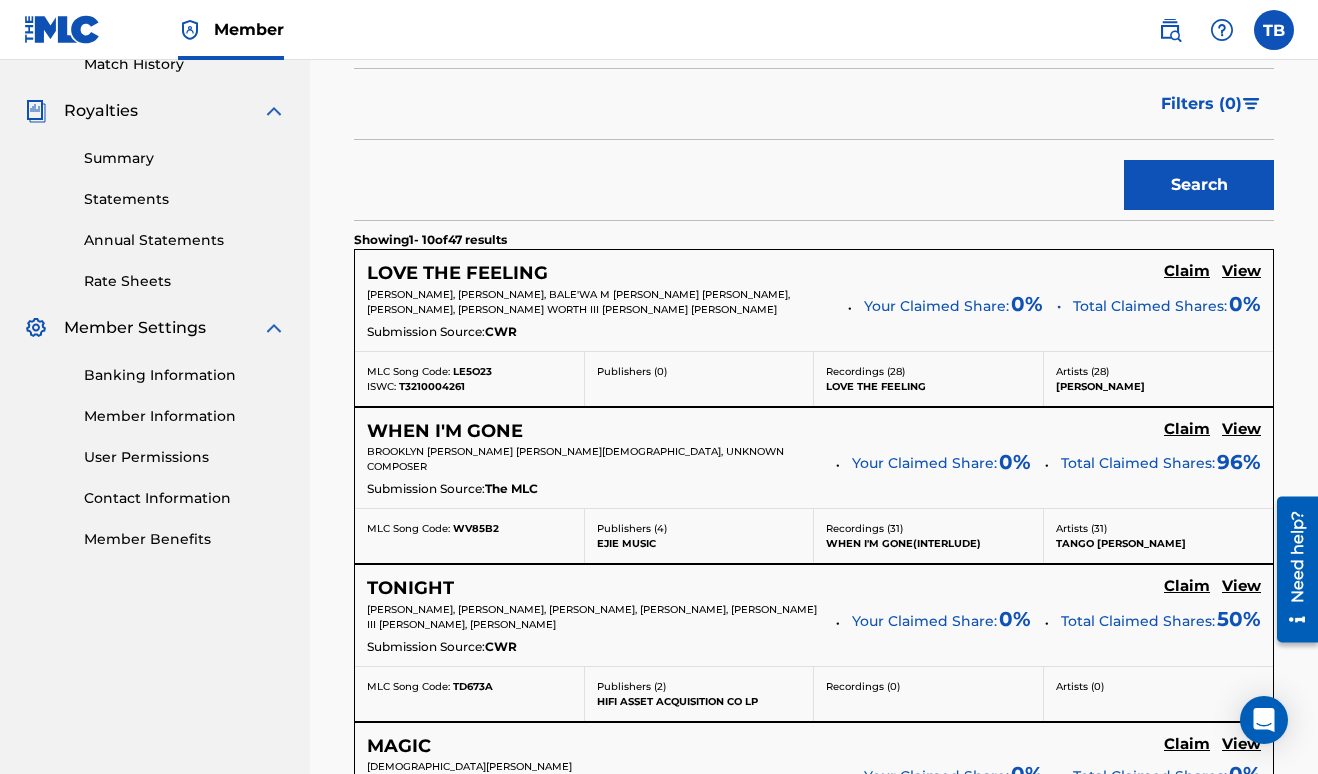 click on "Claim" at bounding box center [1187, 271] 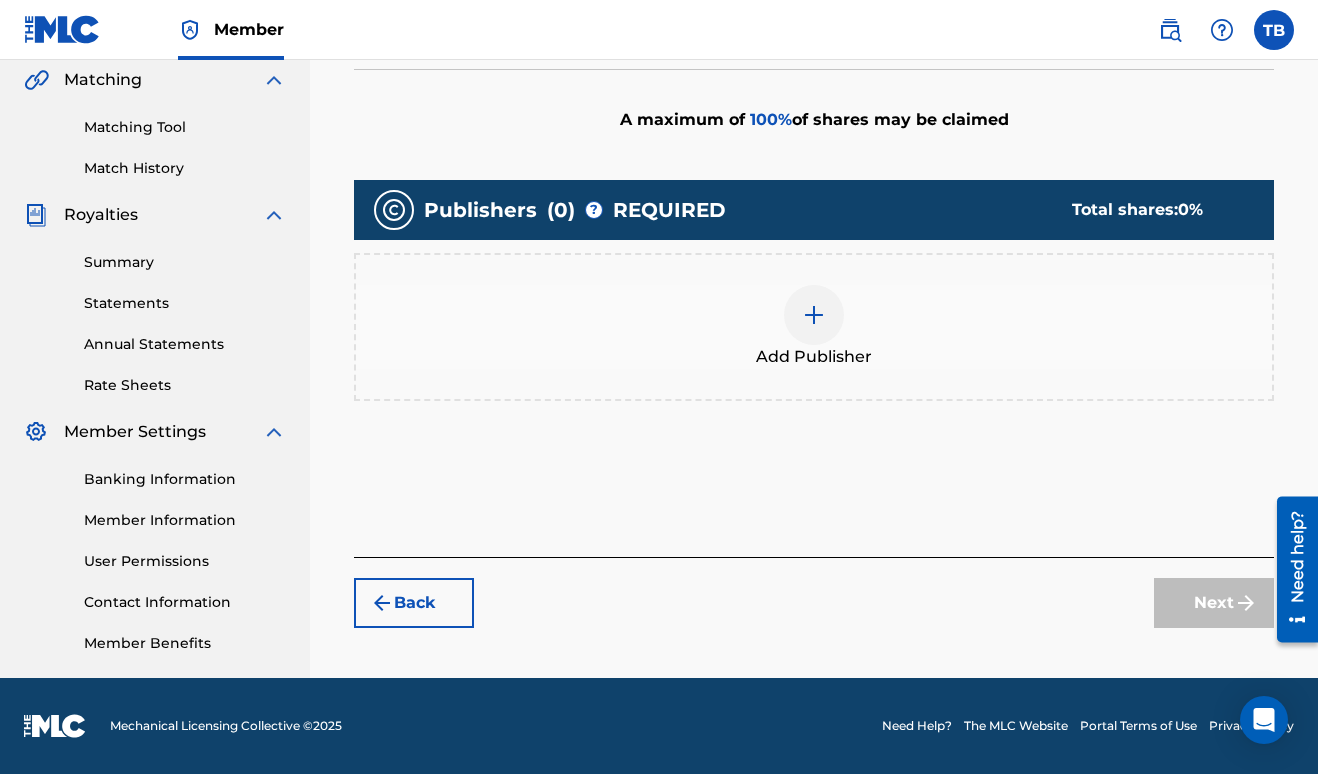 click at bounding box center [814, 315] 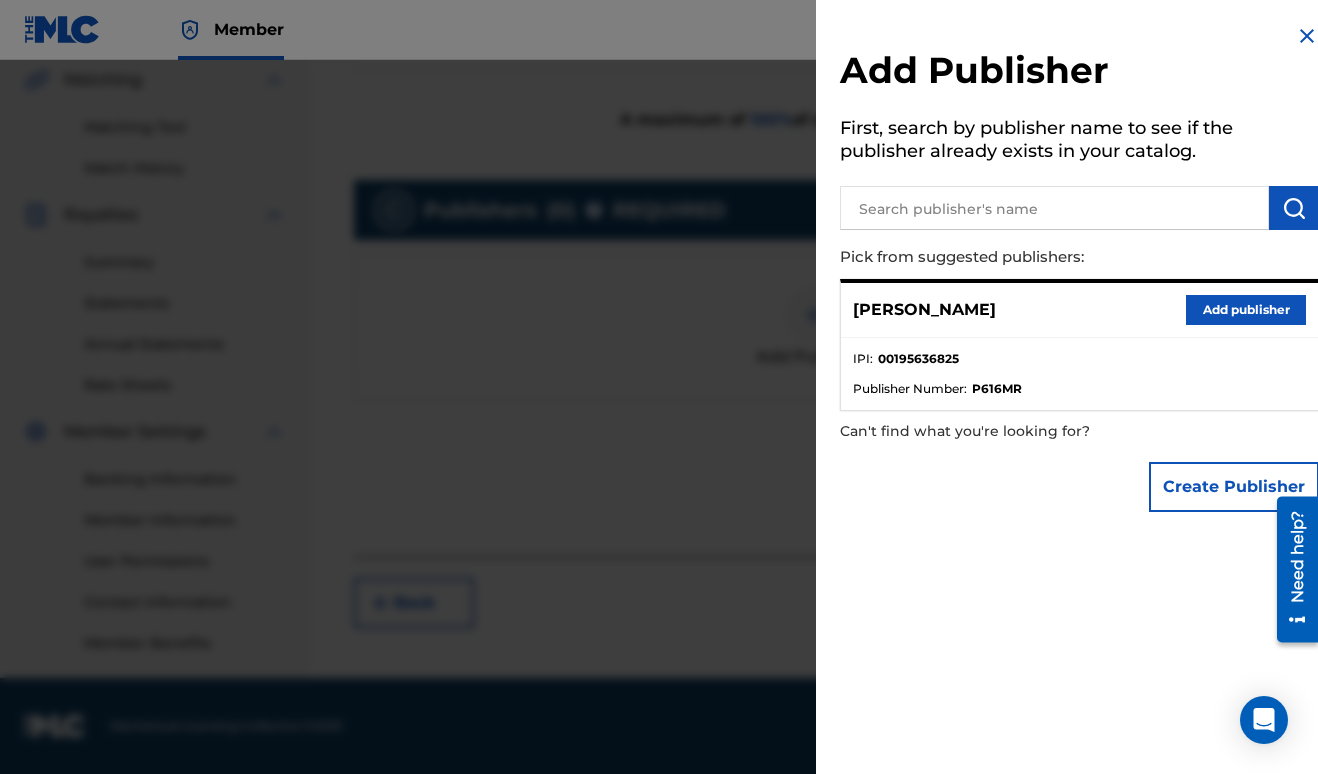 click on "Add publisher" at bounding box center (1246, 310) 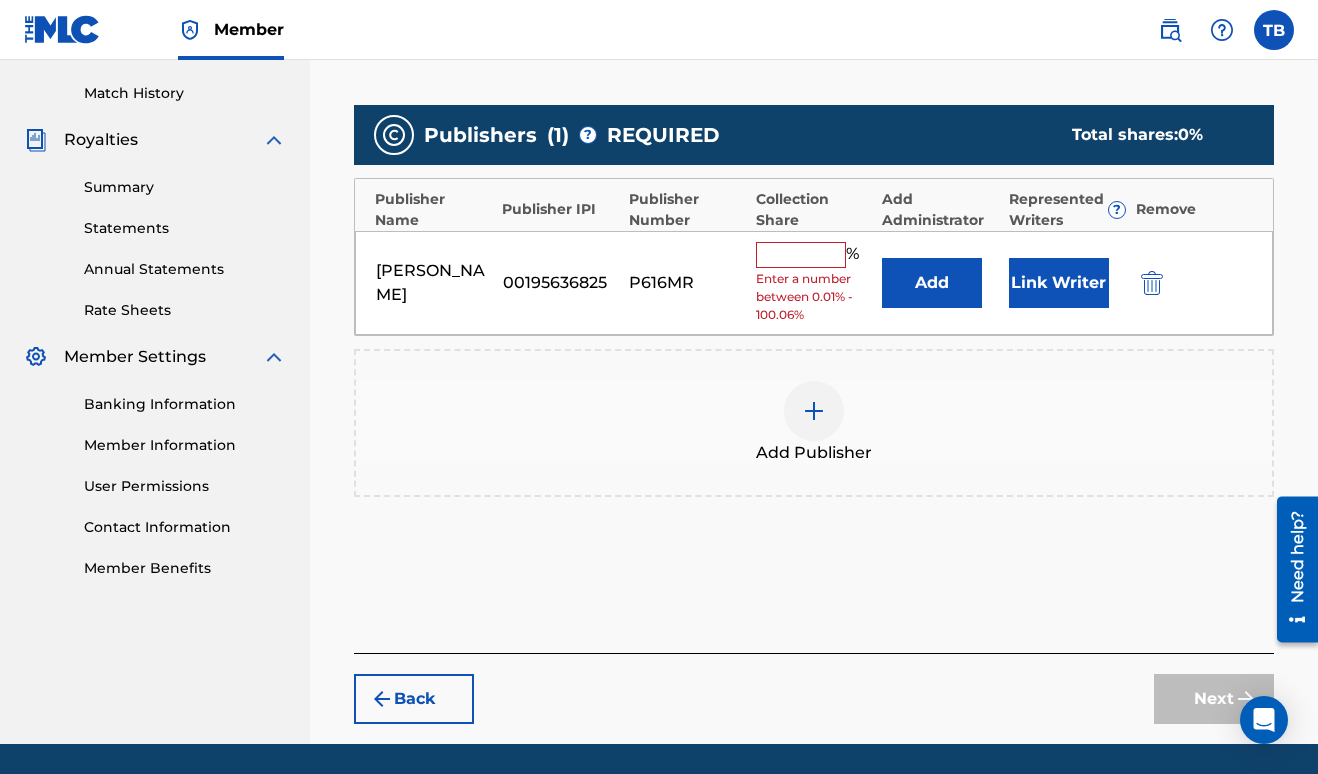 click at bounding box center [801, 255] 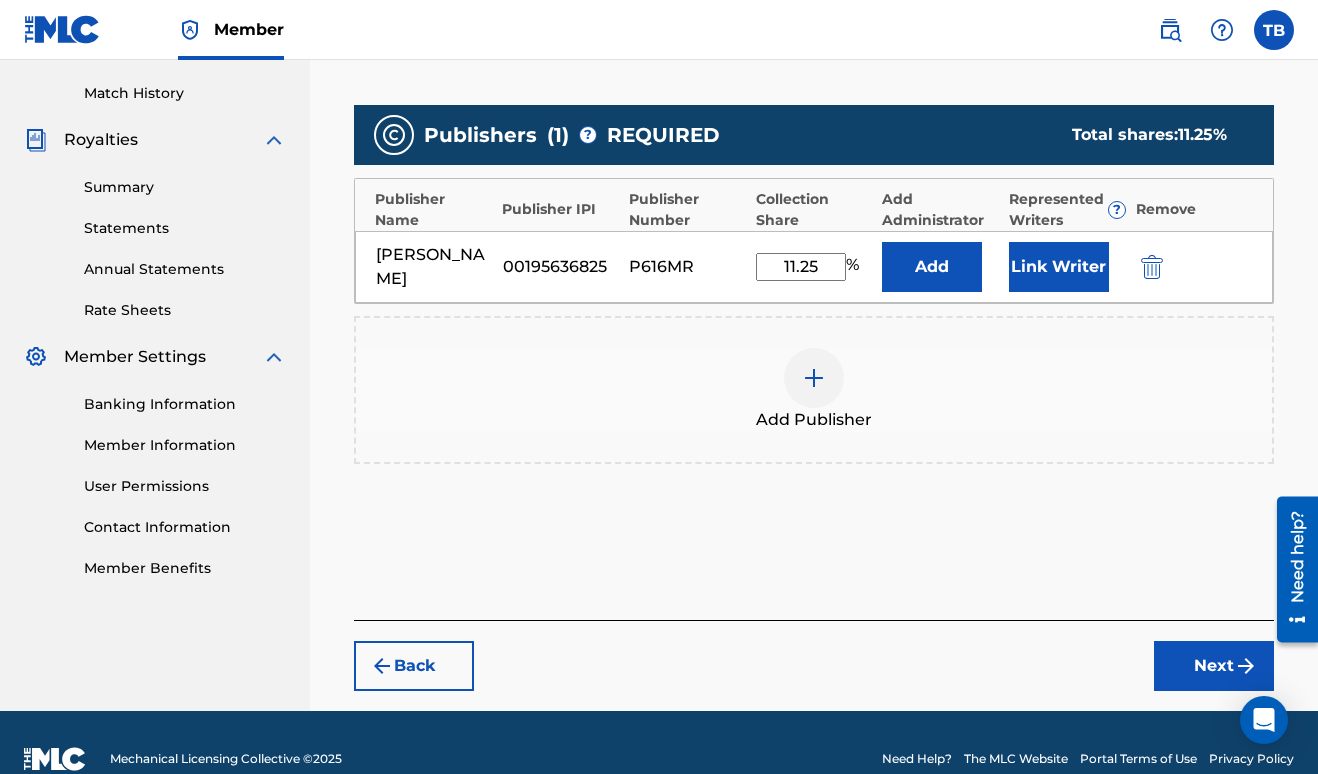 drag, startPoint x: 952, startPoint y: 278, endPoint x: 999, endPoint y: 442, distance: 170.60188 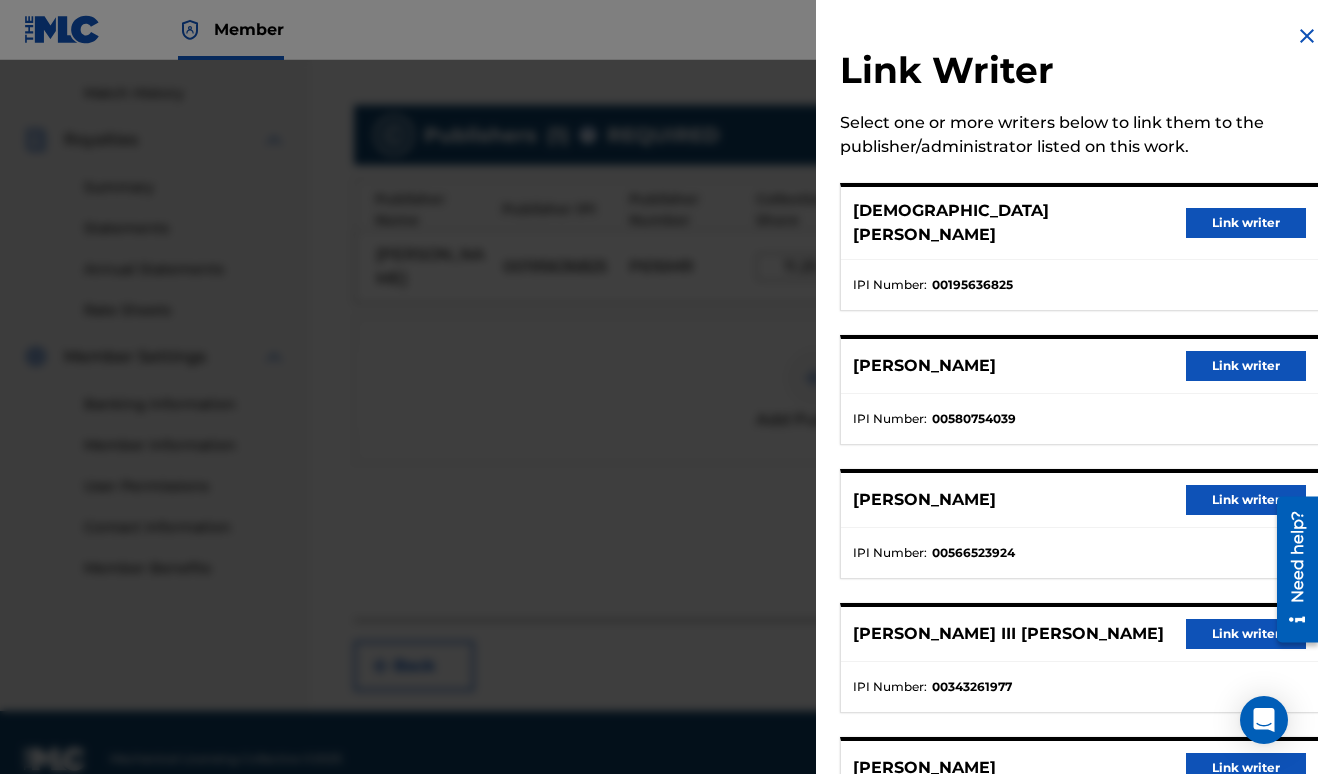 click on "Link writer" at bounding box center (1246, 223) 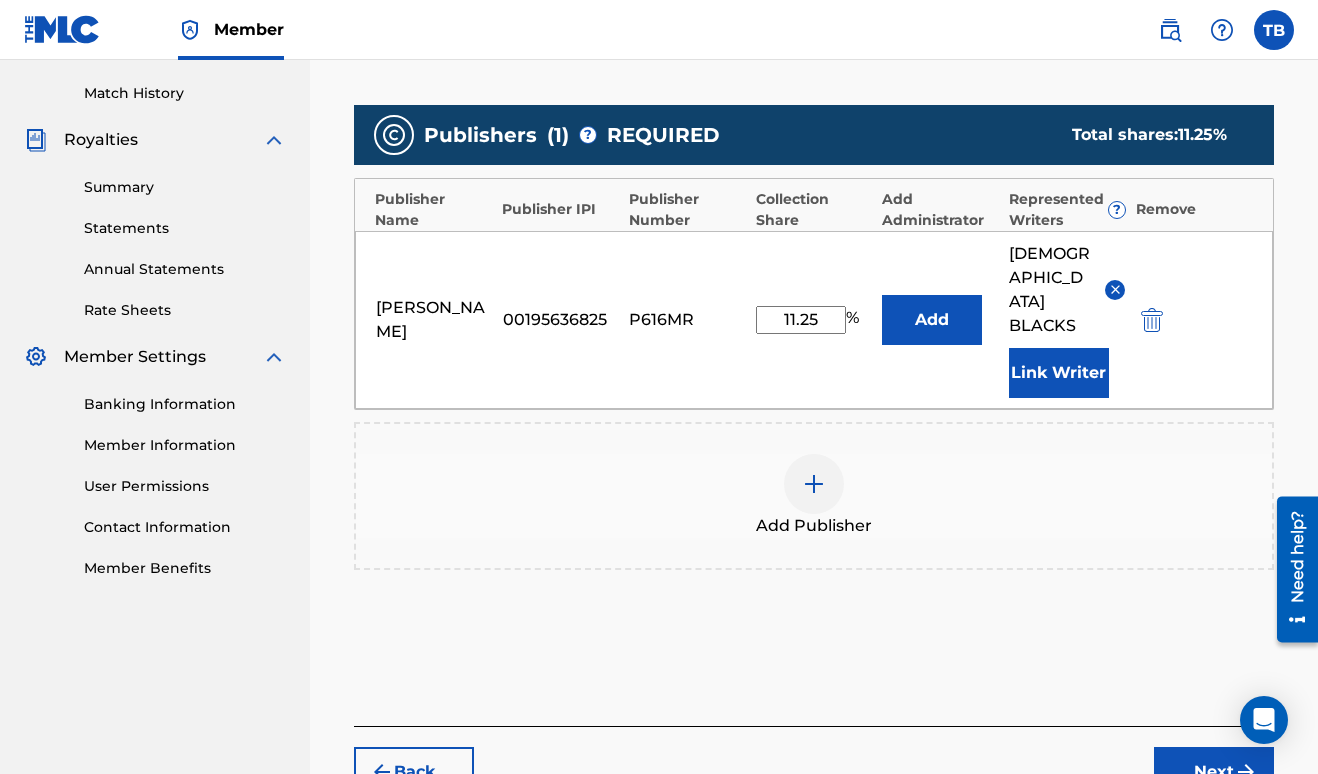 click on "Add" at bounding box center (932, 320) 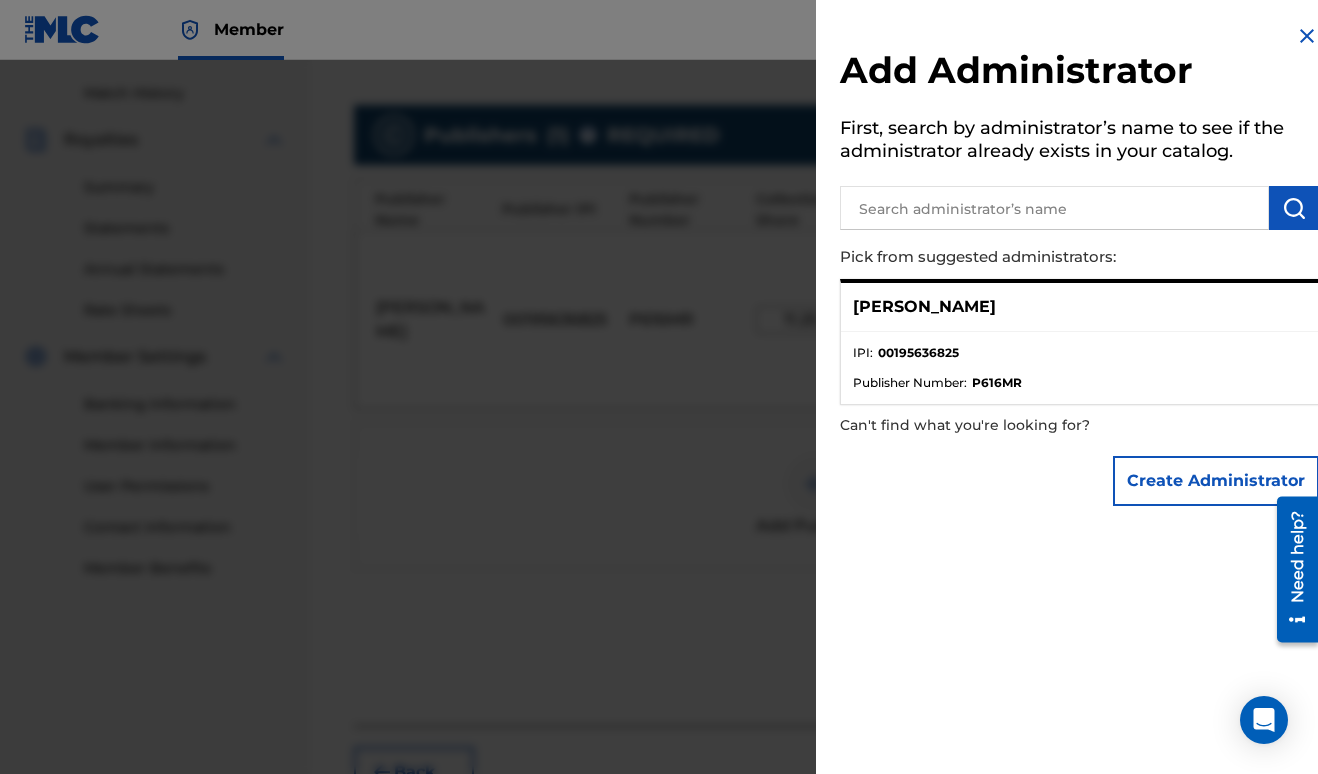 click at bounding box center [1307, 36] 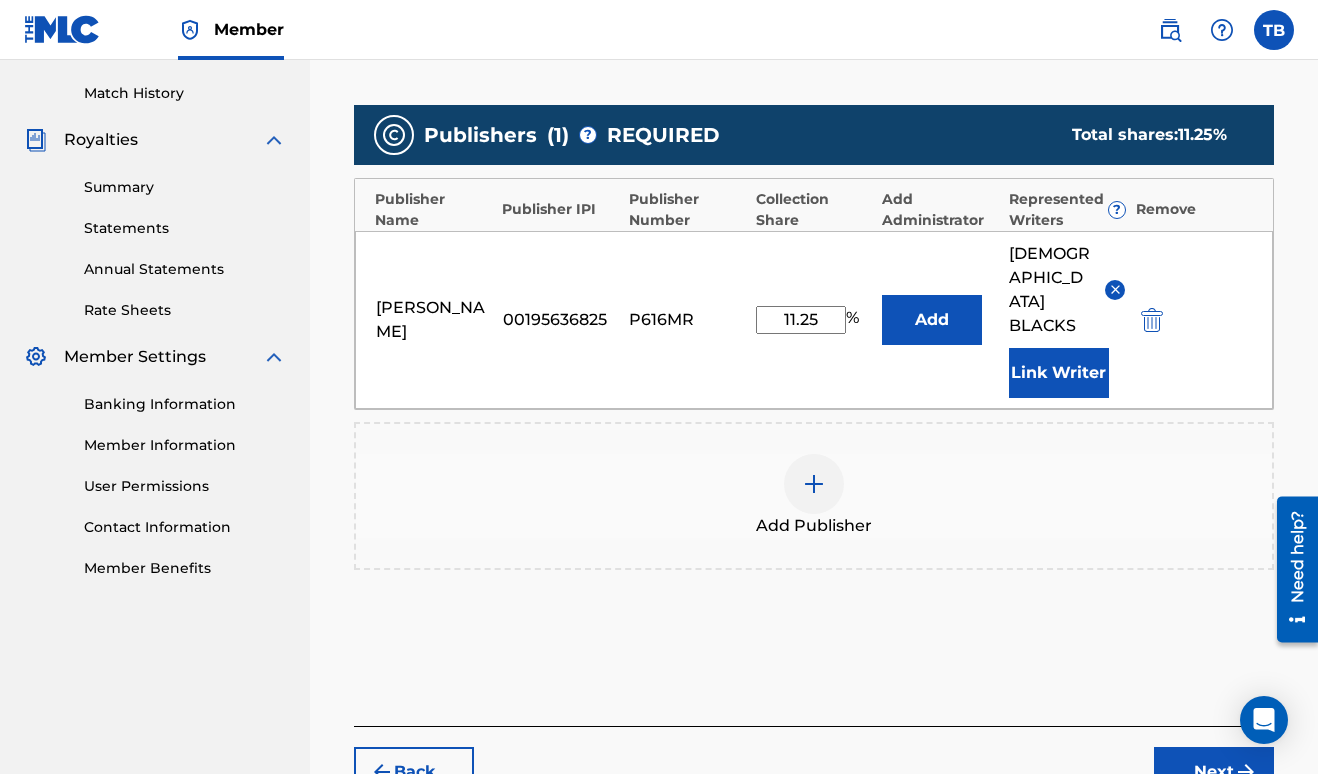 click on "[PERSON_NAME] 00195636825 P616MR 11.25 % Add [PERSON_NAME]   BLACKS Link Writer" at bounding box center [814, 320] 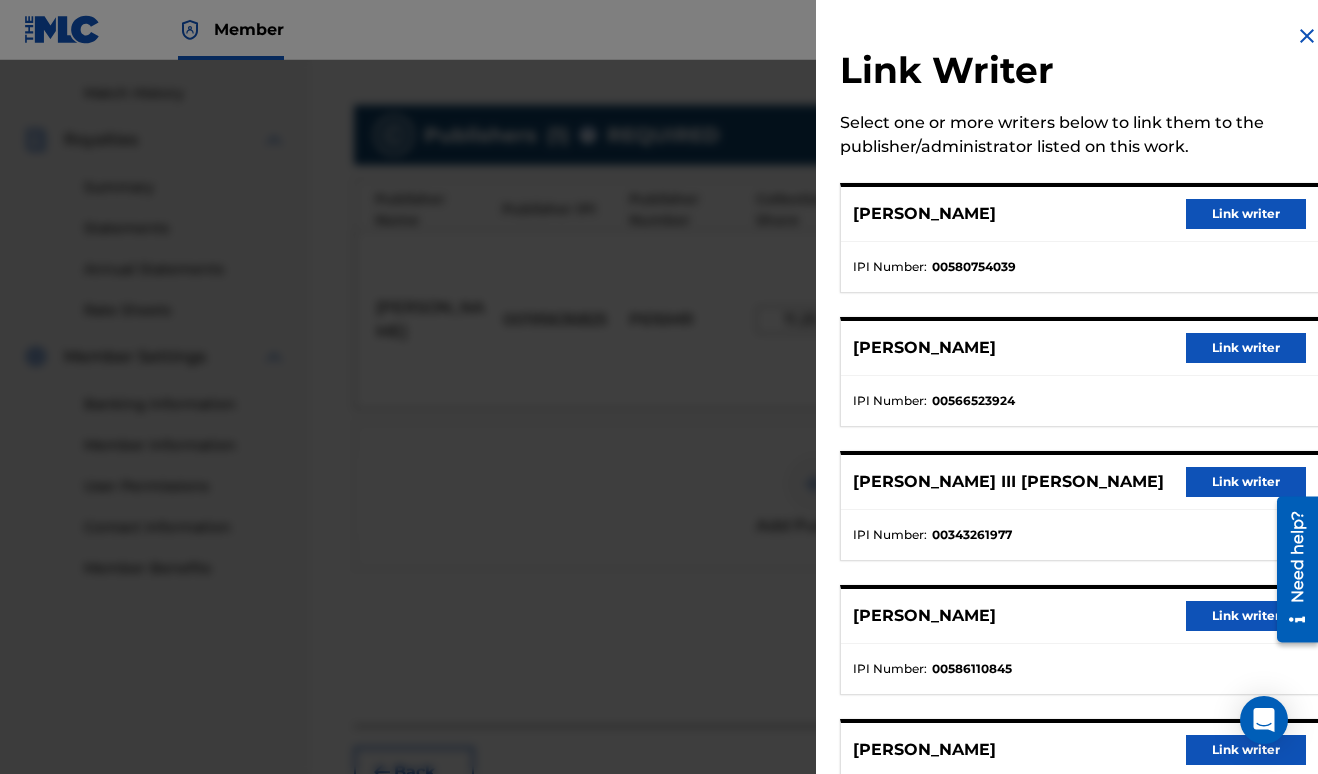 click at bounding box center [1307, 36] 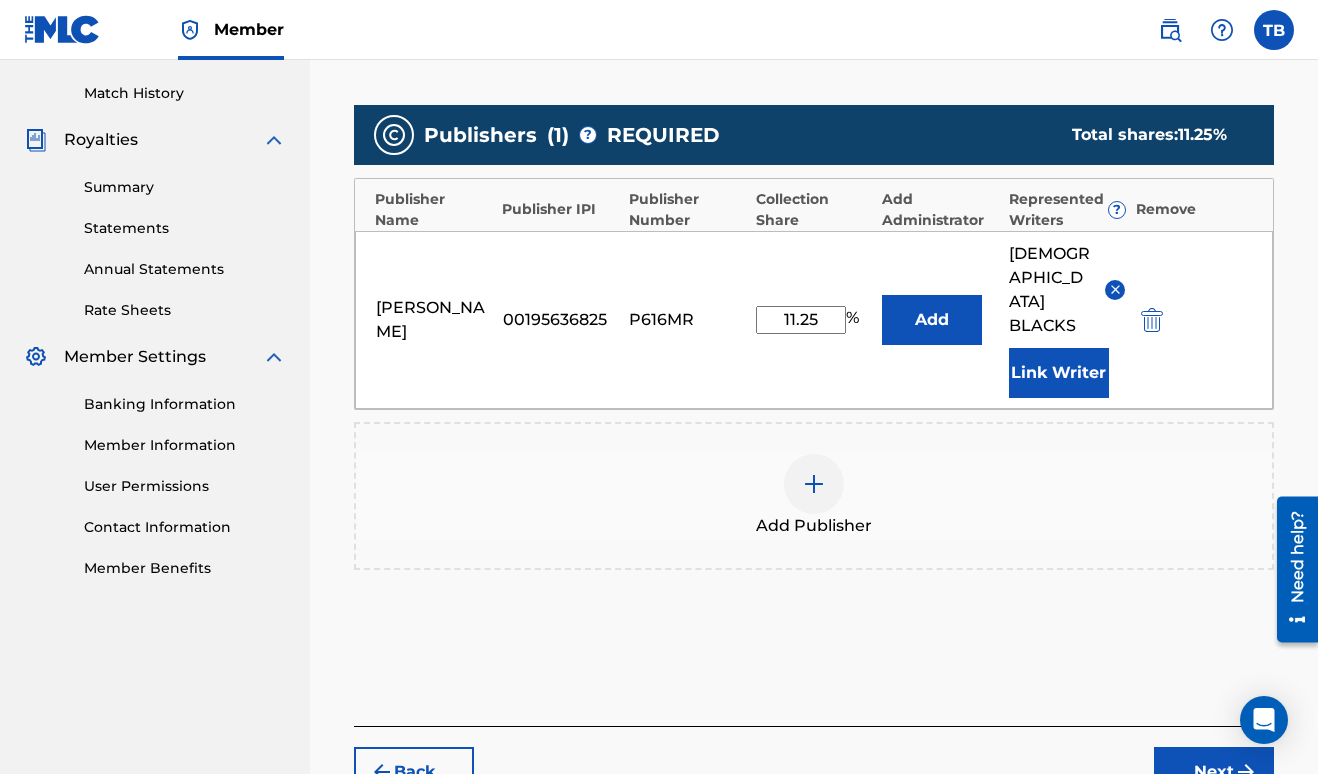 click on "Next" at bounding box center (1214, 772) 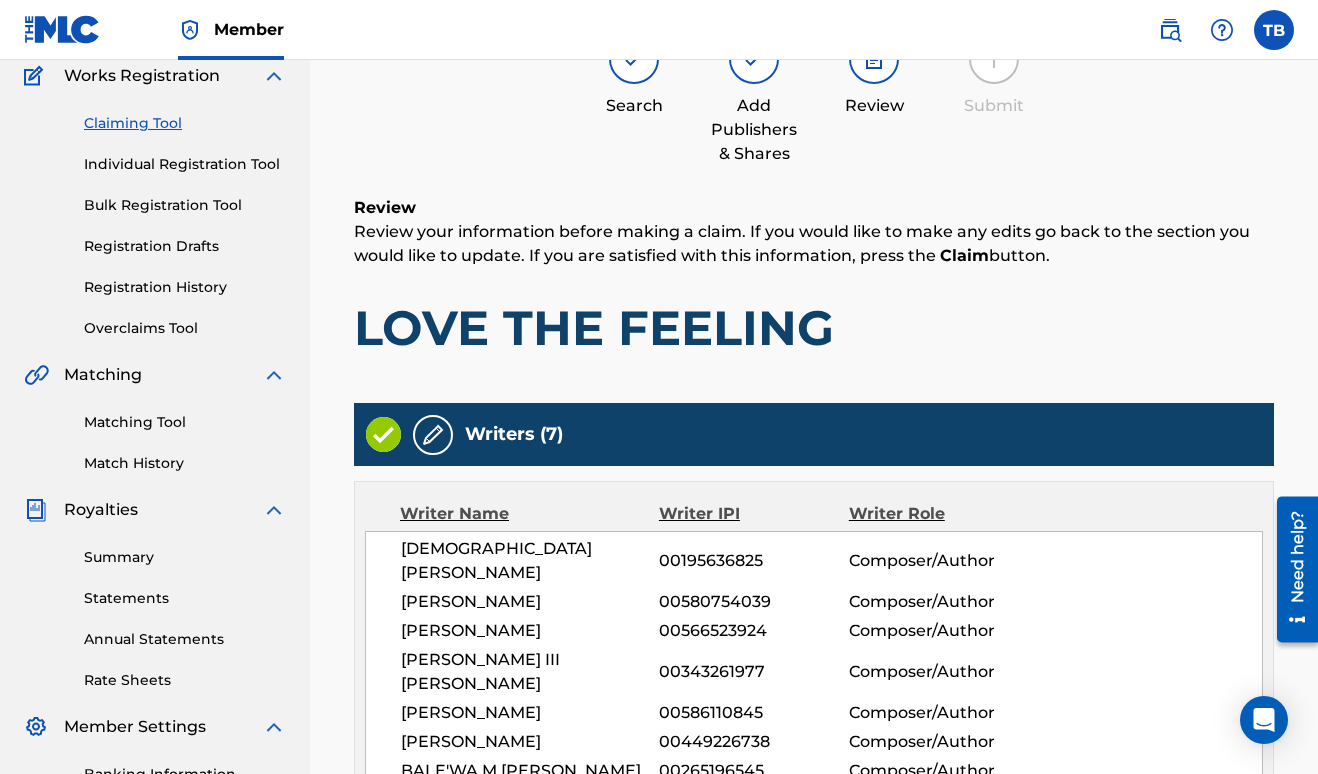 scroll, scrollTop: 90, scrollLeft: 0, axis: vertical 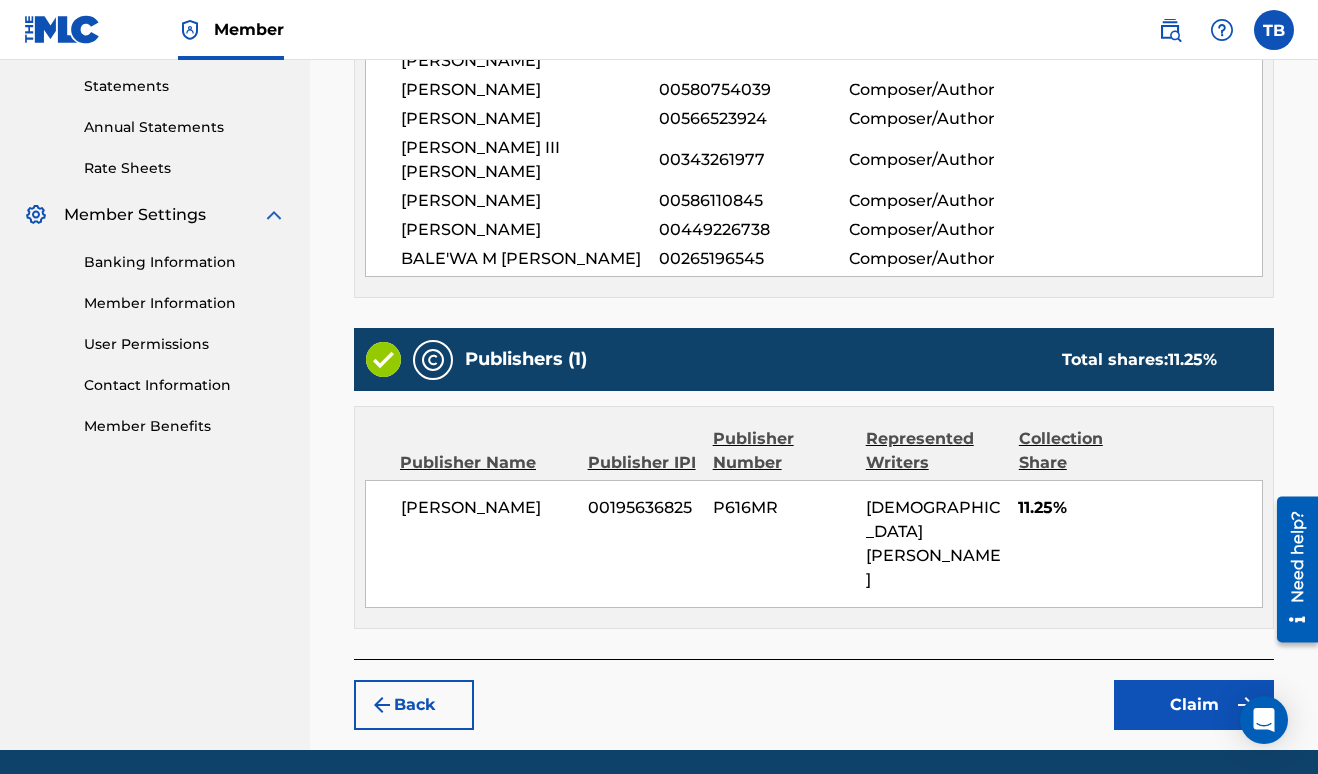 click on "Claim" at bounding box center (1194, 705) 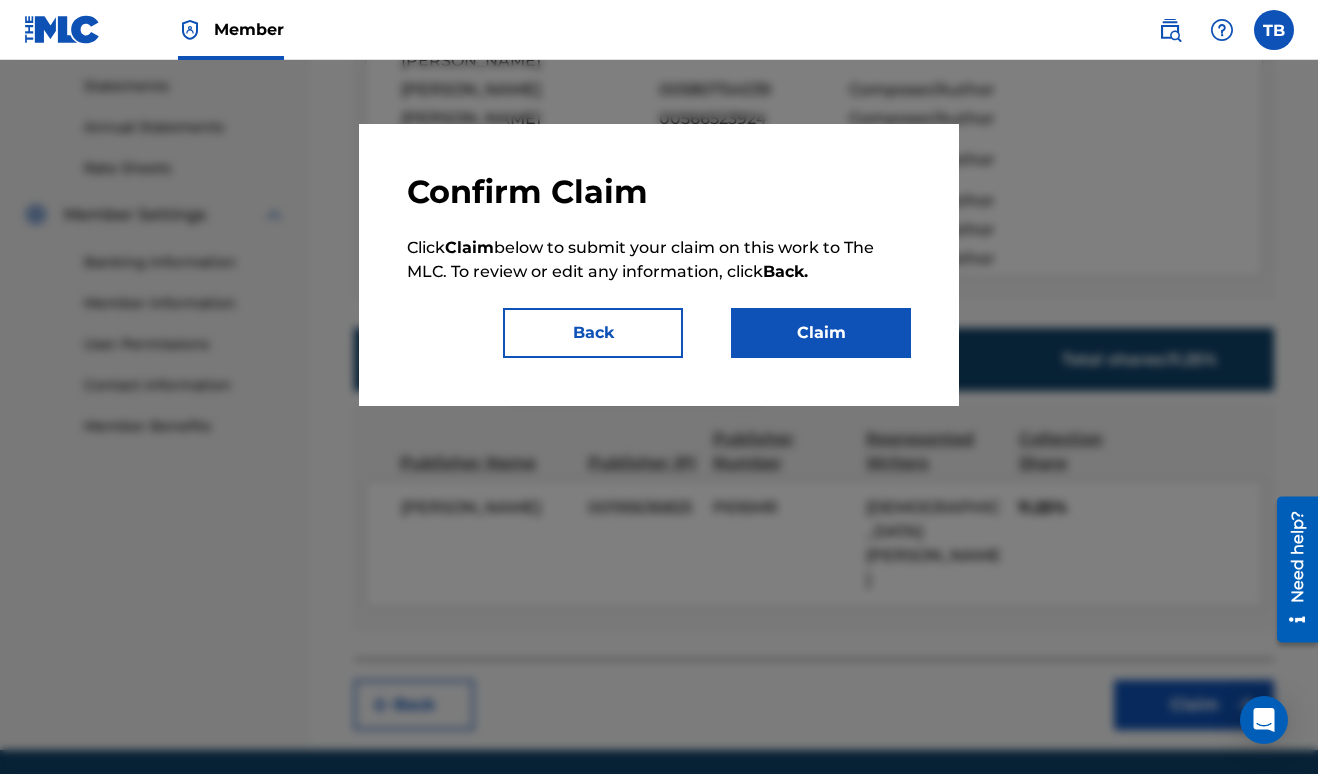 click on "Claim" at bounding box center (821, 333) 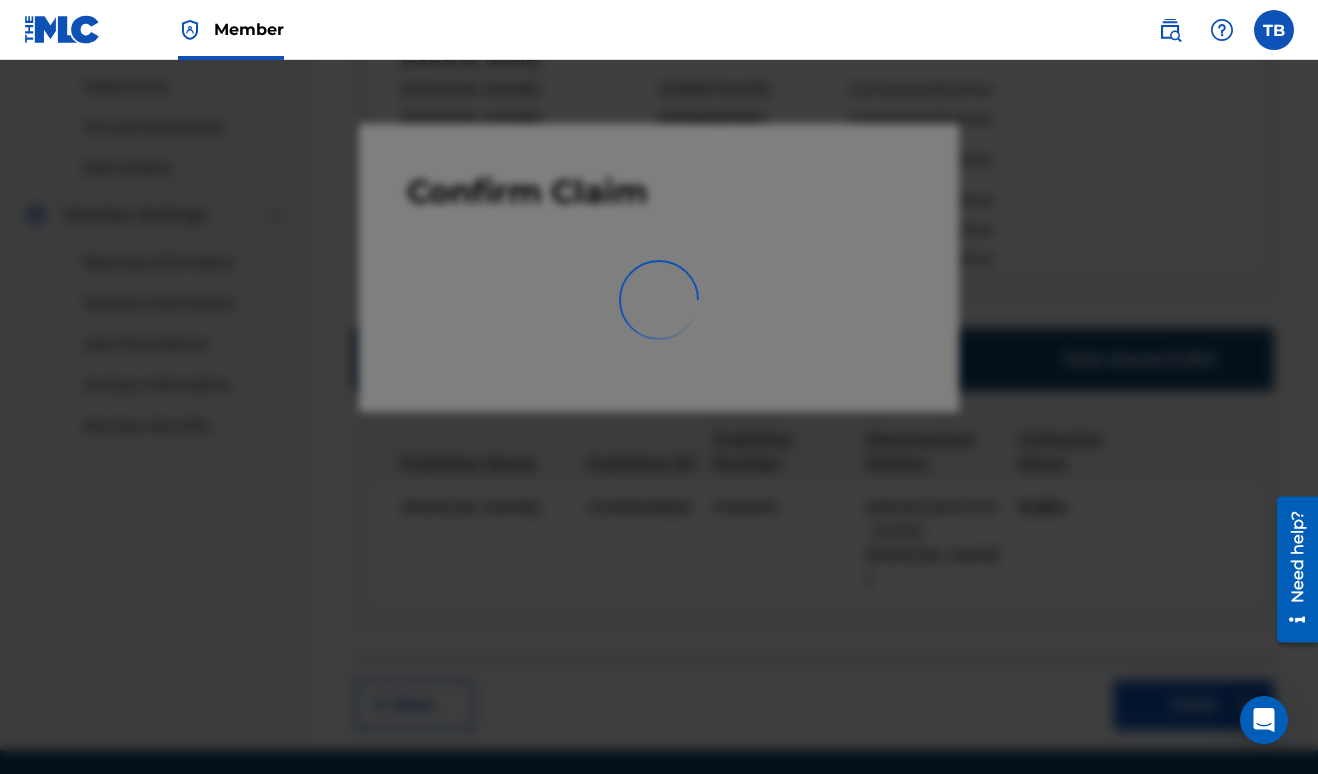 scroll, scrollTop: 541, scrollLeft: 0, axis: vertical 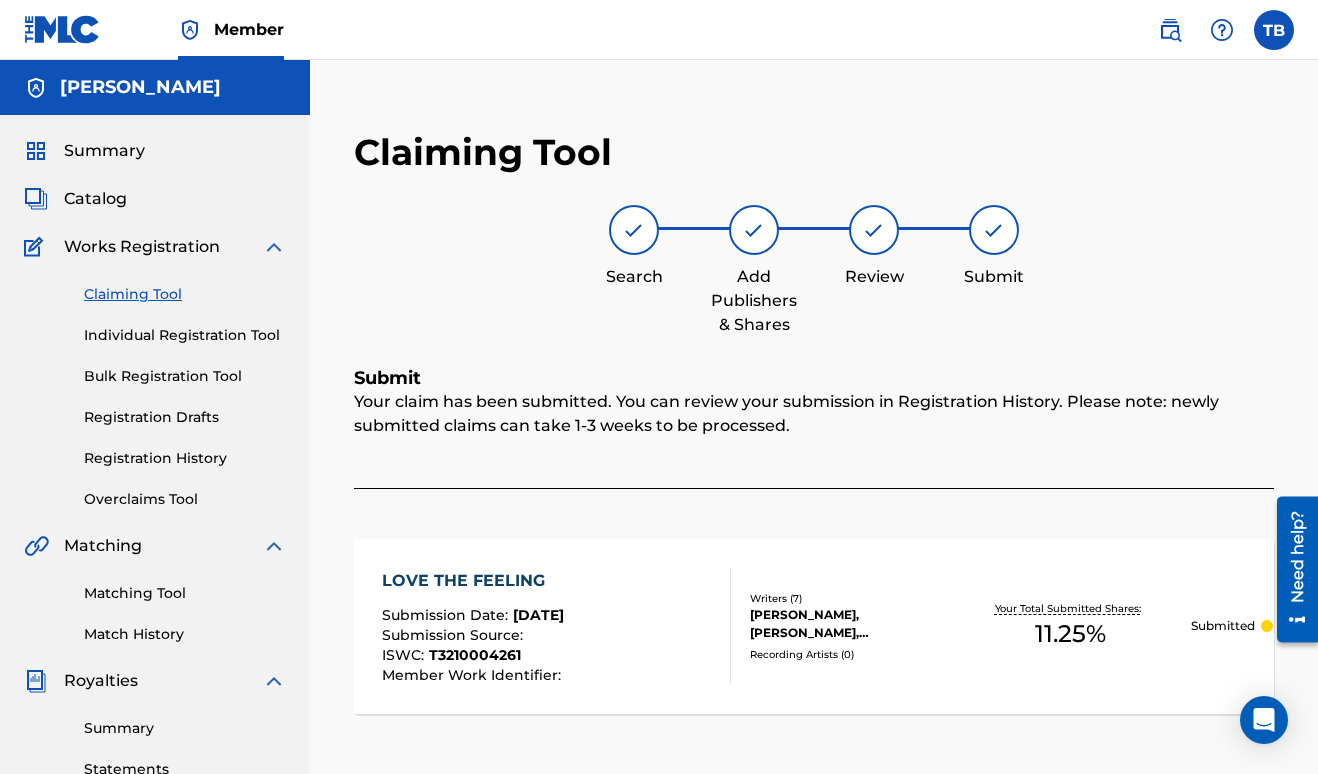 click on "Claiming Tool" at bounding box center (185, 294) 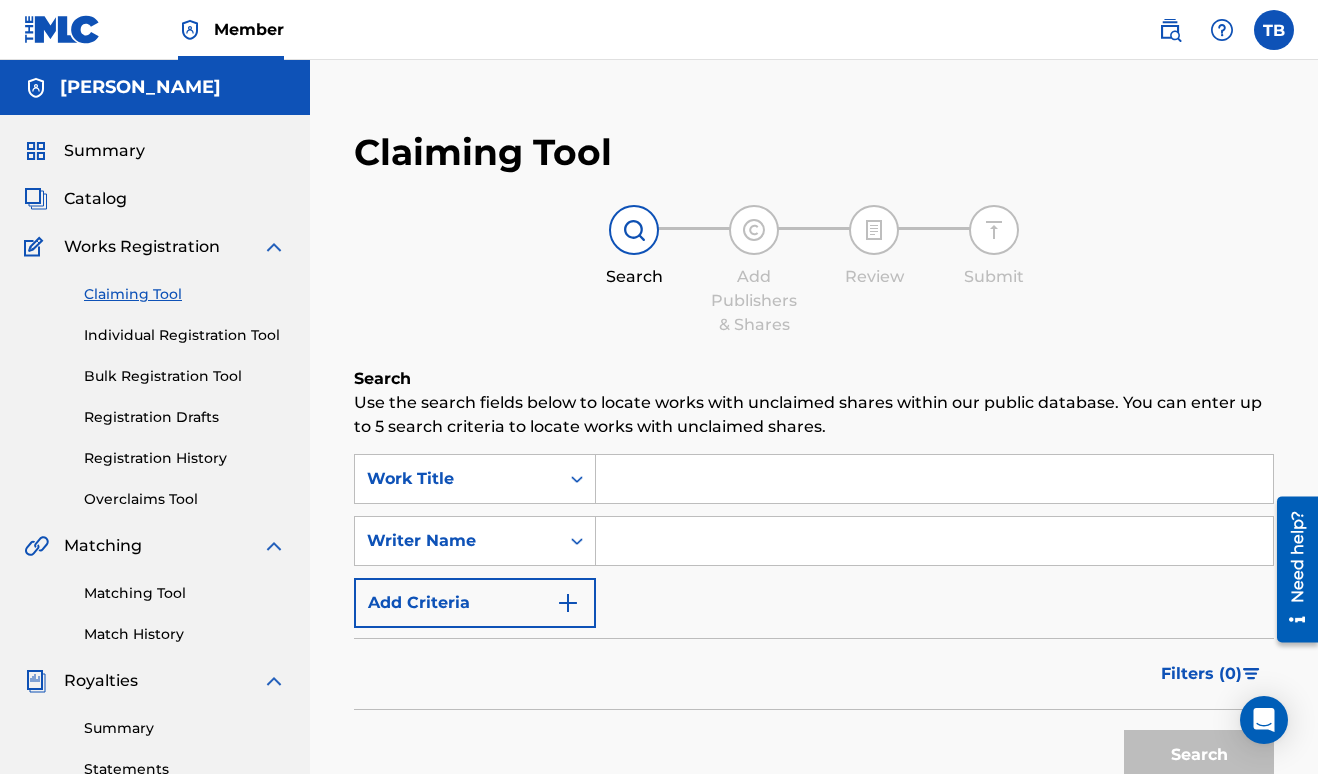 click at bounding box center (934, 541) 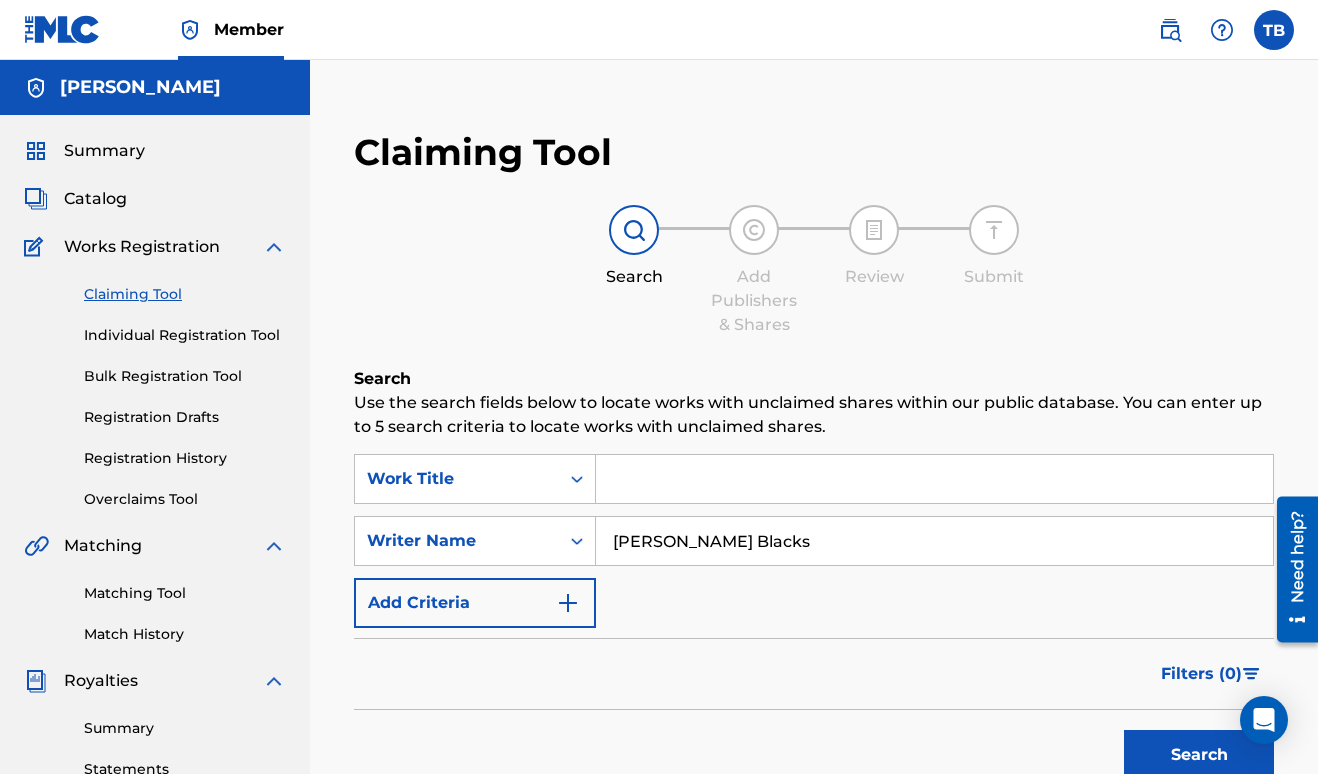 click on "Search" at bounding box center (1199, 755) 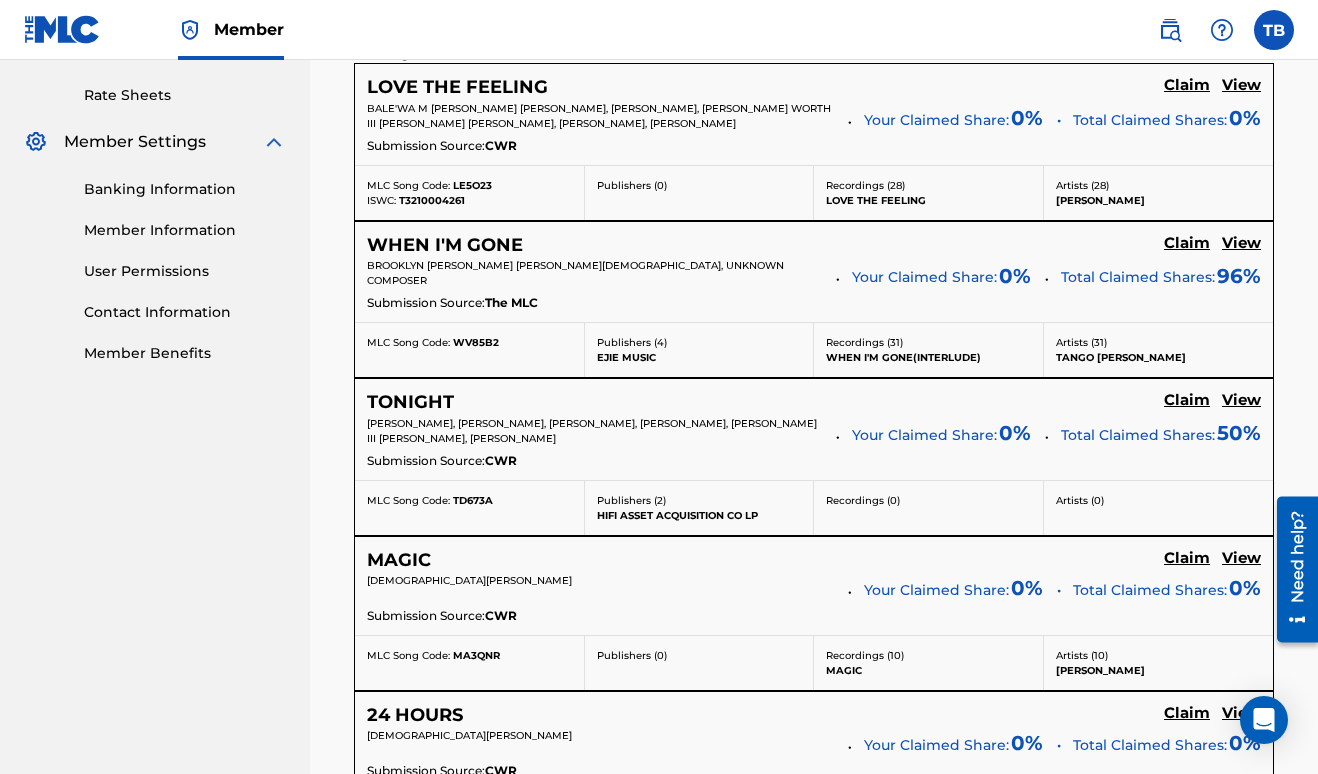 scroll, scrollTop: 777, scrollLeft: 0, axis: vertical 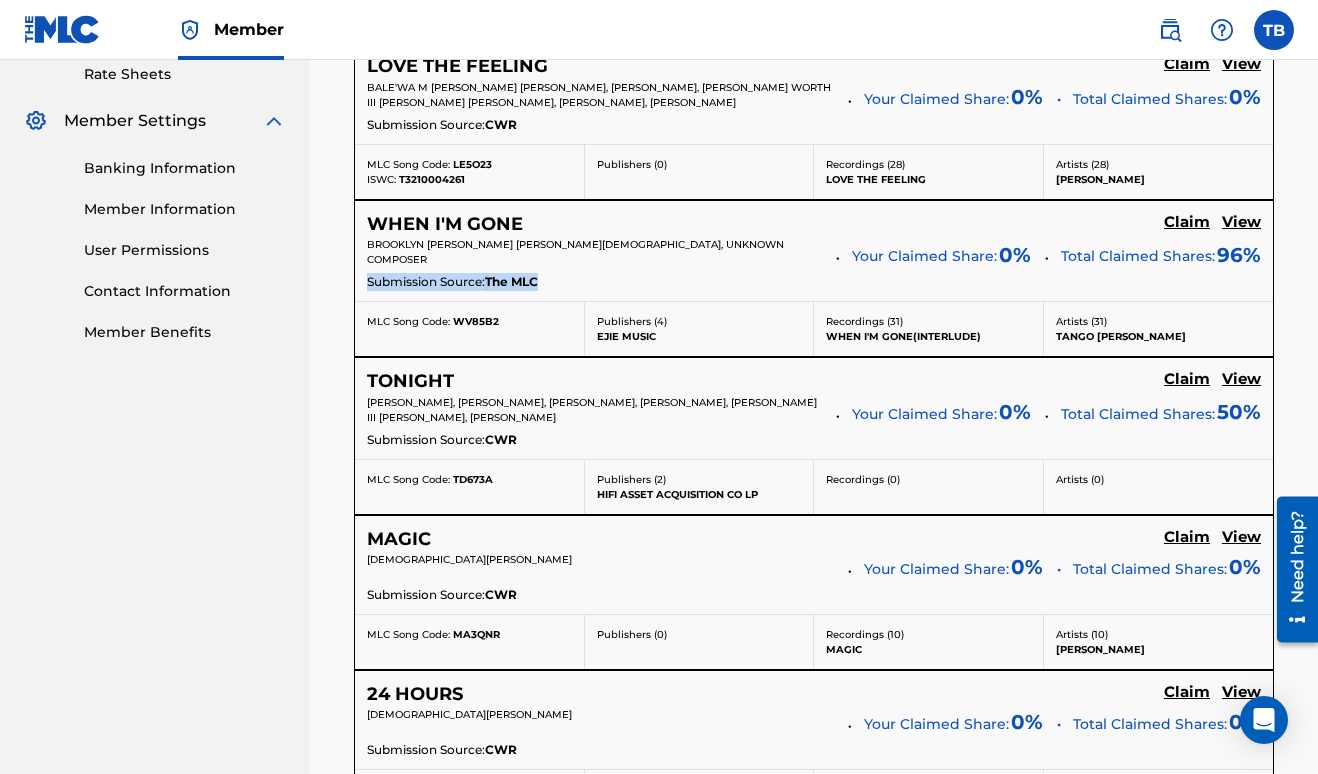 drag, startPoint x: 1314, startPoint y: 360, endPoint x: 1293, endPoint y: 419, distance: 62.625874 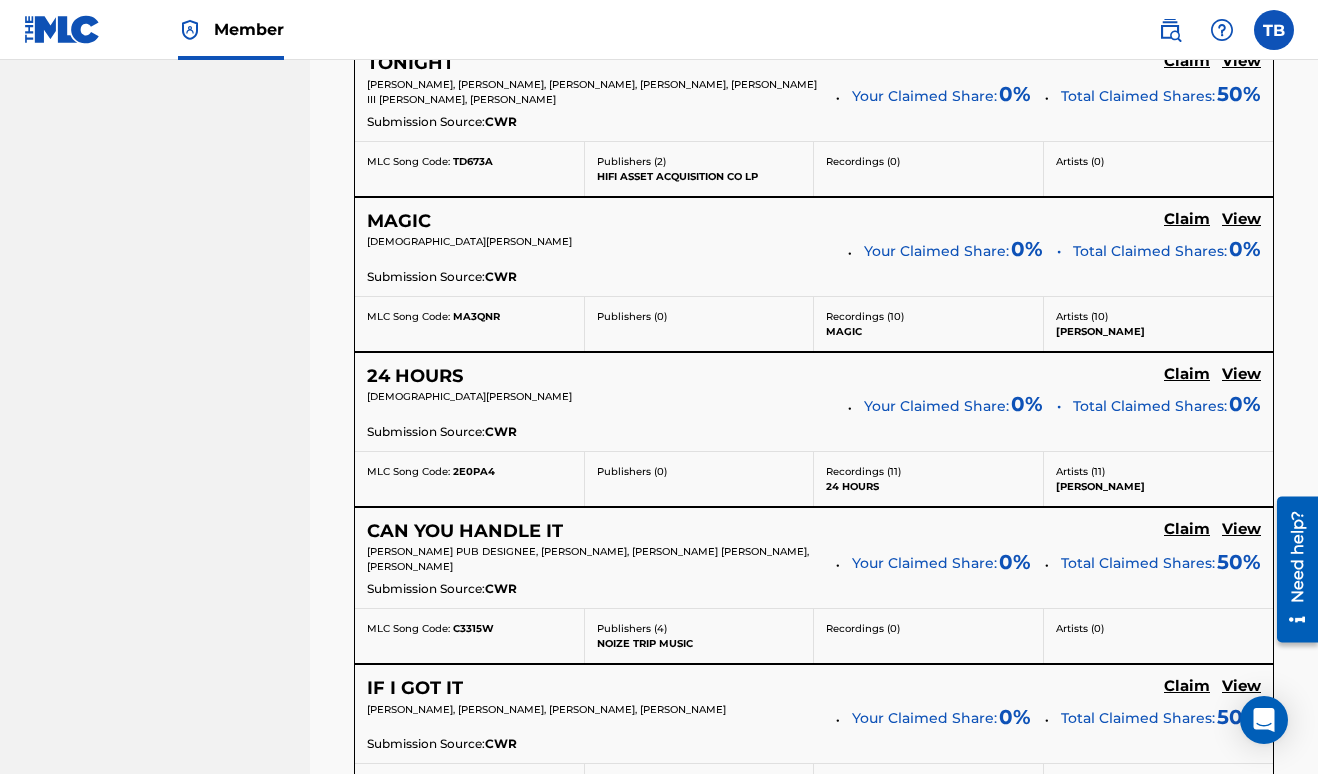 scroll, scrollTop: 1124, scrollLeft: 0, axis: vertical 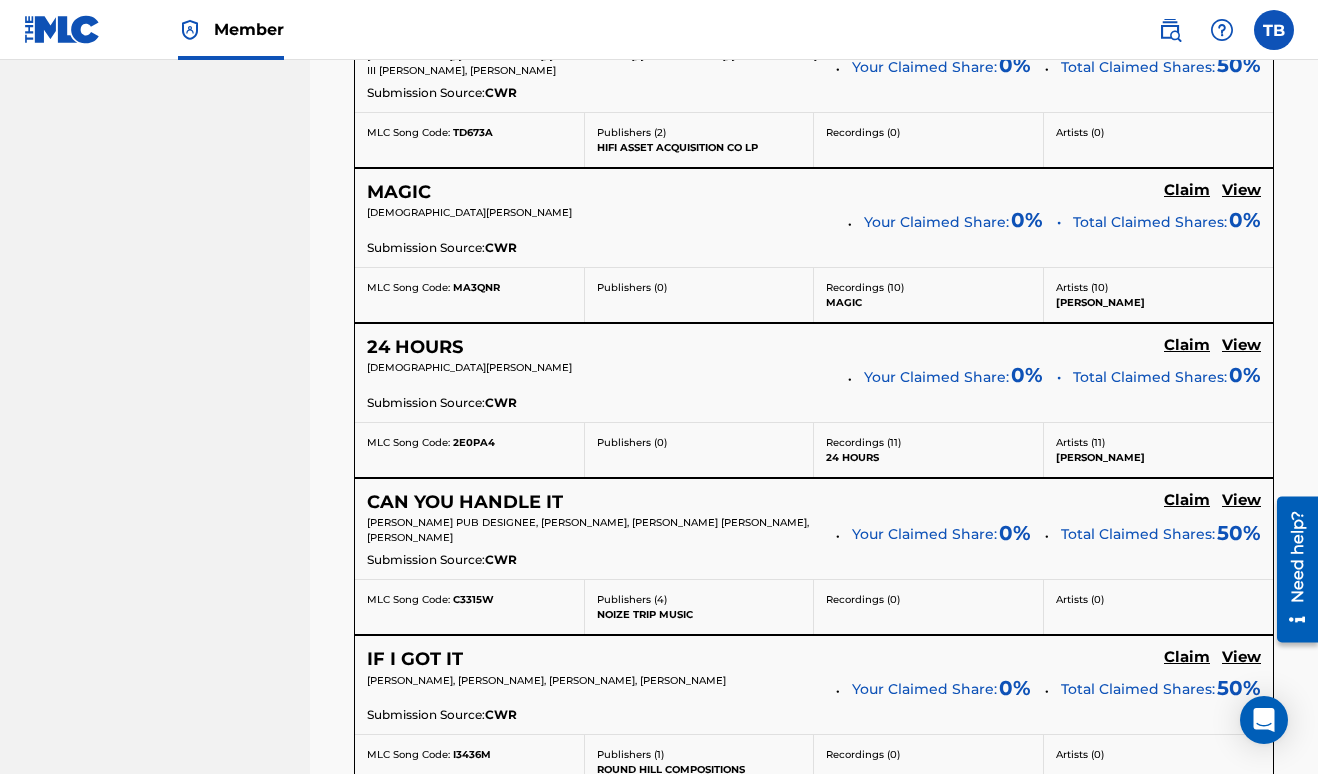 click on "Claim" at bounding box center [1187, -283] 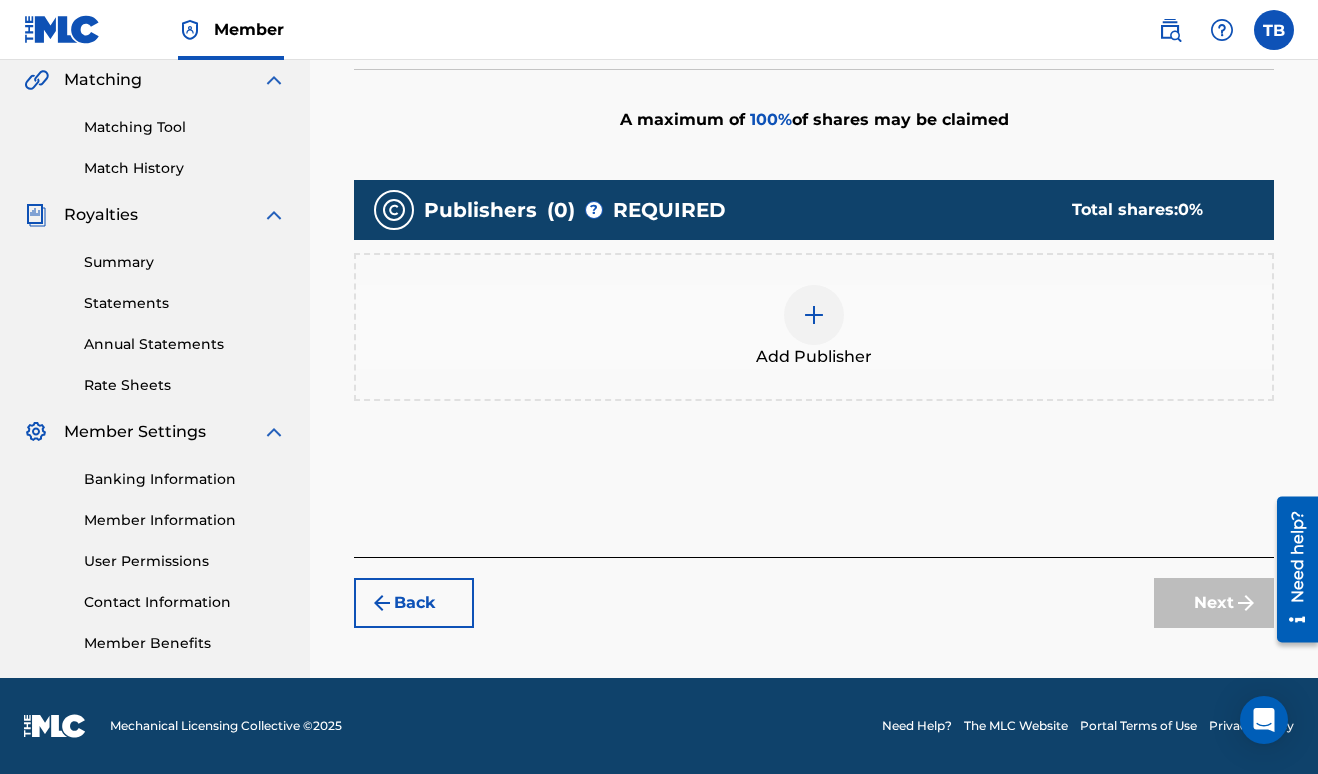 click at bounding box center [814, 315] 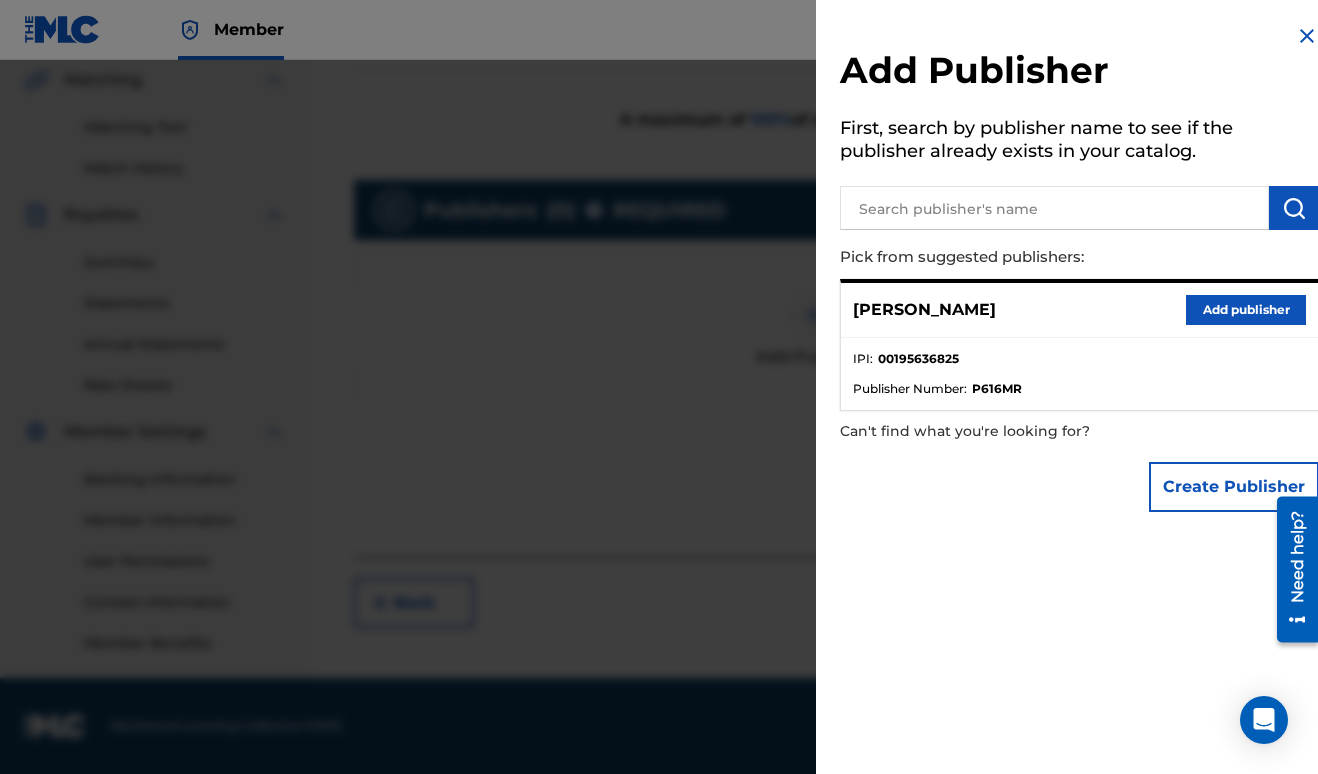 click on "Add publisher" at bounding box center [1246, 310] 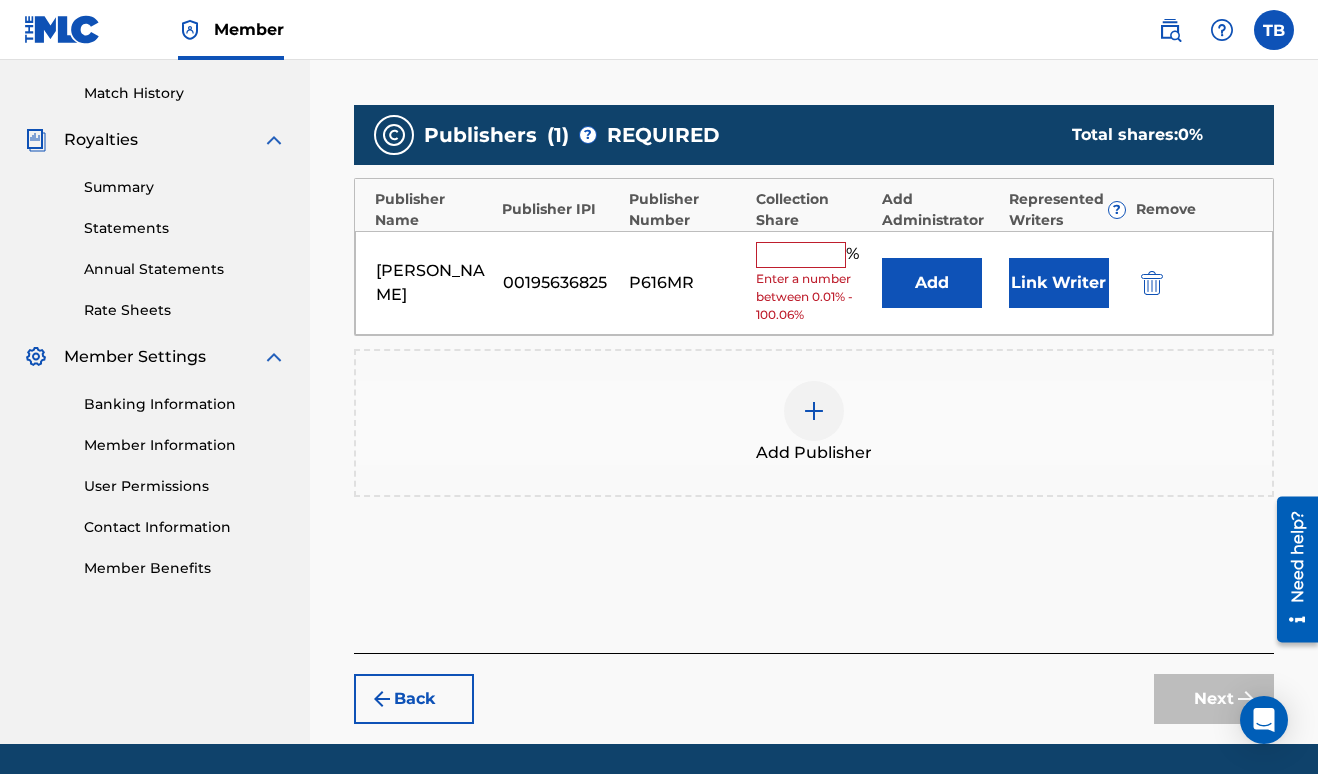 click at bounding box center (801, 255) 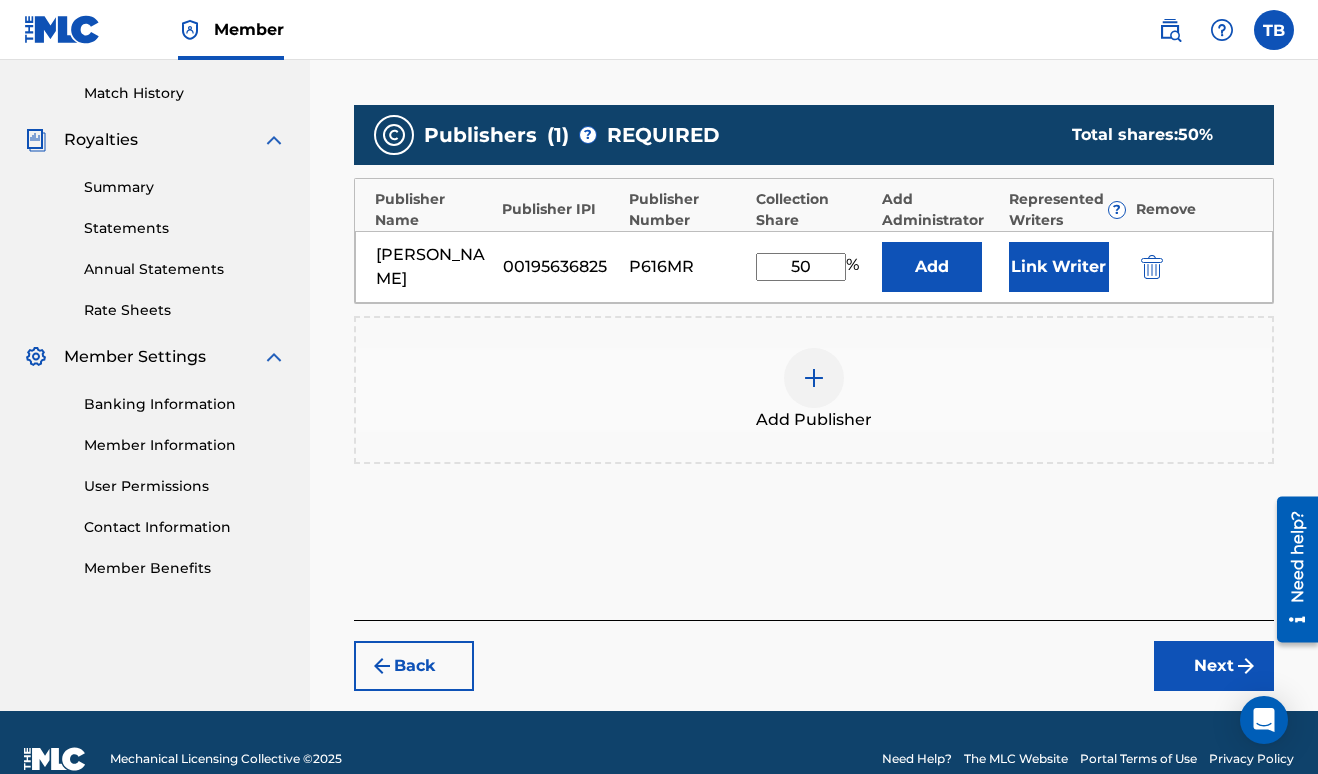 type on "50" 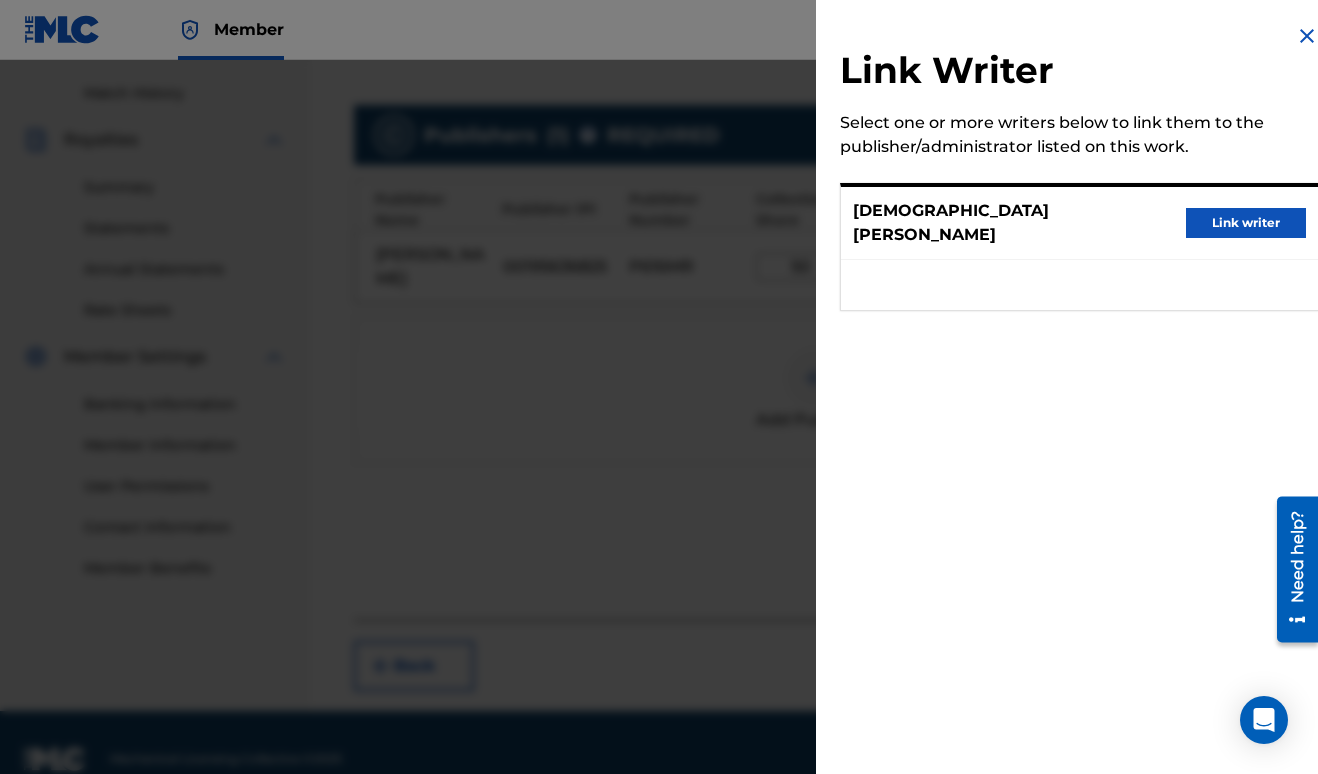 click on "Link writer" at bounding box center (1246, 223) 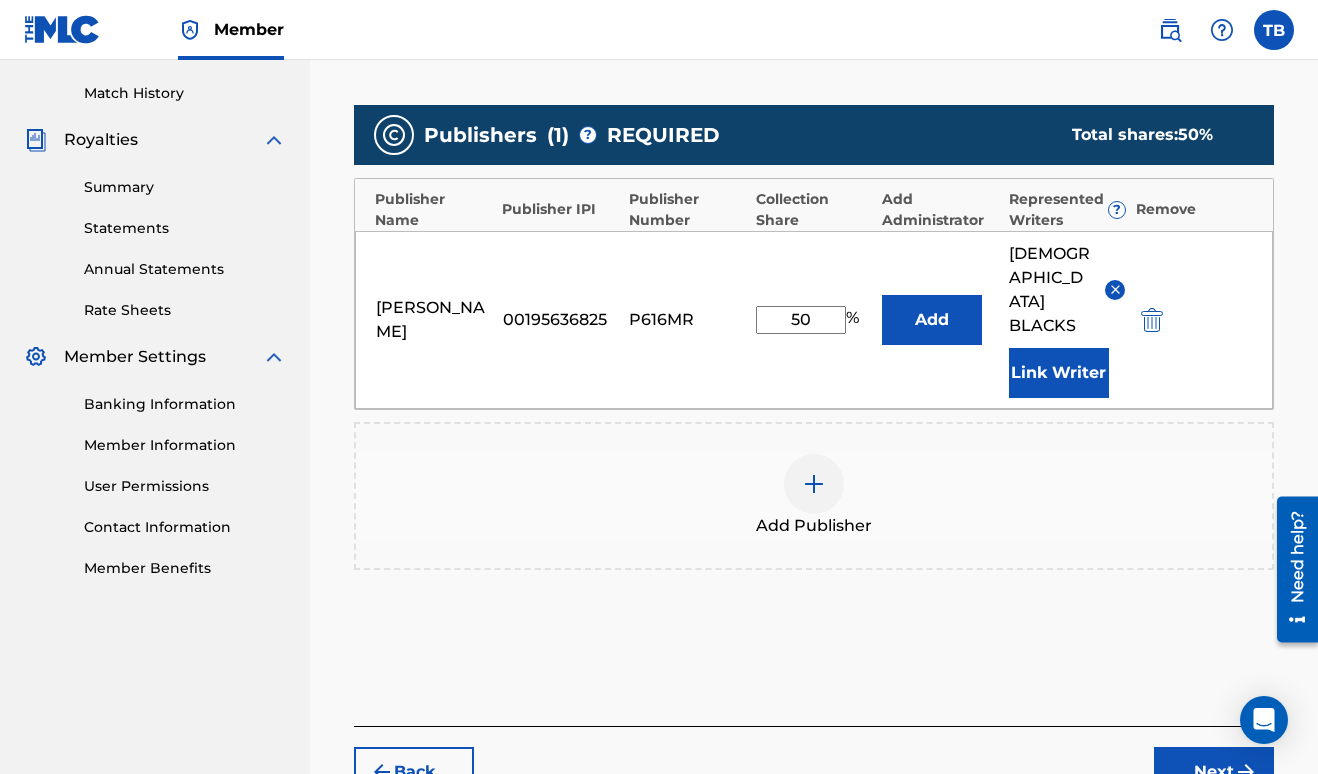 click on "Next" at bounding box center [1214, 772] 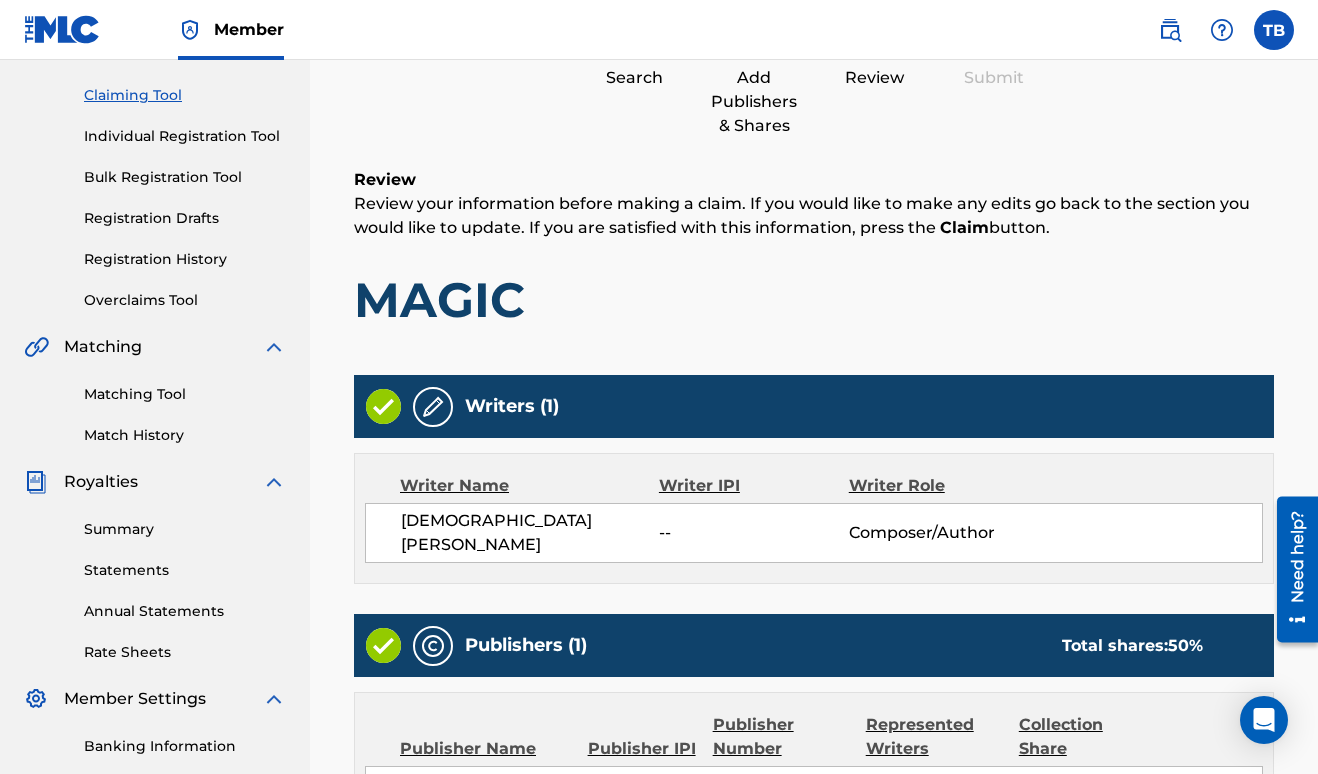 scroll, scrollTop: 90, scrollLeft: 0, axis: vertical 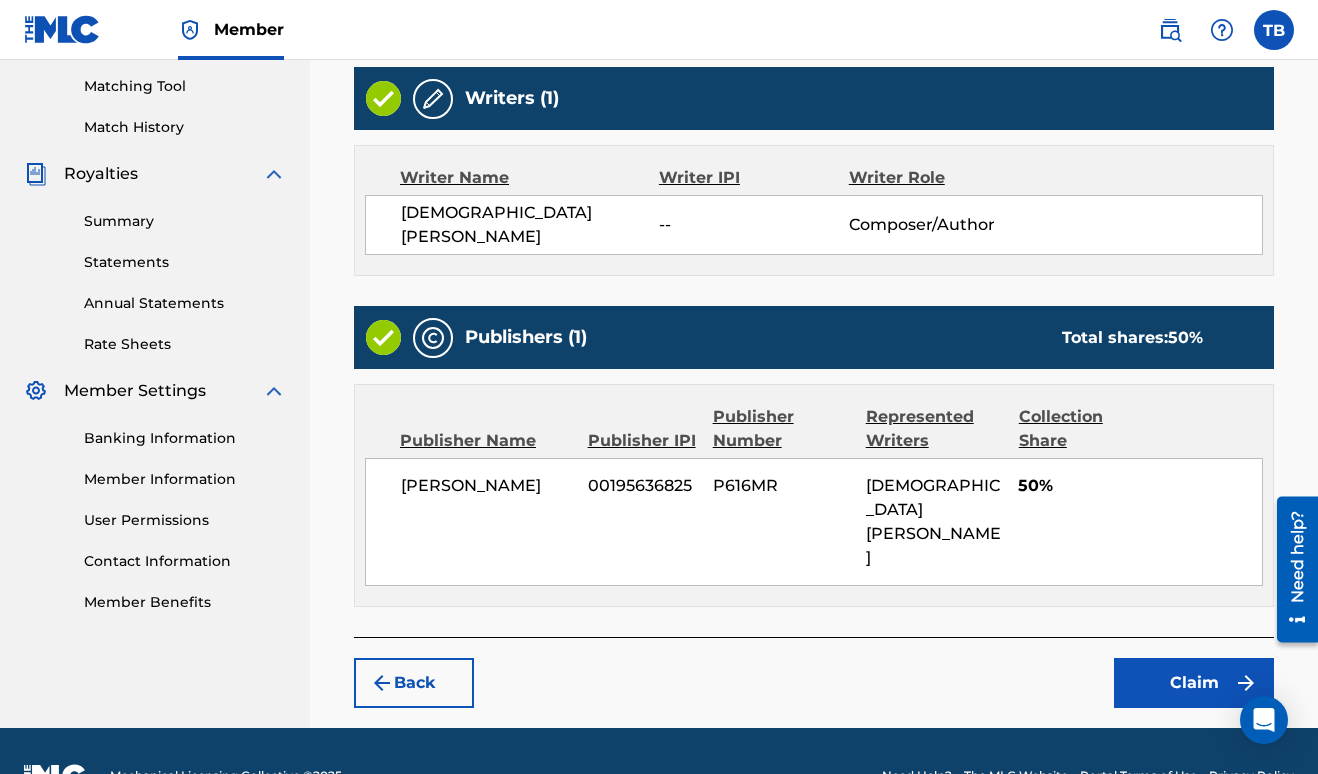 click on "Claim" at bounding box center [1194, 683] 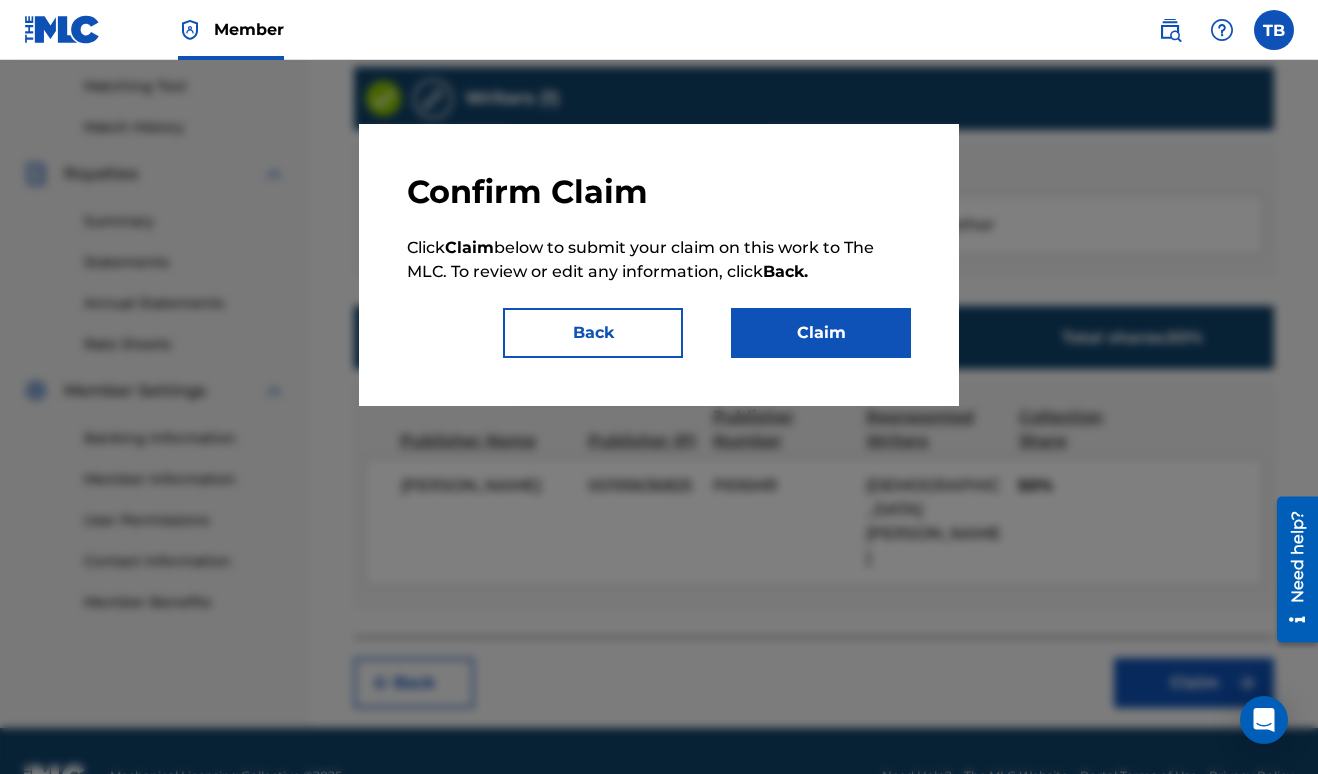 click on "Claim" at bounding box center [821, 333] 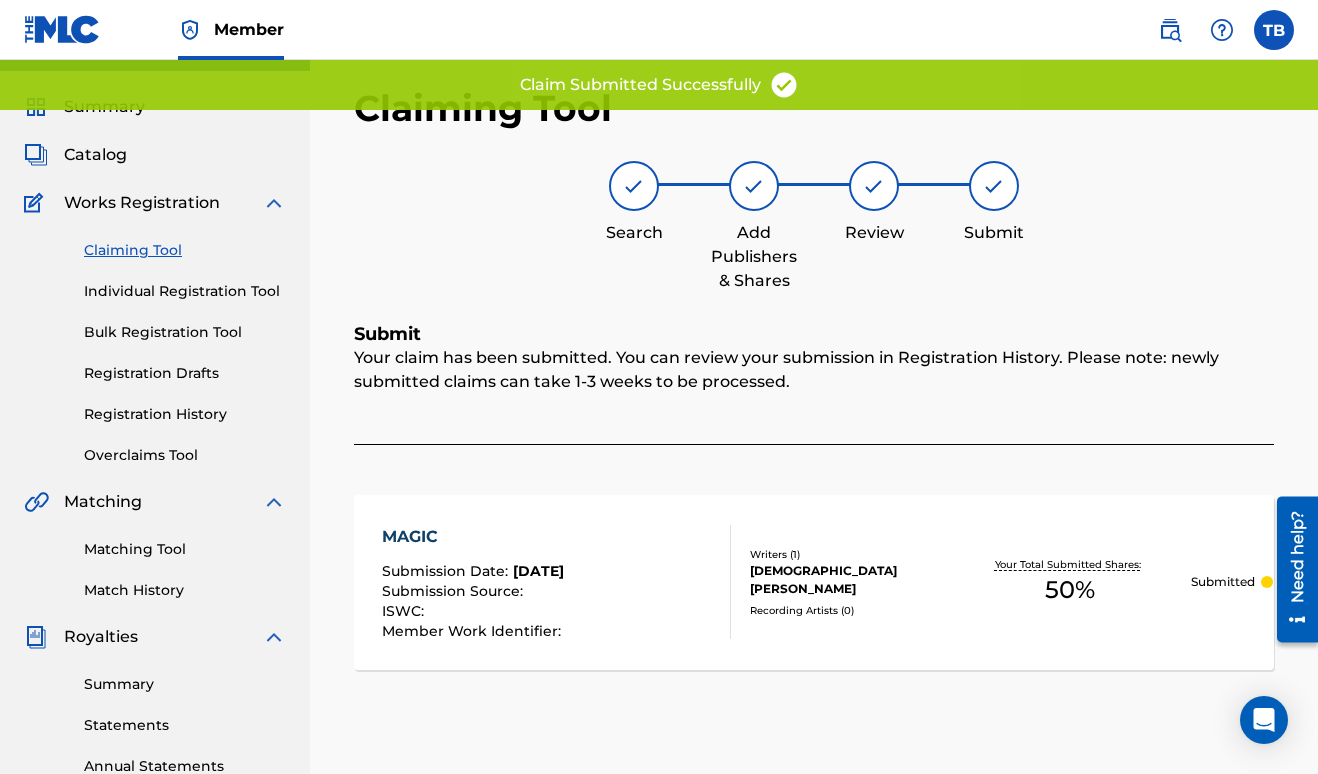 scroll, scrollTop: 0, scrollLeft: 0, axis: both 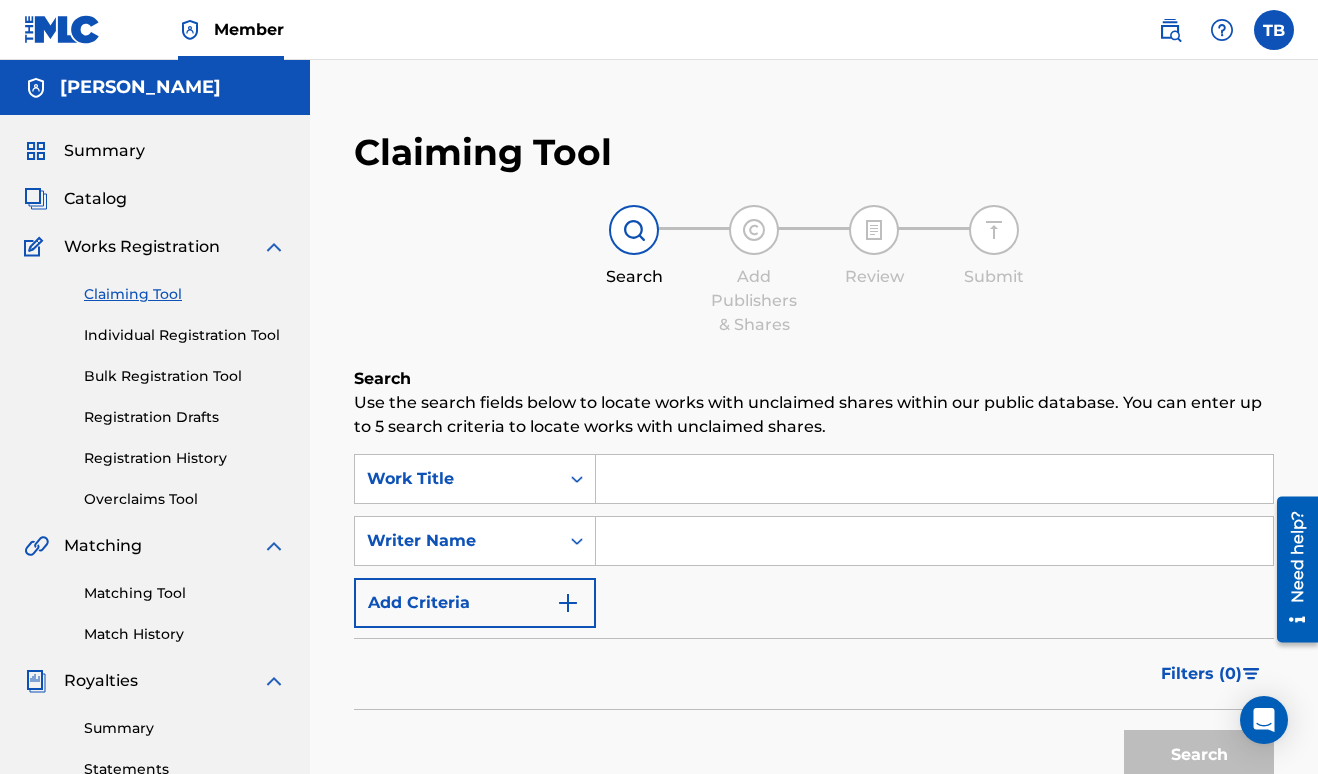 click at bounding box center [934, 541] 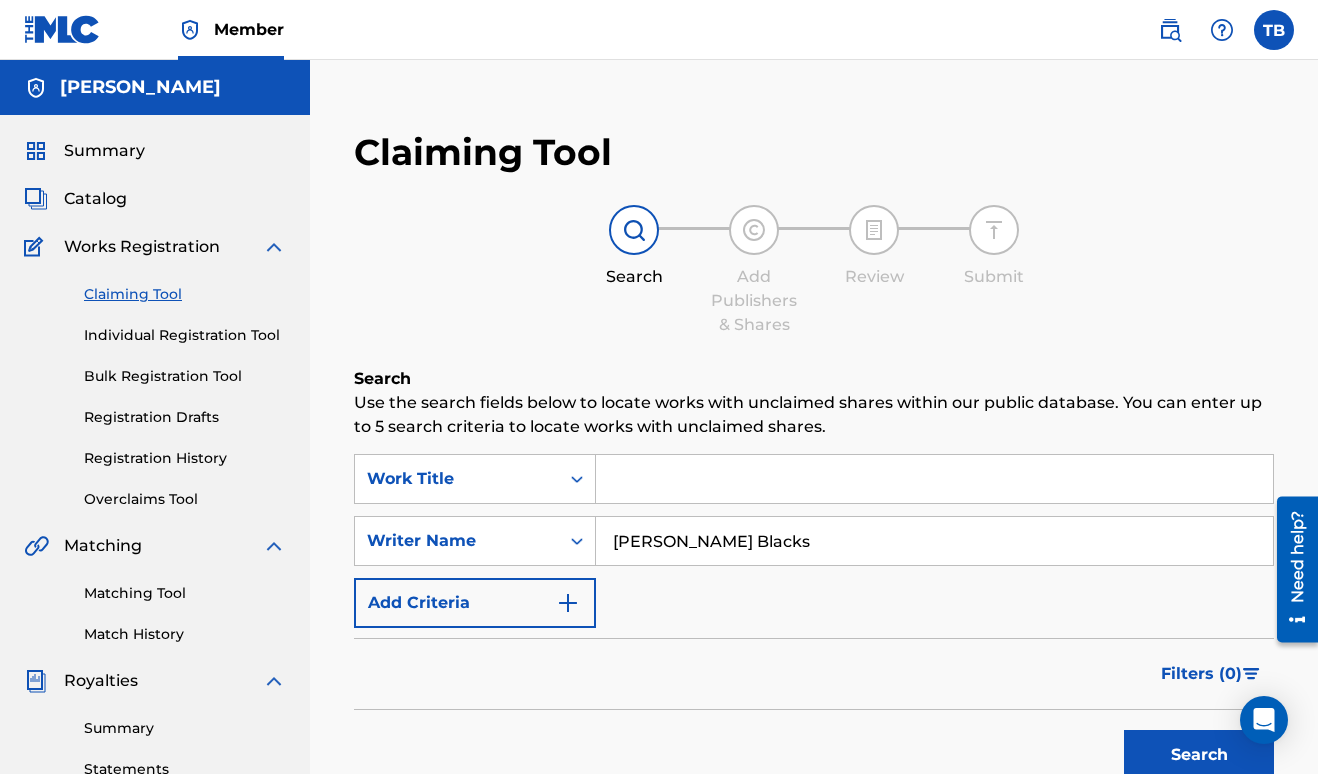 click on "Search" at bounding box center [1199, 755] 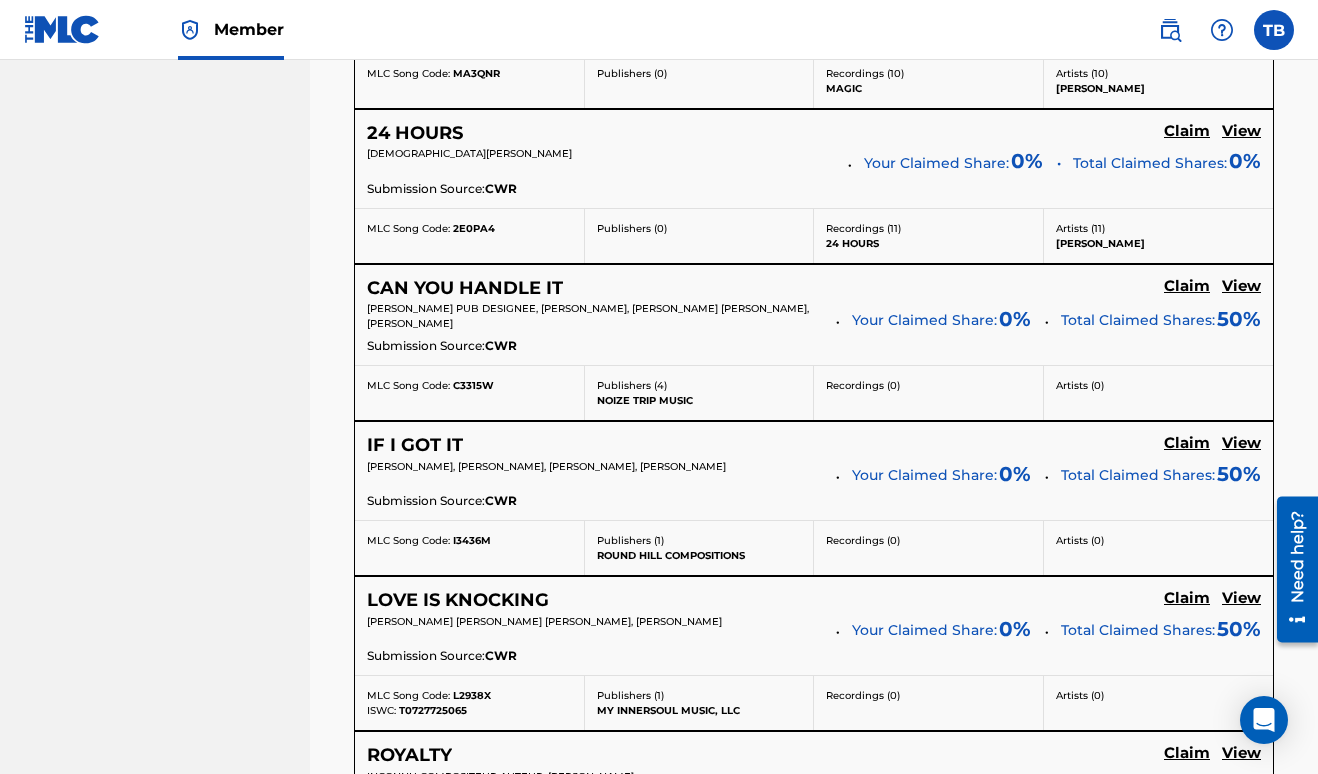 scroll, scrollTop: 1343, scrollLeft: 0, axis: vertical 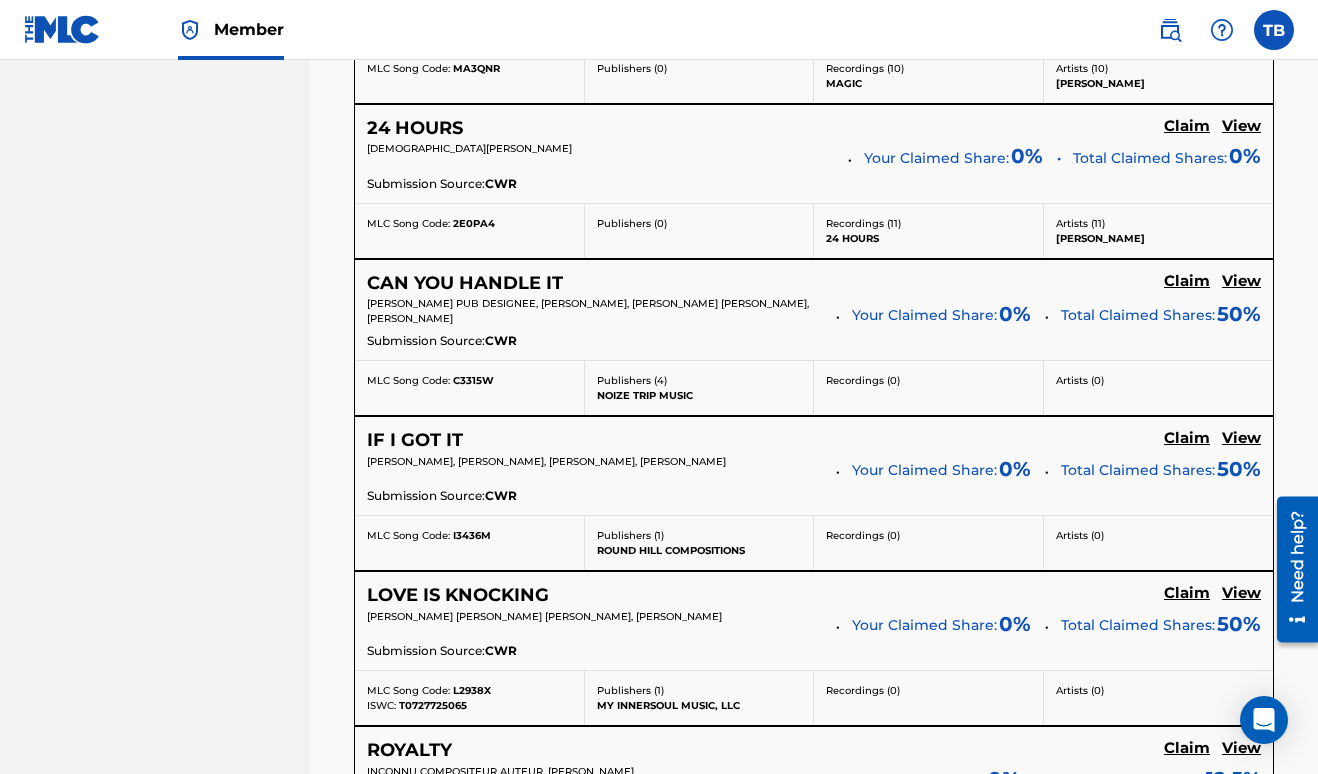 click on "Claim" at bounding box center [1187, -502] 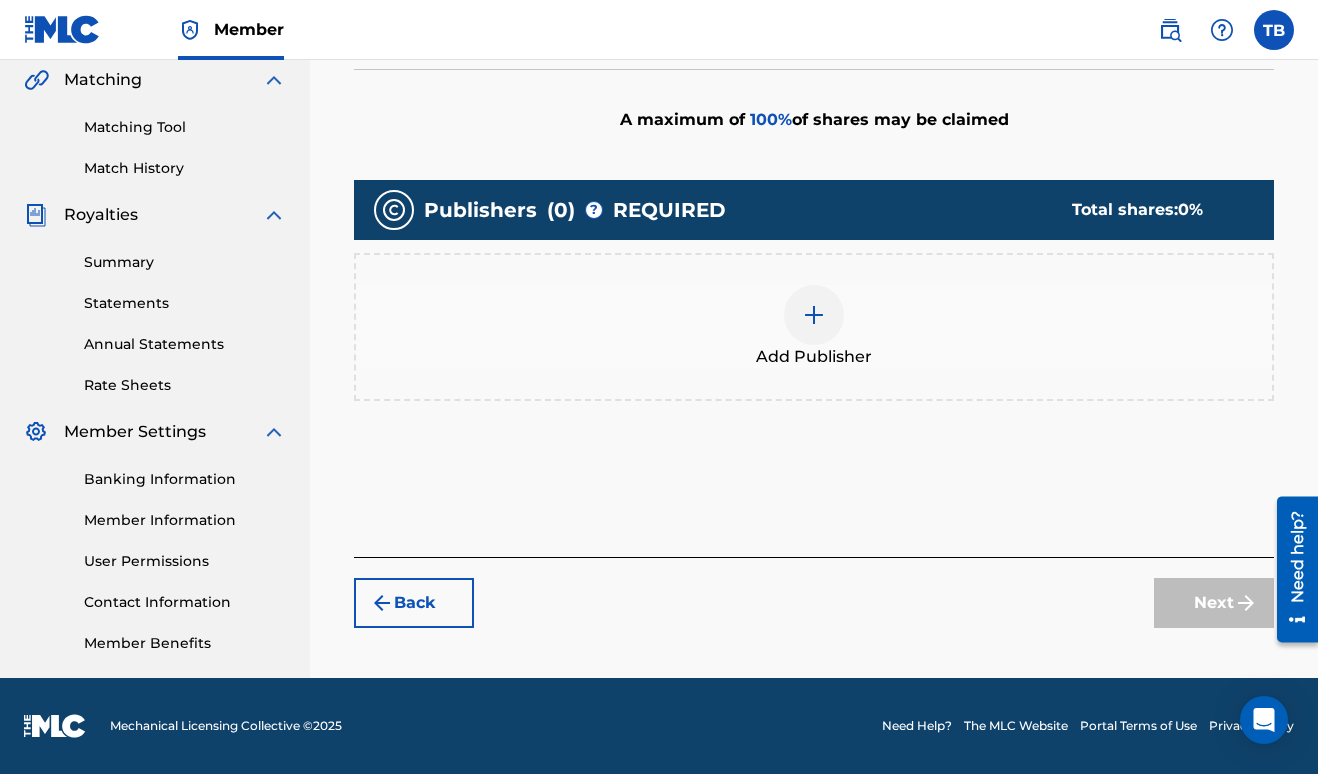 scroll, scrollTop: 541, scrollLeft: 0, axis: vertical 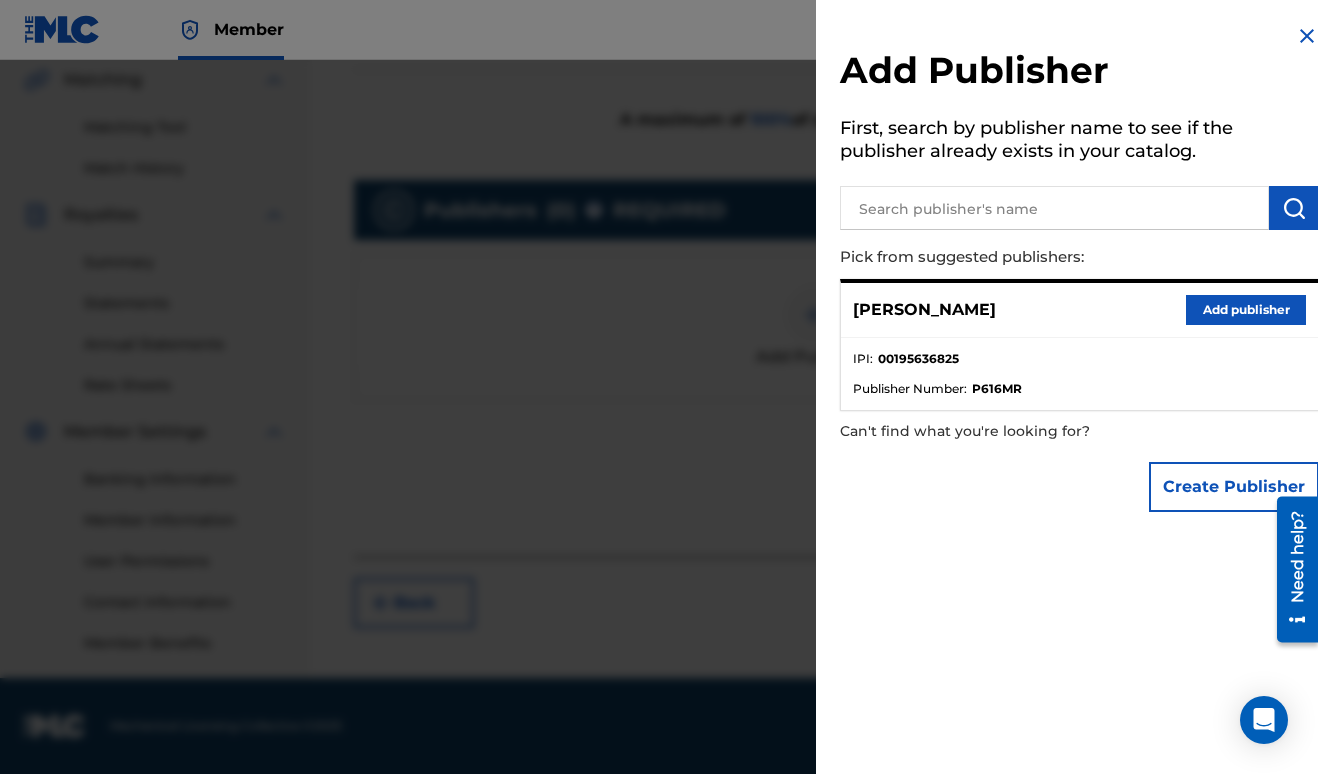 click on "Add publisher" at bounding box center (1246, 310) 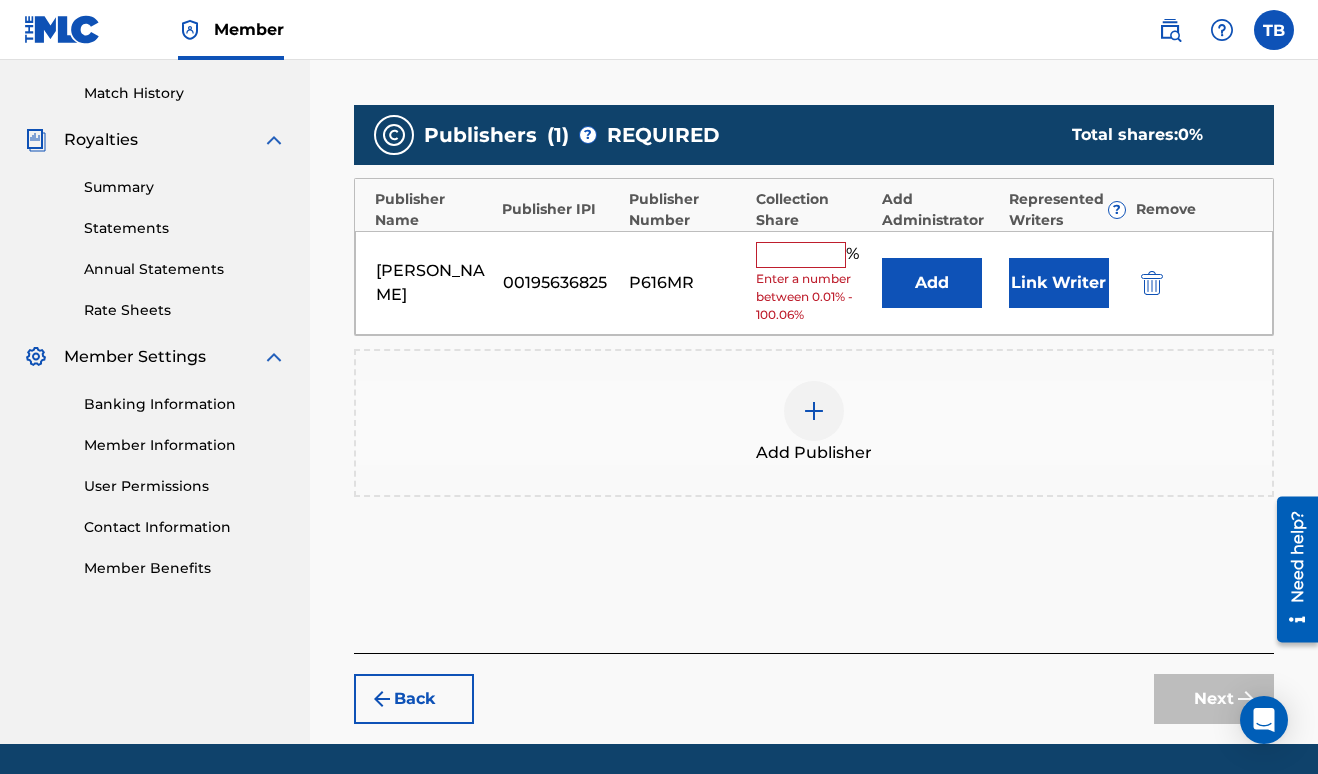 click at bounding box center [801, 255] 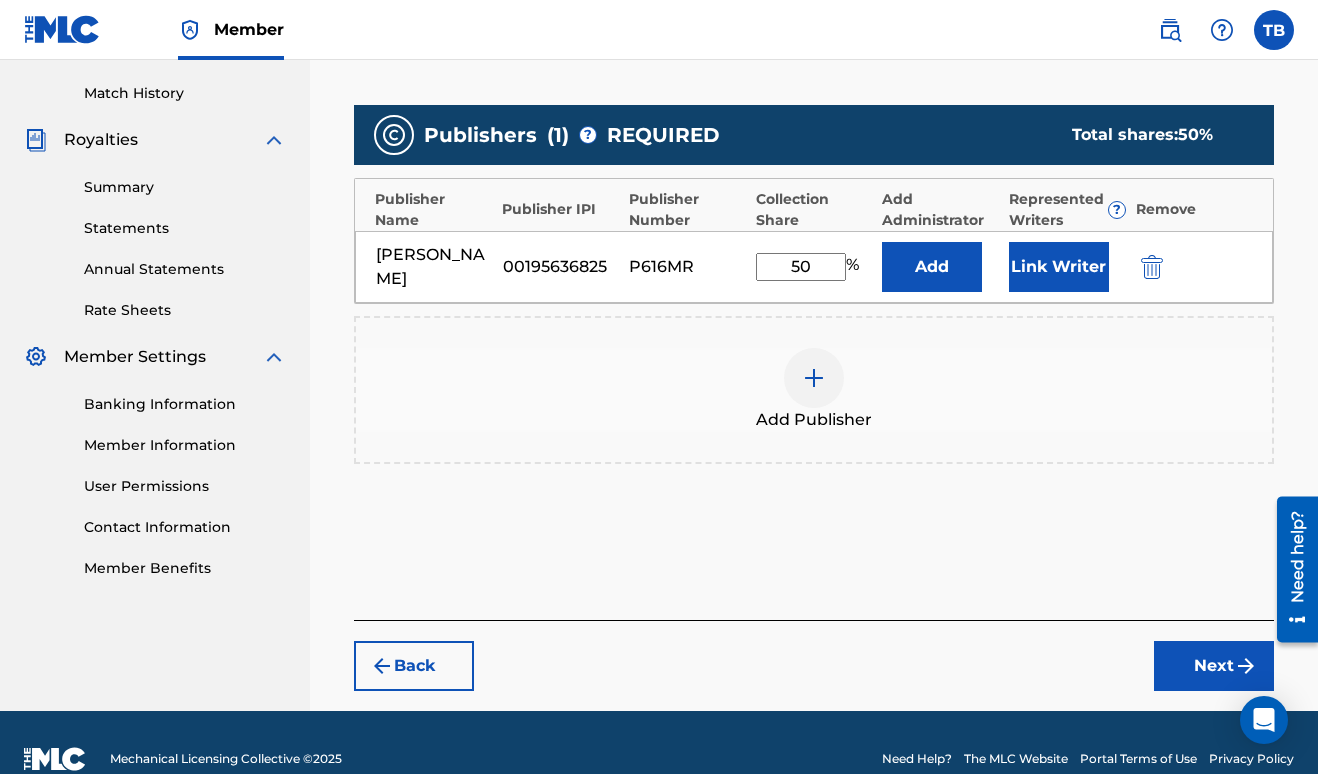 type on "50" 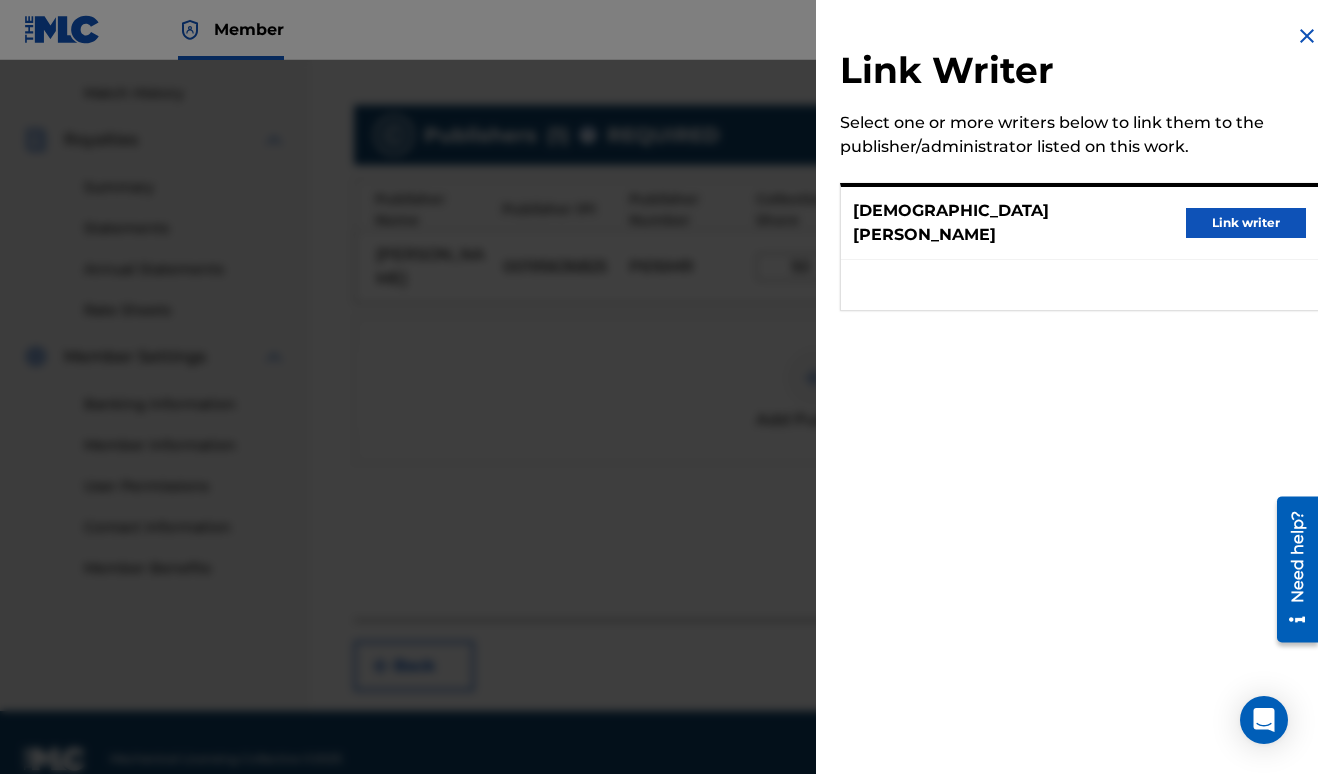 click on "Link writer" at bounding box center (1246, 223) 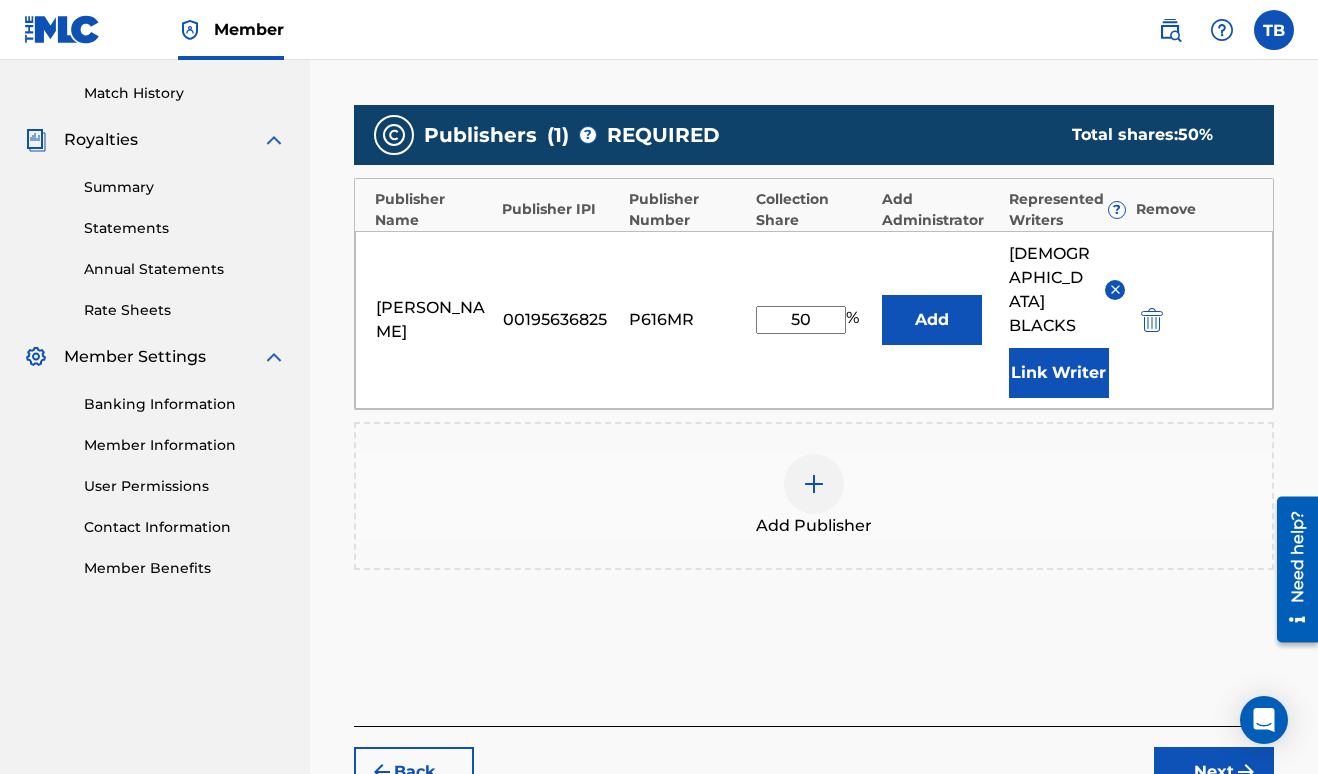 click on "Next" at bounding box center [1214, 772] 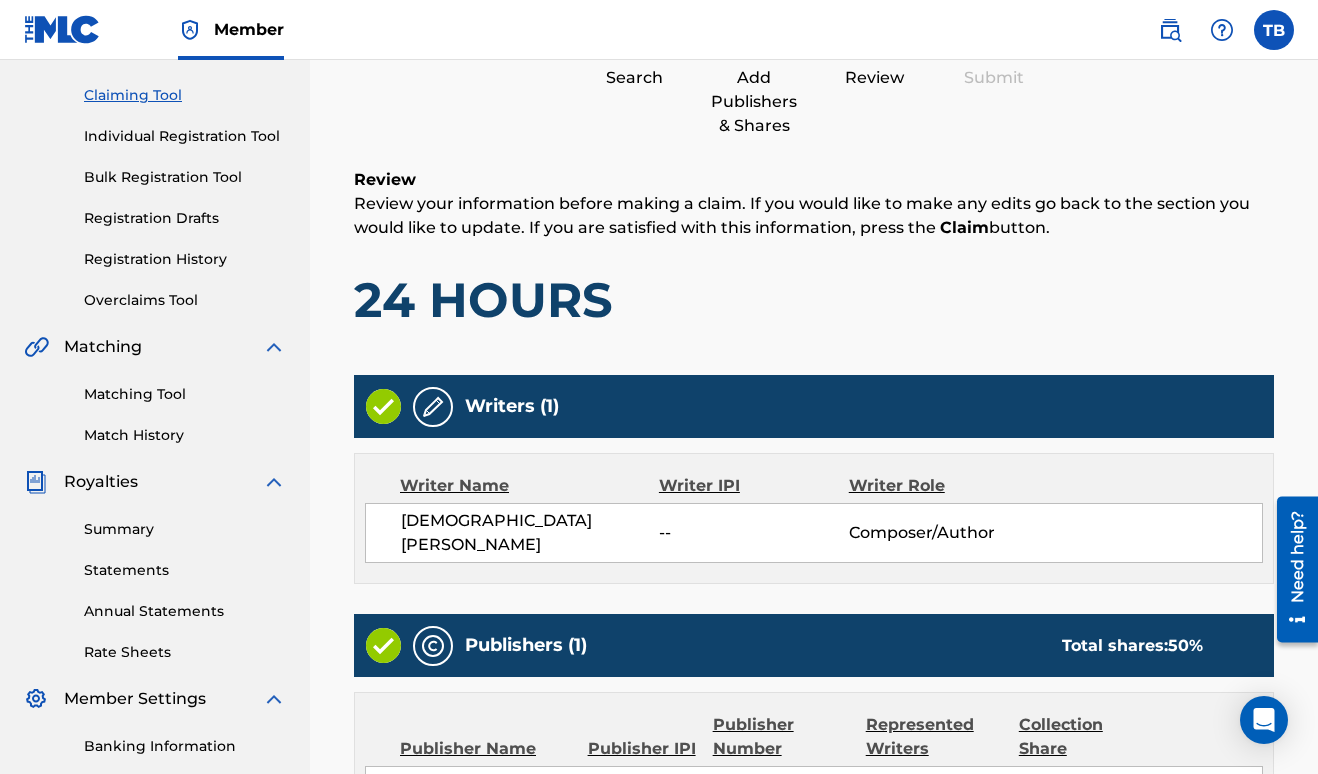 scroll, scrollTop: 90, scrollLeft: 0, axis: vertical 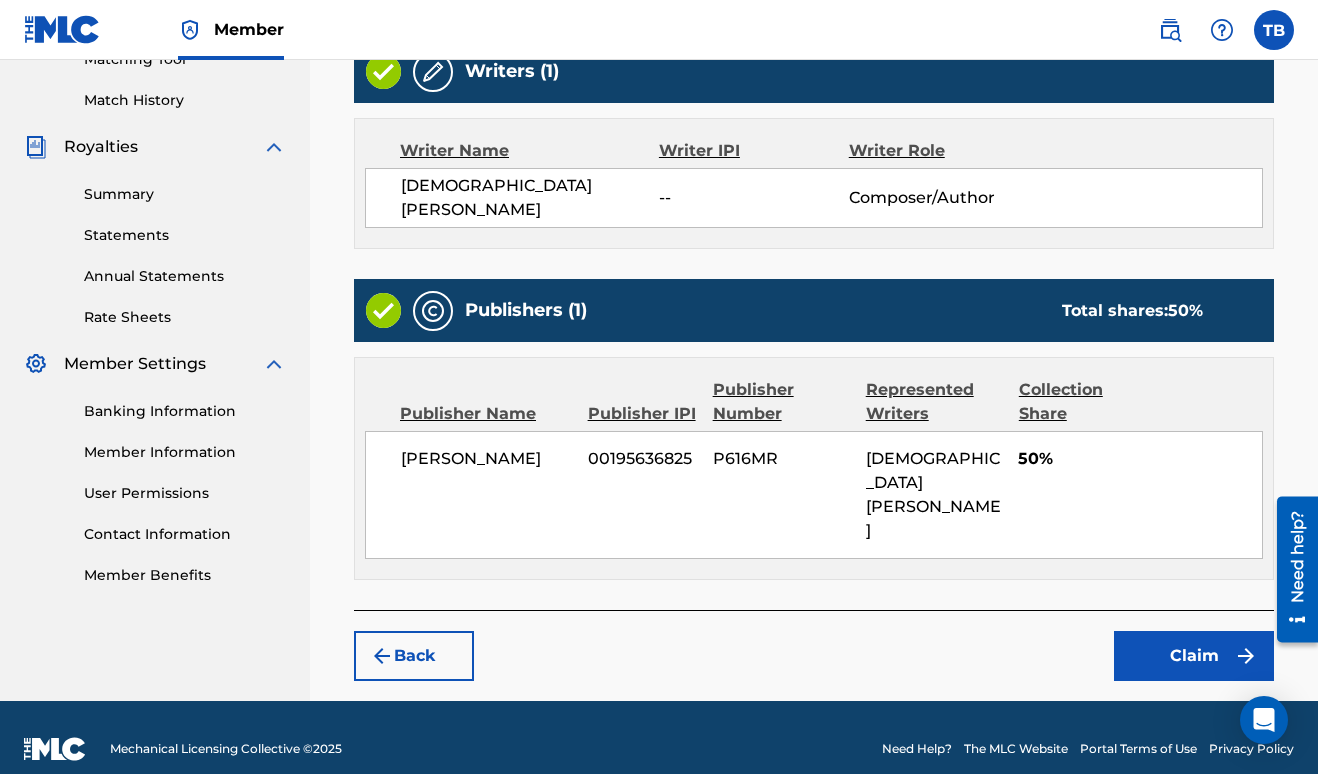 click on "Claim" at bounding box center [1194, 656] 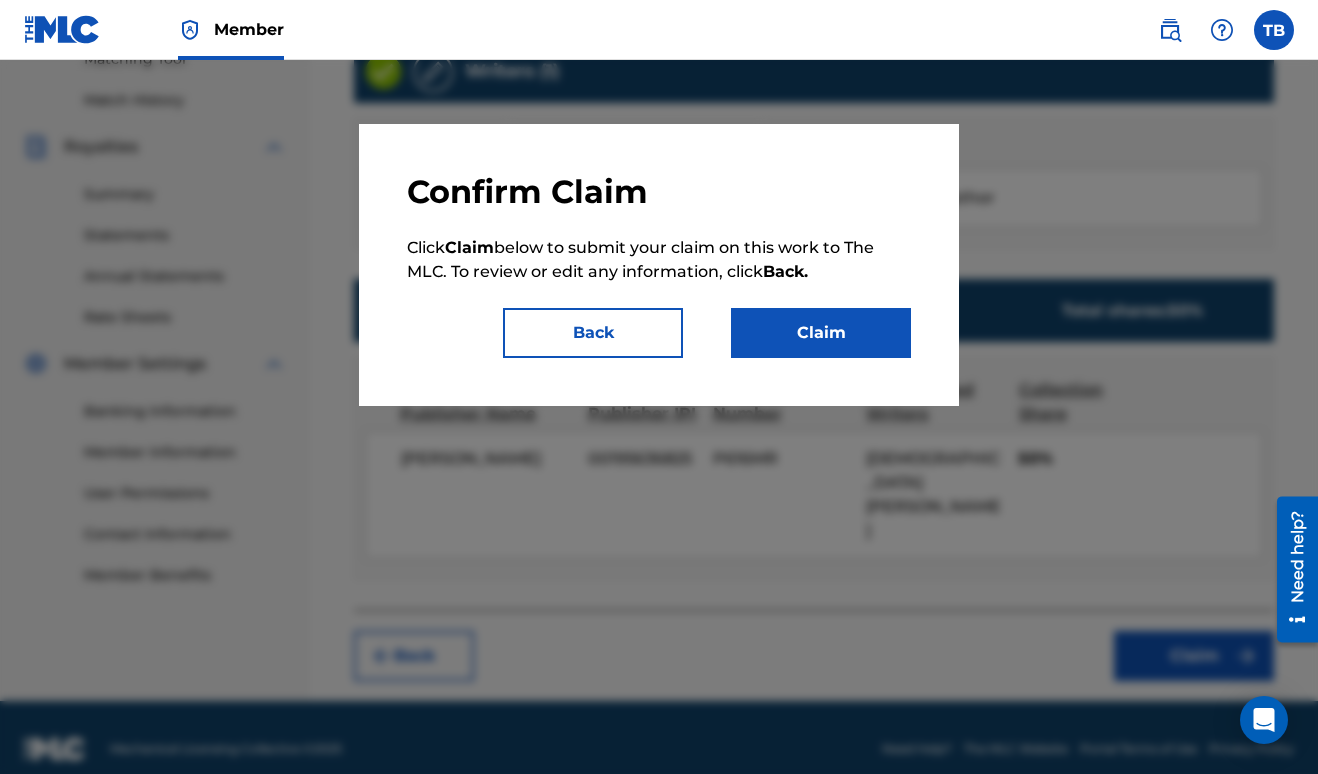 click on "Claim" at bounding box center [821, 333] 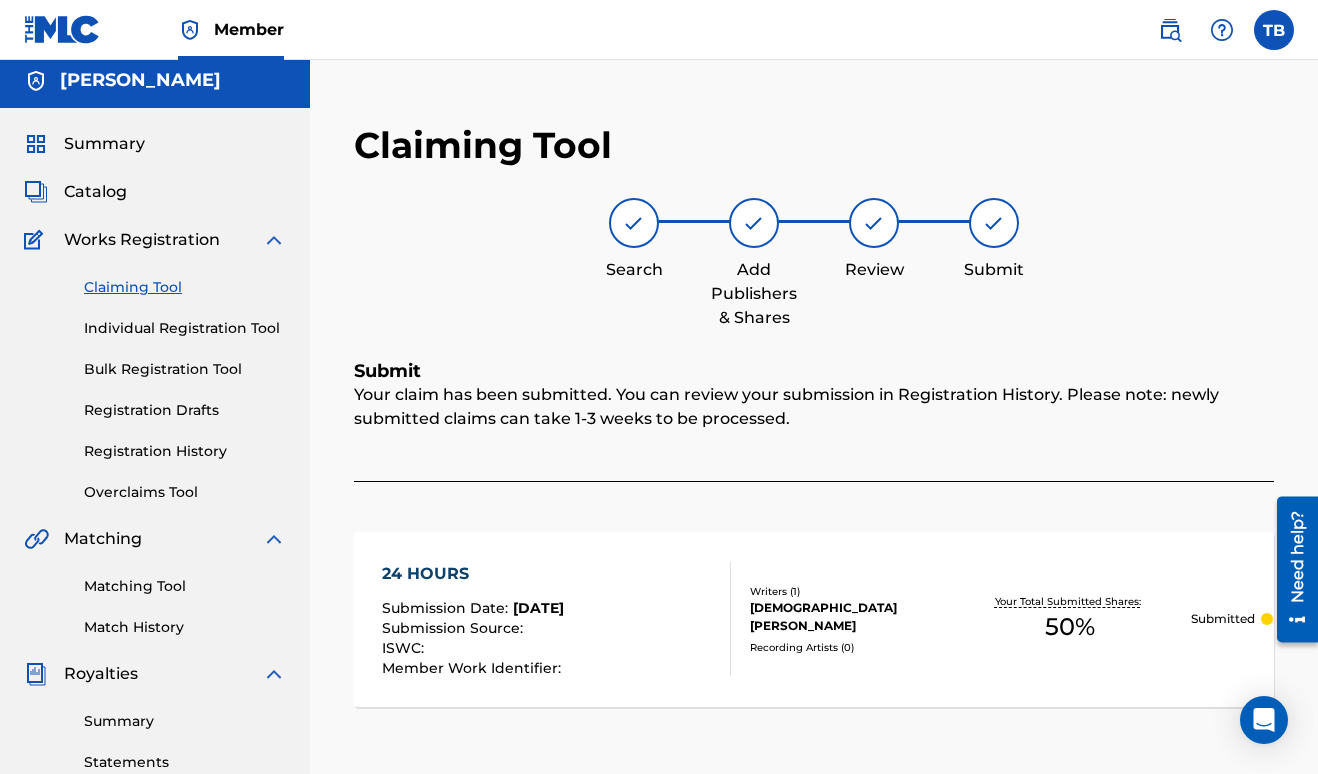 scroll, scrollTop: 0, scrollLeft: 0, axis: both 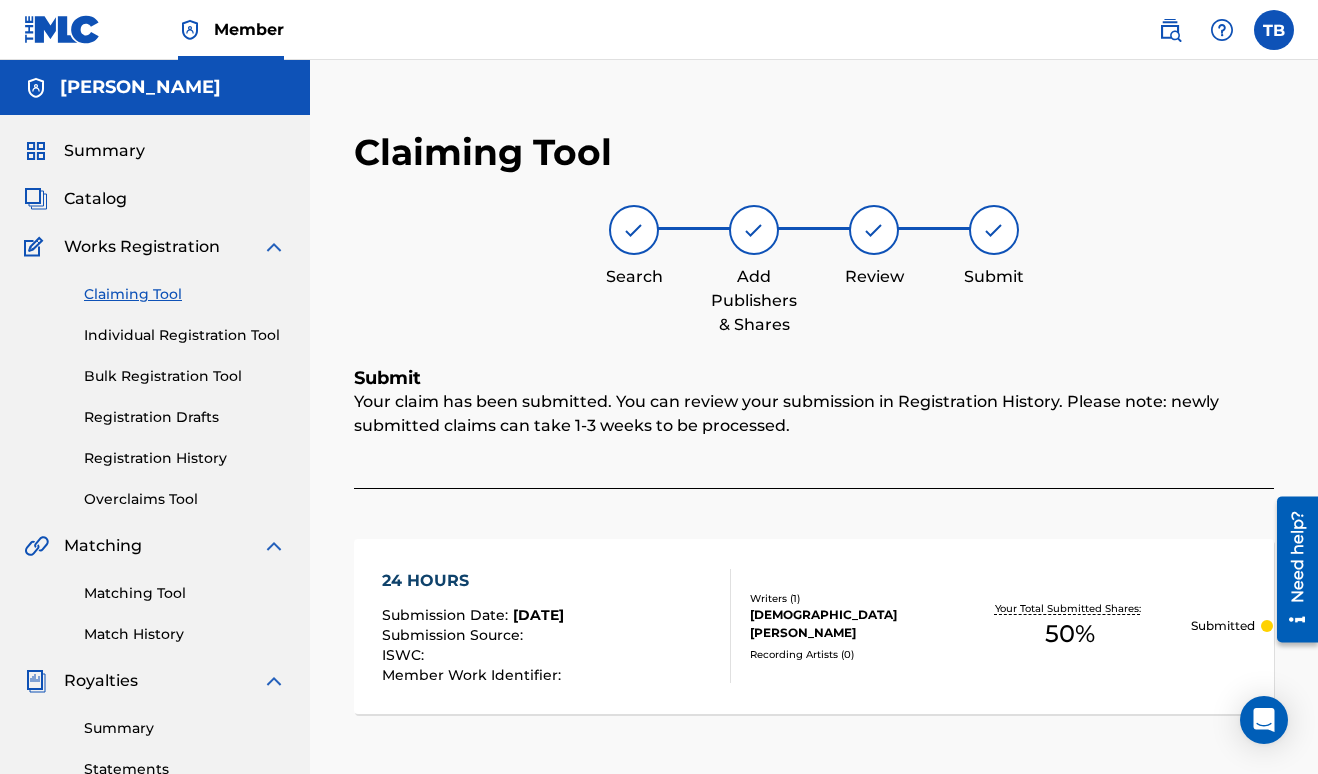 click on "Claiming Tool" at bounding box center [185, 294] 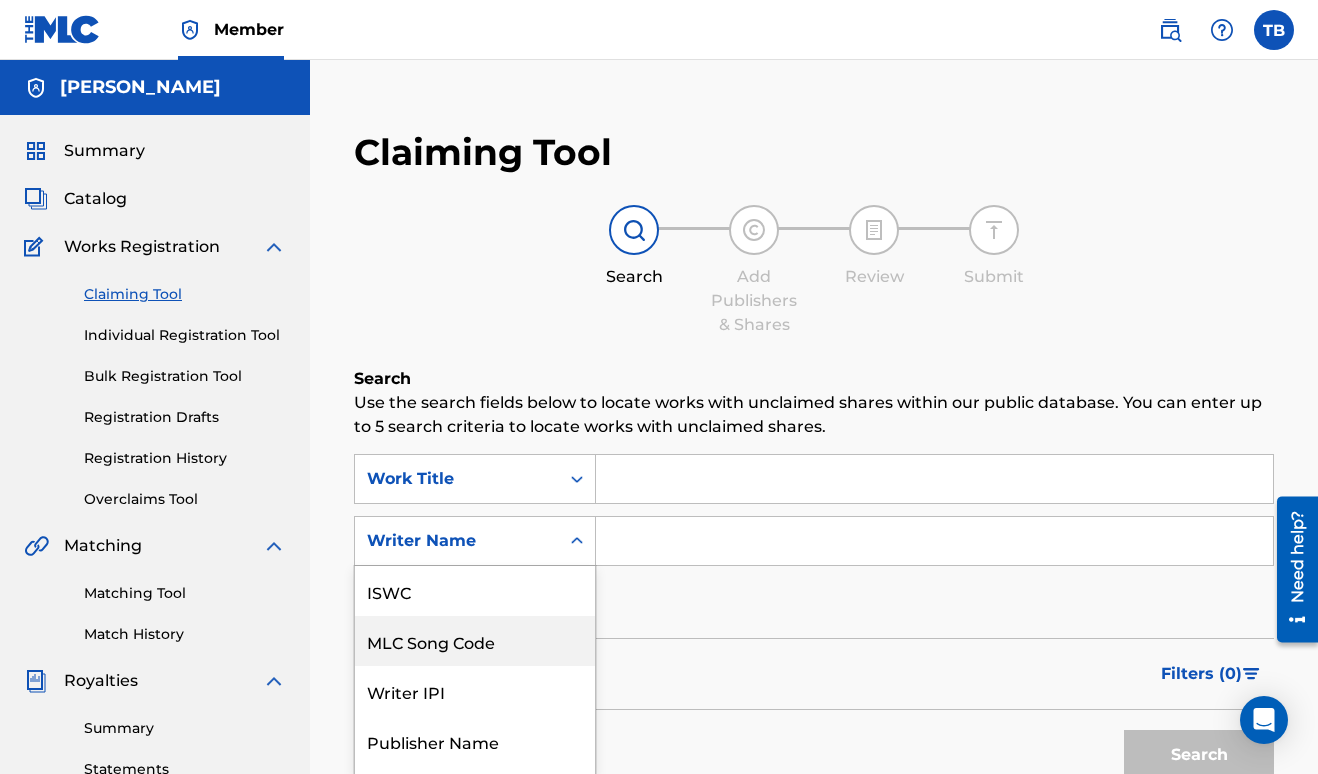 scroll, scrollTop: 93, scrollLeft: 0, axis: vertical 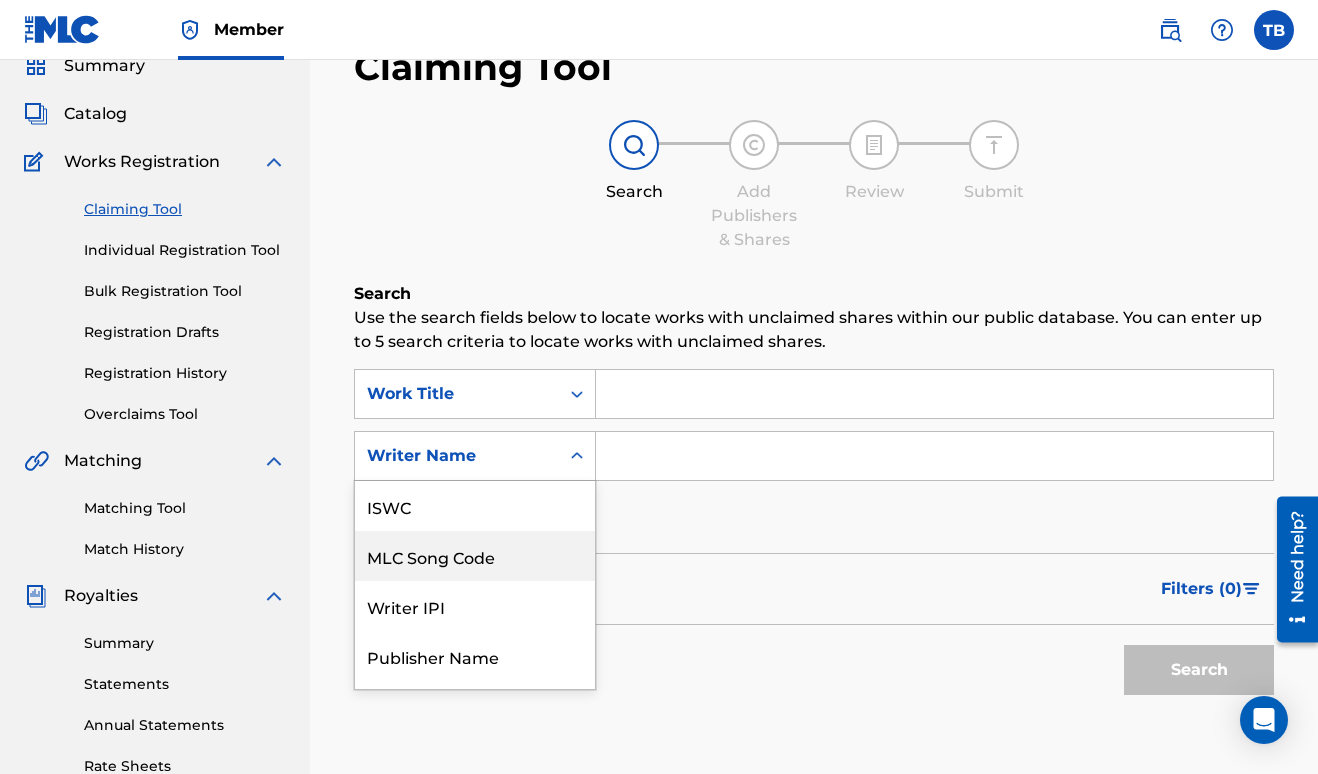 click on "7 results available. Use Up and Down to choose options, press Enter to select the currently focused option, press Escape to exit the menu, press Tab to select the option and exit the menu. Writer Name ISWC MLC Song Code Writer IPI Publisher Name Publisher IPI MLC Publisher Number Writer Name" at bounding box center [475, 456] 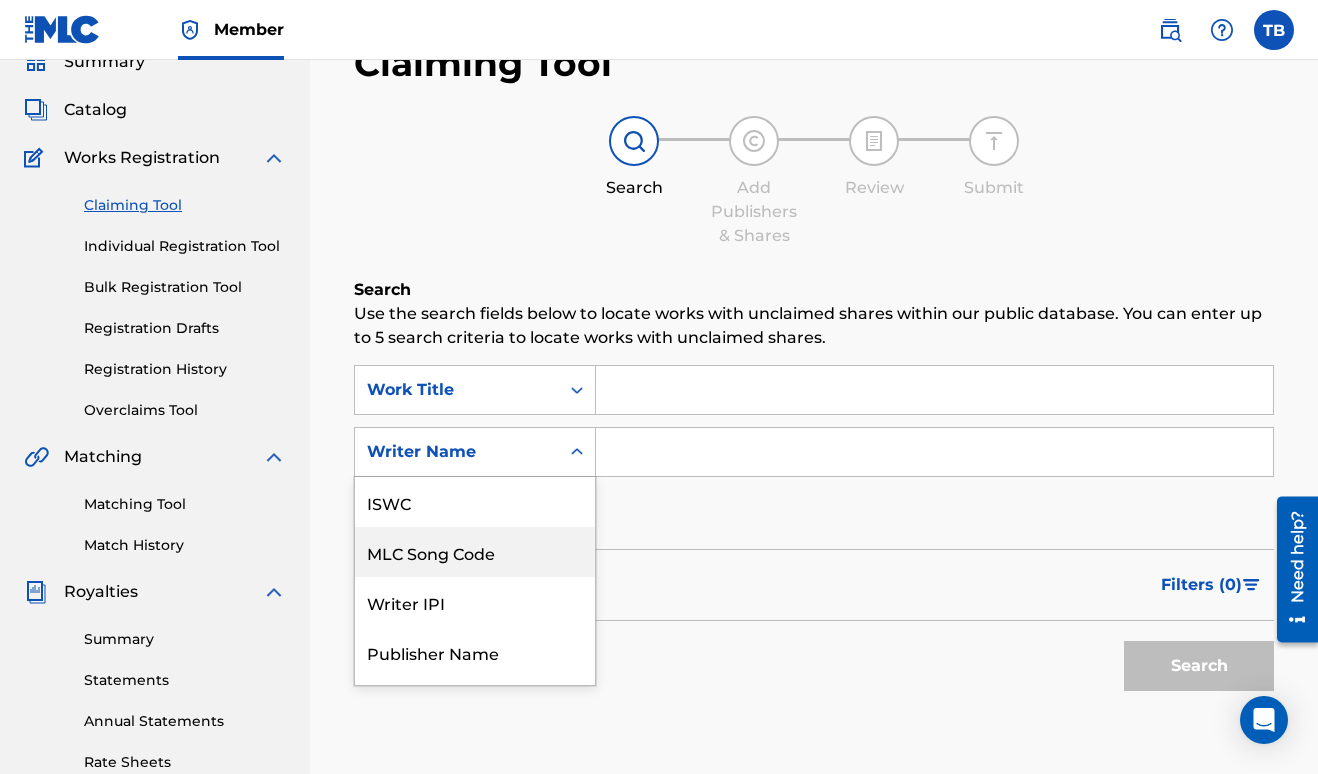 scroll, scrollTop: 50, scrollLeft: 0, axis: vertical 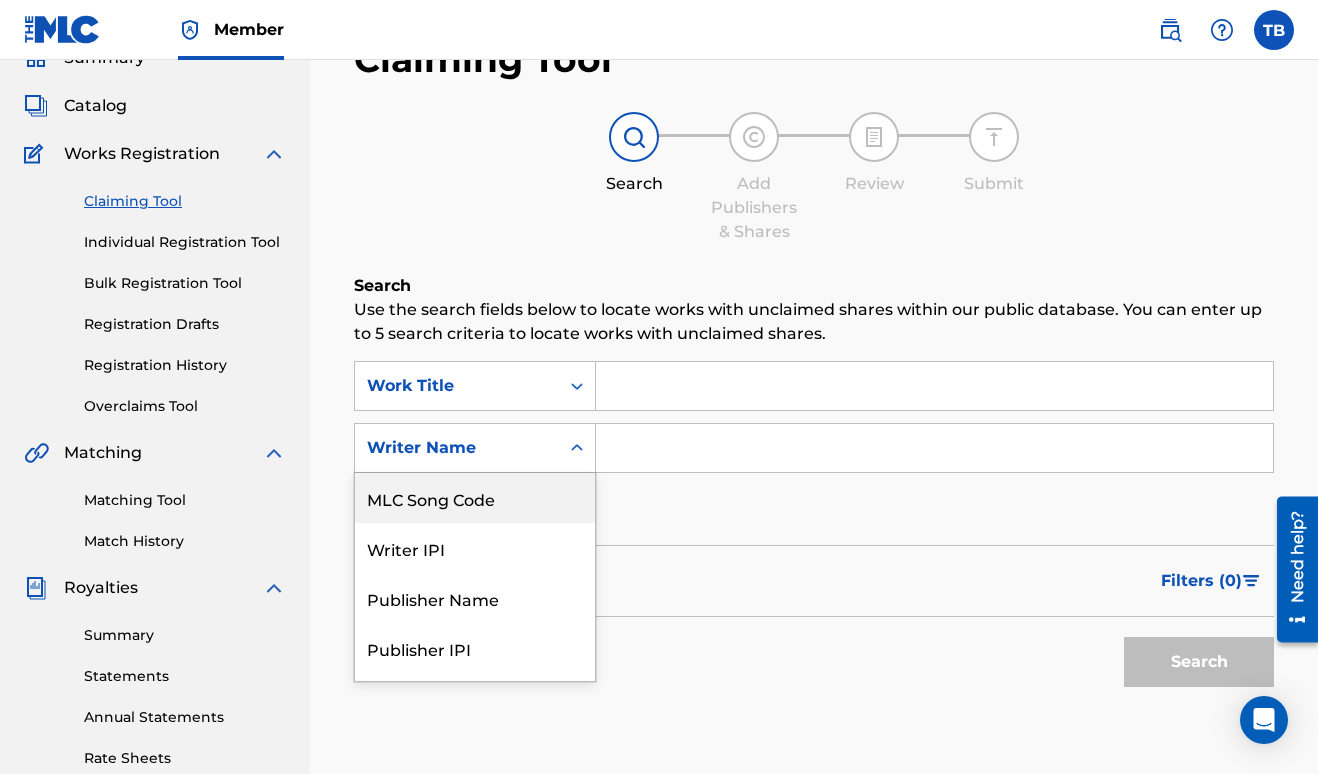 click on "Writer Name" at bounding box center [457, 448] 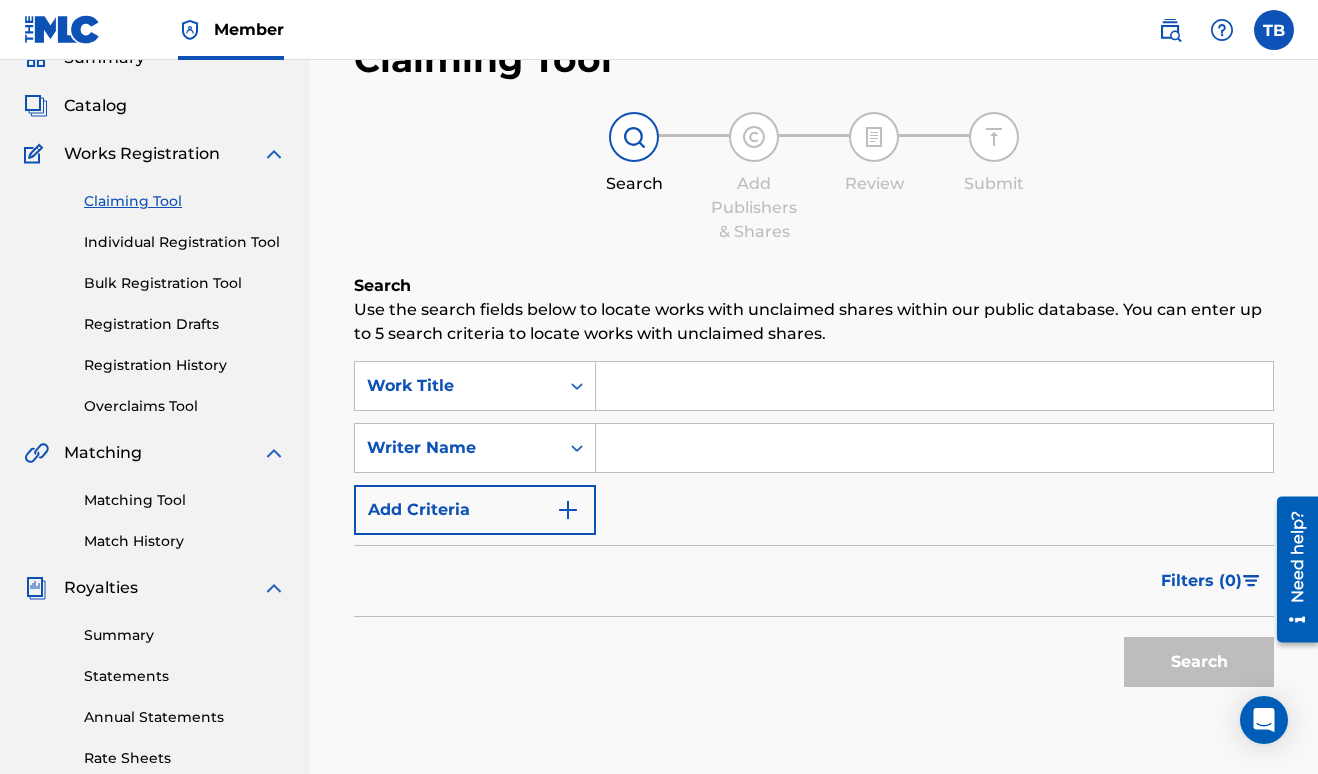 click at bounding box center [934, 448] 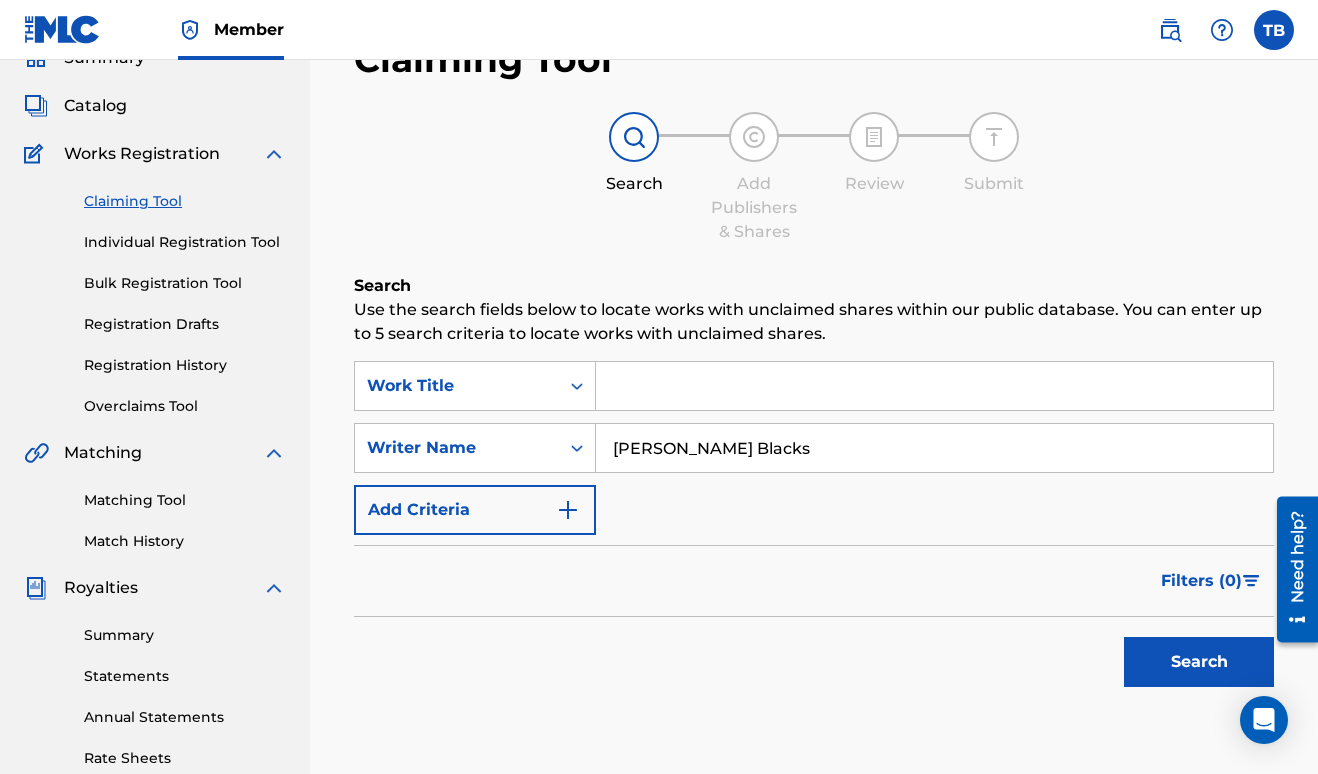 click on "Search" at bounding box center [1199, 662] 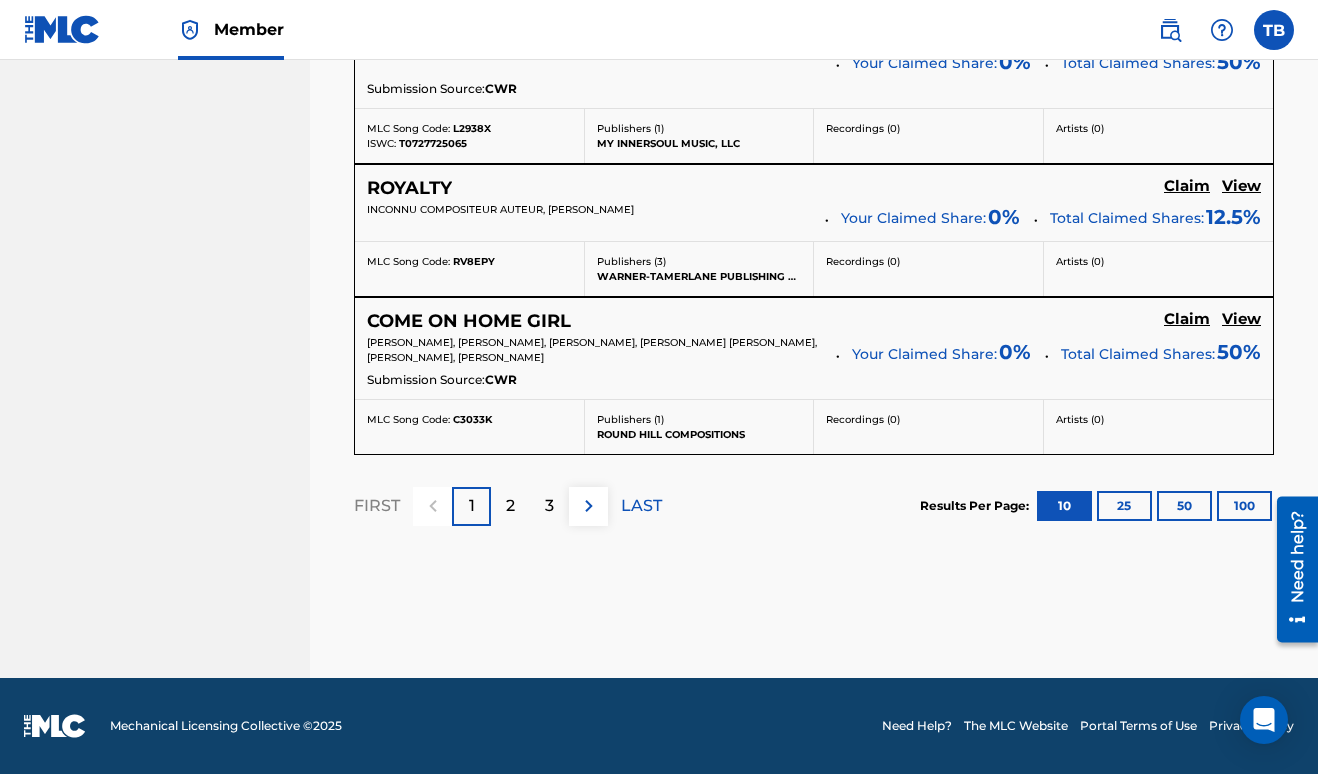 scroll, scrollTop: 2025, scrollLeft: 0, axis: vertical 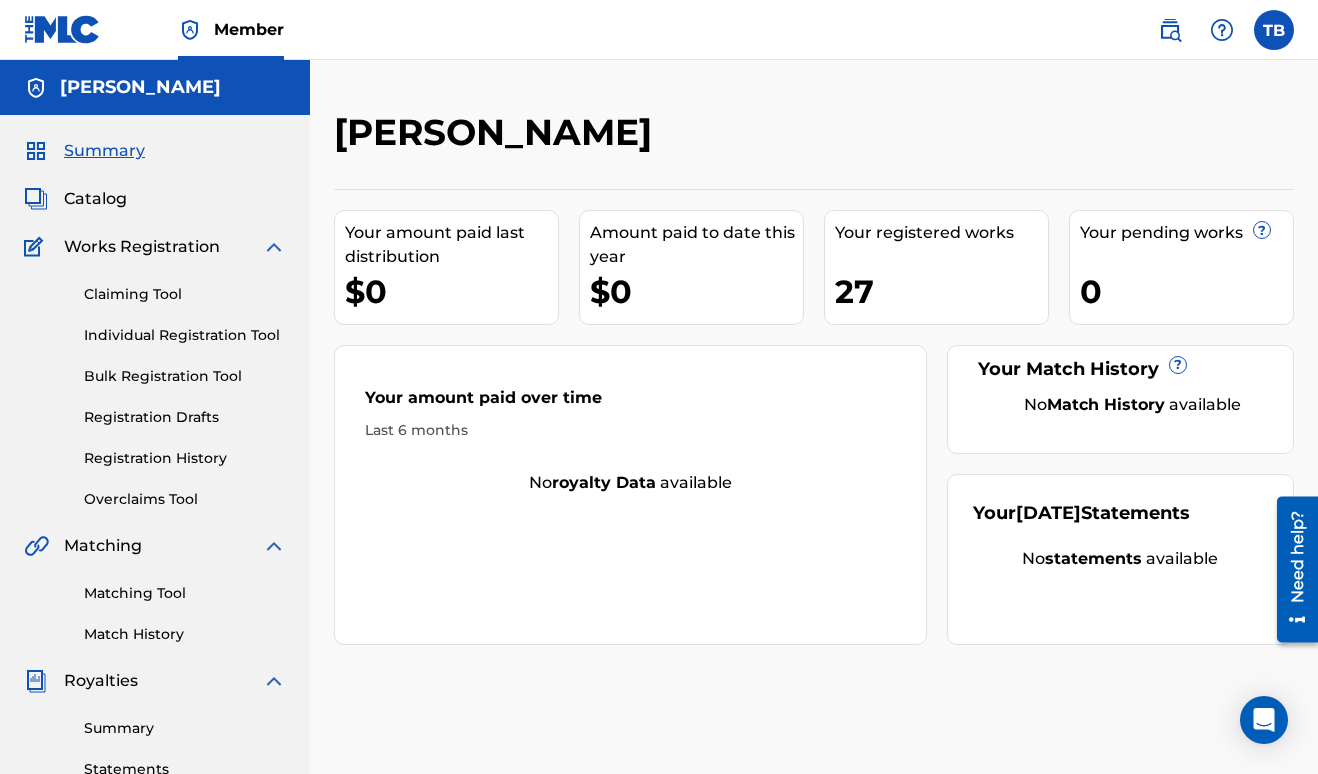 click on "Claiming Tool" at bounding box center [185, 294] 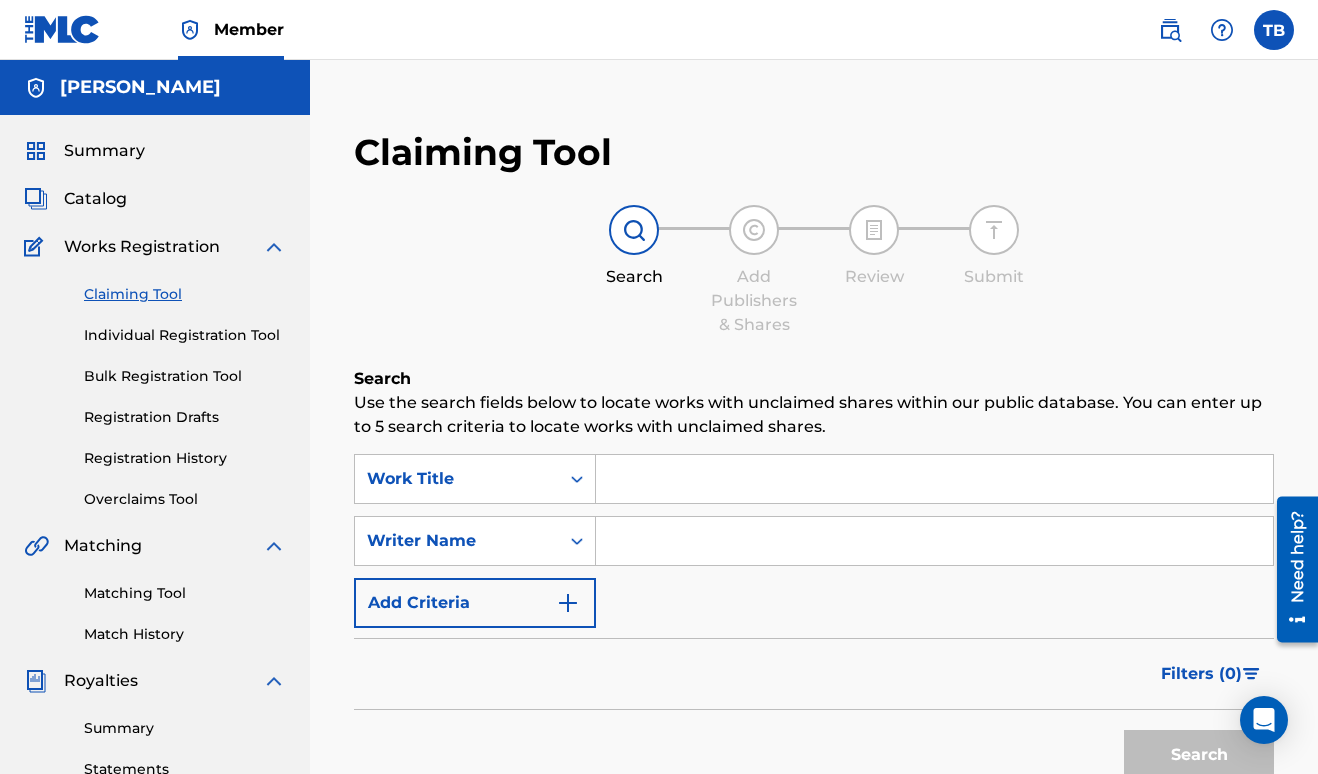click at bounding box center (934, 541) 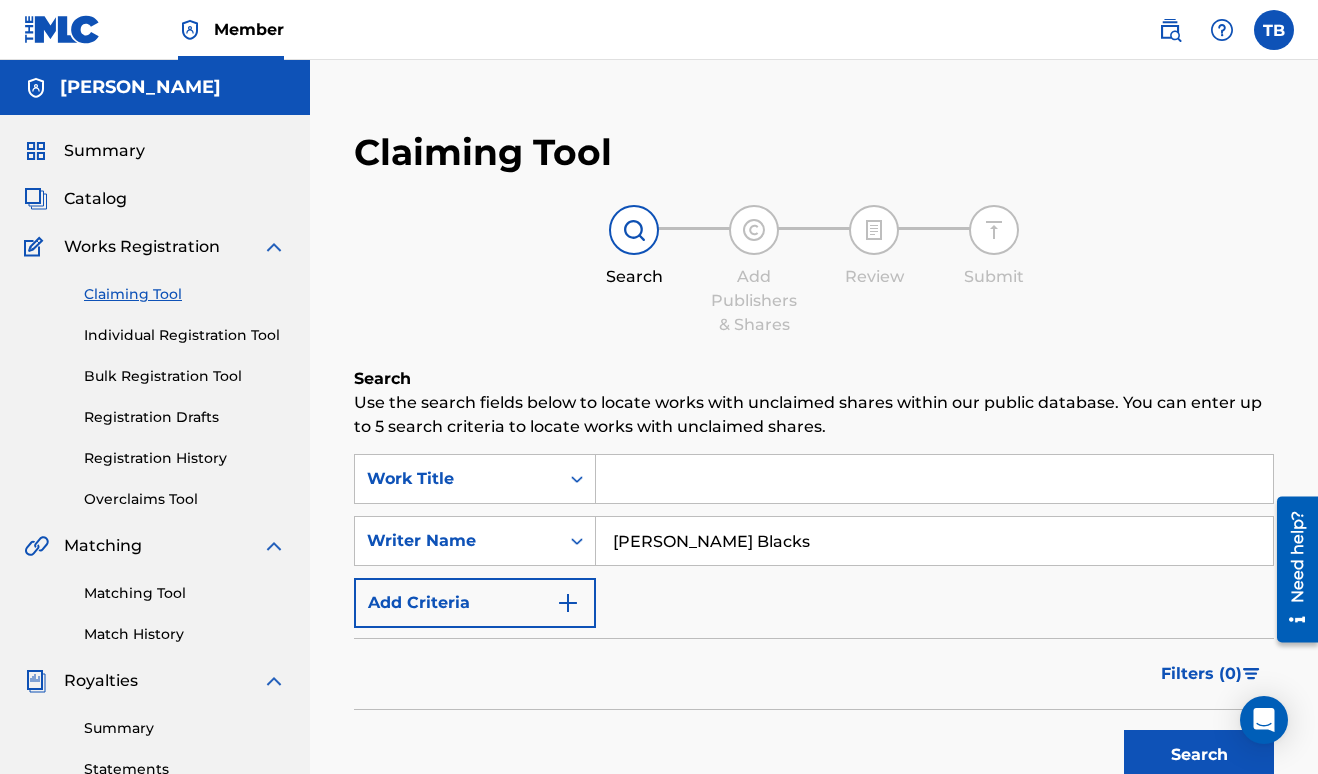 click on "Search" at bounding box center [1199, 755] 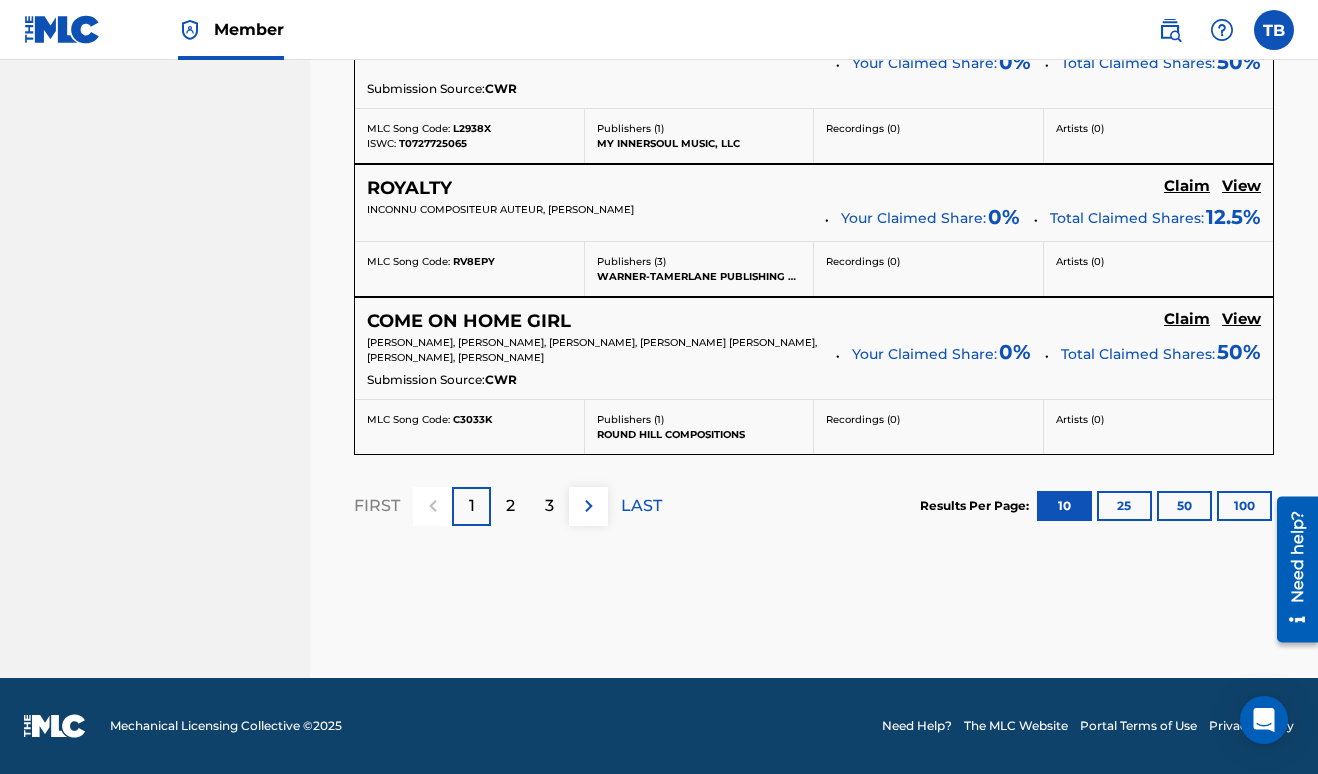 scroll, scrollTop: 2173, scrollLeft: 0, axis: vertical 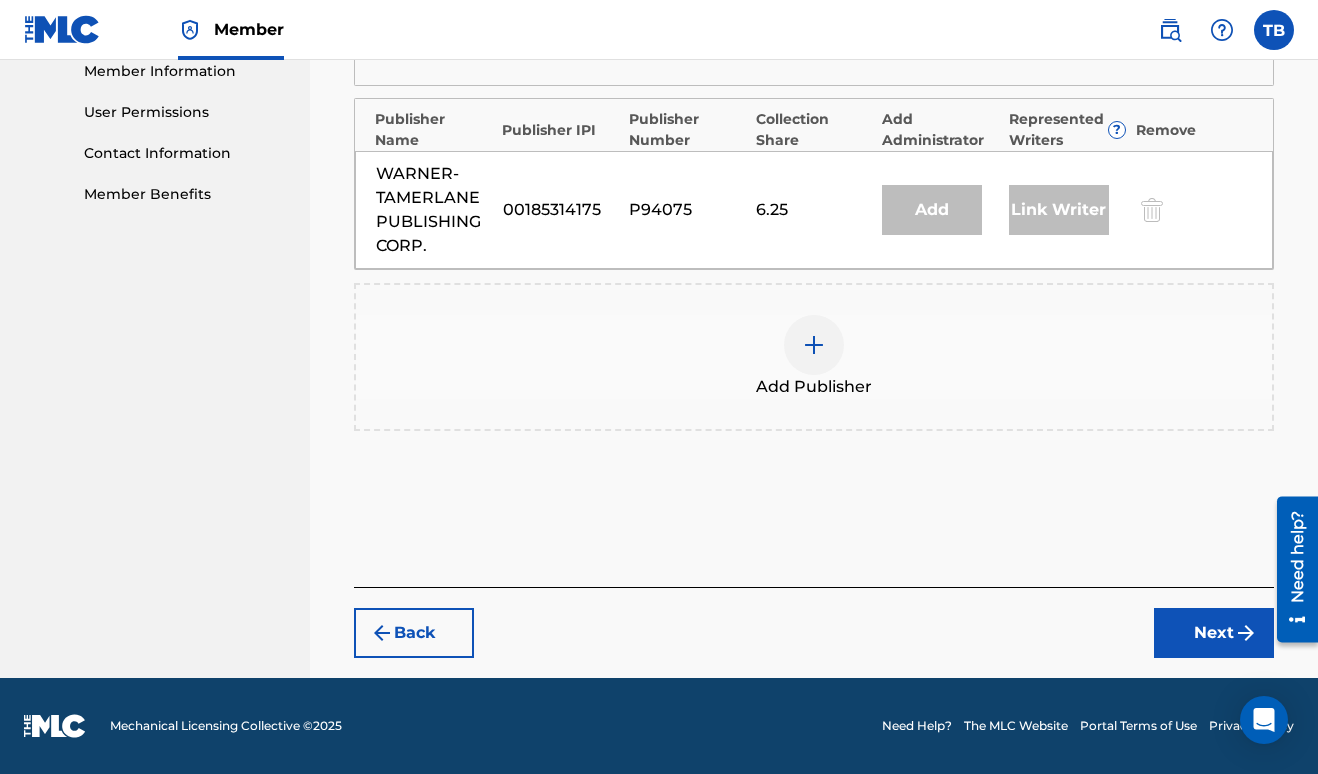 click at bounding box center [814, 345] 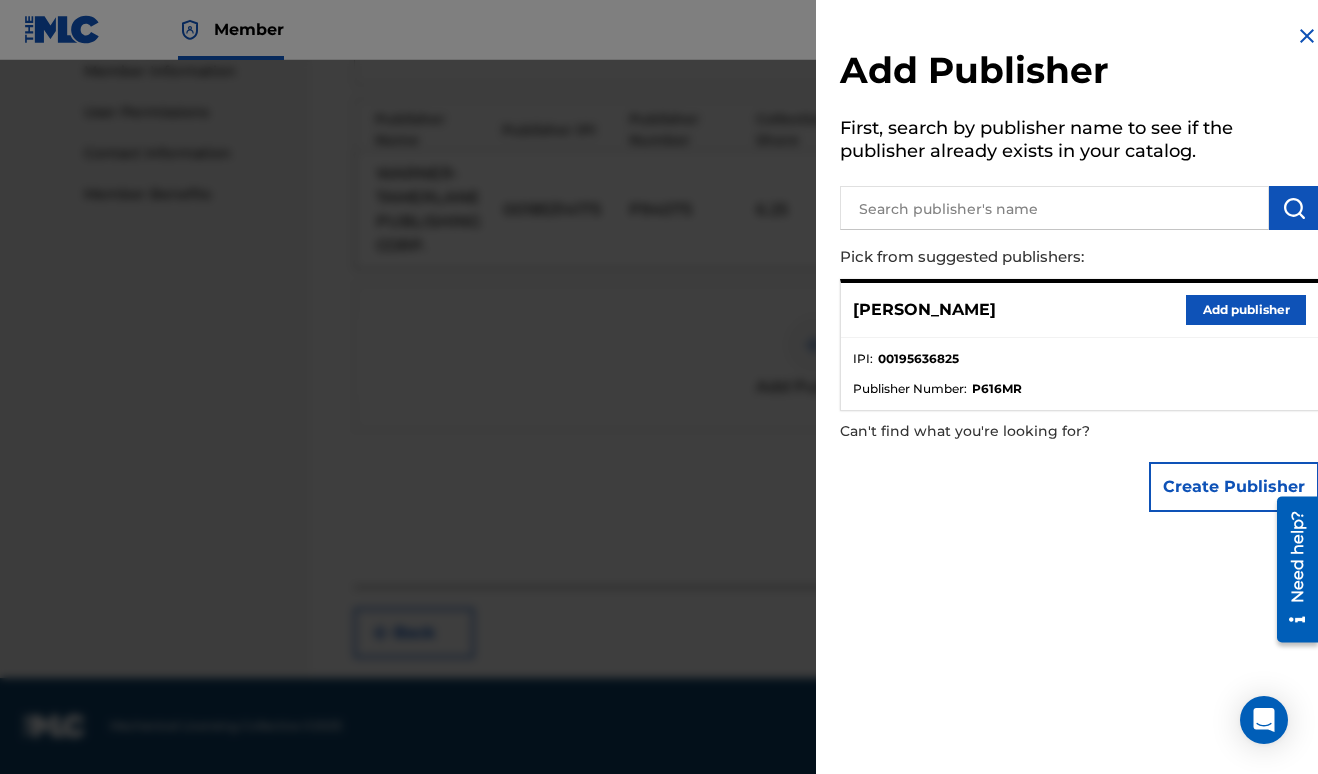 click on "Add publisher" at bounding box center [1246, 310] 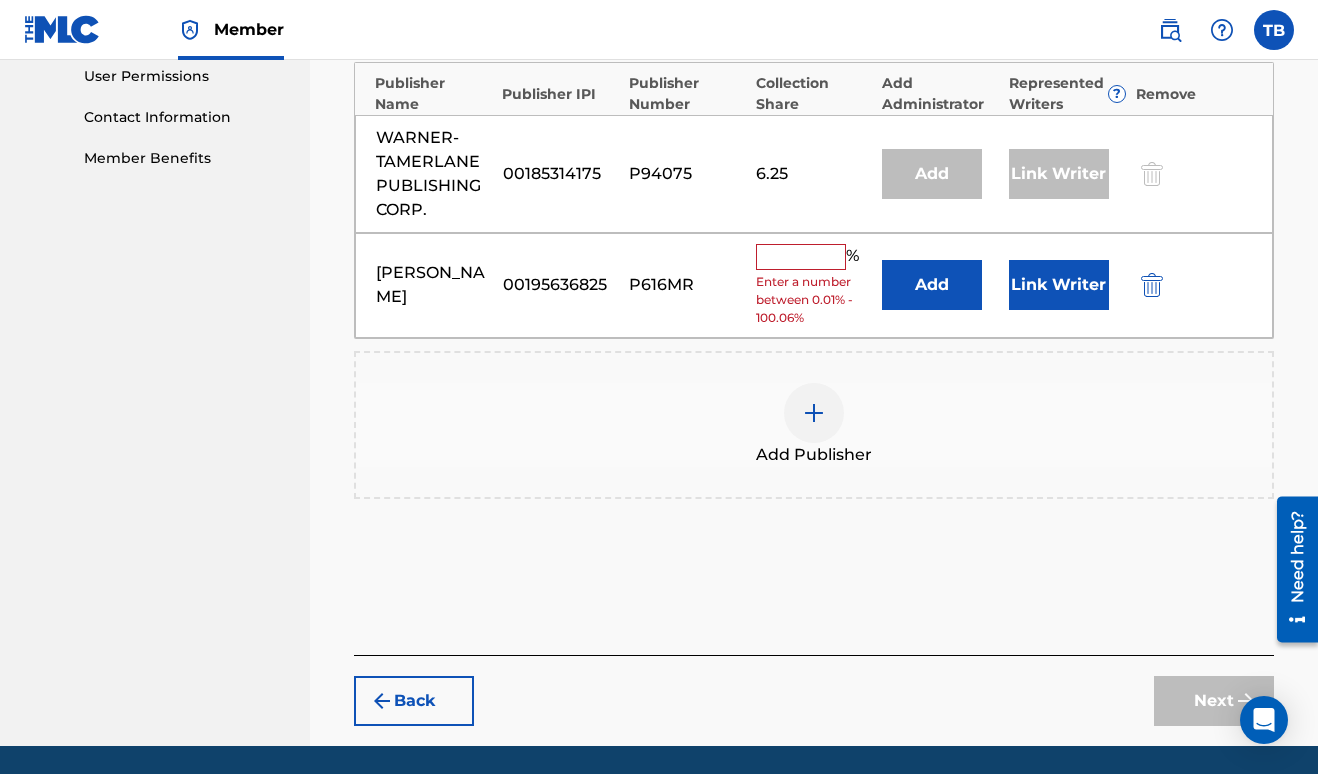 click at bounding box center (801, 257) 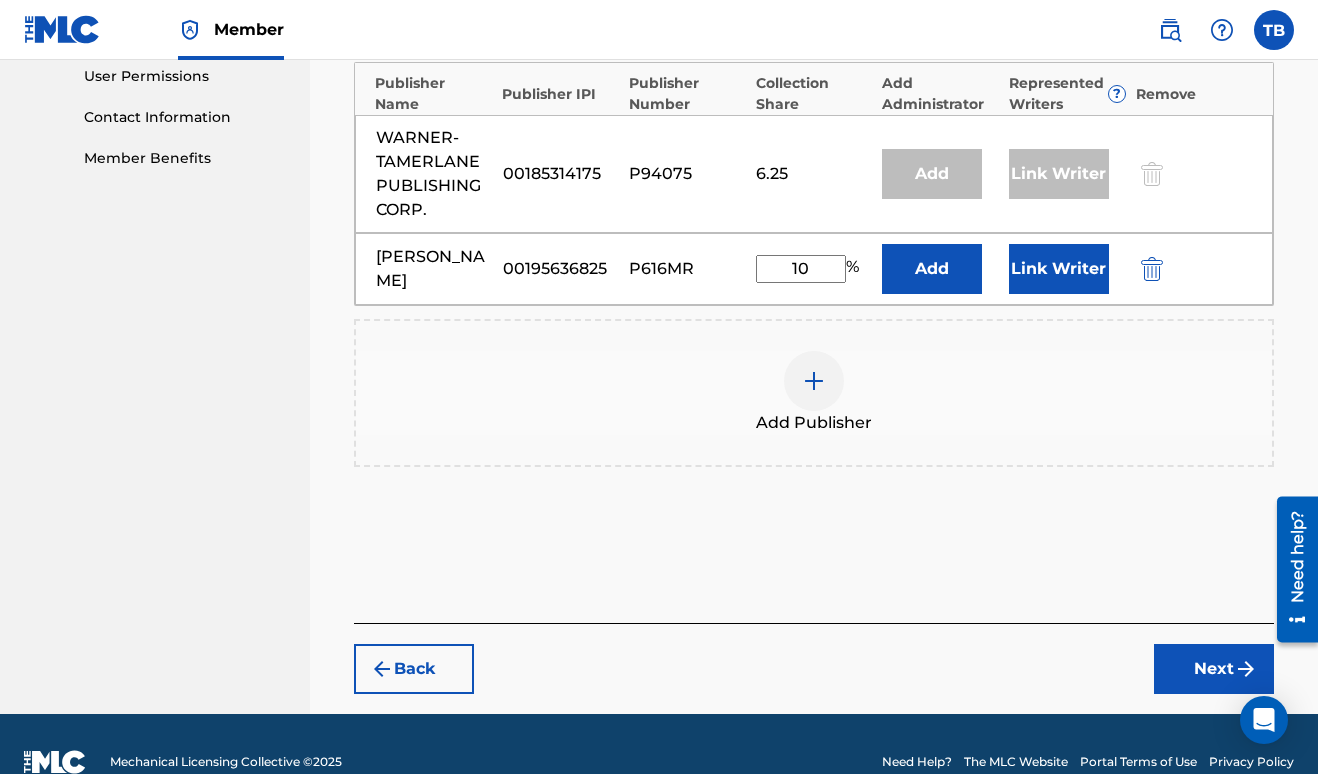 click on "Link Writer" at bounding box center [1059, 269] 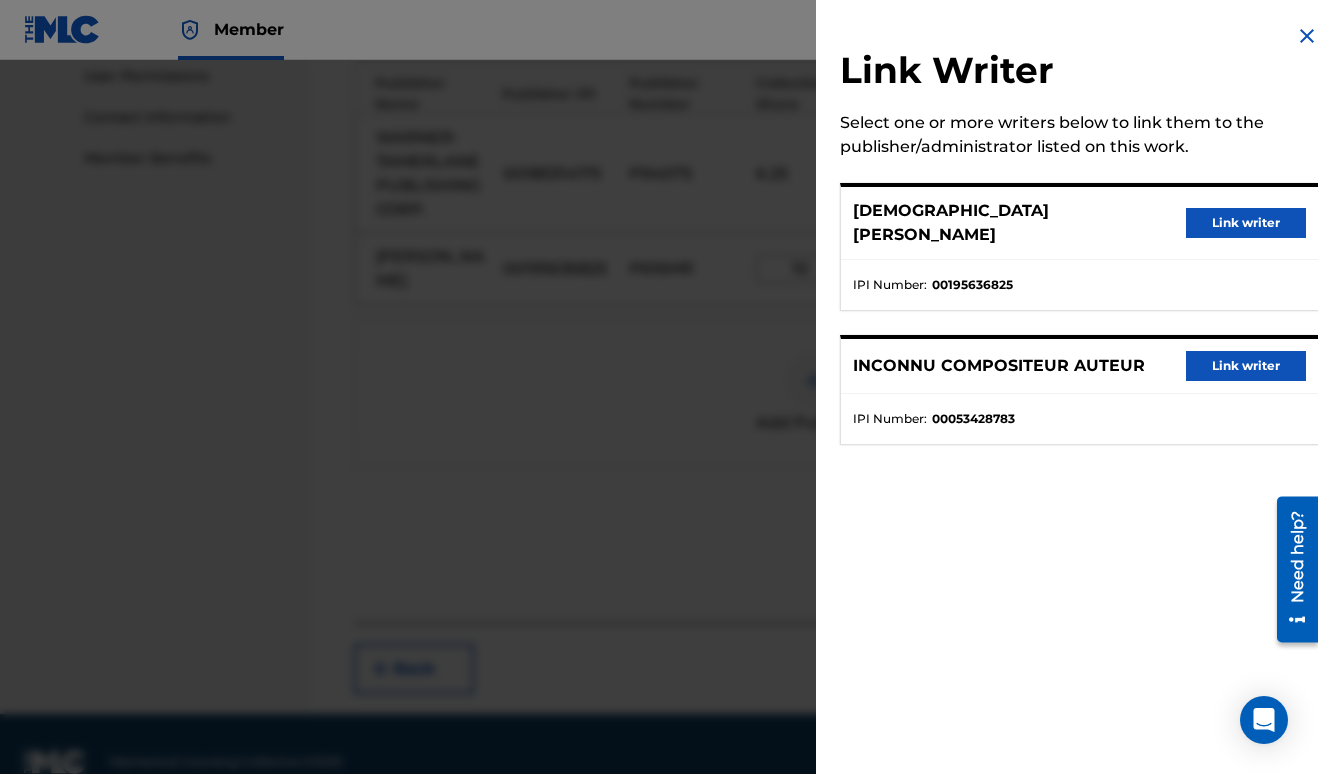 click on "Link writer" at bounding box center (1246, 223) 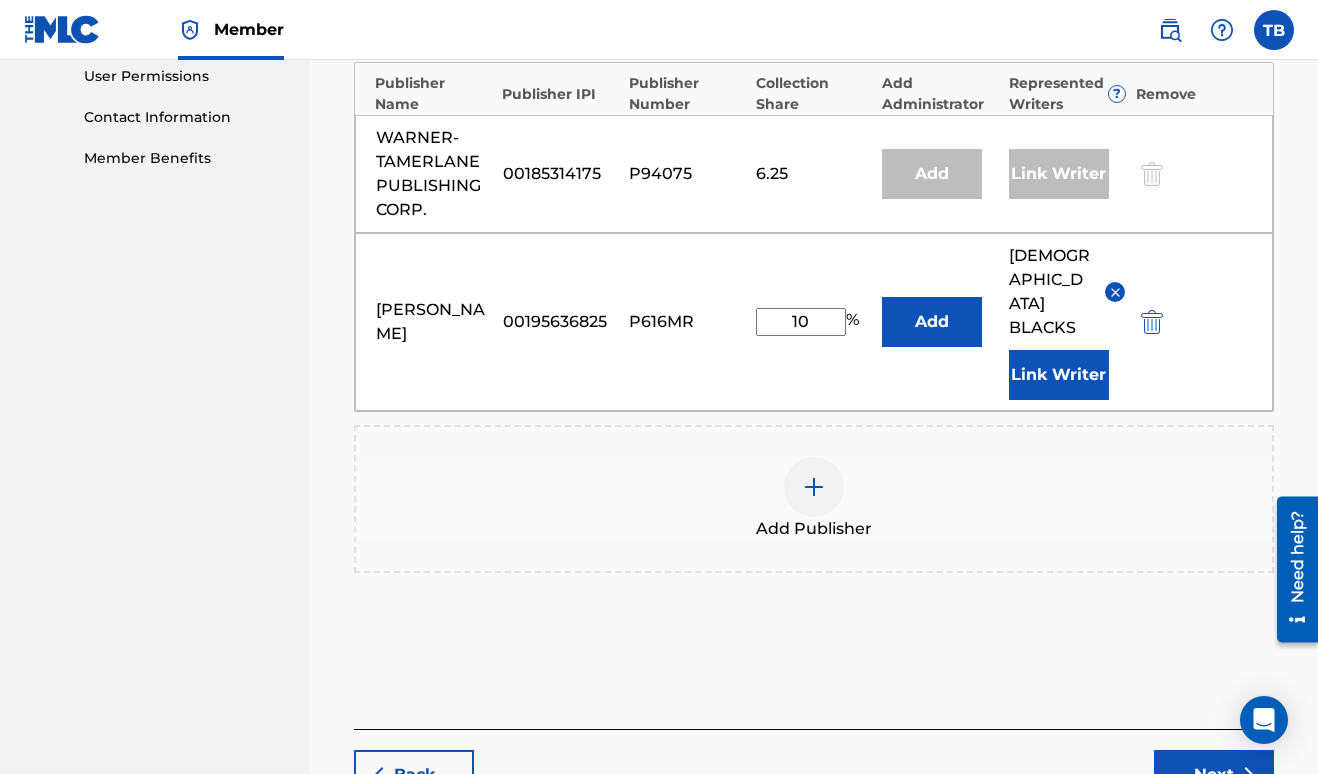 click on "Next" at bounding box center [1214, 775] 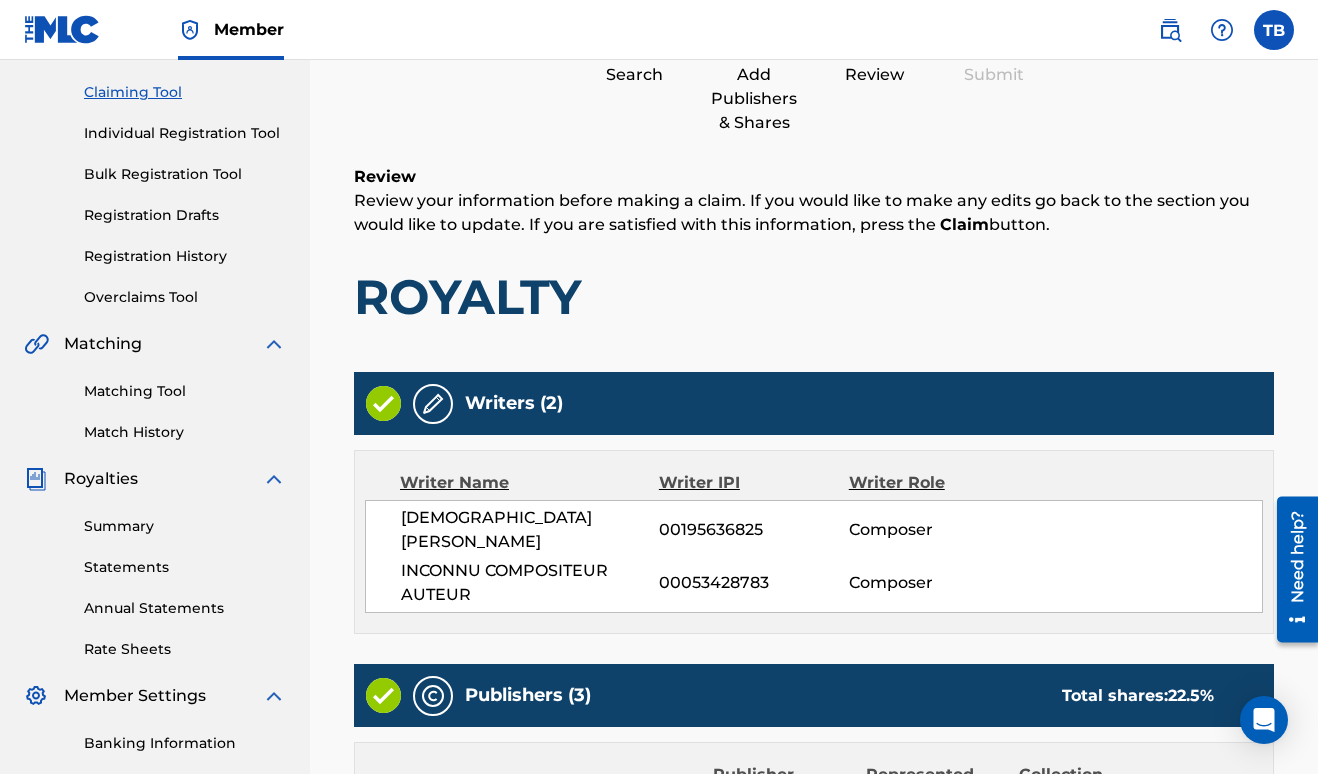 scroll, scrollTop: 90, scrollLeft: 0, axis: vertical 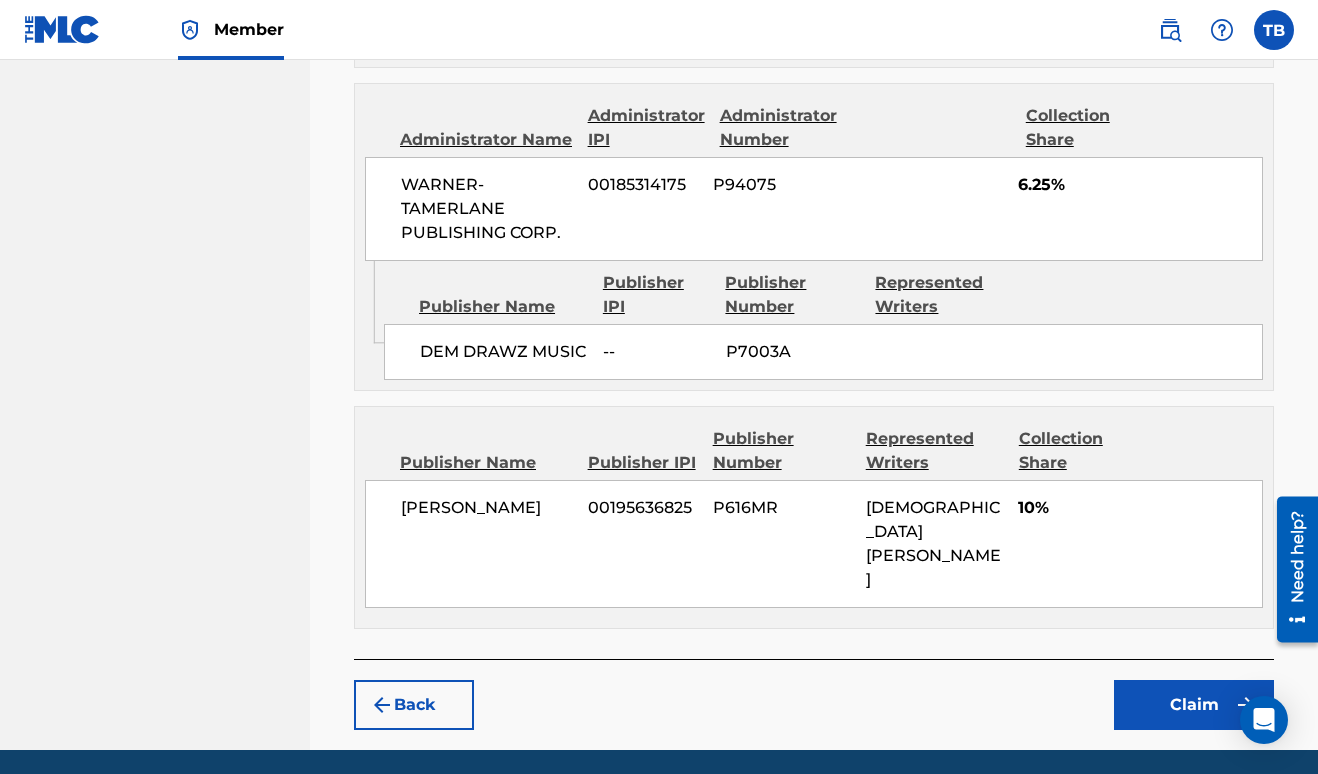 click on "Claim" at bounding box center (1194, 705) 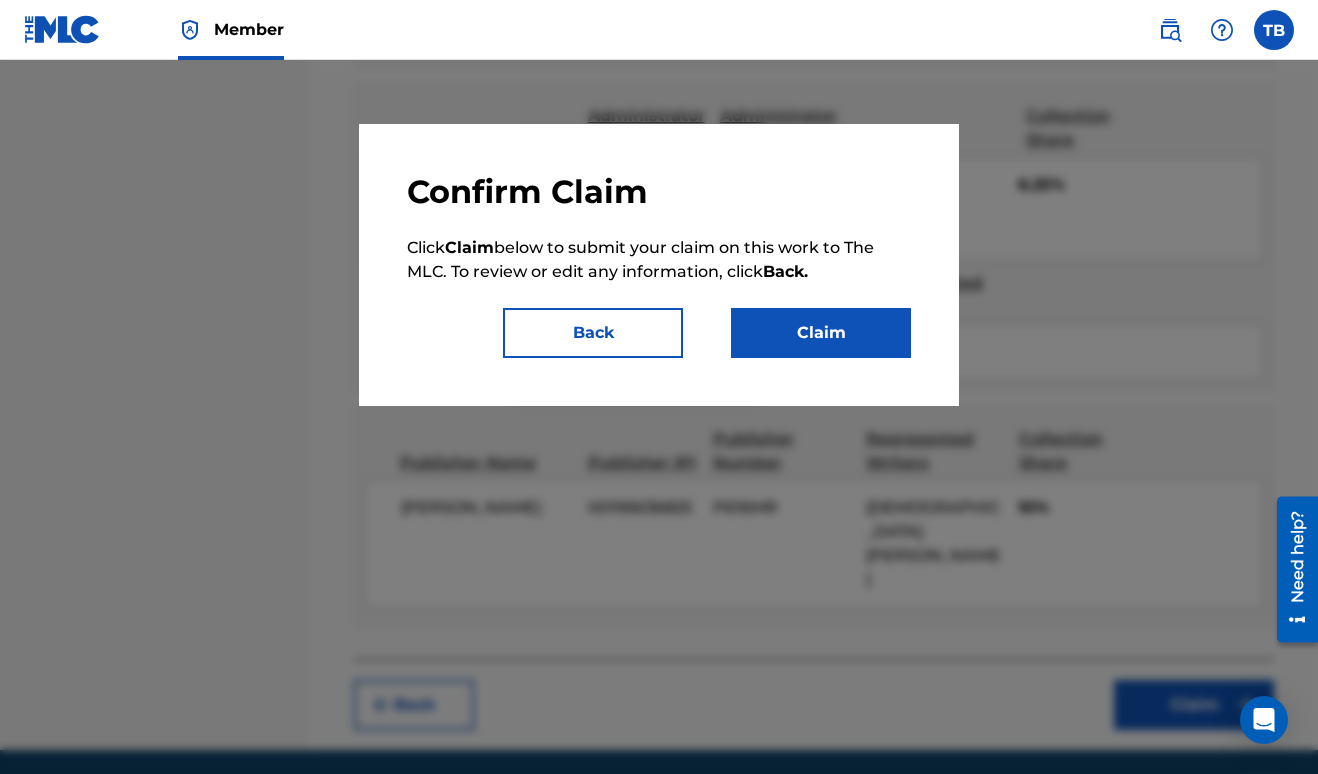 click on "Claim" at bounding box center (821, 333) 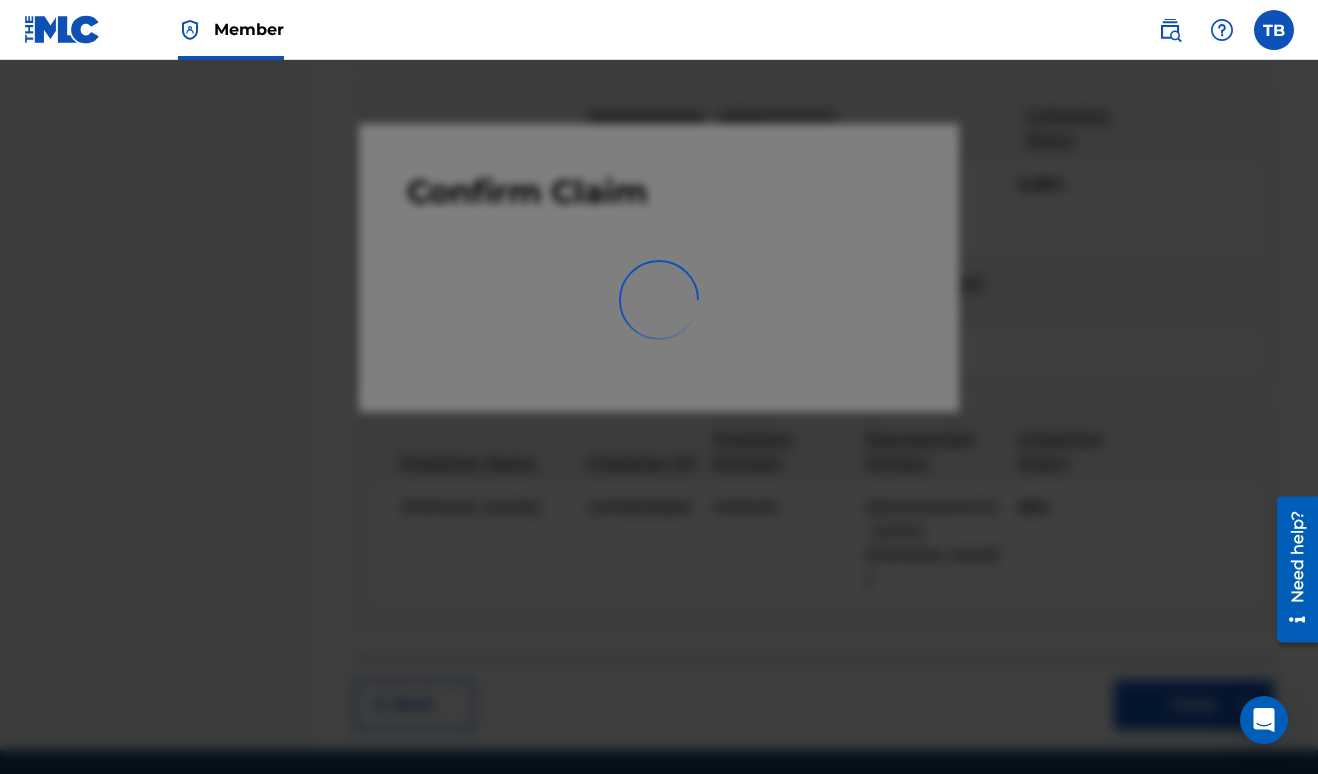 scroll, scrollTop: 541, scrollLeft: 0, axis: vertical 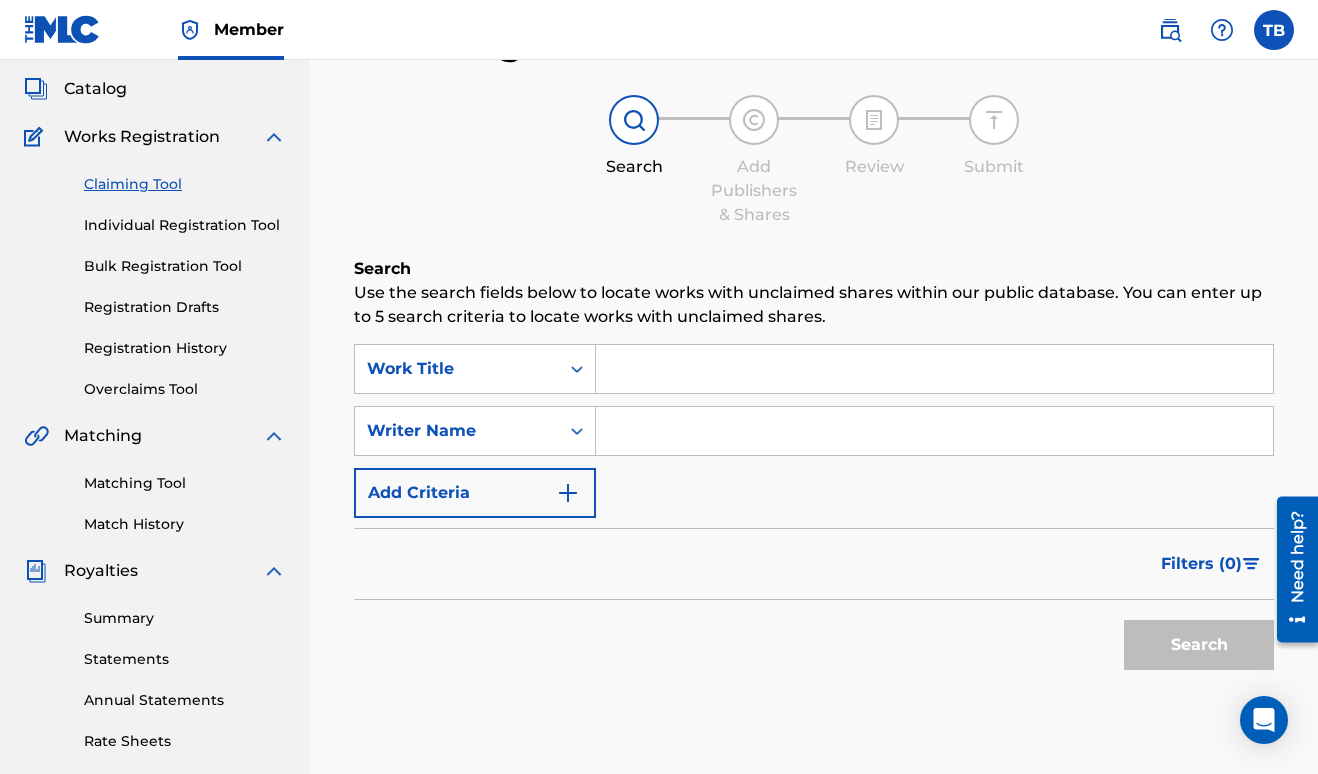 click at bounding box center (934, 431) 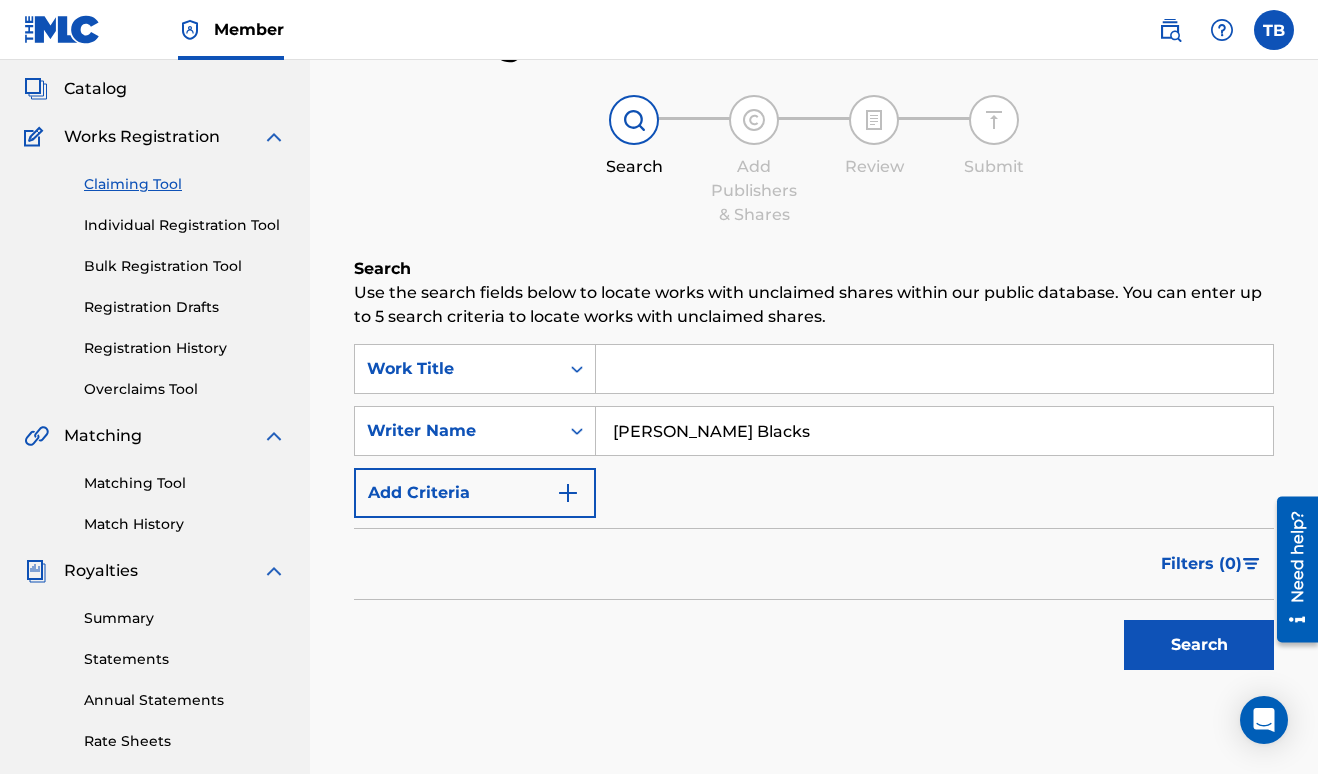 click on "Search" at bounding box center [1199, 645] 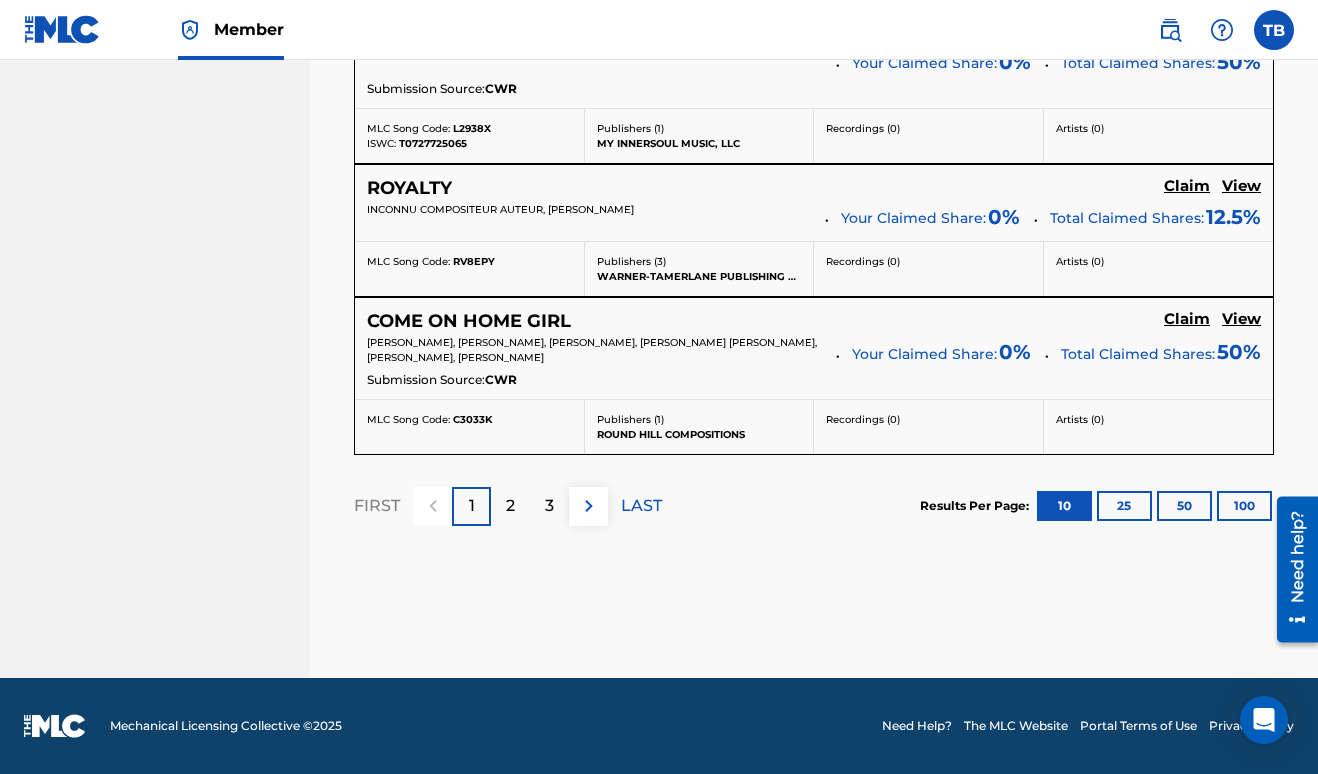 scroll, scrollTop: 2281, scrollLeft: 0, axis: vertical 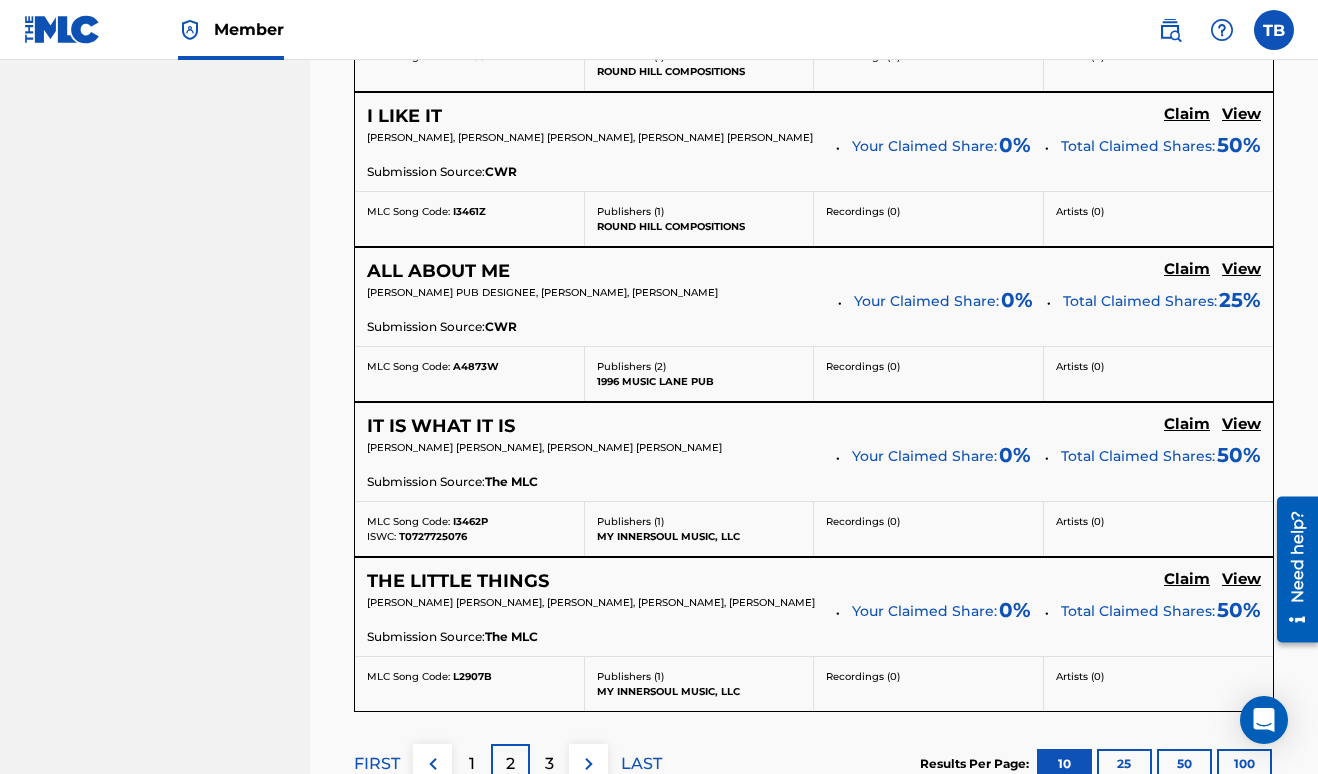 click on "Claim" at bounding box center [1187, -816] 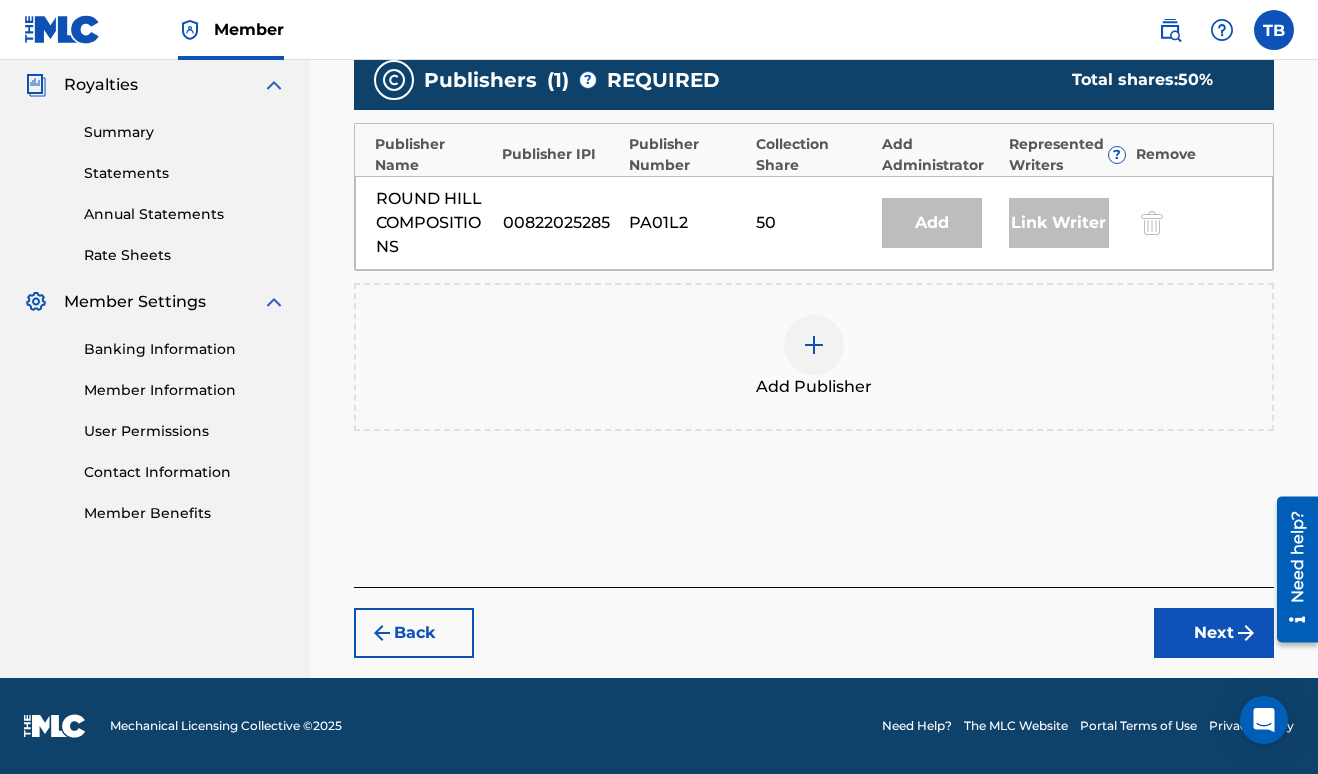 scroll, scrollTop: 602, scrollLeft: 0, axis: vertical 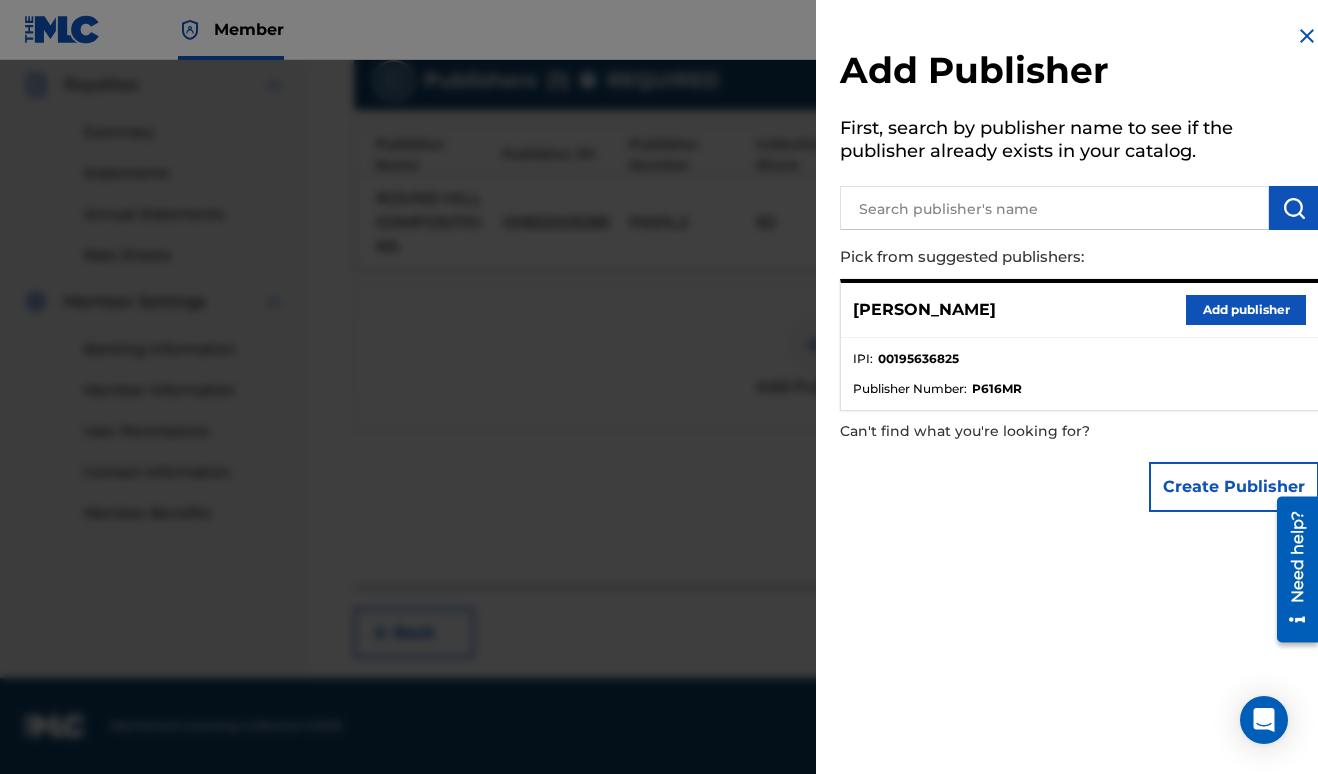 click on "Add publisher" at bounding box center [1246, 310] 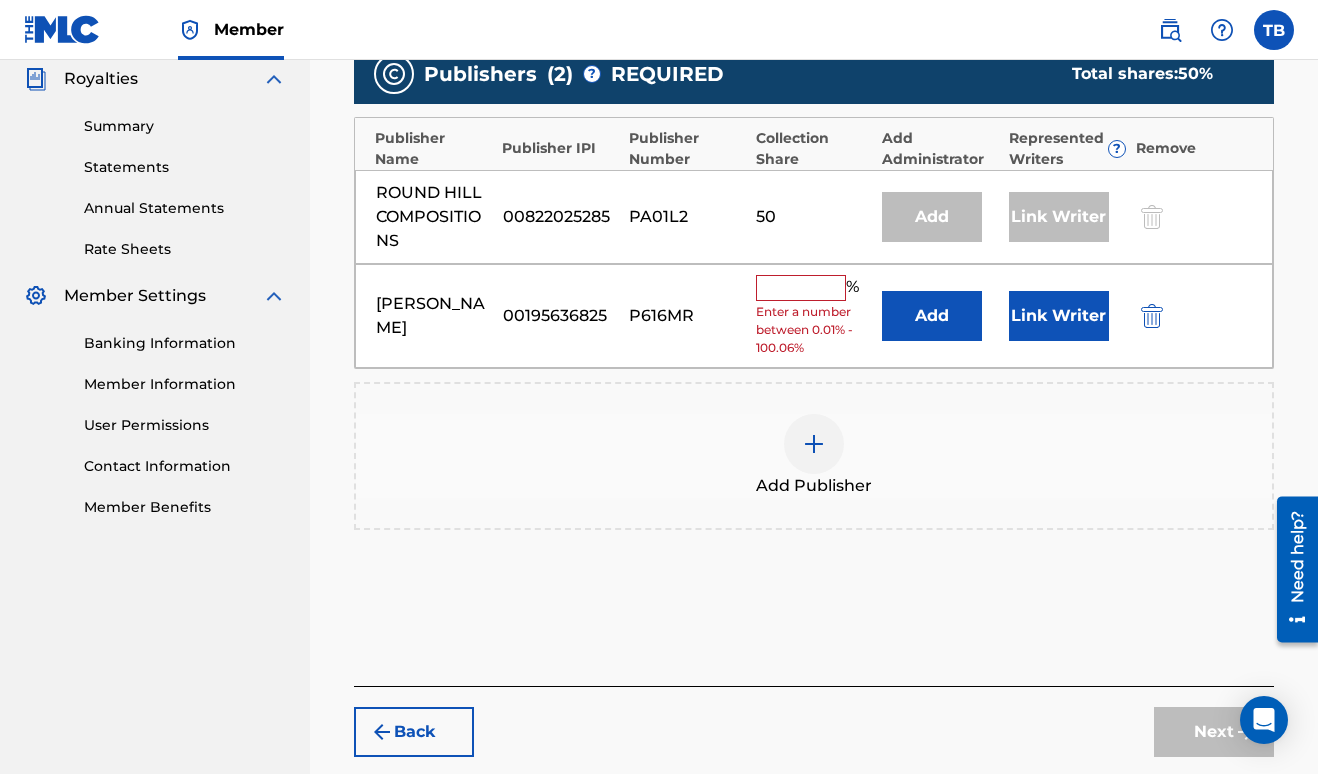 click at bounding box center (801, 288) 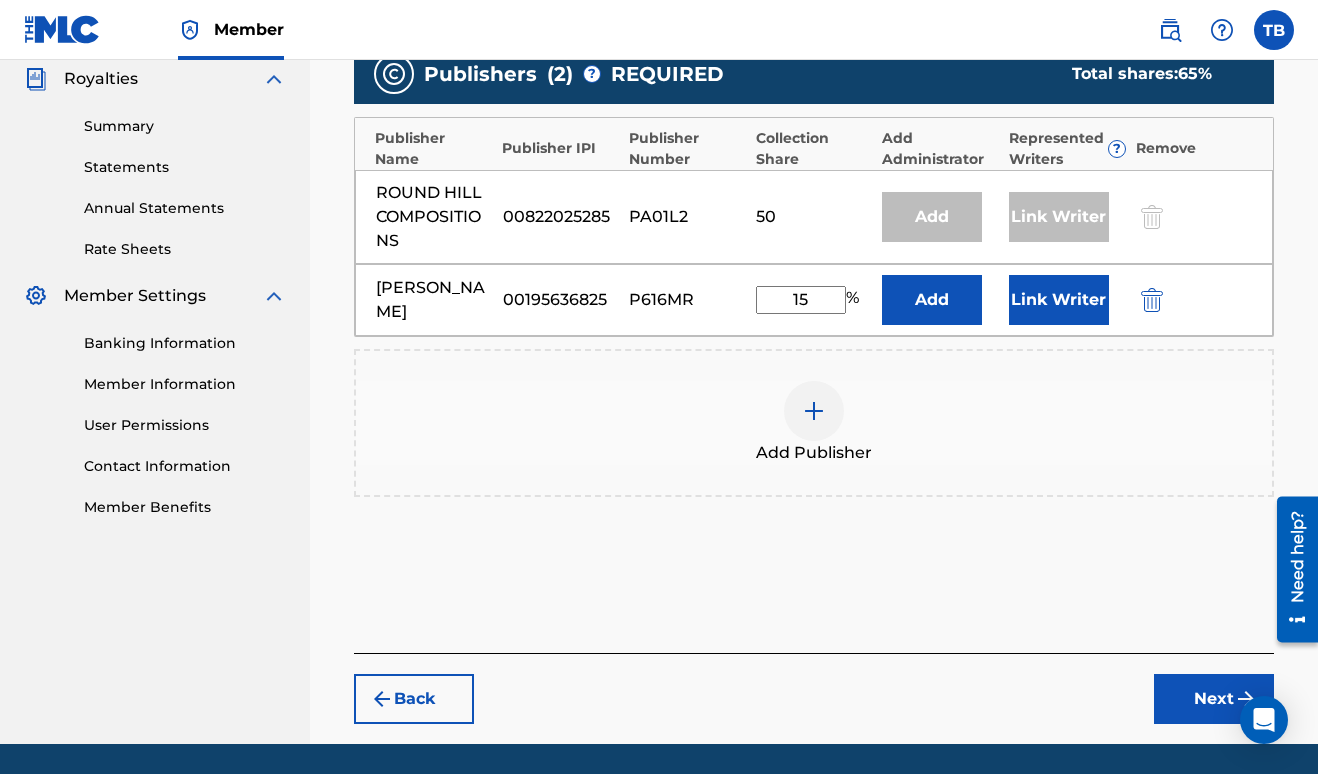 click on "Link Writer" at bounding box center (1059, 300) 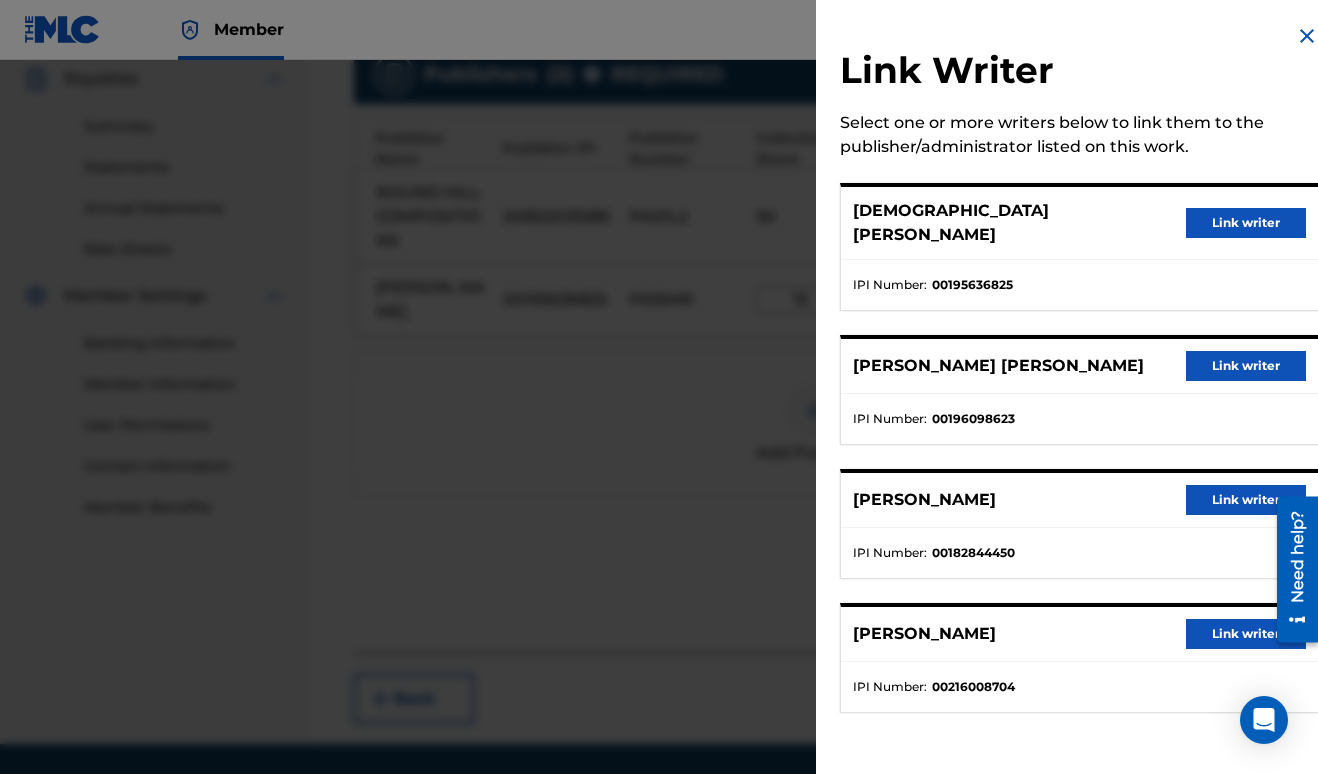 click on "Link writer" at bounding box center [1246, 223] 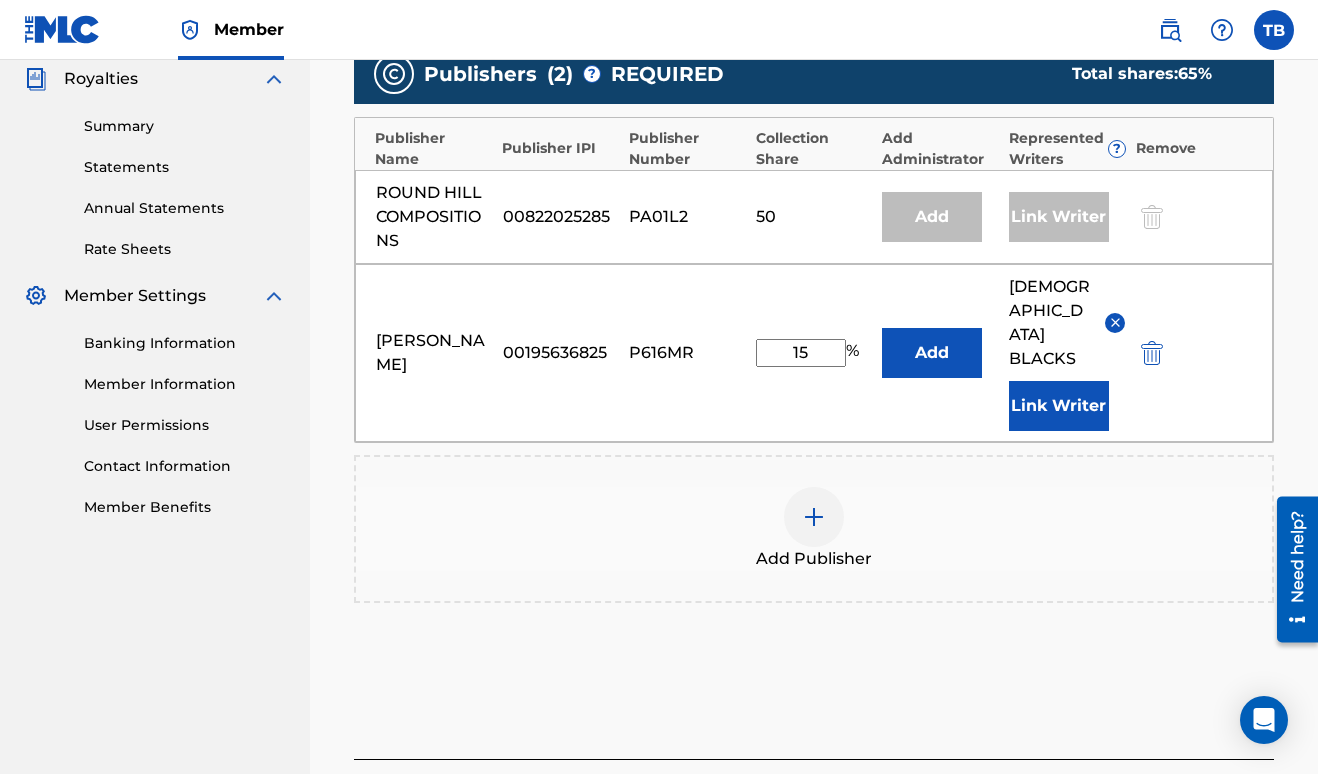 click on "Next" at bounding box center [1214, 805] 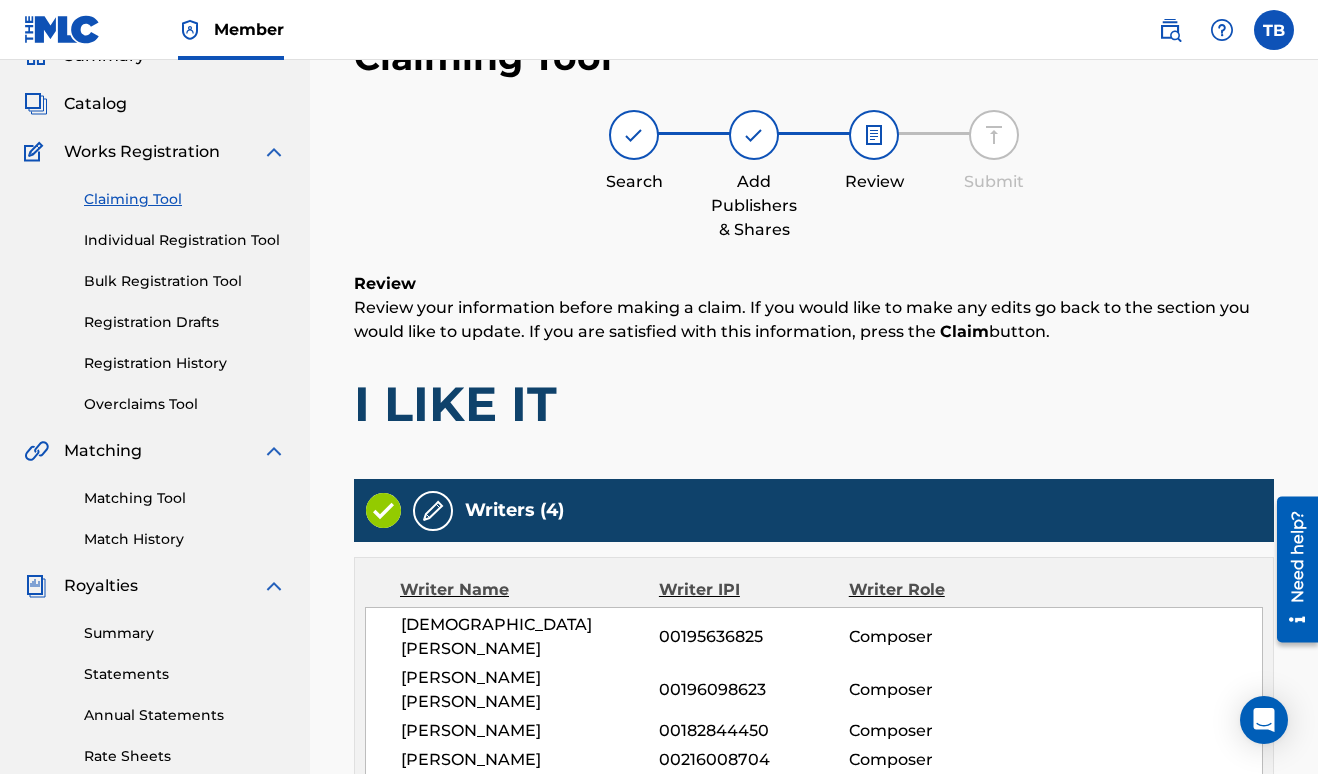 scroll, scrollTop: 90, scrollLeft: 0, axis: vertical 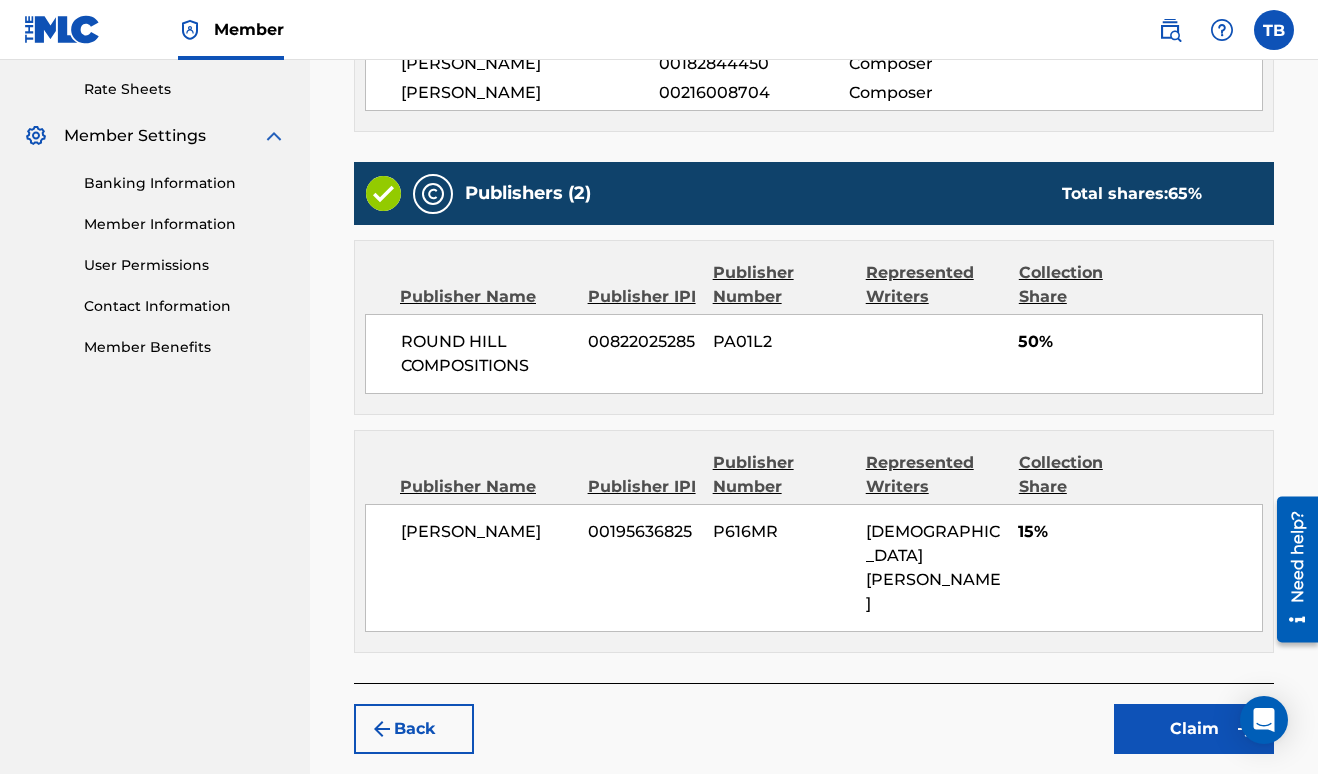 click on "Claim" at bounding box center [1194, 729] 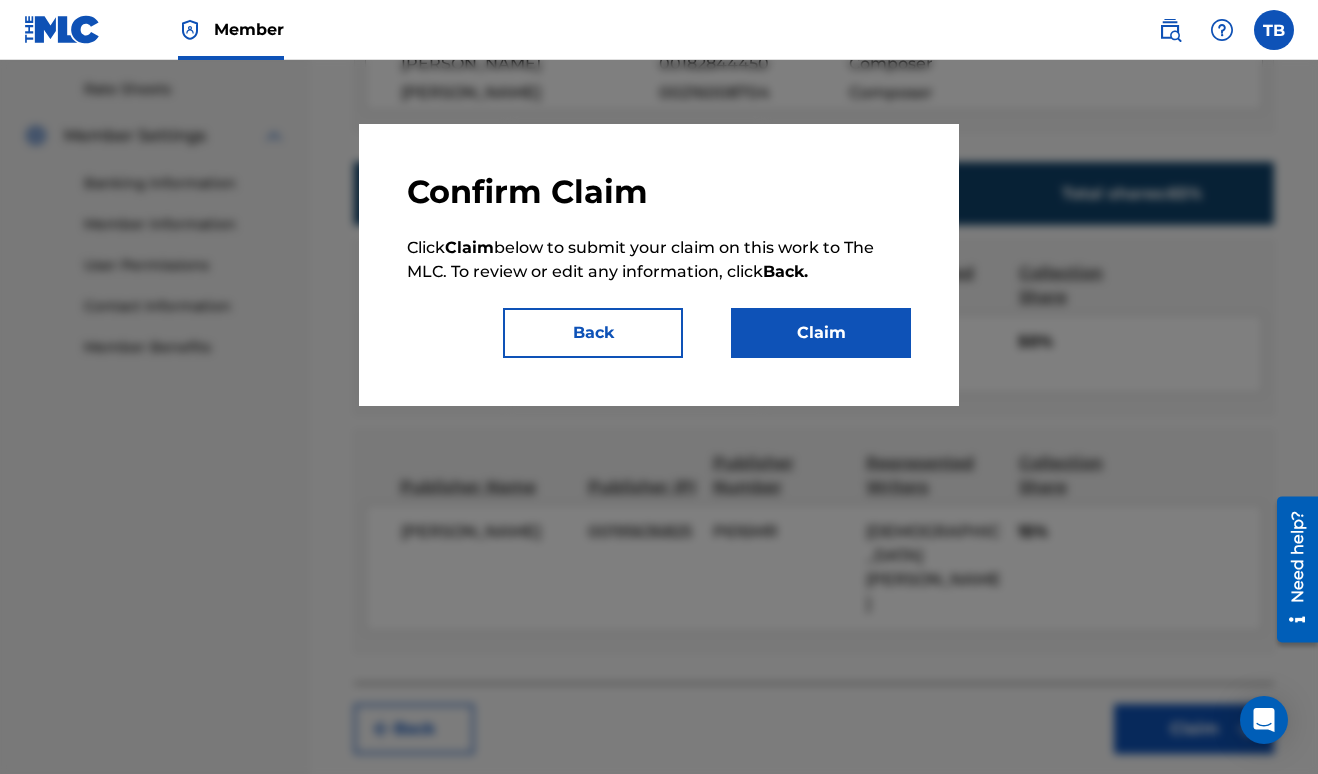 click on "Claim" at bounding box center (821, 333) 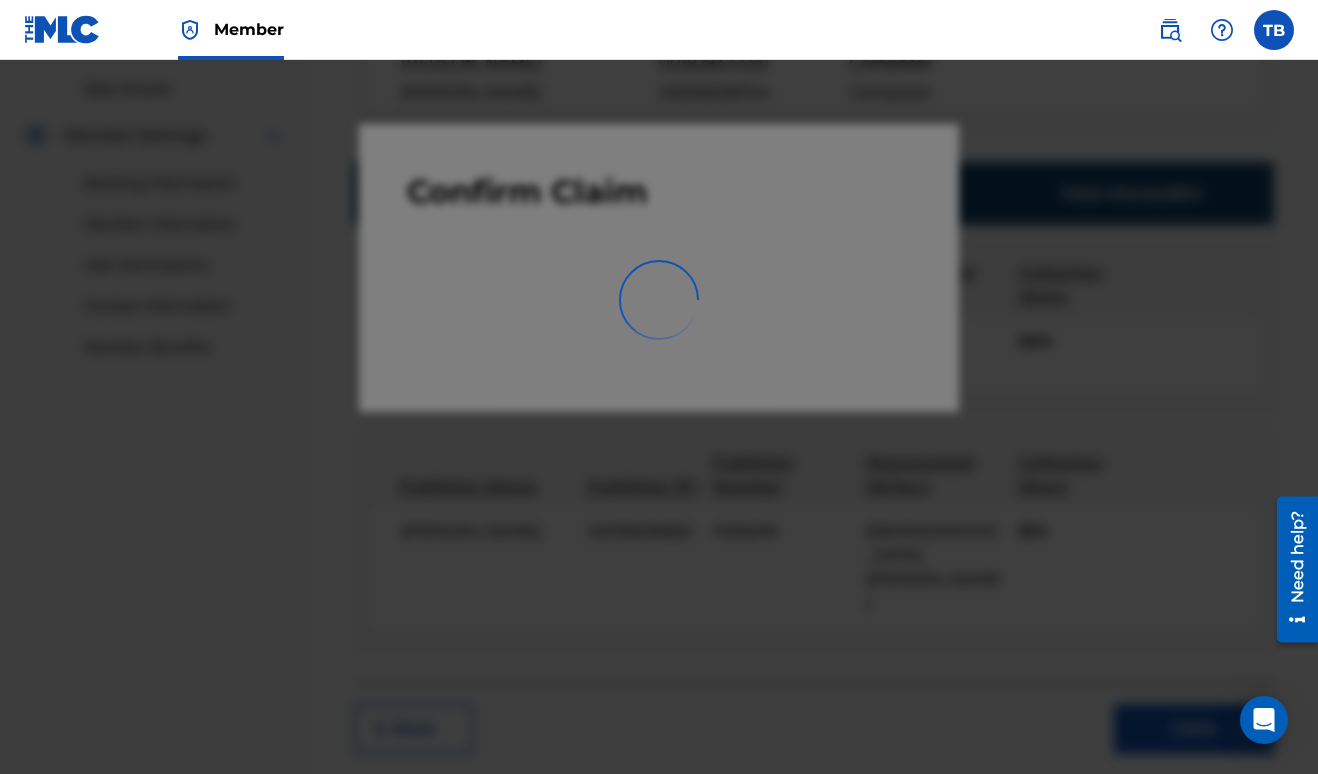 scroll, scrollTop: 541, scrollLeft: 0, axis: vertical 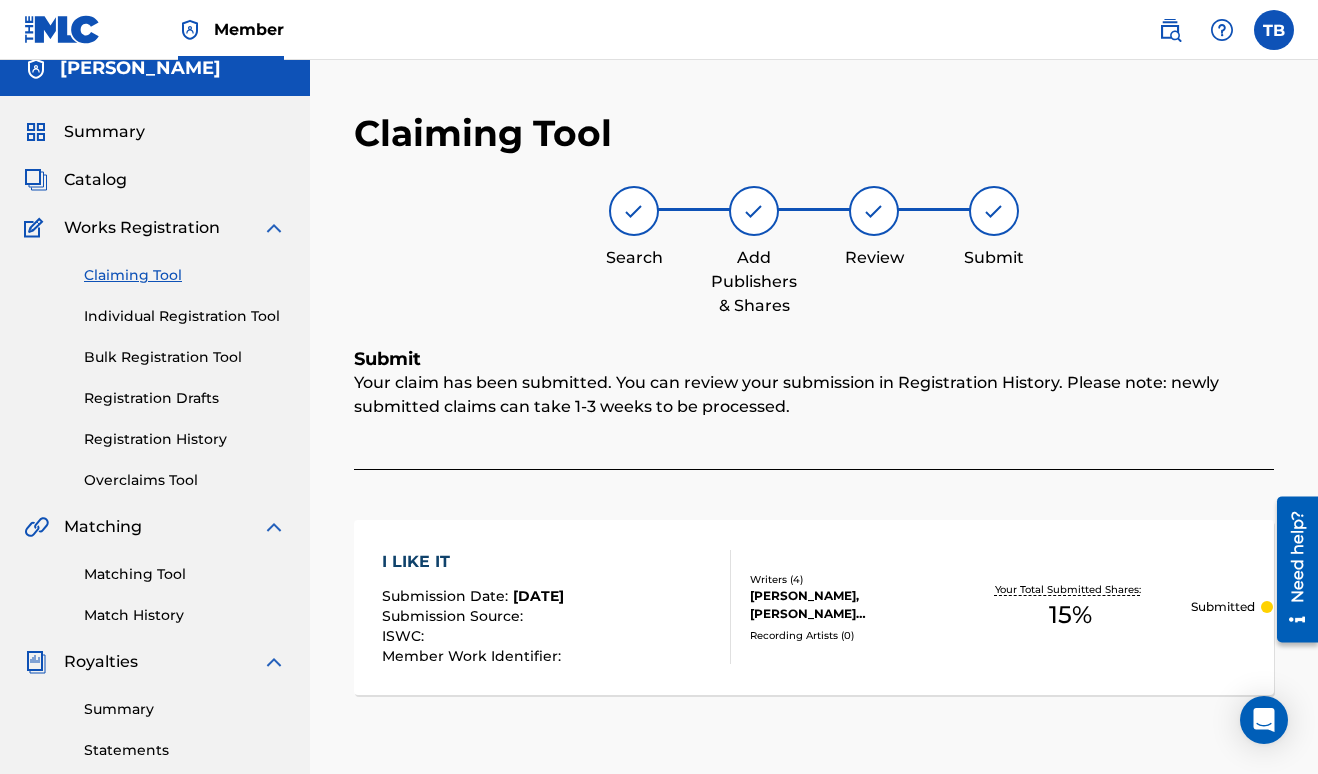 click on "Claiming Tool" at bounding box center [185, 275] 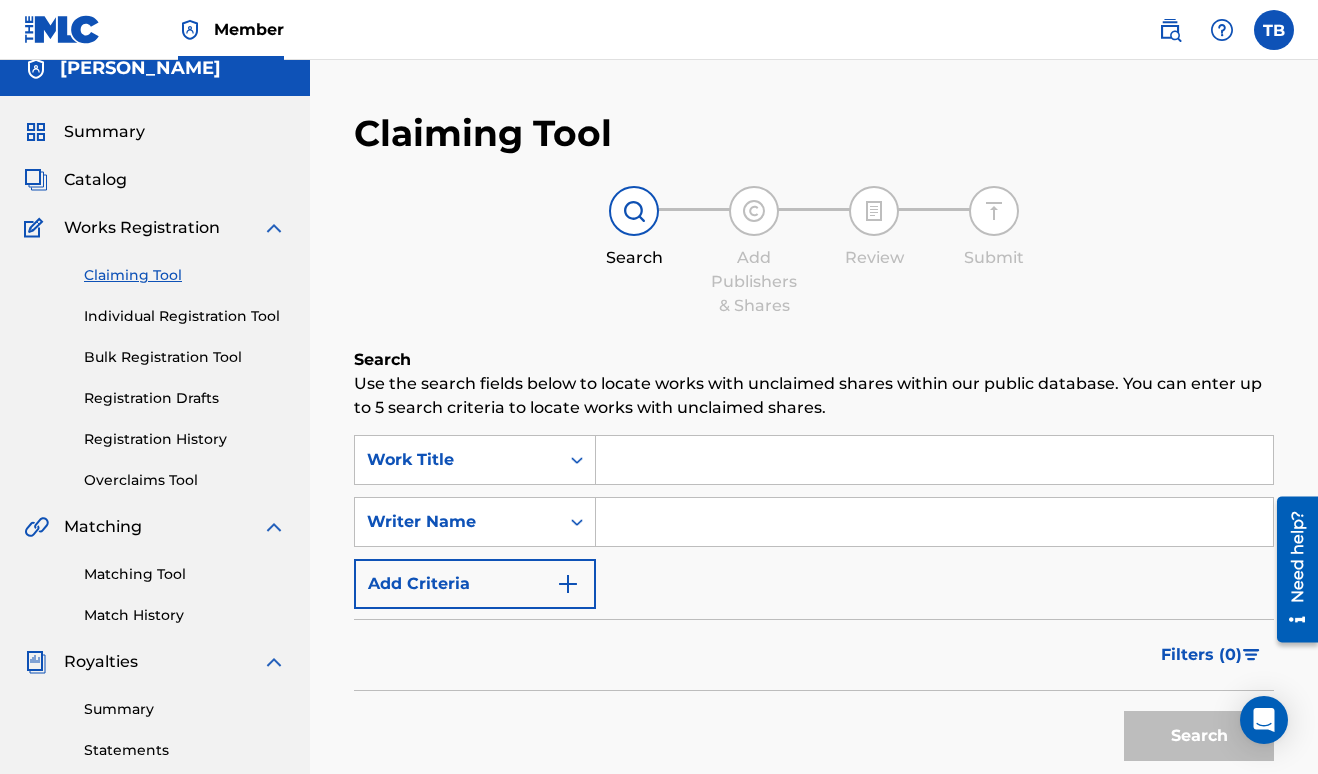 scroll, scrollTop: 0, scrollLeft: 0, axis: both 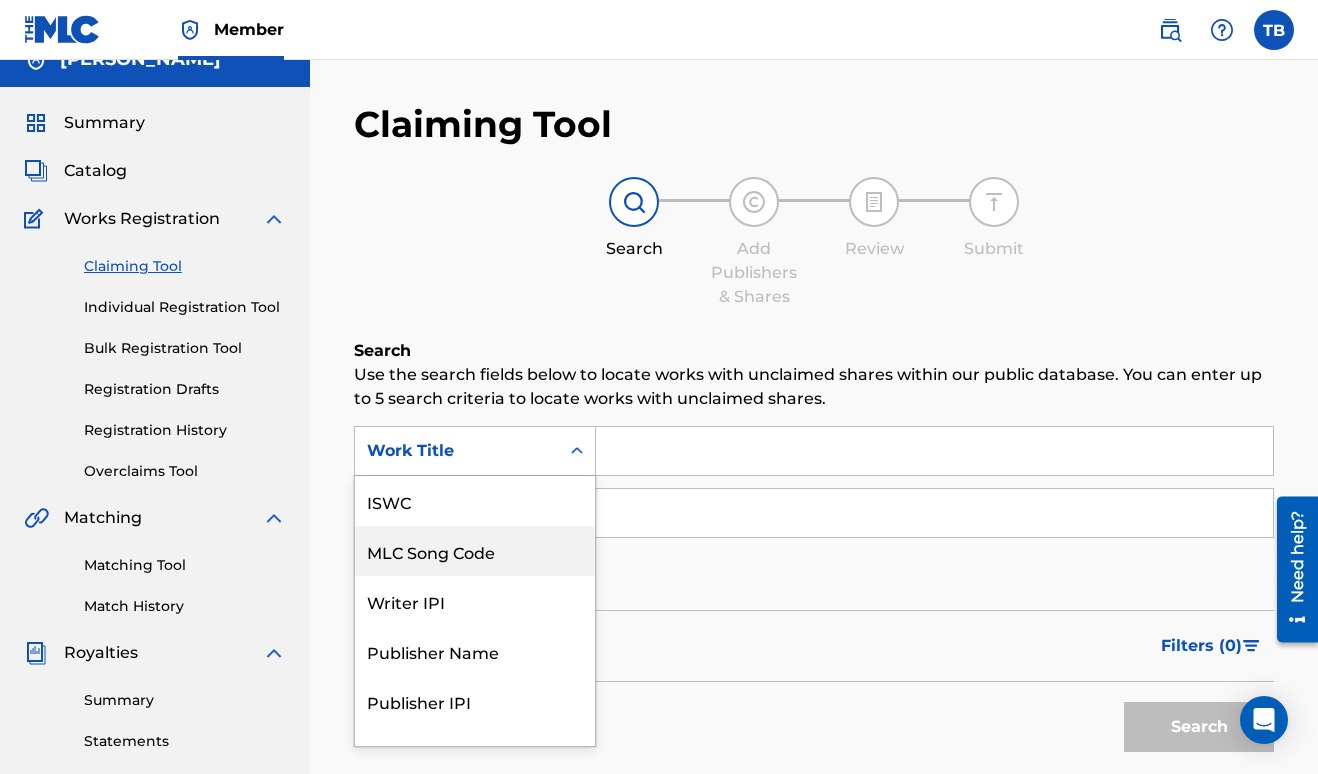 click on "7 results available. Use Up and Down to choose options, press Enter to select the currently focused option, press Escape to exit the menu, press Tab to select the option and exit the menu. Work Title ISWC MLC Song Code Writer IPI Publisher Name Publisher IPI MLC Publisher Number Work Title" at bounding box center [475, 451] 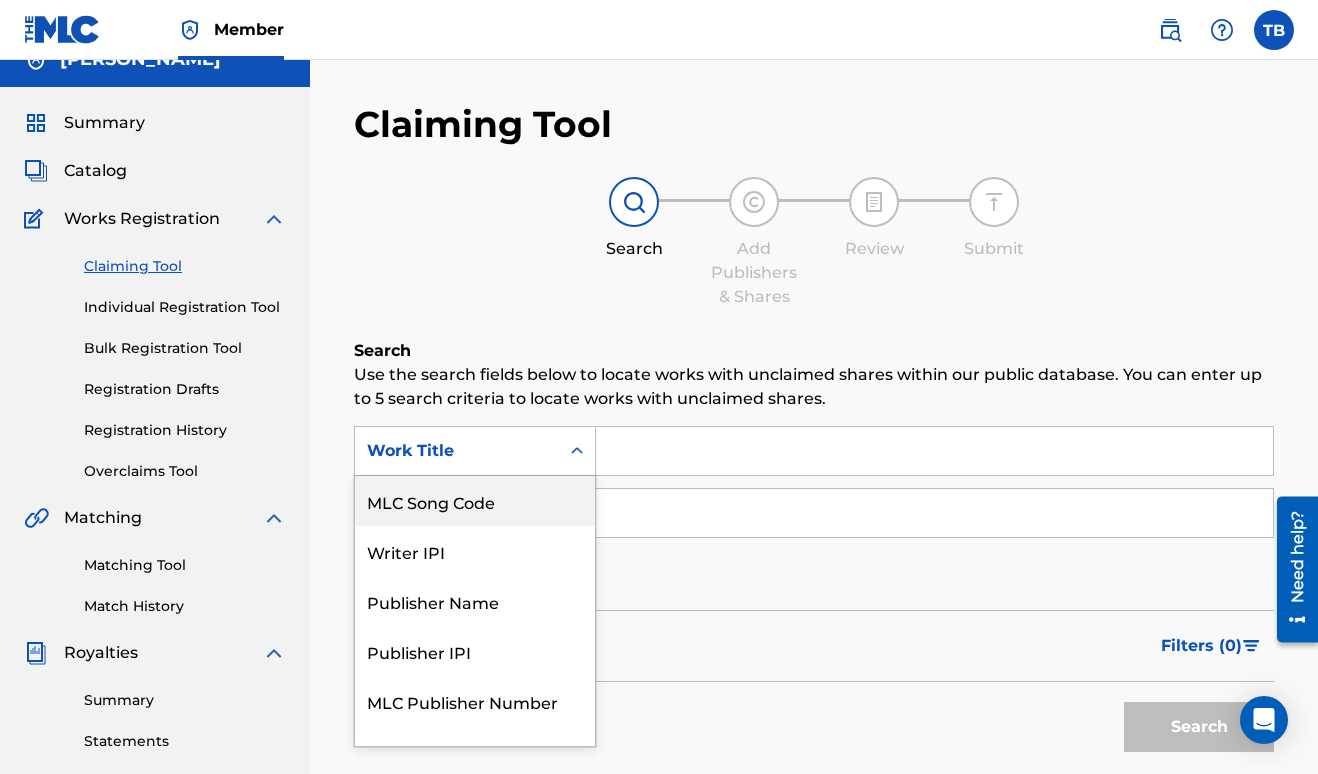 scroll, scrollTop: 31, scrollLeft: 0, axis: vertical 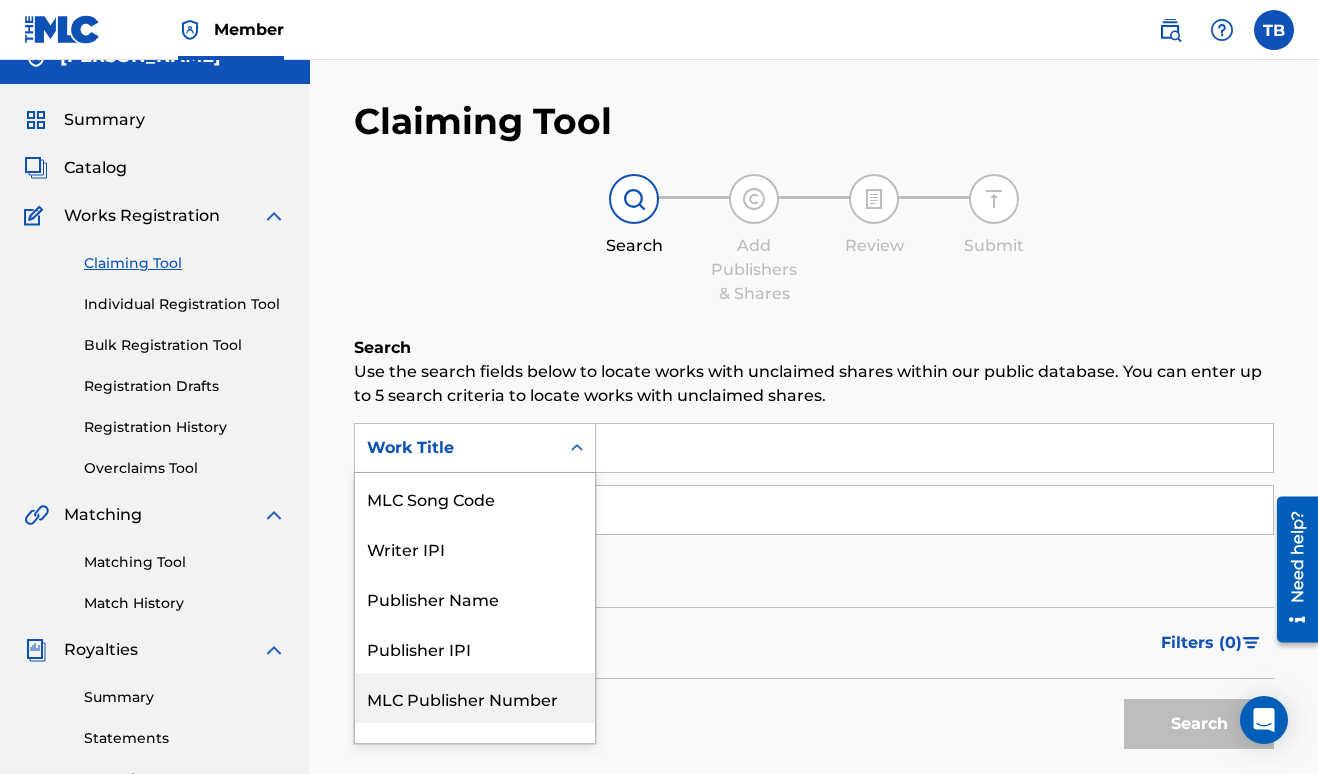 click on "Filters ( 0 )" at bounding box center (814, 643) 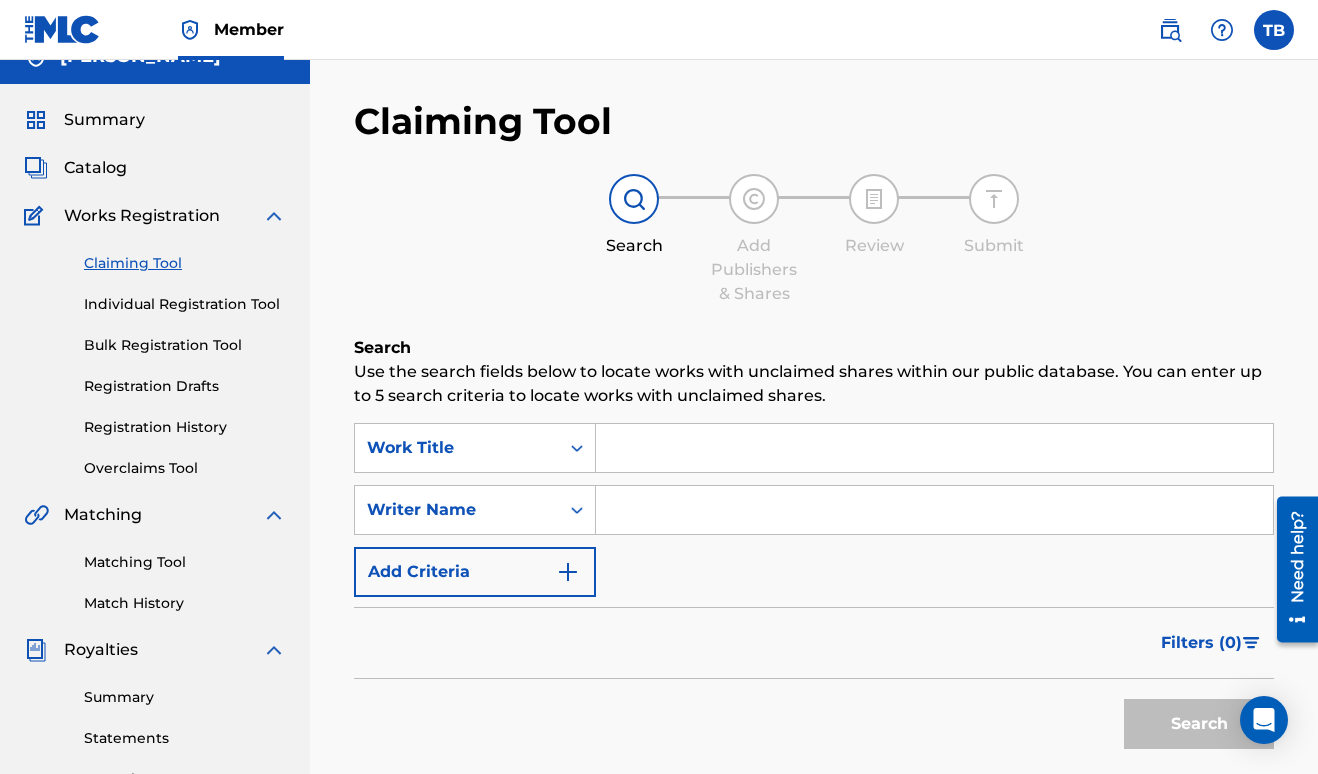 click at bounding box center [934, 510] 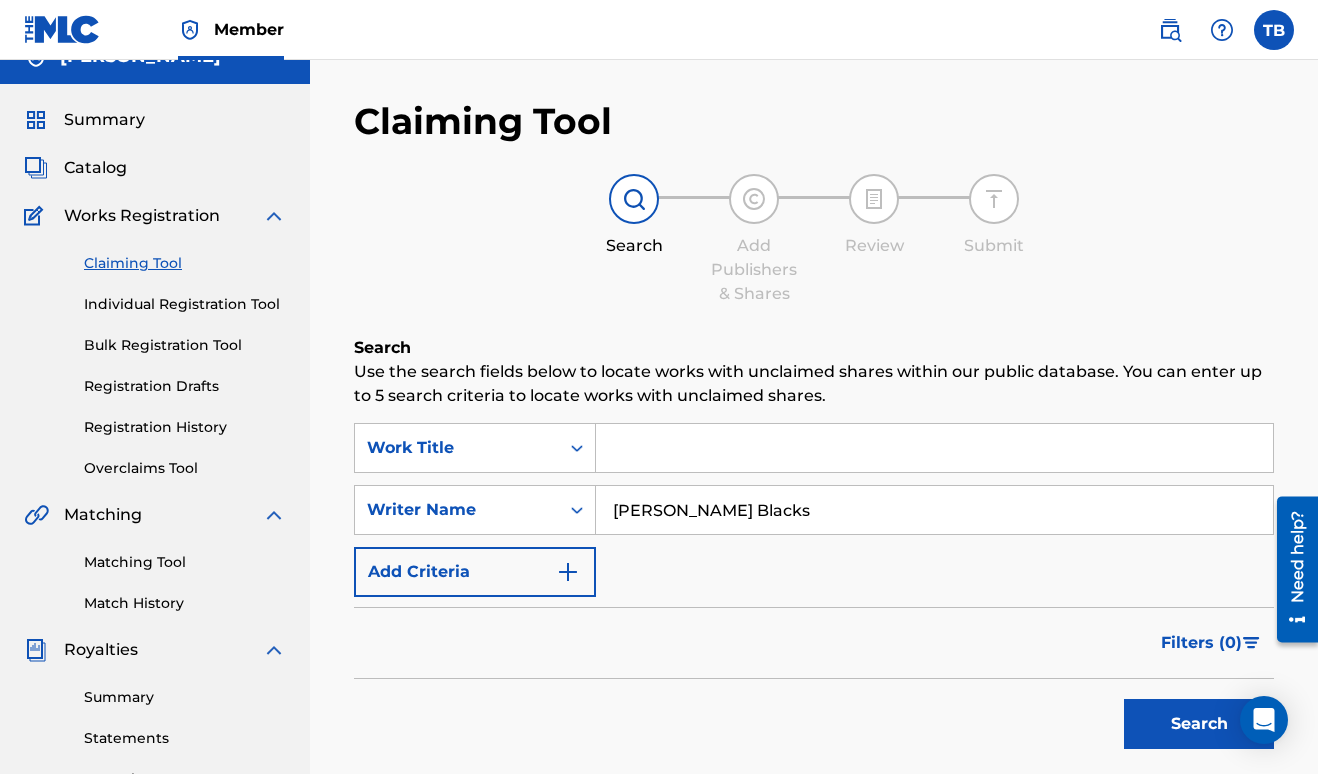 click on "Search" at bounding box center [1199, 724] 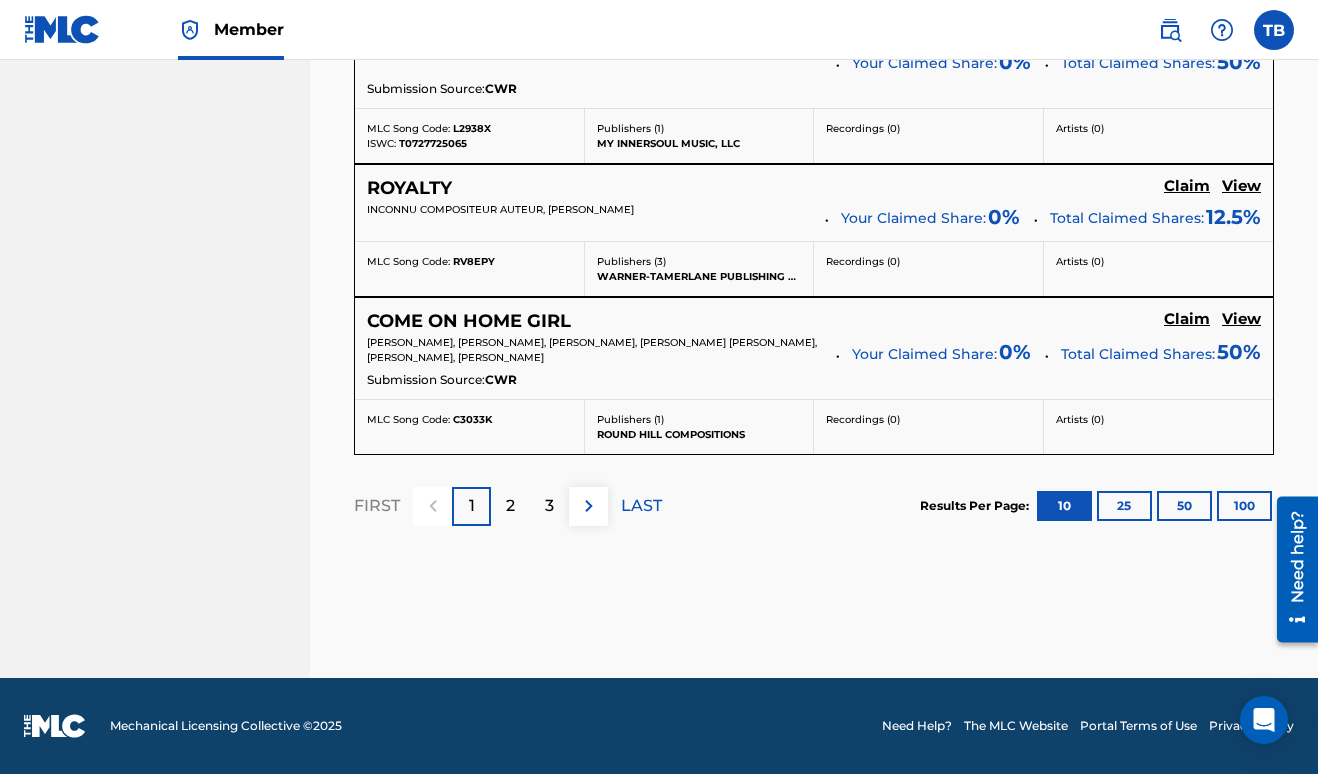 scroll, scrollTop: 2301, scrollLeft: 0, axis: vertical 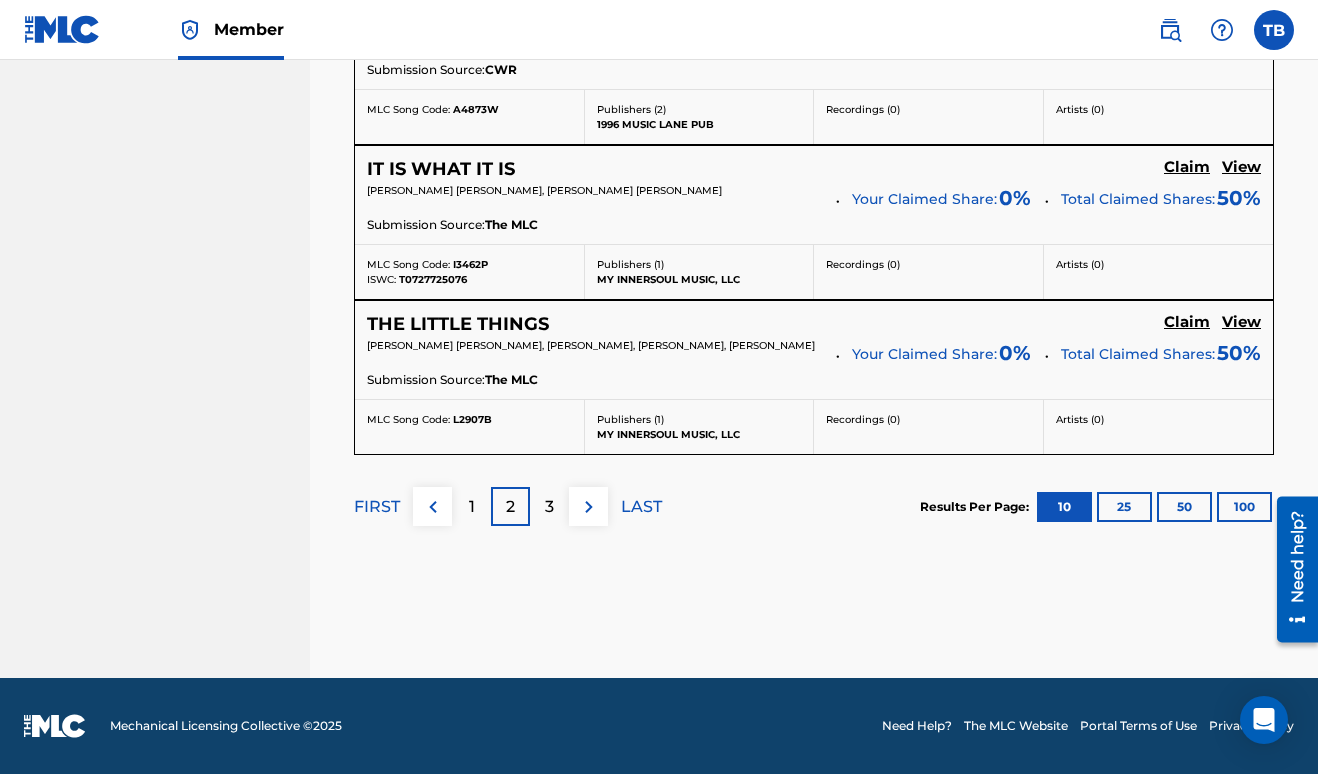 drag, startPoint x: 1314, startPoint y: 693, endPoint x: 1324, endPoint y: 686, distance: 12.206555 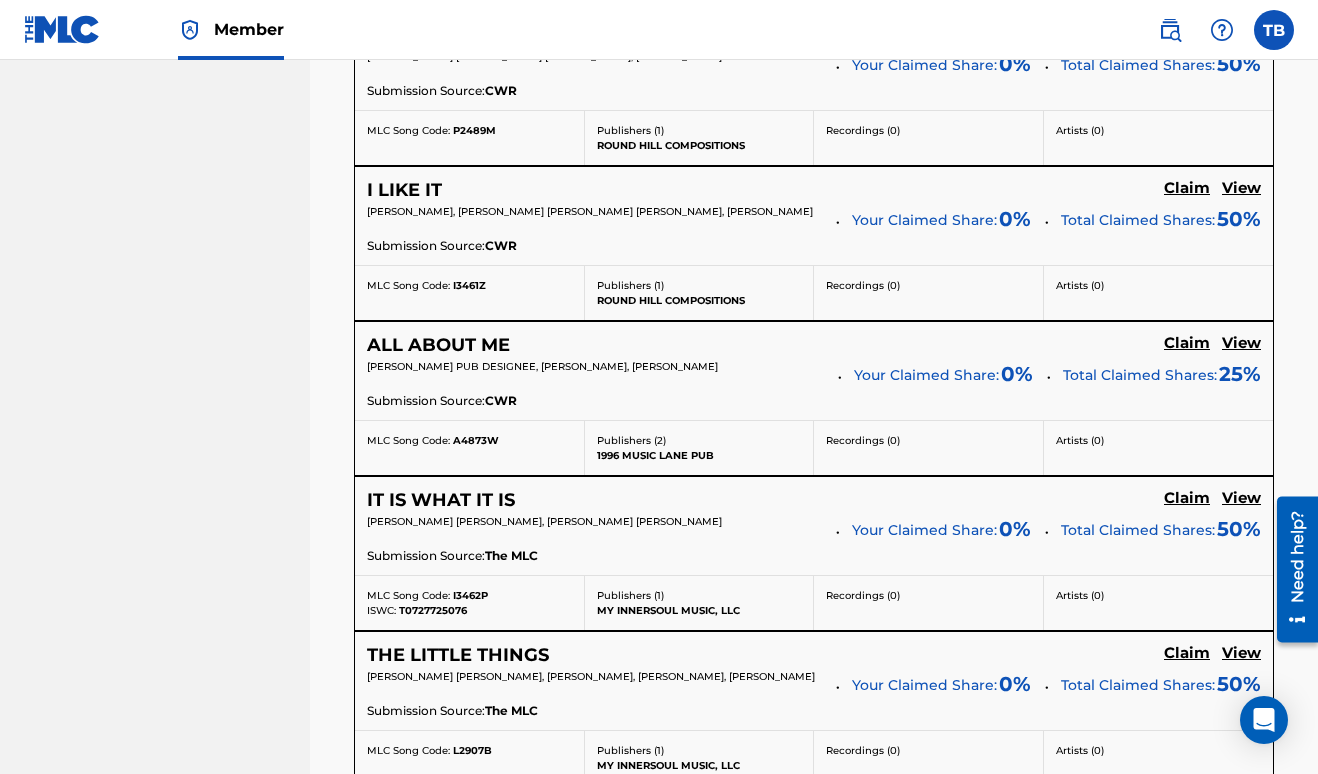 scroll, scrollTop: 1520, scrollLeft: 0, axis: vertical 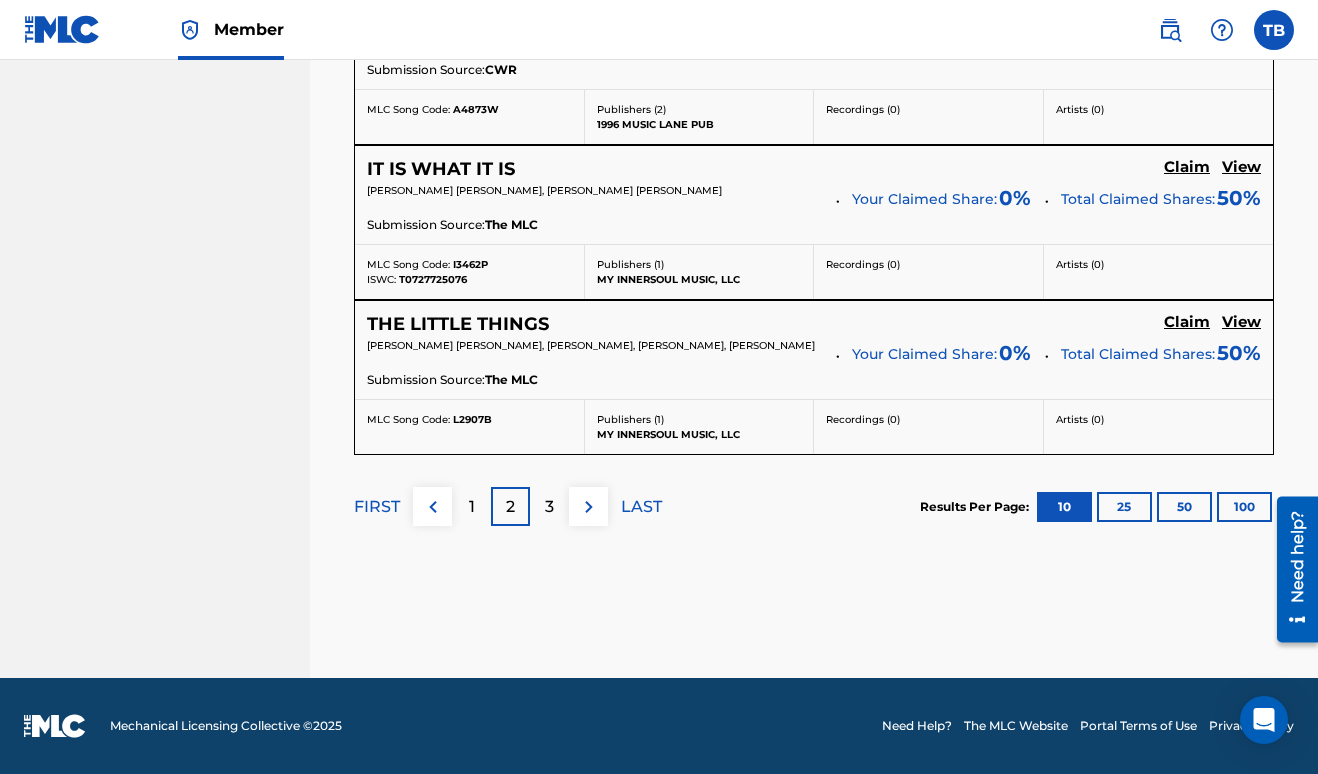 click on "3" at bounding box center [549, 506] 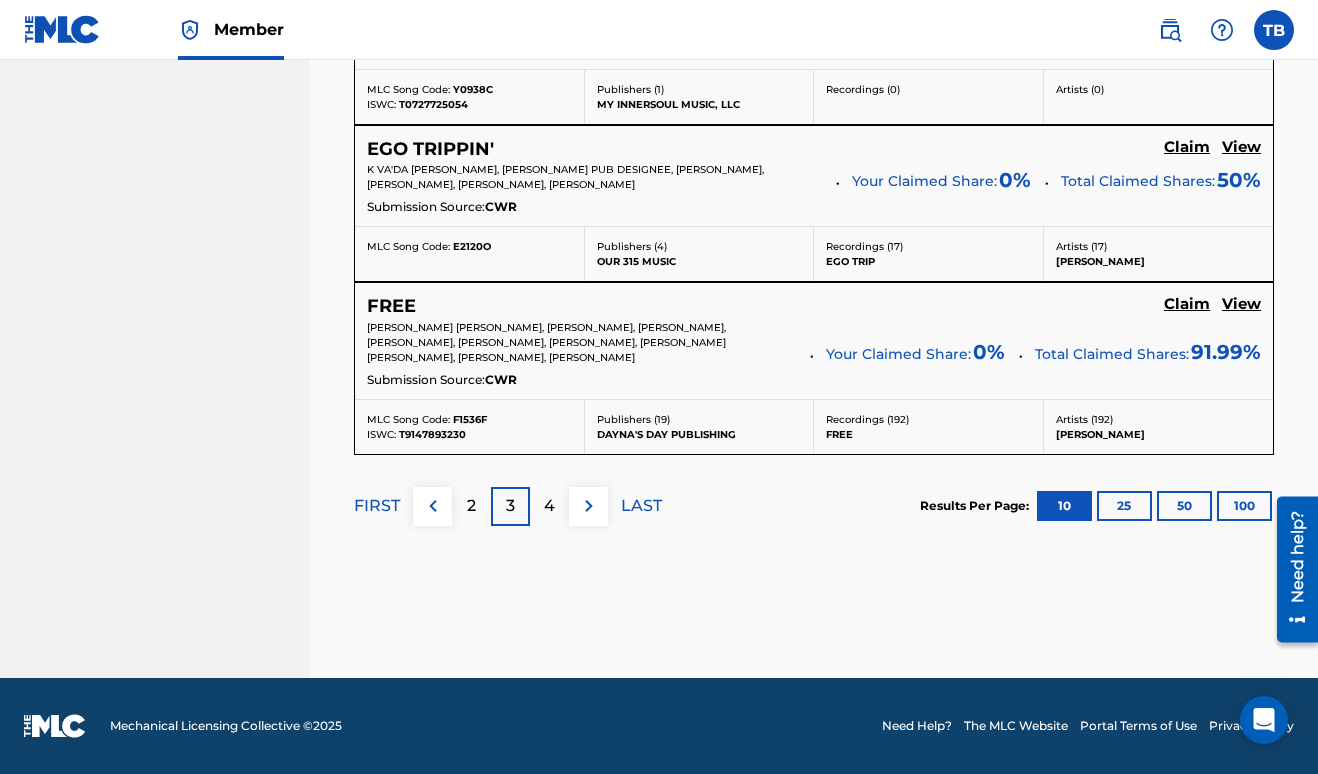 scroll, scrollTop: 2442, scrollLeft: 0, axis: vertical 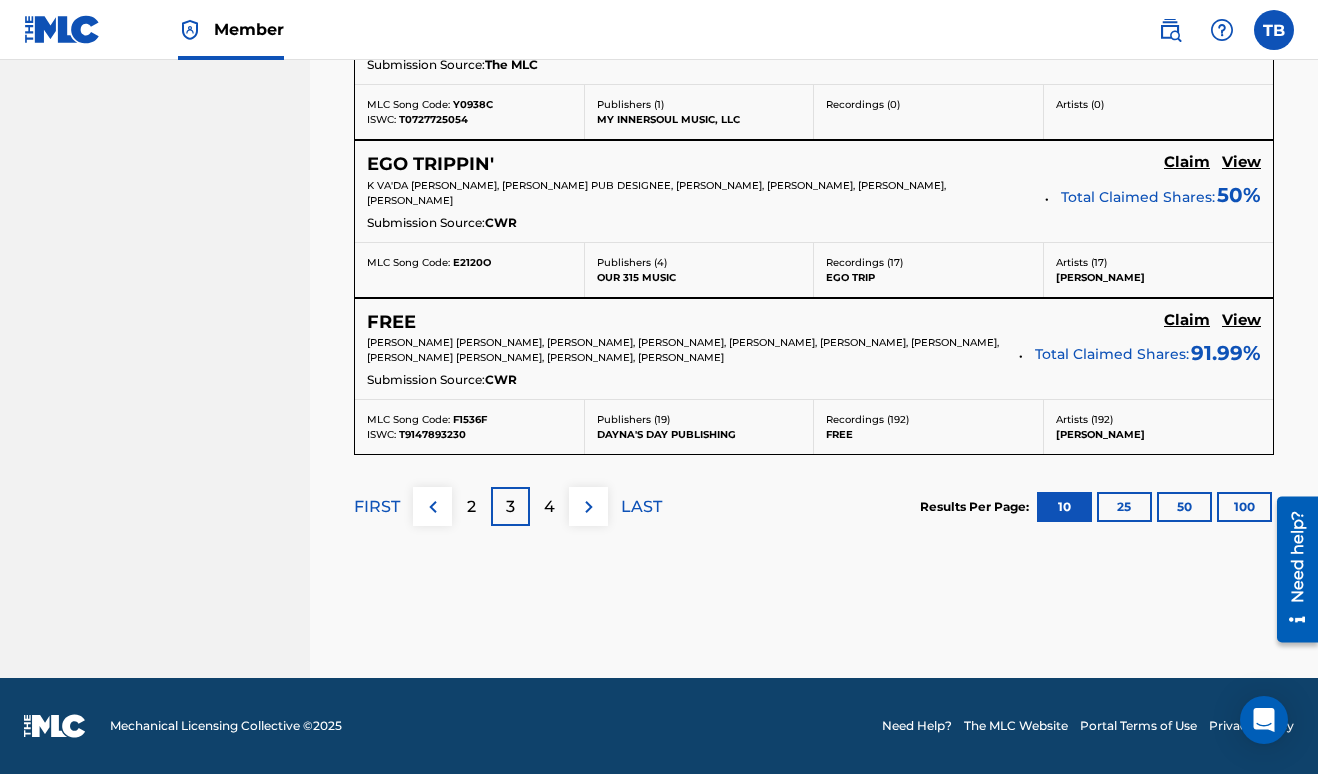 click on "Claim" at bounding box center (1187, -1078) 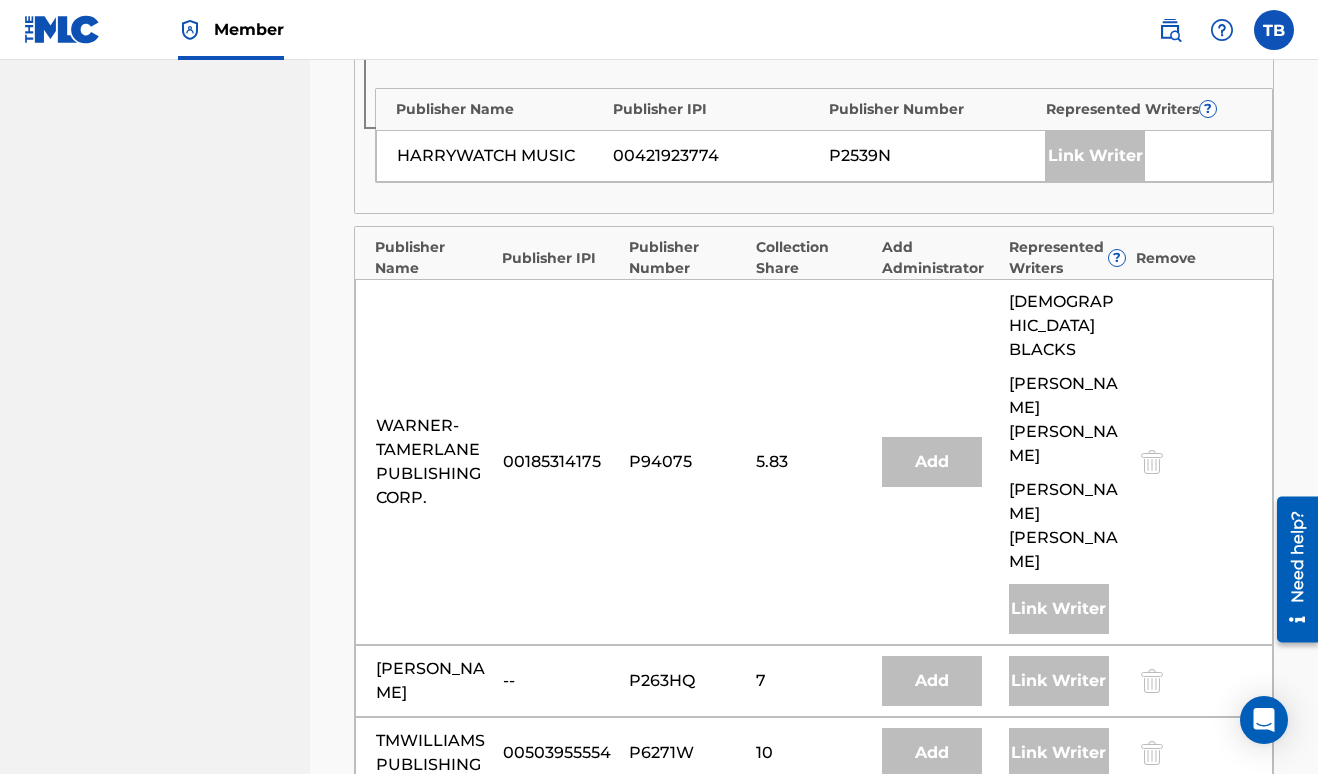 click on "Claiming Tool Search Add Publishers & Shares Review Submit Add Publishers & Shares Enter your publisher(s)/administrator(s). FREE A maximum of   8.01 %  of shares may be claimed Publishers ( 12 ) ? REQUIRED Total shares:  91.99 % Administrator ? Administrator IPI Administrator Number Collection Share Remove WARNER-[PERSON_NAME] PUBLISHING CORP. 00185314175 P94075 0.83 Publisher Name Publisher IPI Publisher Number Represented Writers ? DAYNA'S DAY PUBLISHING -- P006U1 [PERSON_NAME] Link Writer WARNER-[PERSON_NAME] PUBLISHING CORP. 00185314175 P94075 5 Publisher Name Publisher IPI Publisher Number Represented Writers ? DEM DRAWZ MUSIC -- P7003A [PERSON_NAME] [PERSON_NAME] [PERSON_NAME] Link Writer ALMO MUSIC CORPORATION 00000649518 P13600 33.33 Publisher Name Publisher IPI Publisher Number Represented Writers ? ALRUBY MUSIC, INC. 00069448732 P8099H Link Writer SONY/ATV SONGS LLC 00187062752 P8301A 1.67 Publisher Name Publisher IPI Publisher Number Represented Writers ? WILLIES PUDGIE MUSIC 00196021476 P6866Z P8301C 5" at bounding box center [814, -430] 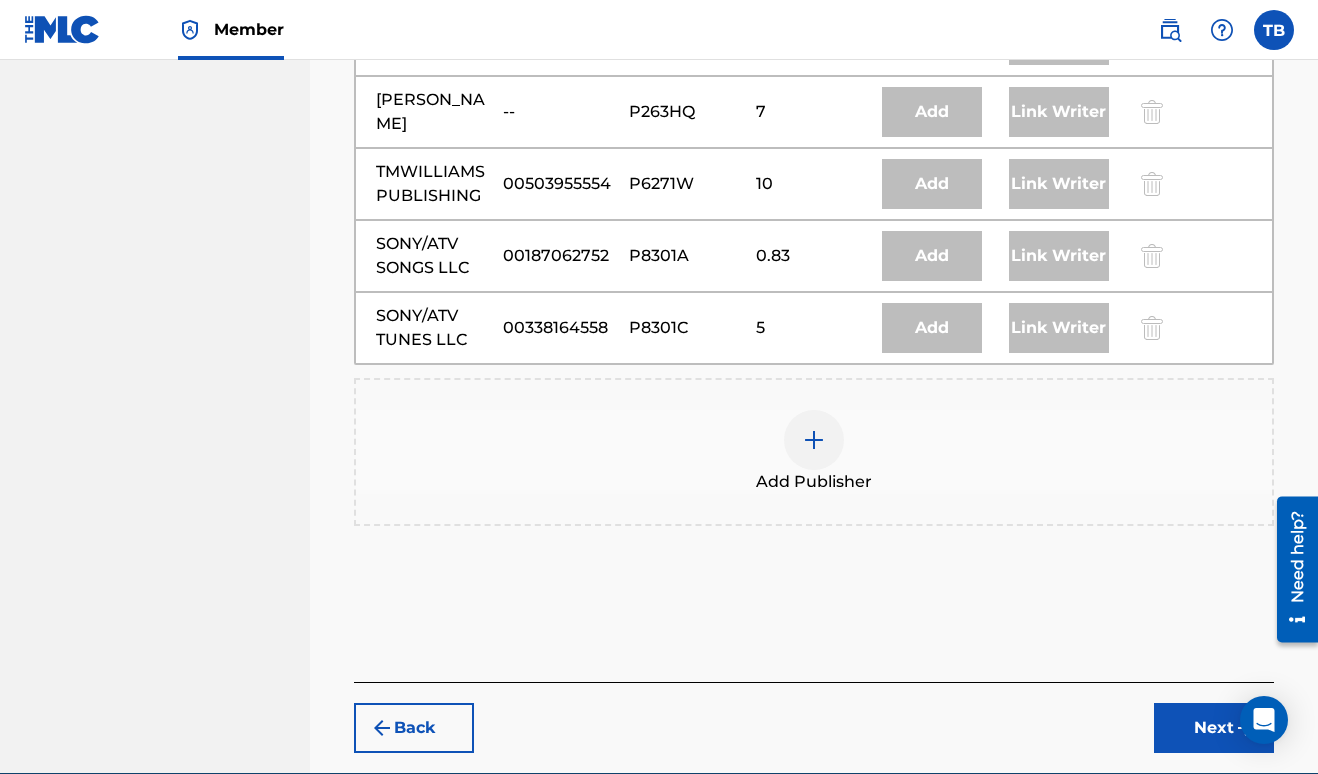 scroll, scrollTop: 2885, scrollLeft: 0, axis: vertical 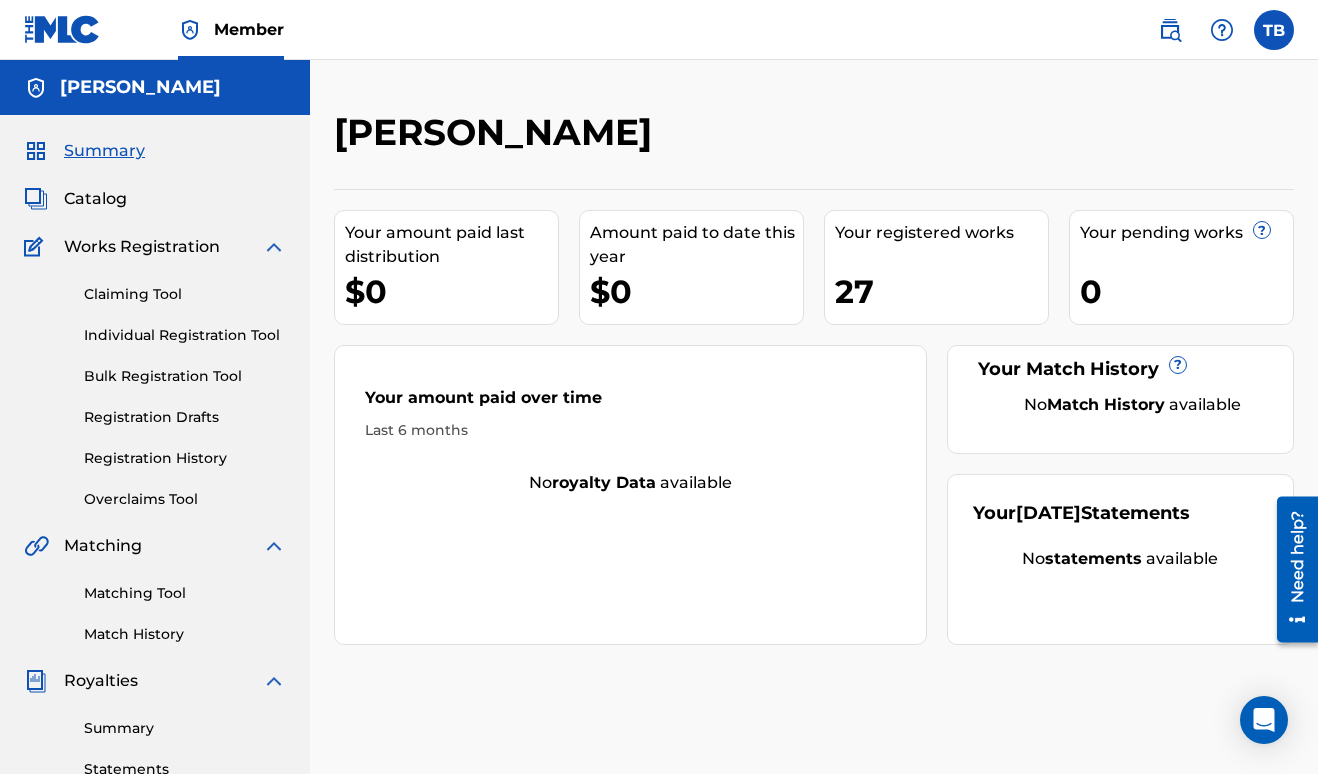click on "Claiming Tool" at bounding box center (185, 294) 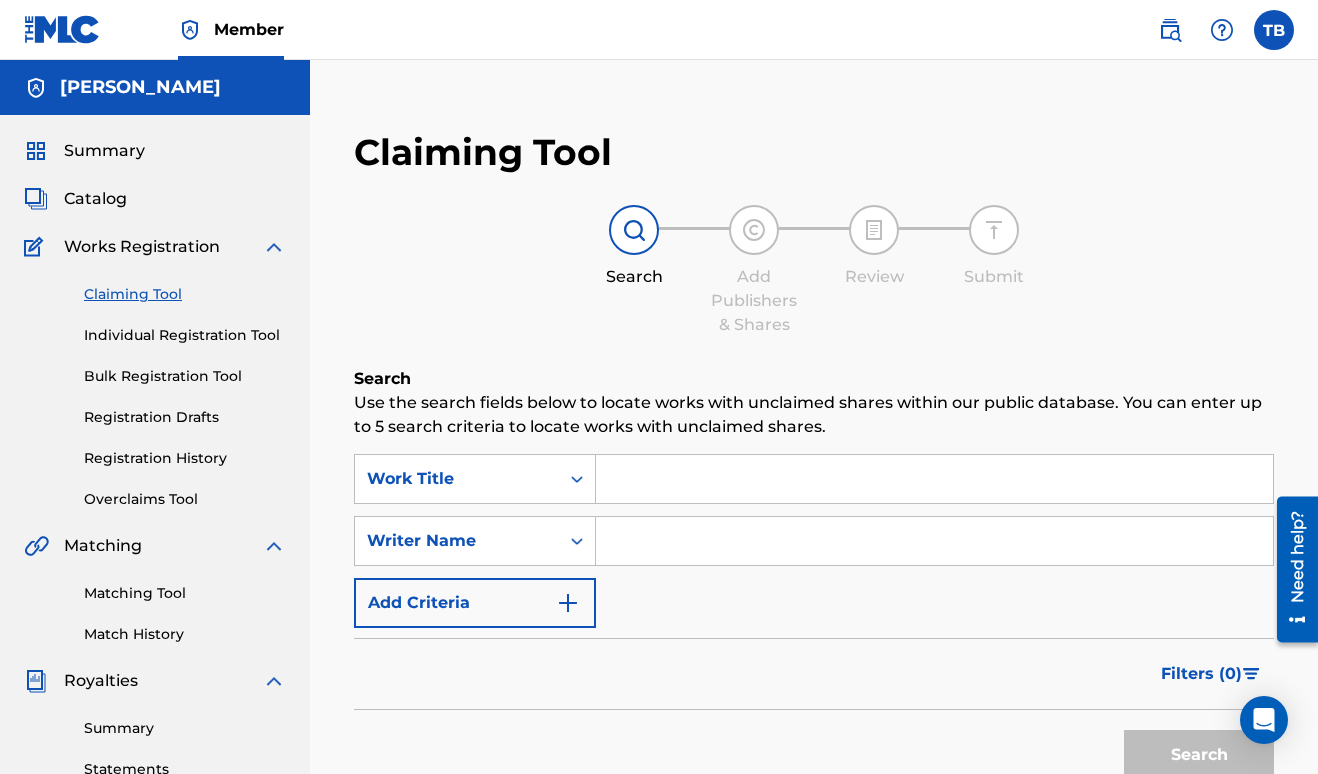 click at bounding box center [934, 541] 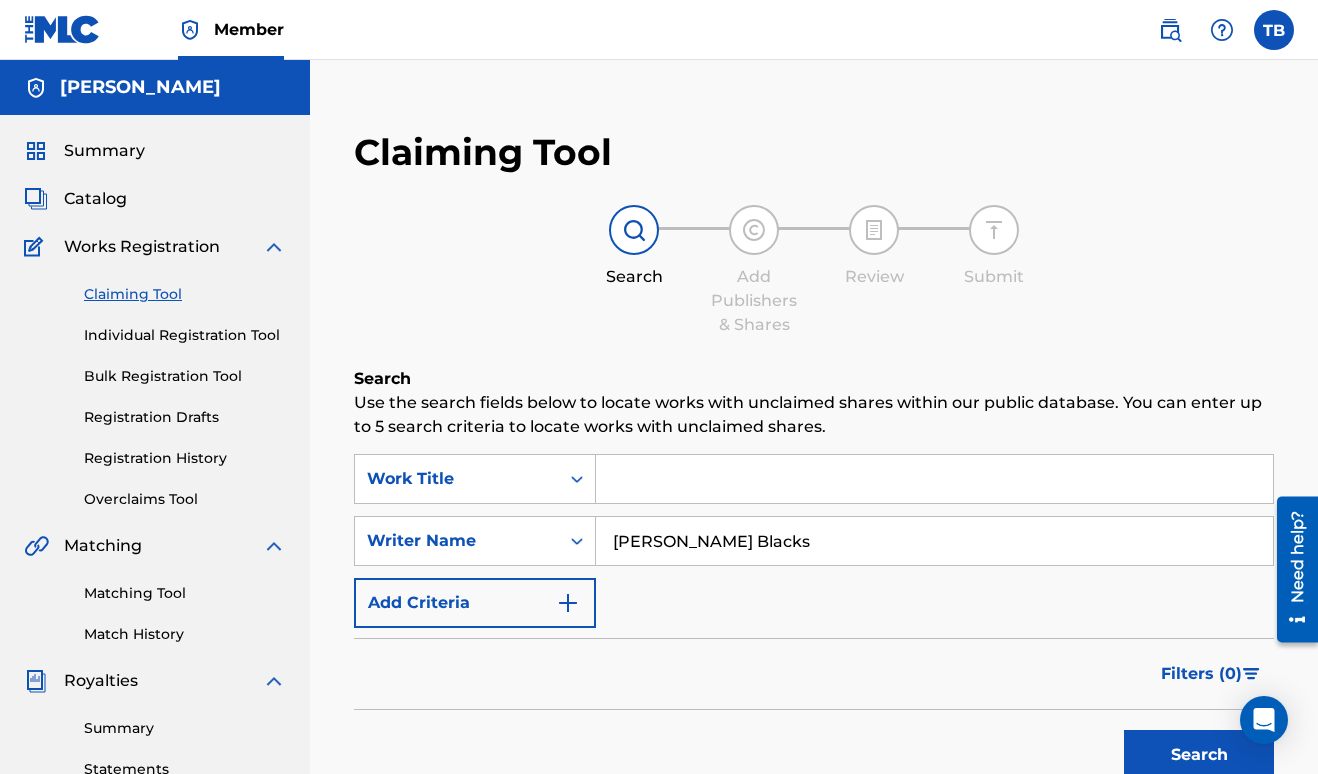click on "Search" at bounding box center [1199, 755] 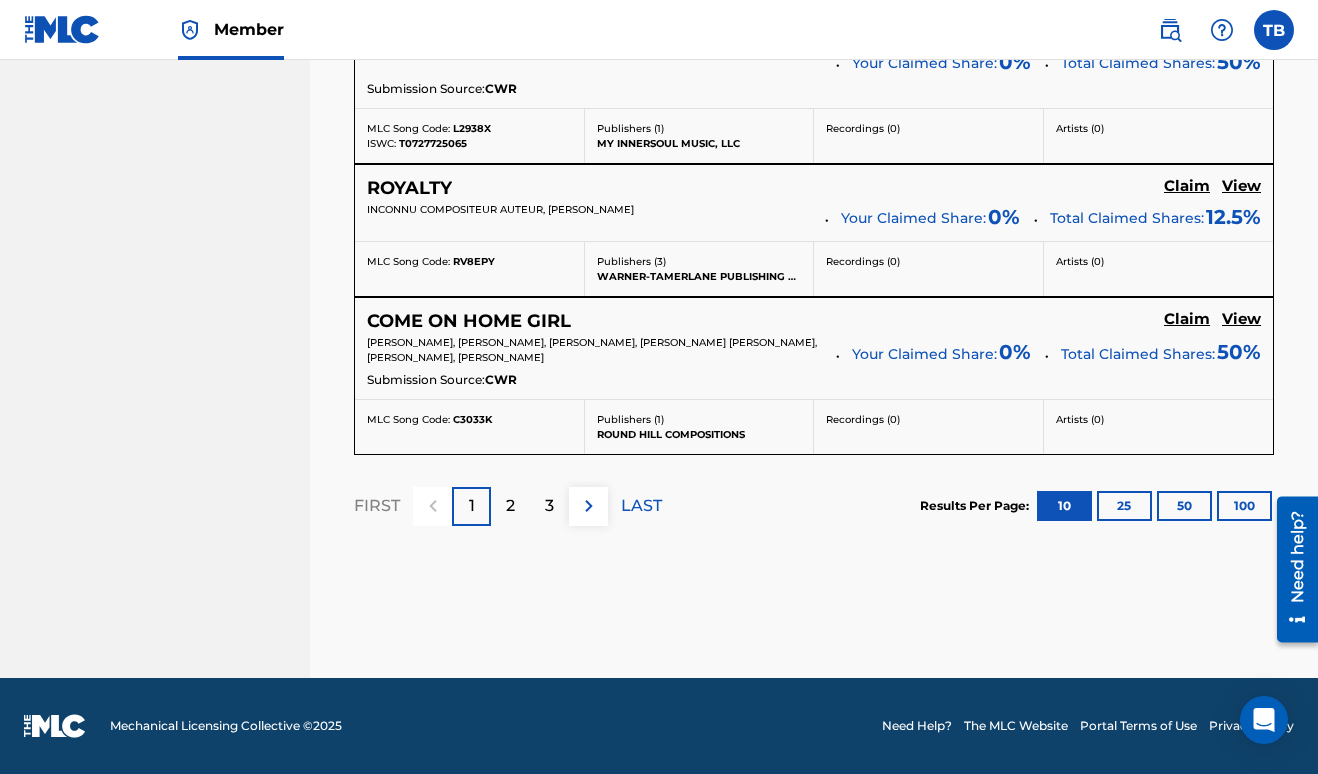 scroll, scrollTop: 2421, scrollLeft: 0, axis: vertical 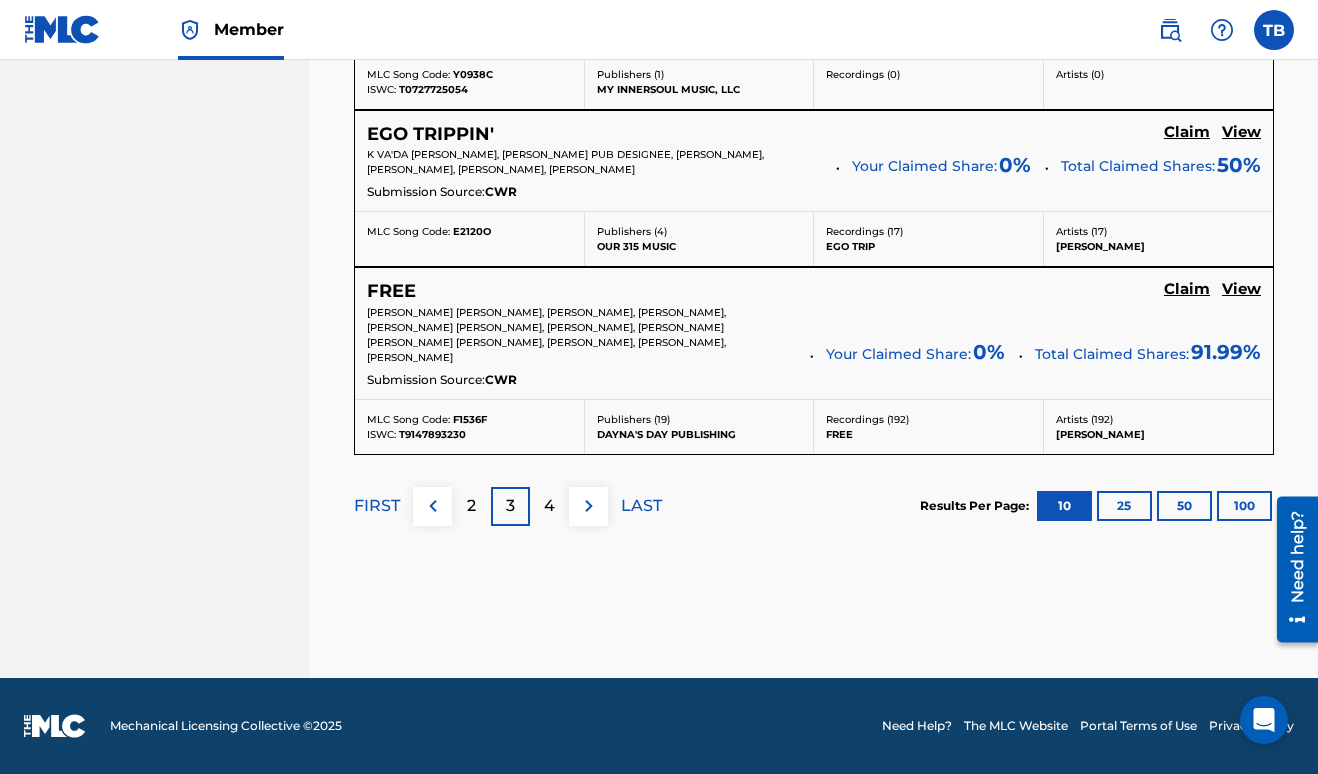 click on "Claim" at bounding box center [1187, -1111] 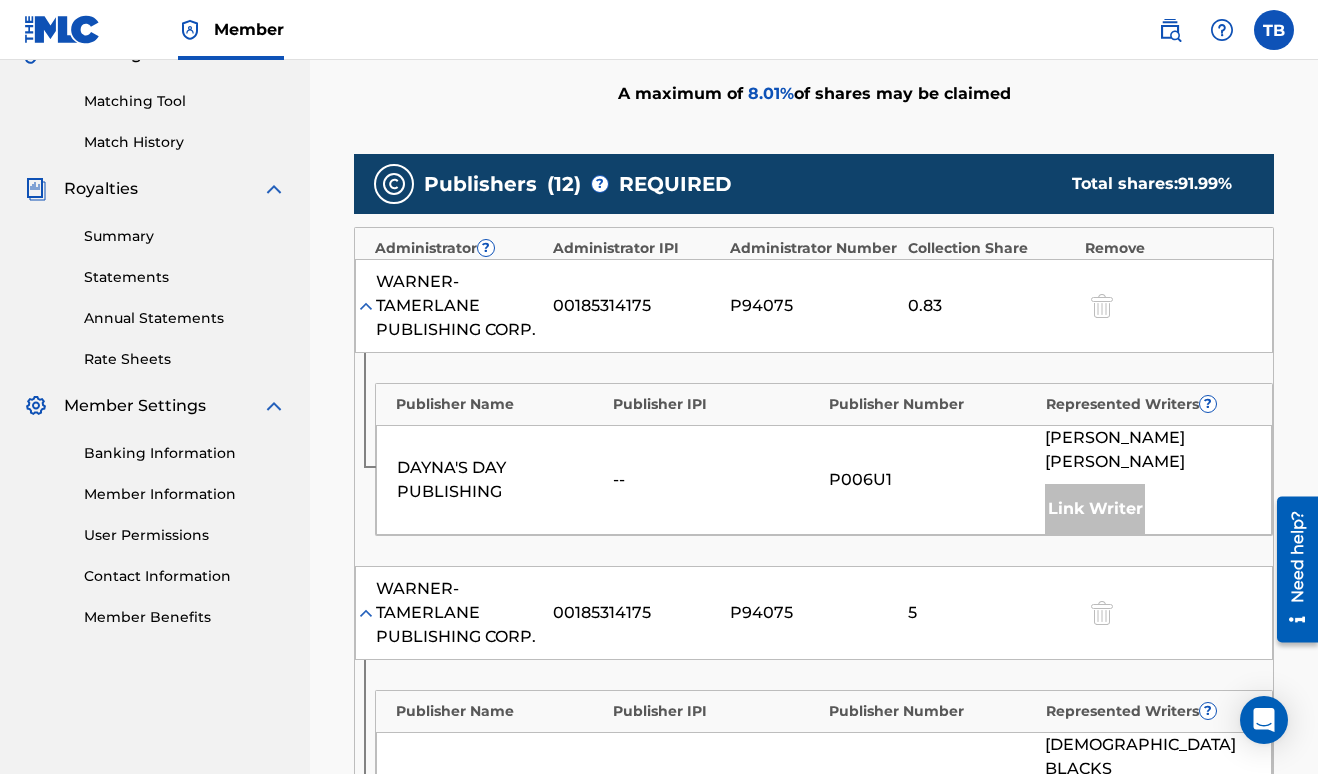 scroll, scrollTop: 577, scrollLeft: 0, axis: vertical 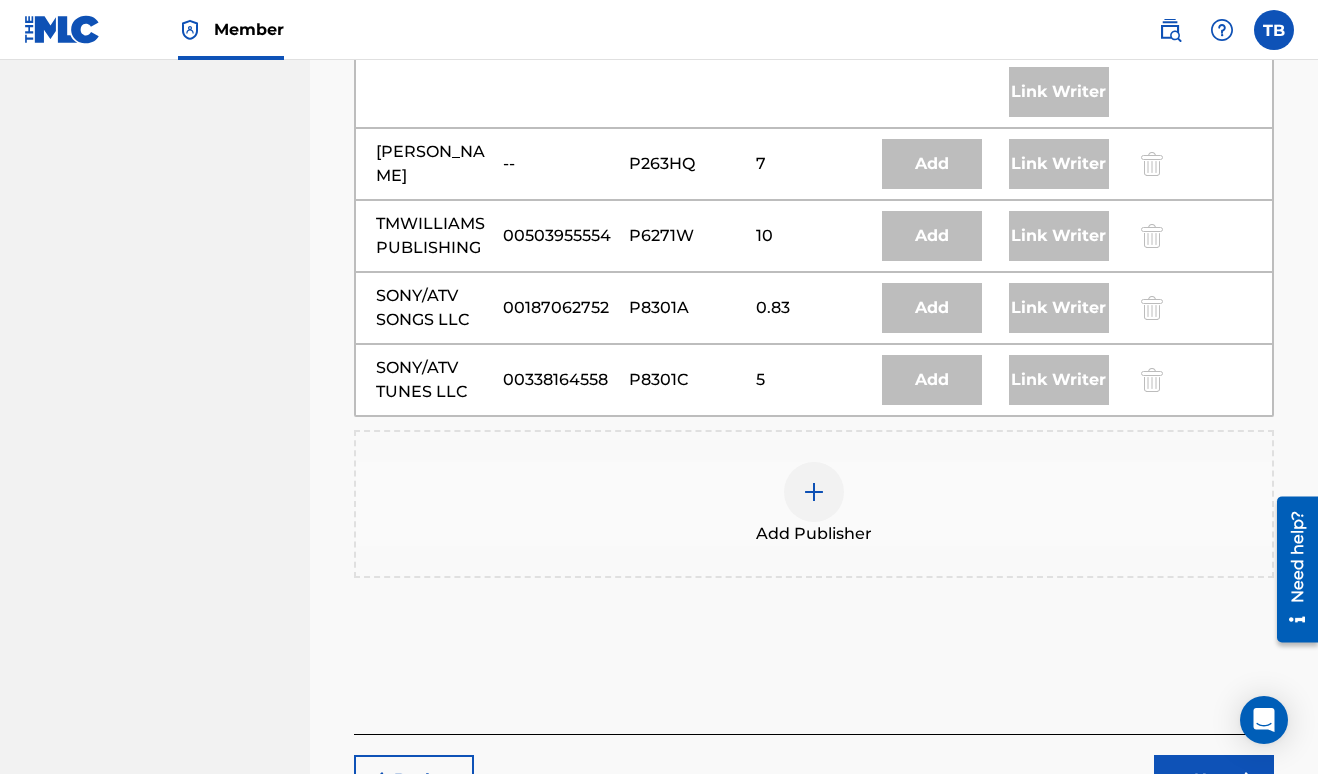 drag, startPoint x: 1322, startPoint y: 539, endPoint x: 26, endPoint y: 108, distance: 1365.7881 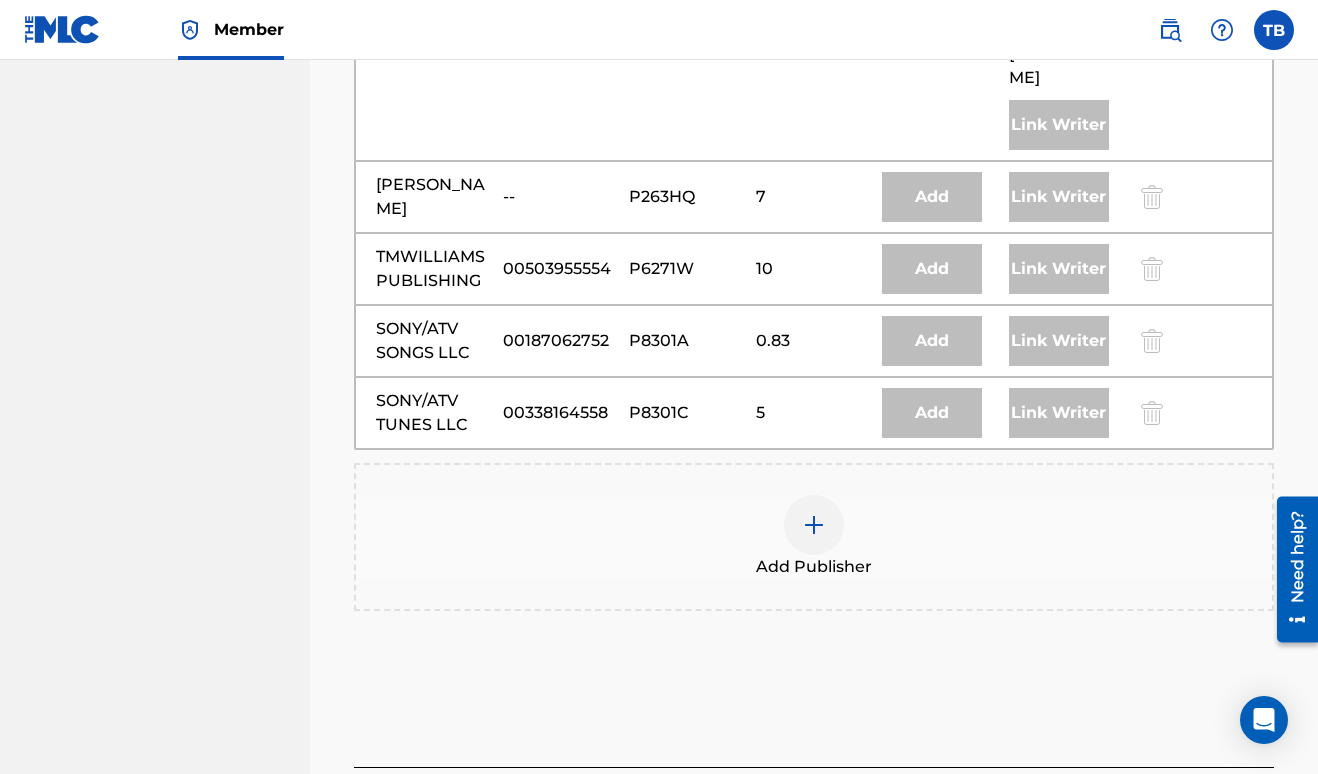 click at bounding box center (814, 525) 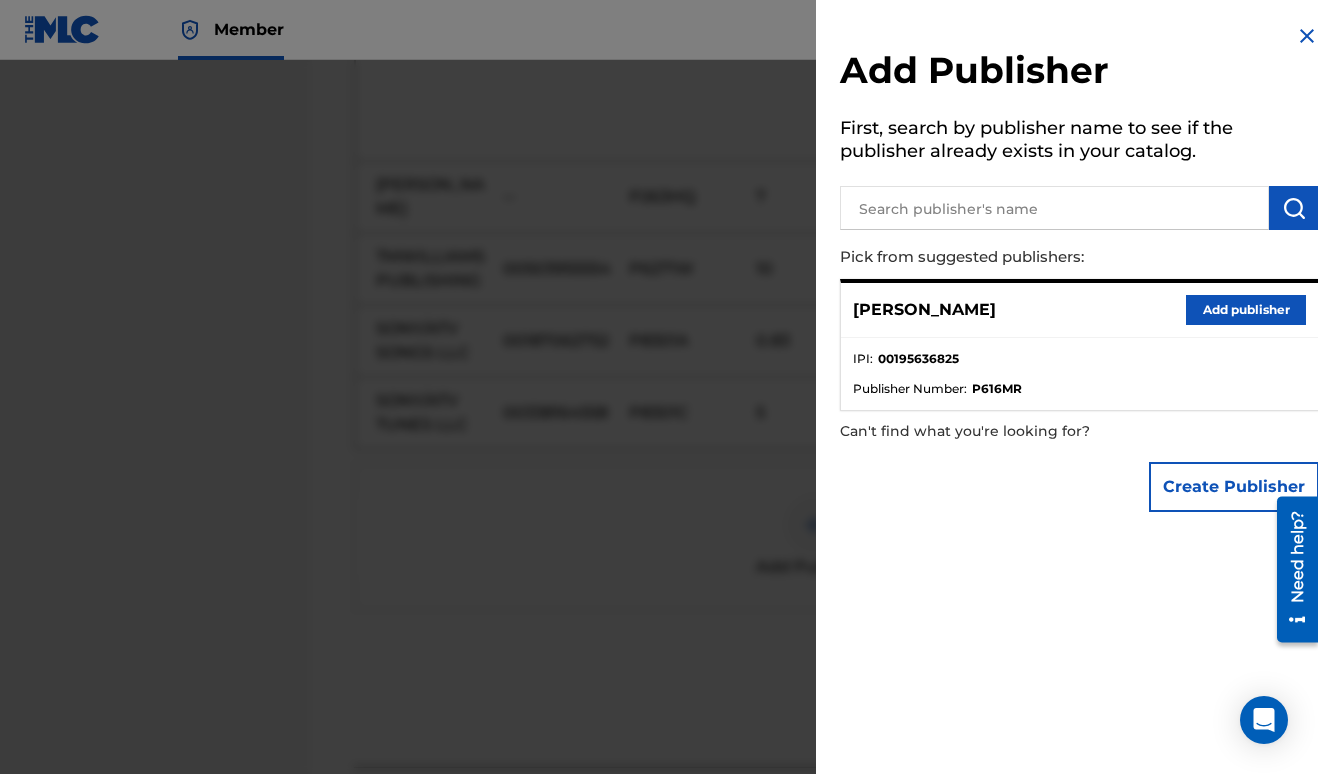 click on "Add publisher" at bounding box center (1246, 310) 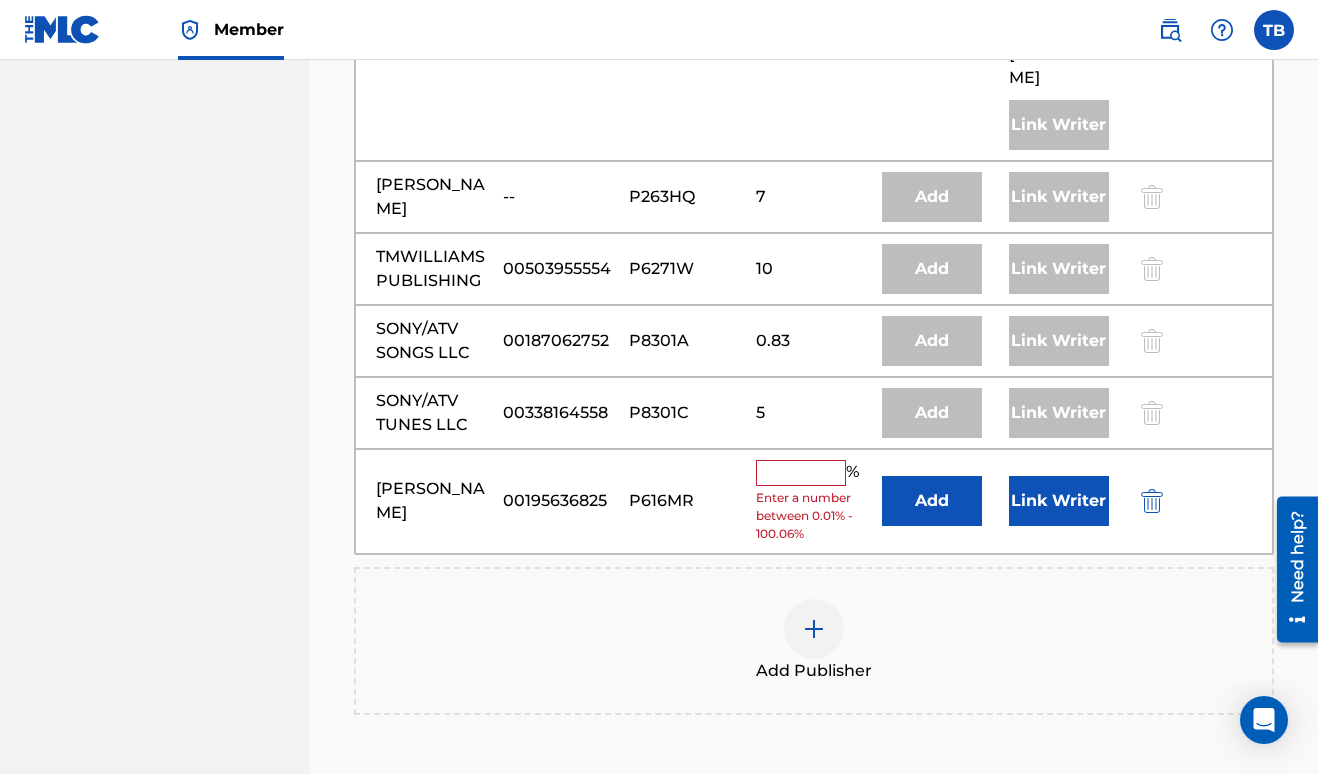 click at bounding box center (801, 473) 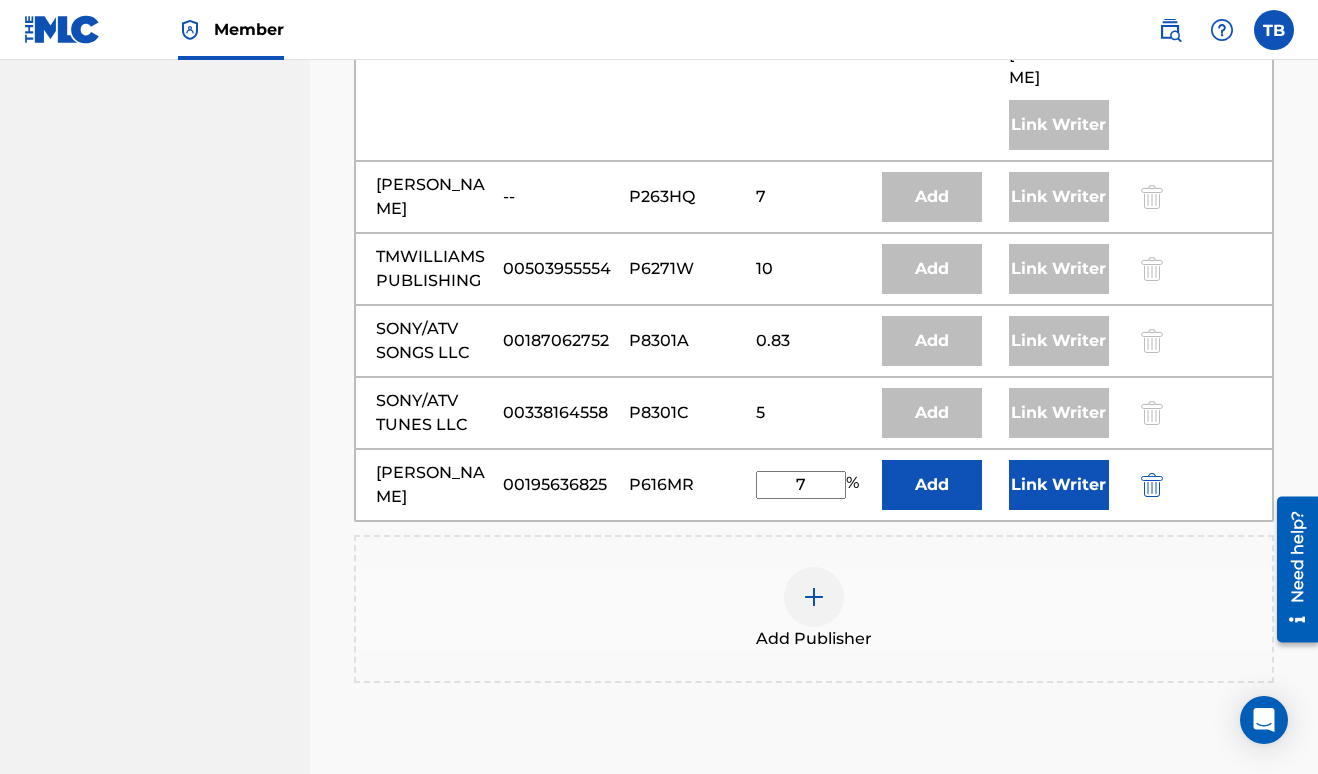 type on "7" 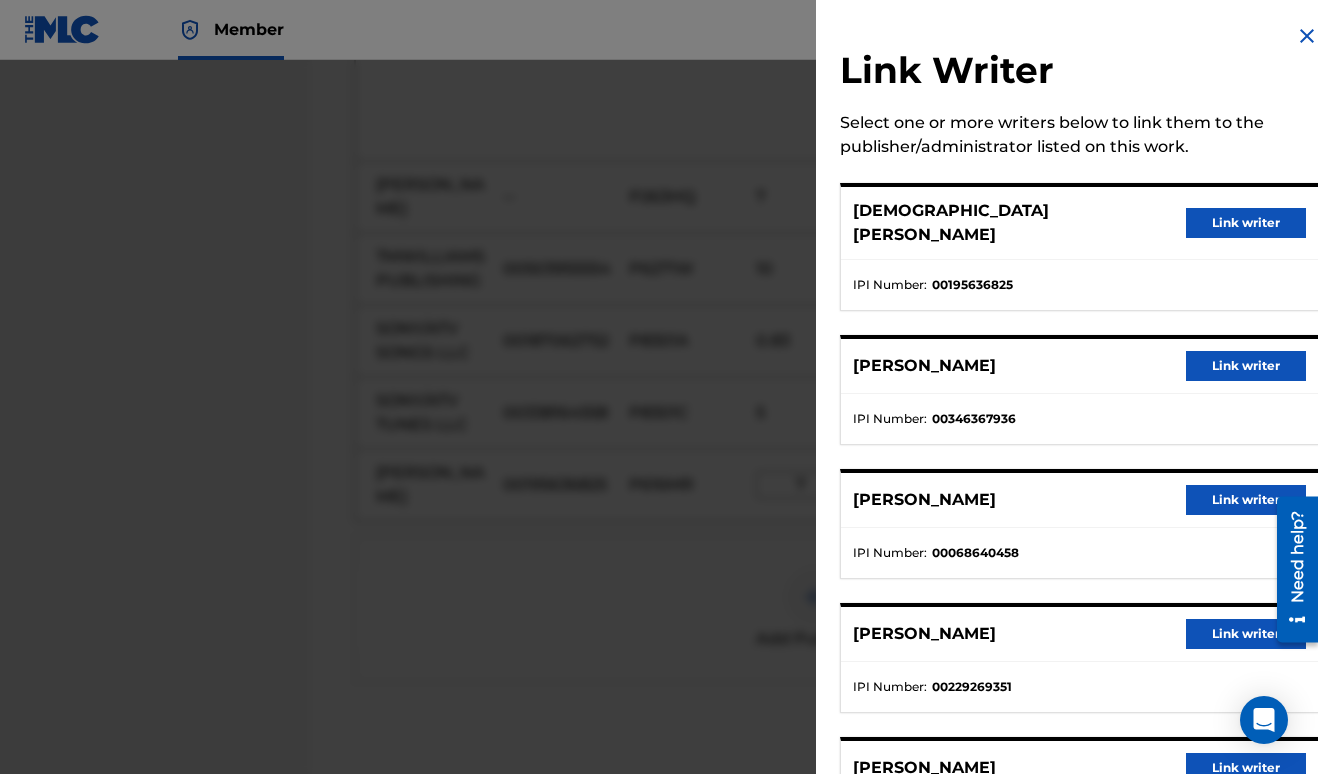 click on "Link writer" at bounding box center [1246, 223] 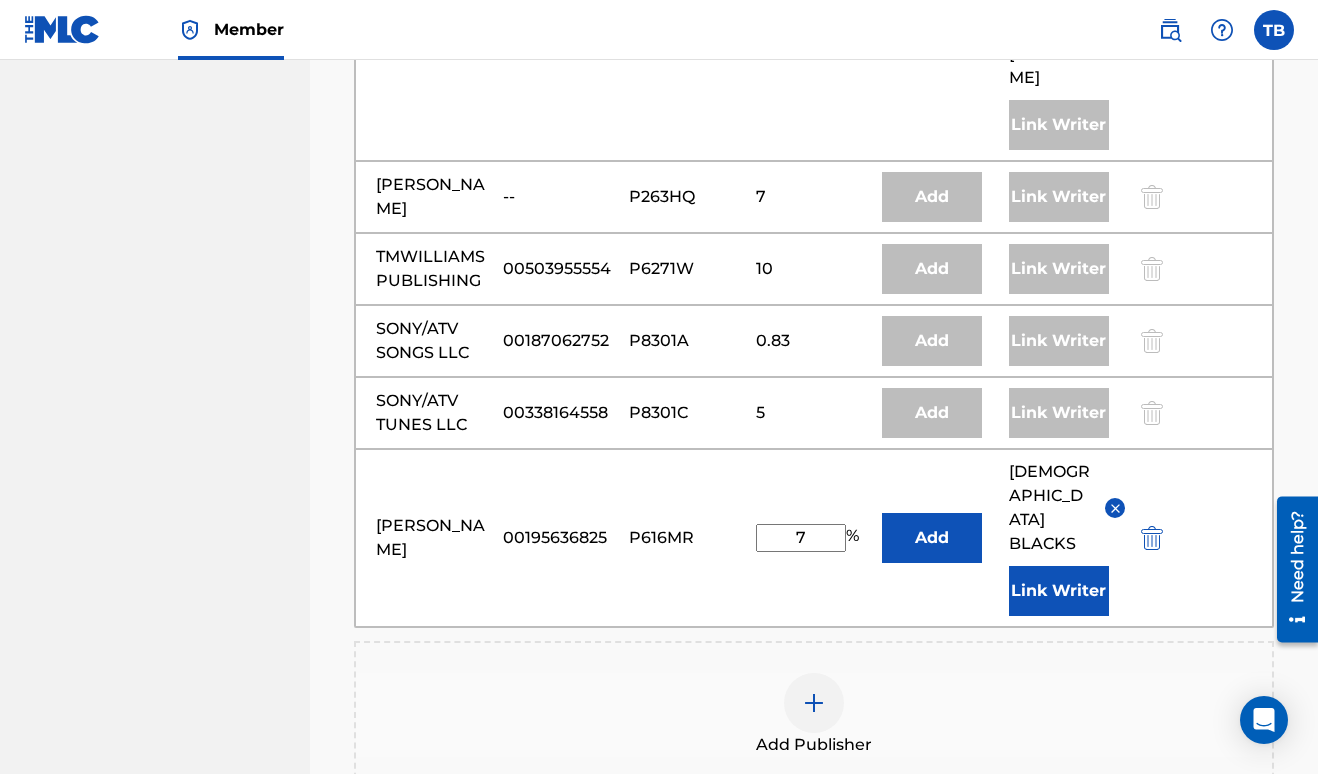click on "Add Publisher" at bounding box center [814, 715] 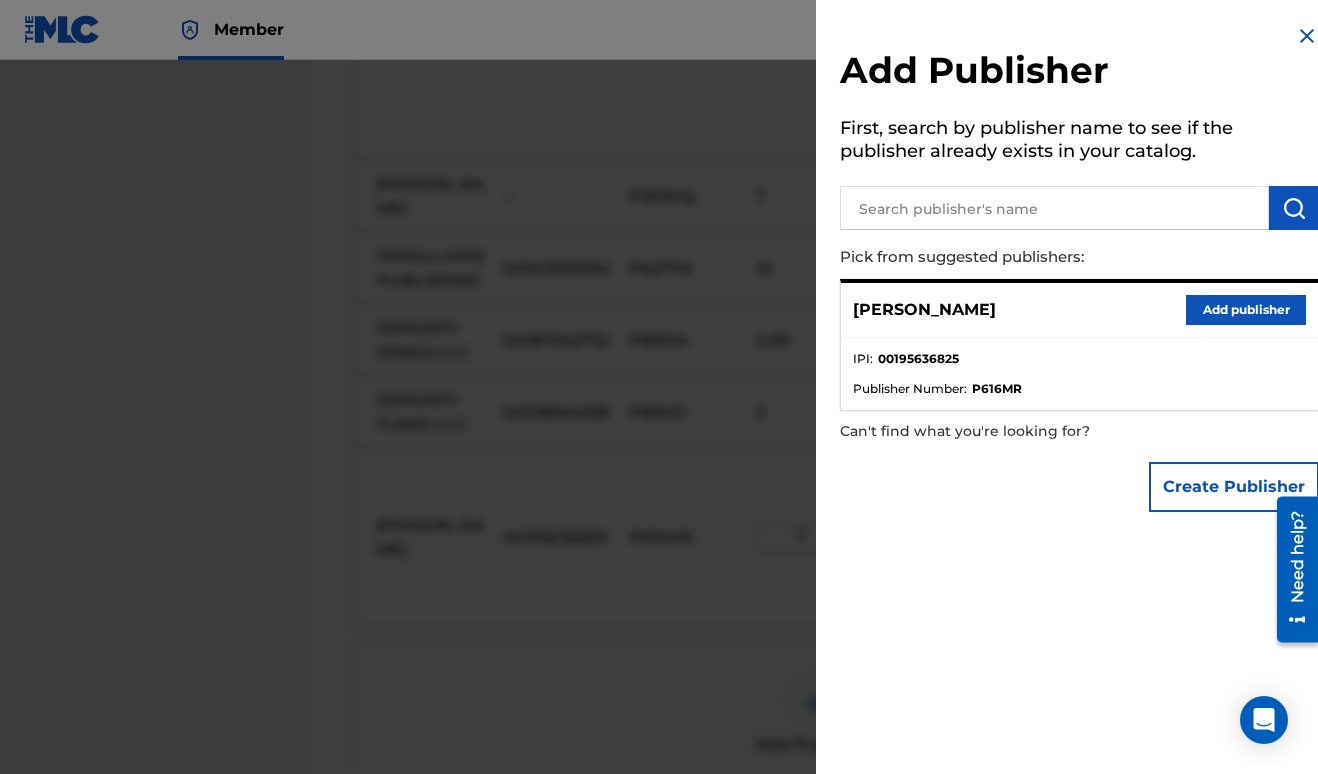 click on "Add Publisher First, search by publisher name to see if the publisher already exists in your catalog. Pick from suggested publishers: [PERSON_NAME] Add publisher IPI : 00195636825 Publisher Number : P616MR Can't find what you're looking for? Create Publisher" at bounding box center (1079, 394) 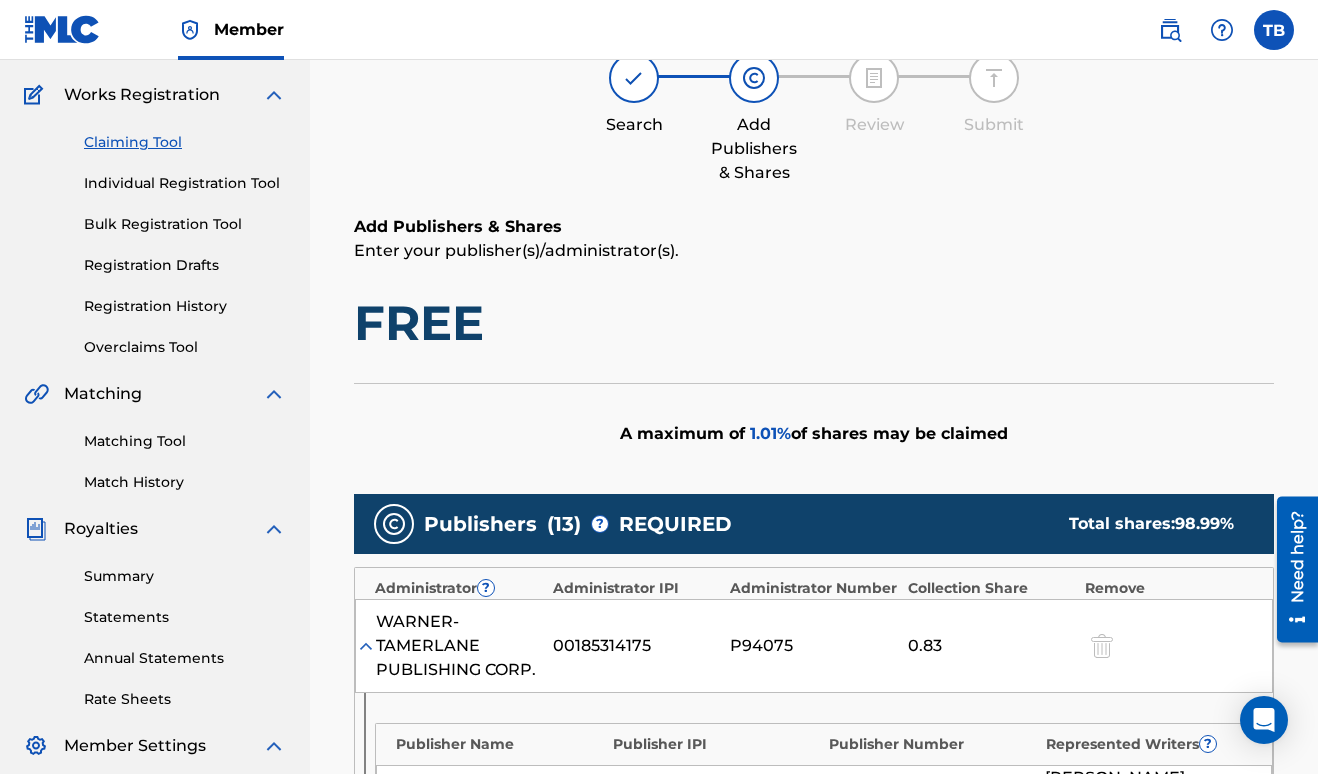 scroll, scrollTop: 0, scrollLeft: 0, axis: both 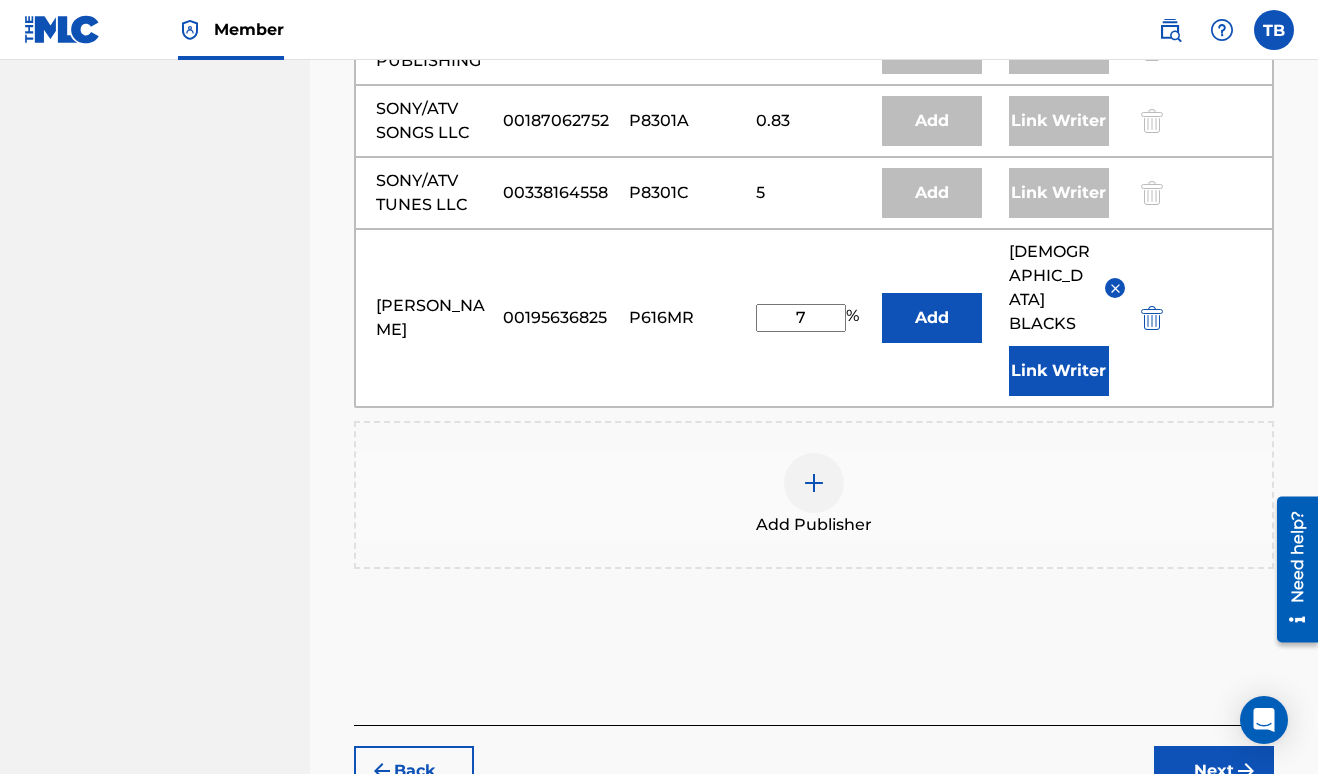 click on "Next" at bounding box center (1214, 771) 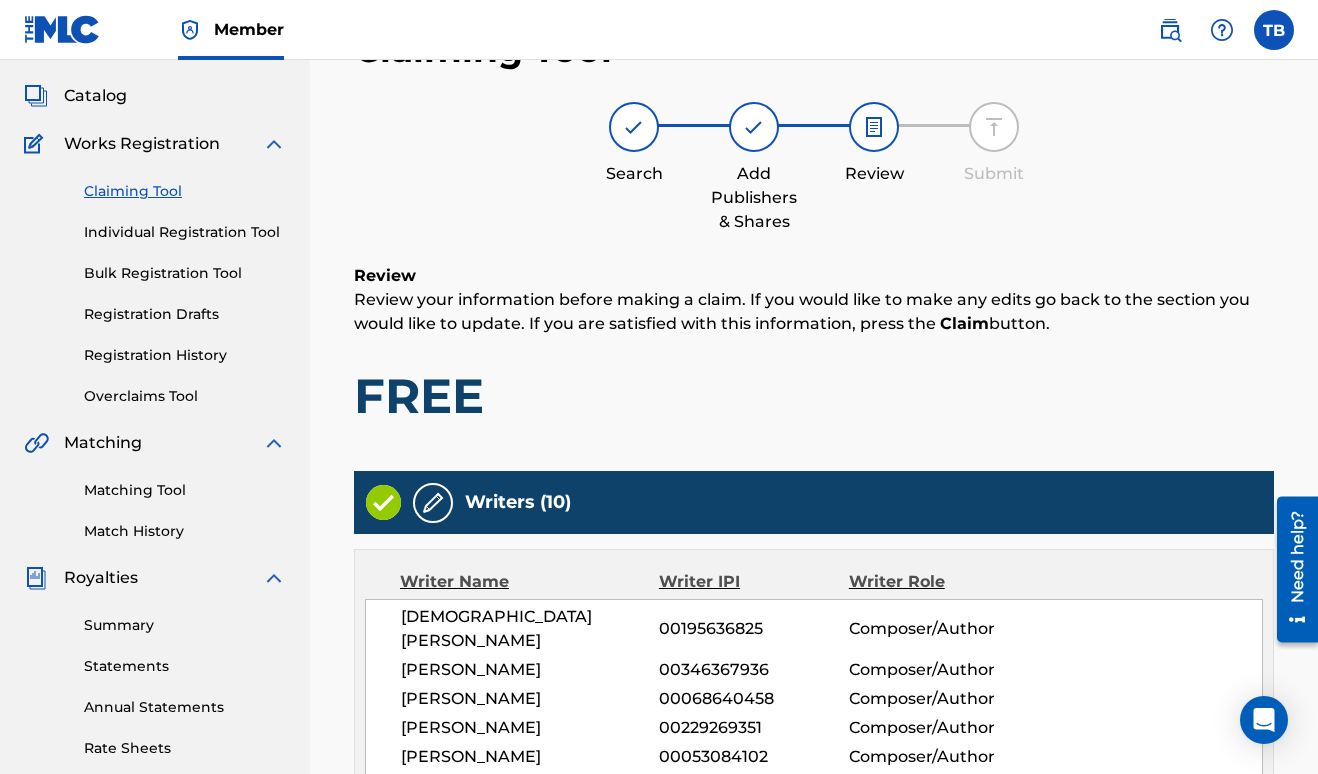 scroll, scrollTop: 90, scrollLeft: 0, axis: vertical 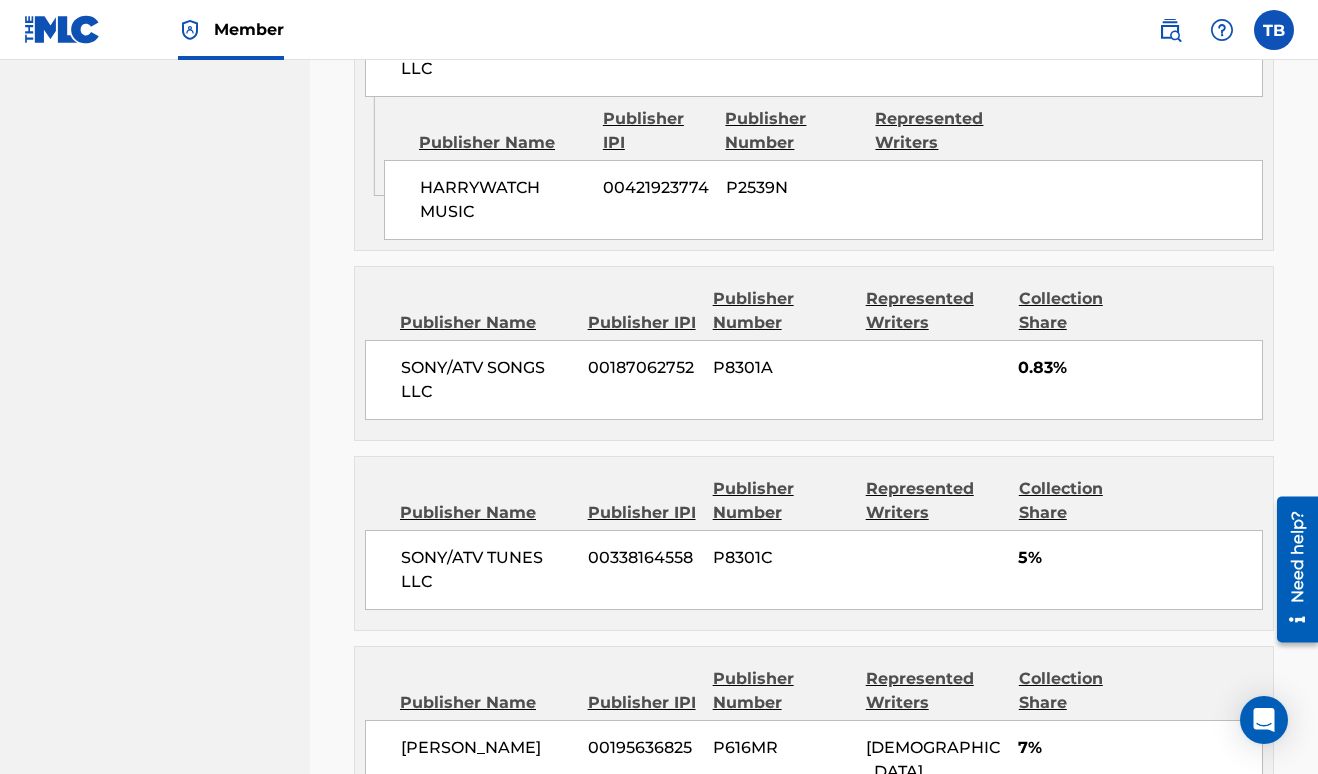 click on "Claim" at bounding box center (1194, 945) 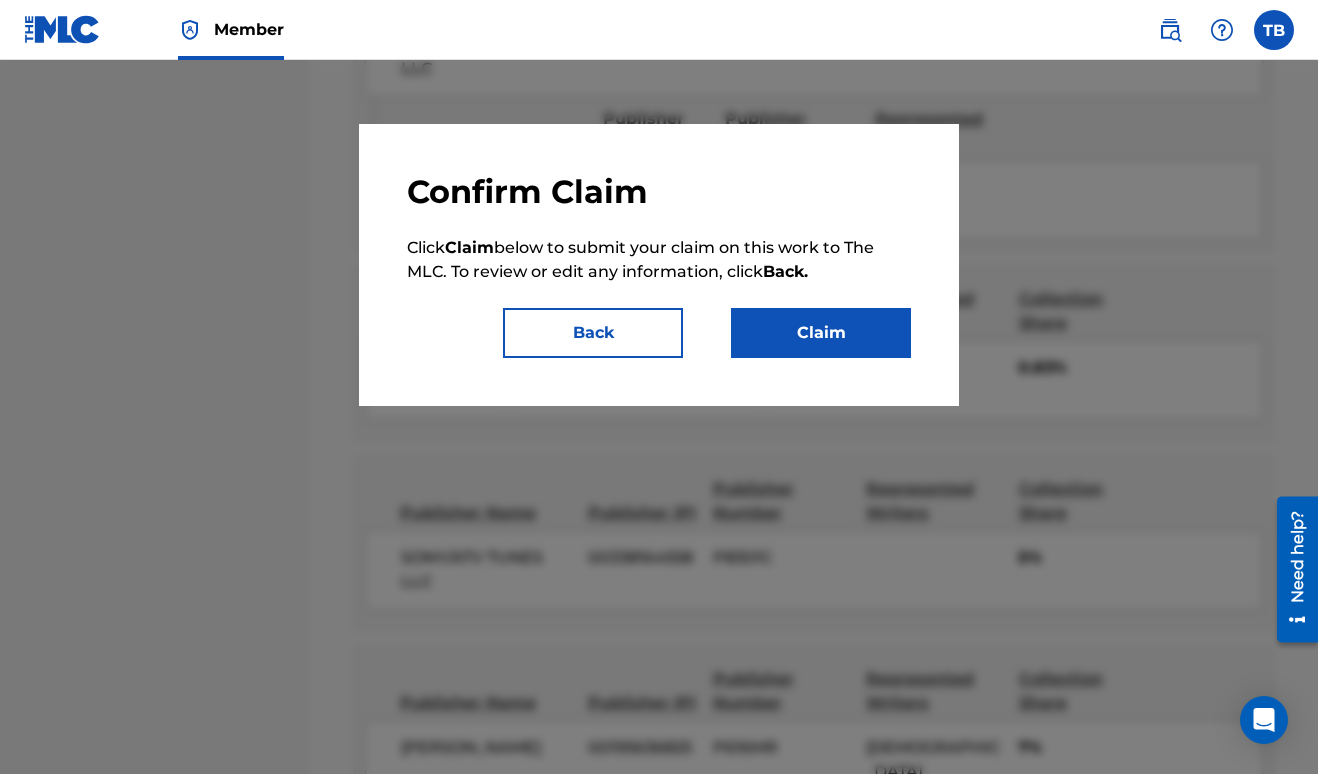 click on "Claim" at bounding box center [821, 333] 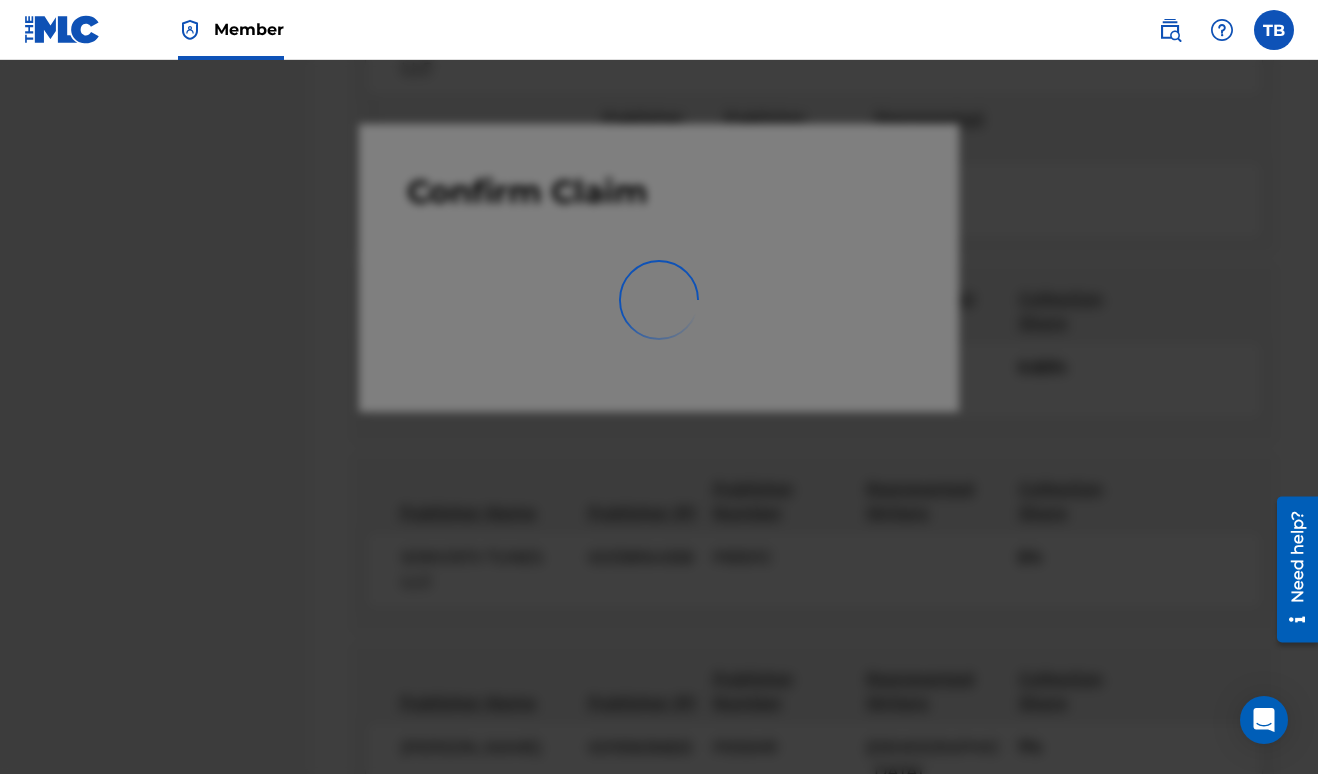 scroll, scrollTop: 541, scrollLeft: 0, axis: vertical 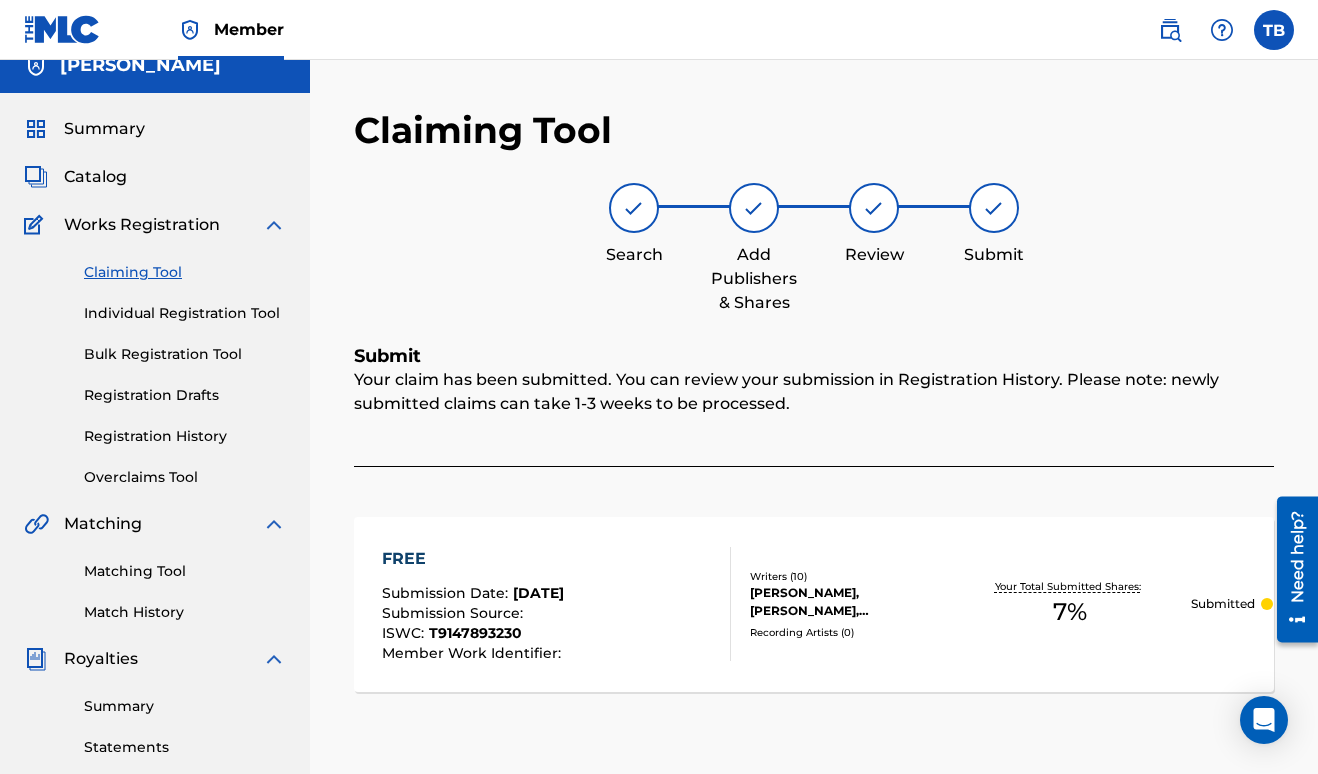 click on "Claiming Tool" at bounding box center [185, 272] 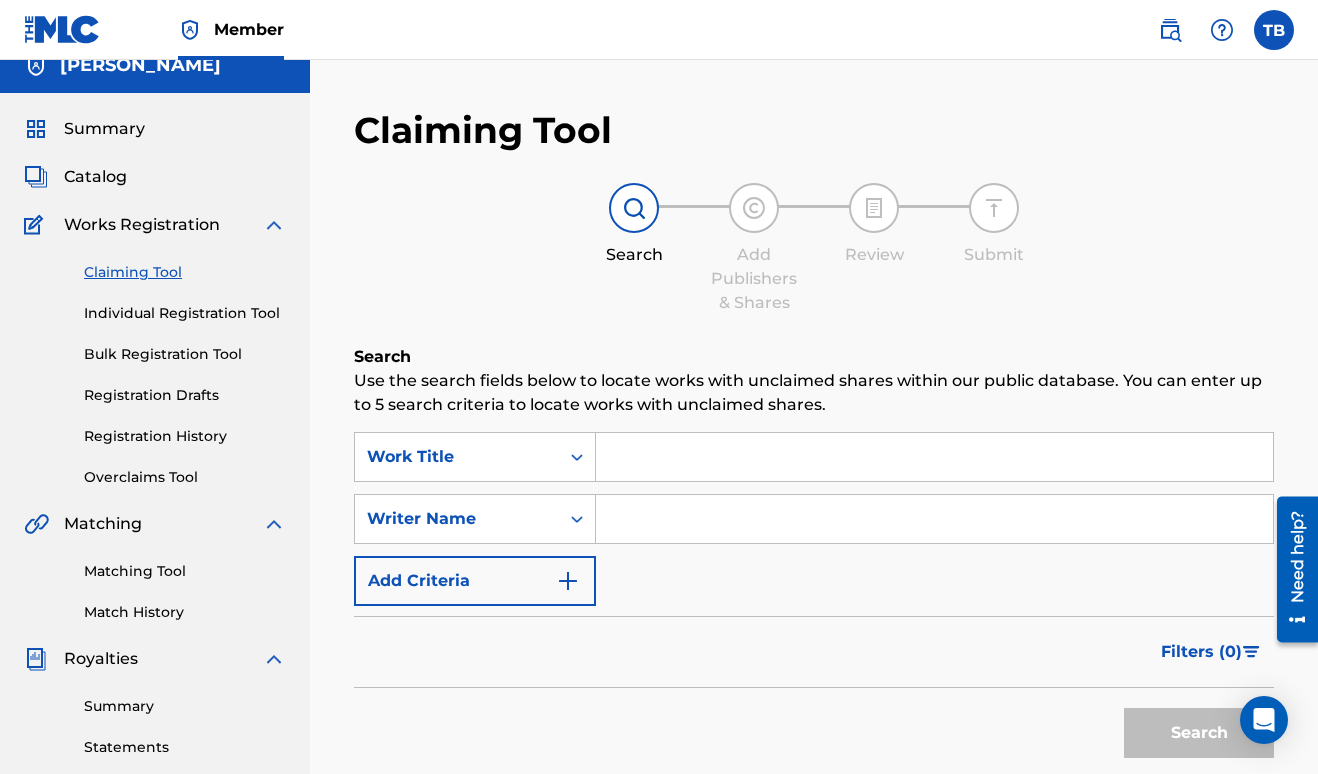 scroll, scrollTop: 0, scrollLeft: 0, axis: both 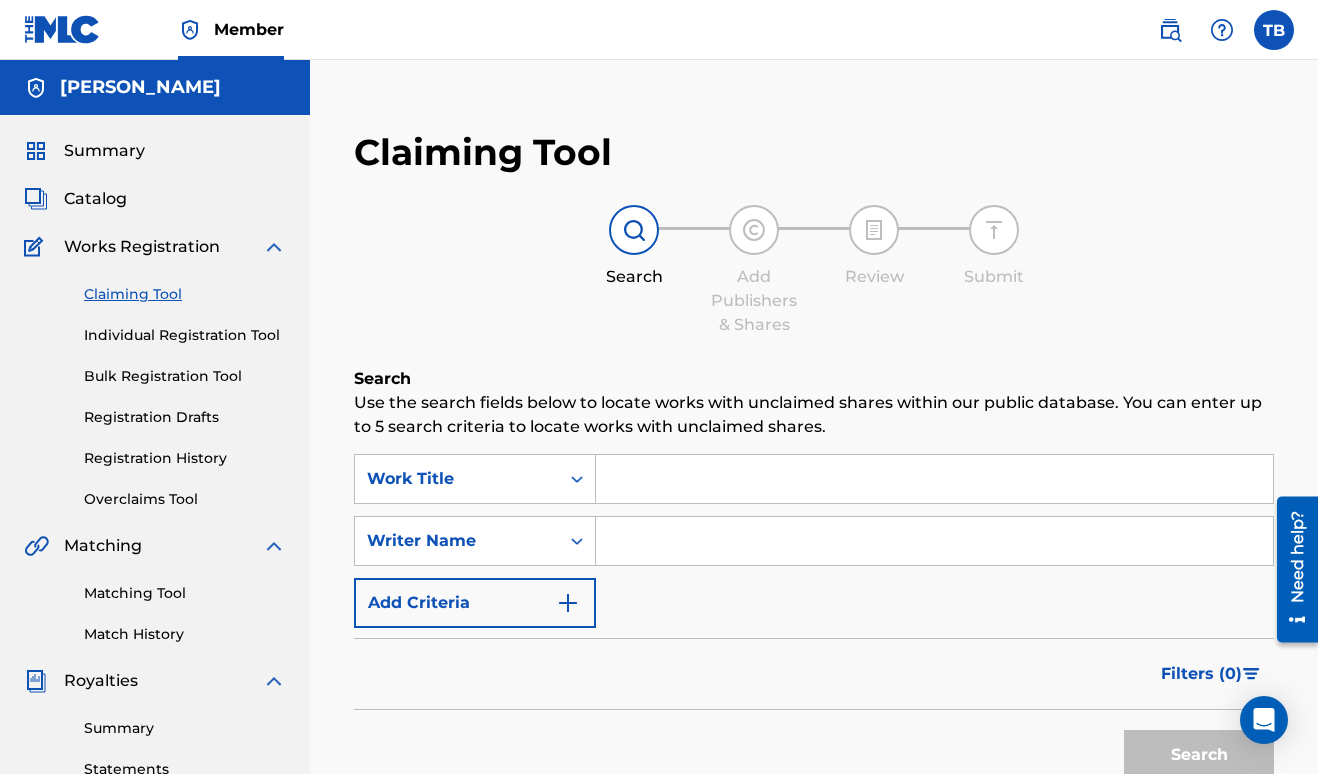 click at bounding box center (934, 541) 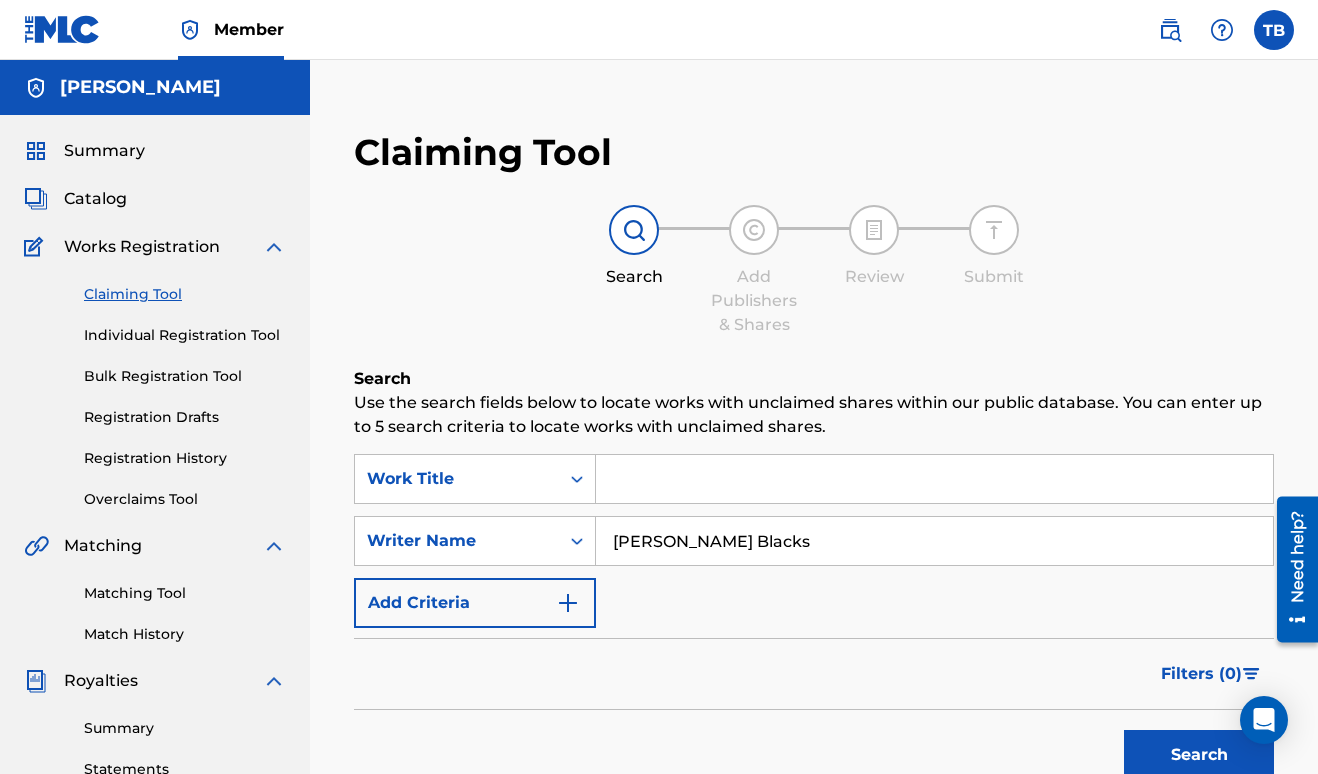 click on "Search" at bounding box center [1199, 755] 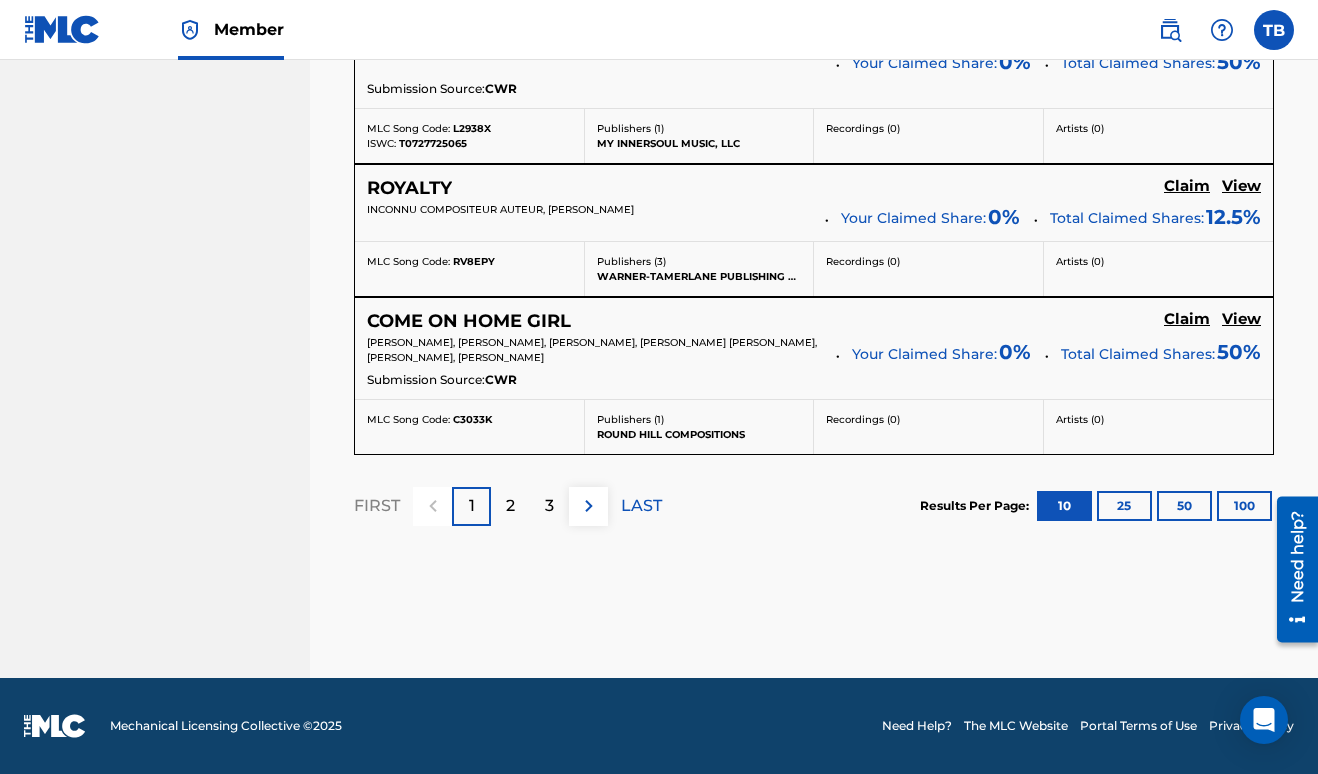 scroll, scrollTop: 2392, scrollLeft: 0, axis: vertical 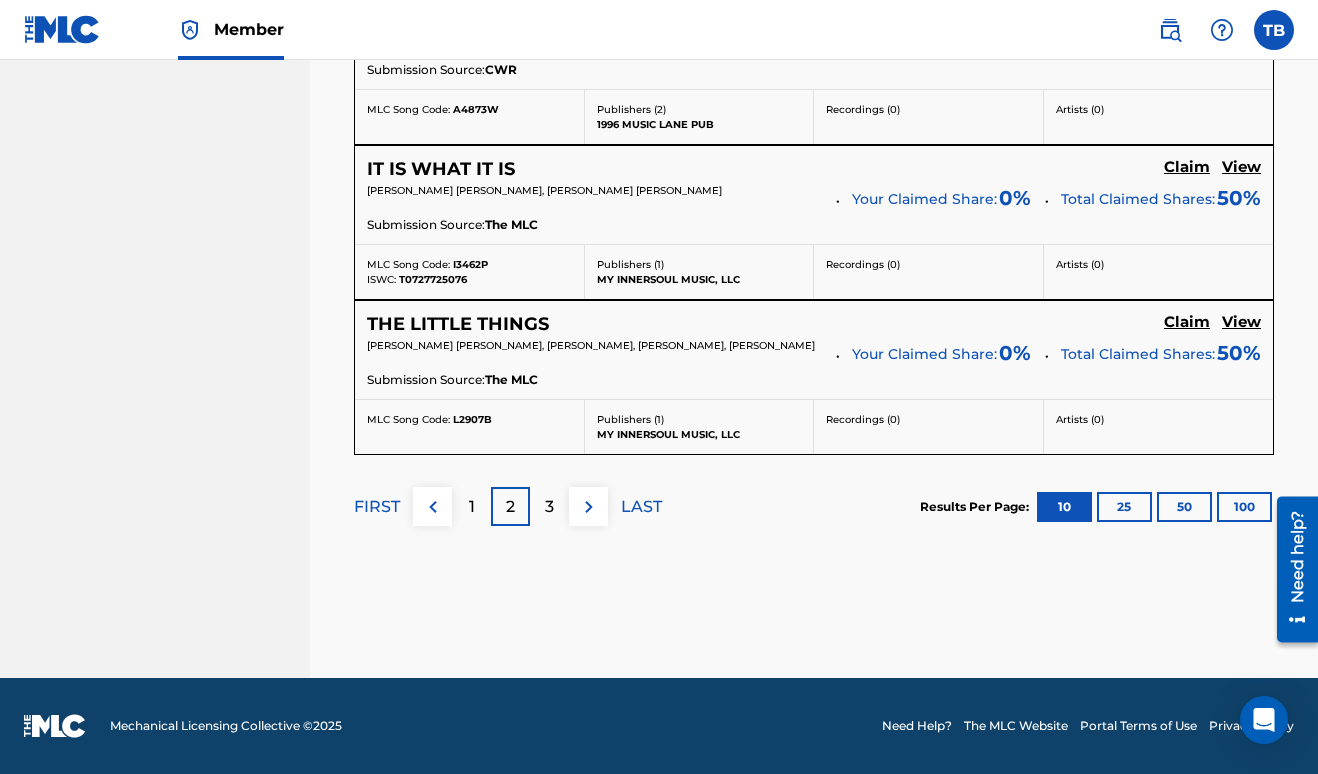 click on "3" at bounding box center [549, 507] 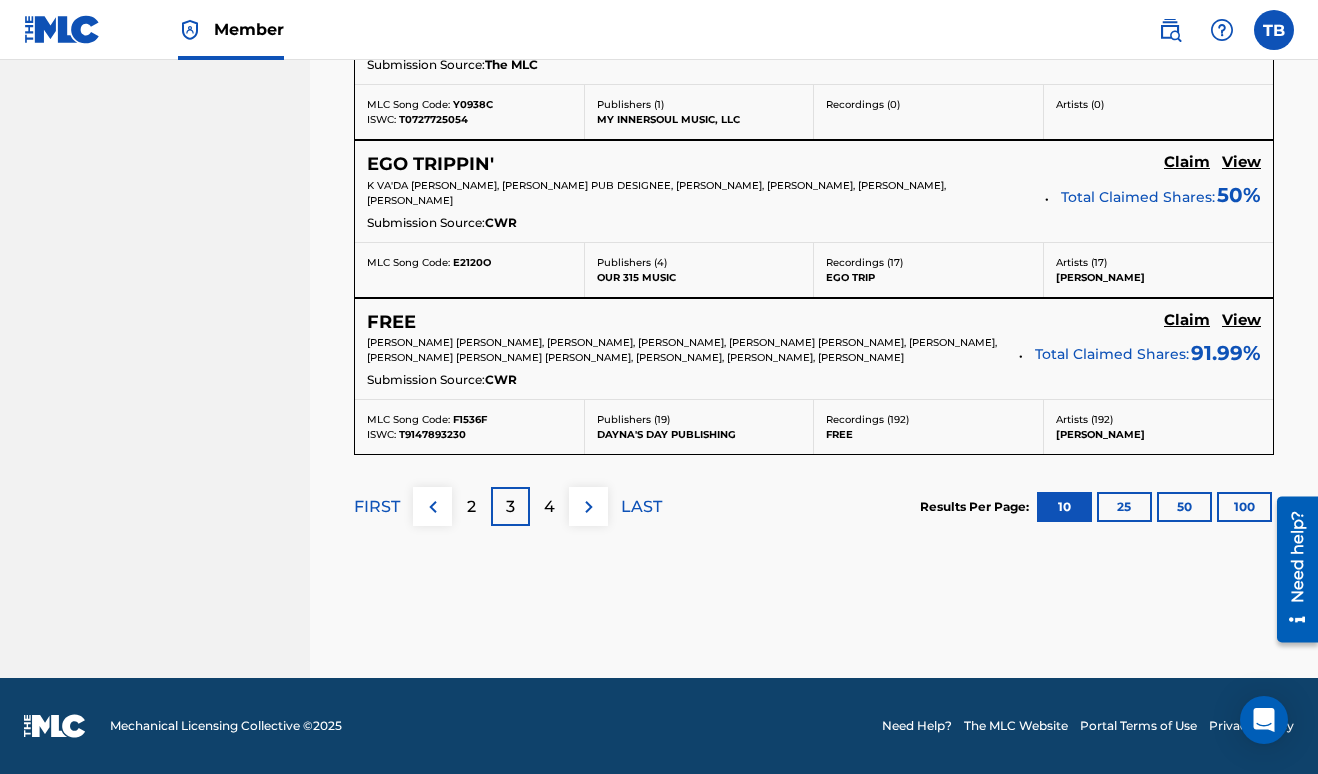 scroll, scrollTop: 2392, scrollLeft: 0, axis: vertical 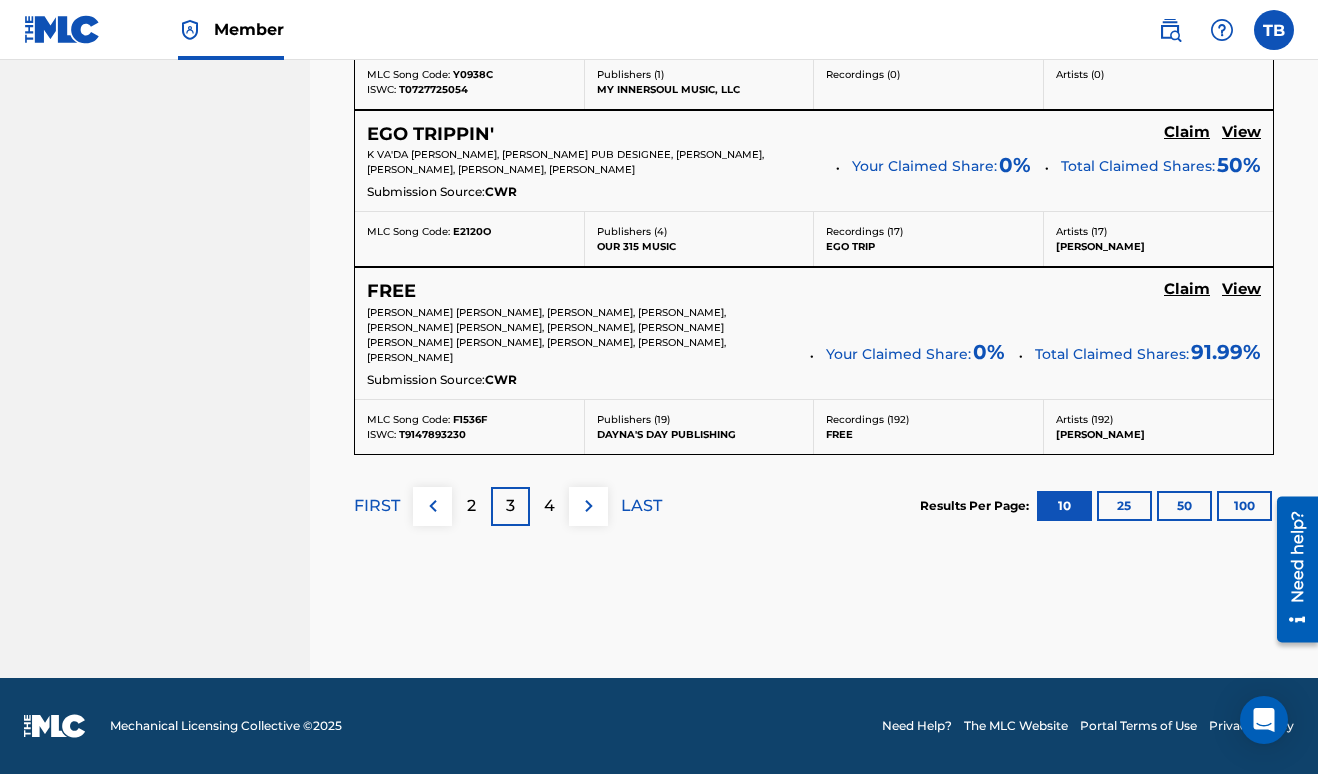 click on "4" at bounding box center [549, 506] 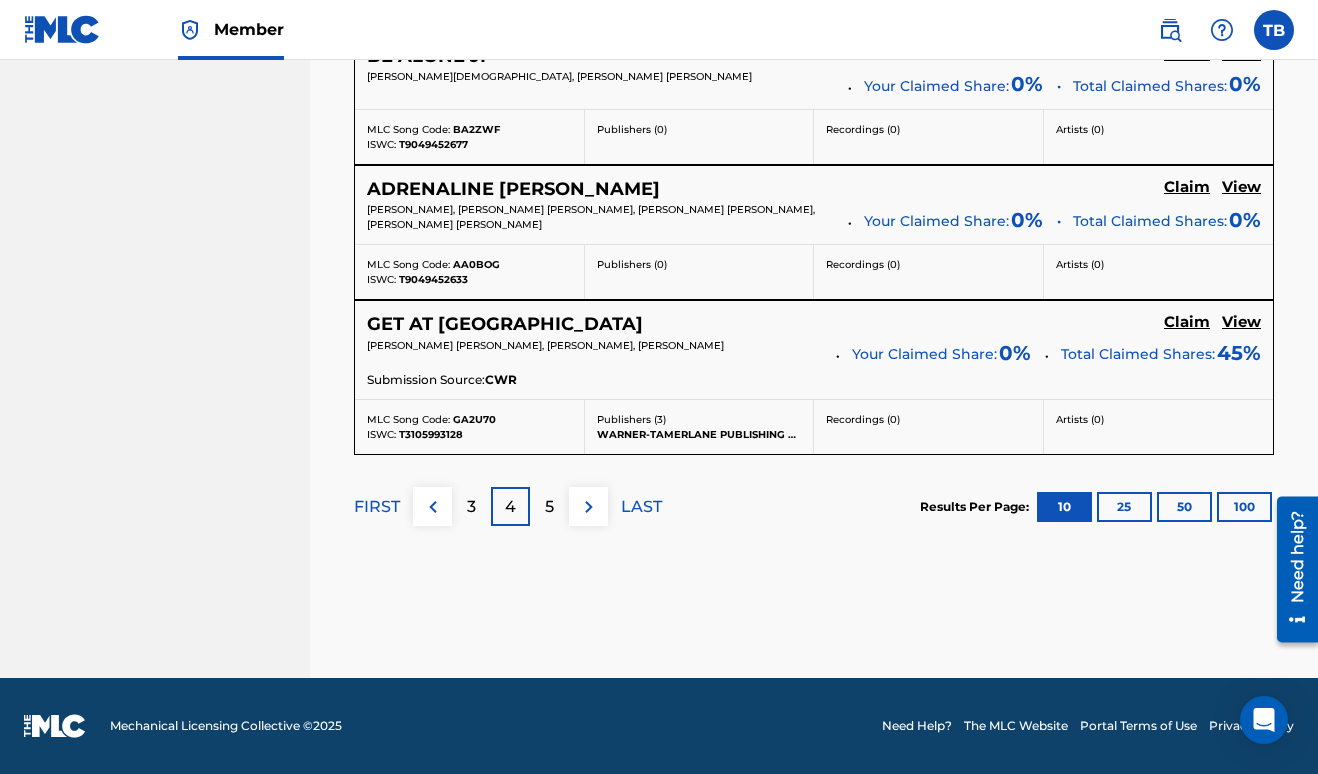 scroll, scrollTop: 0, scrollLeft: 0, axis: both 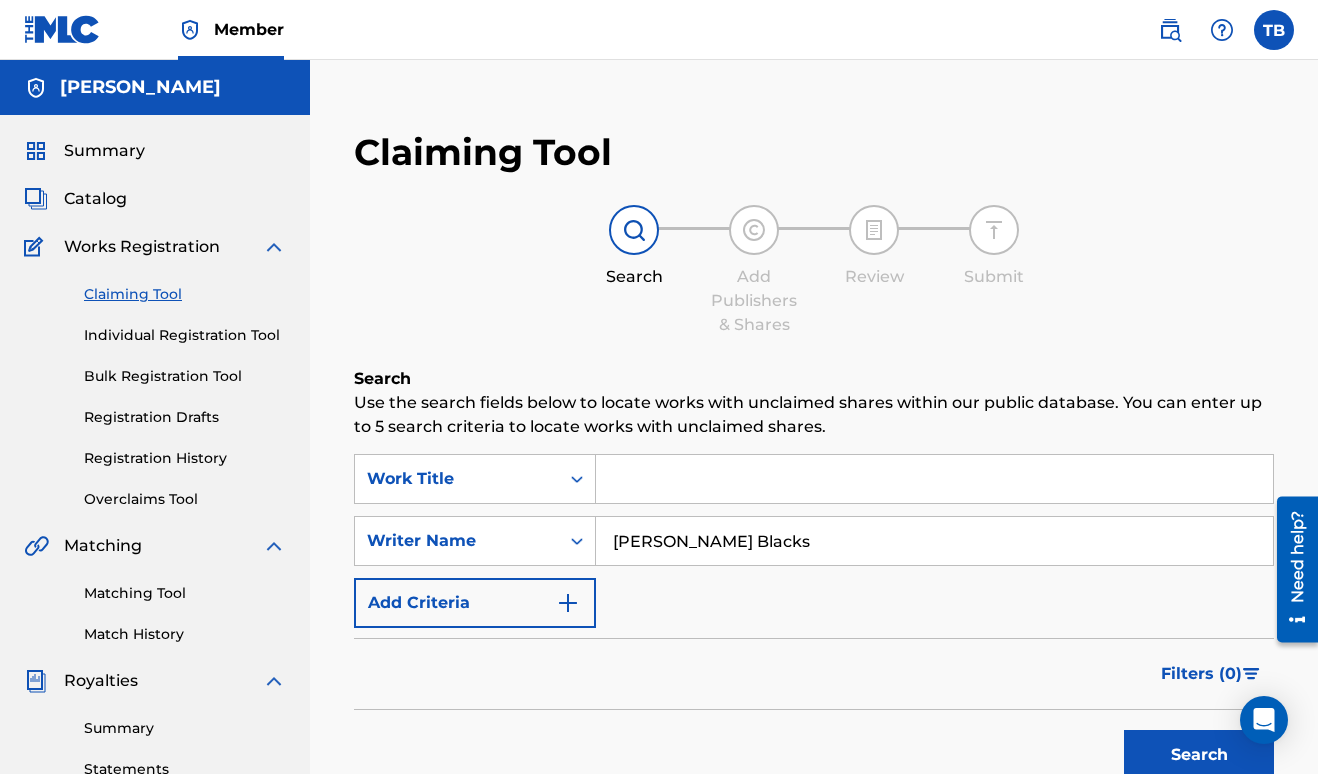 click on "[PERSON_NAME] Blacks" at bounding box center [934, 541] 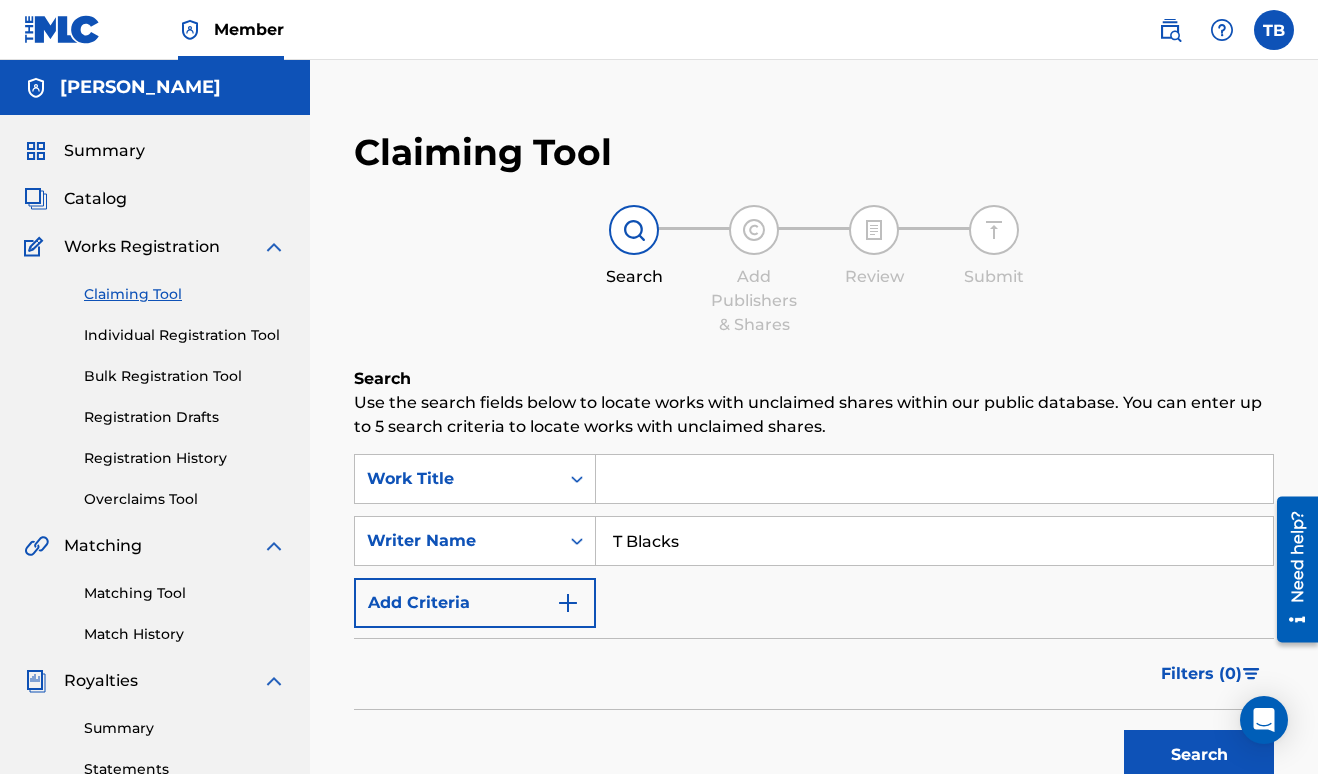 type on "T Blacks" 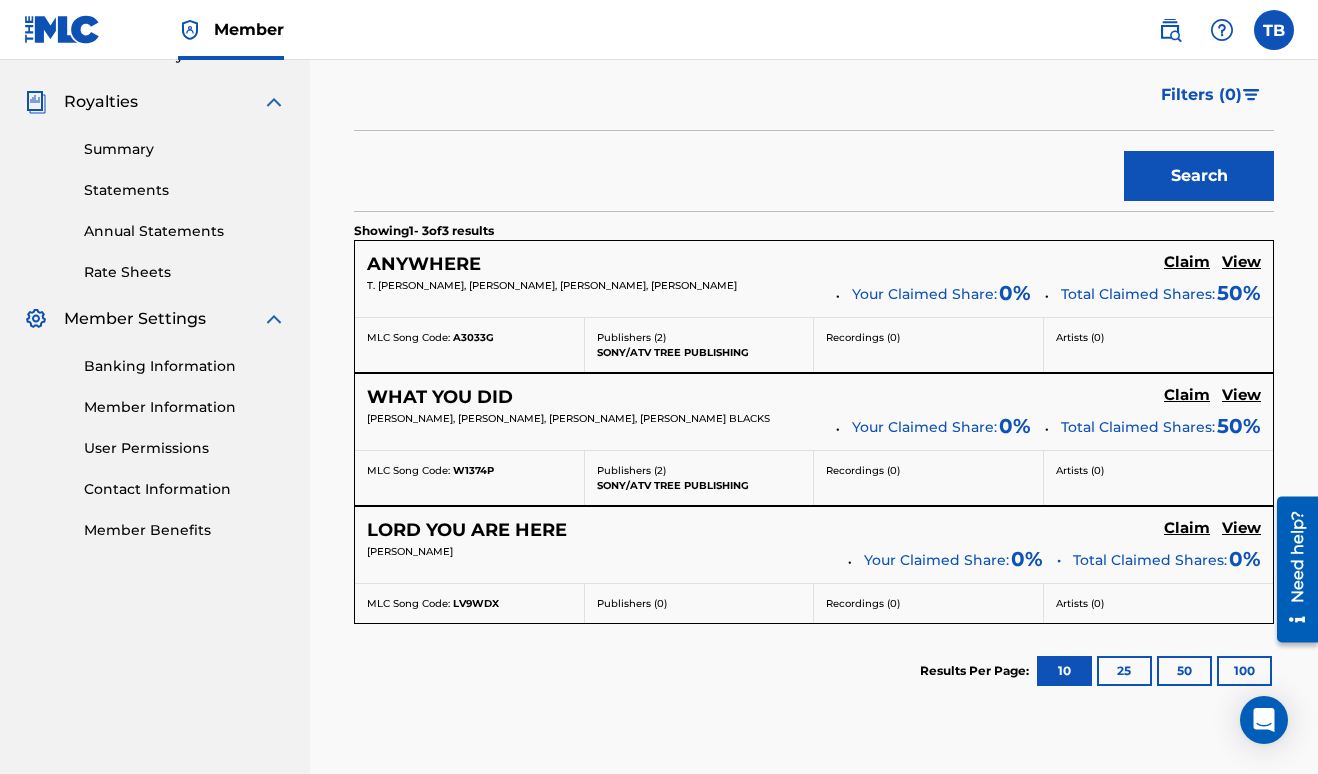 scroll, scrollTop: 589, scrollLeft: 0, axis: vertical 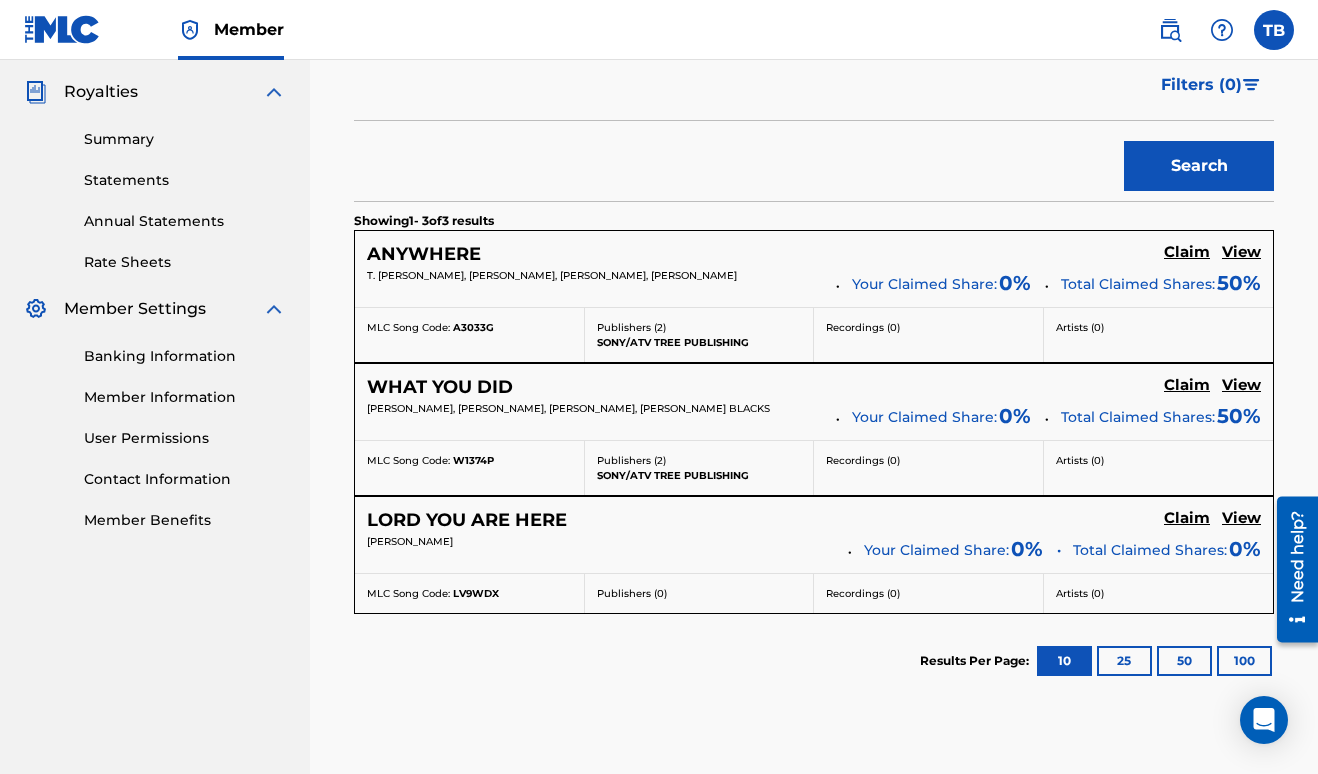 click on "Claim" at bounding box center (1187, 252) 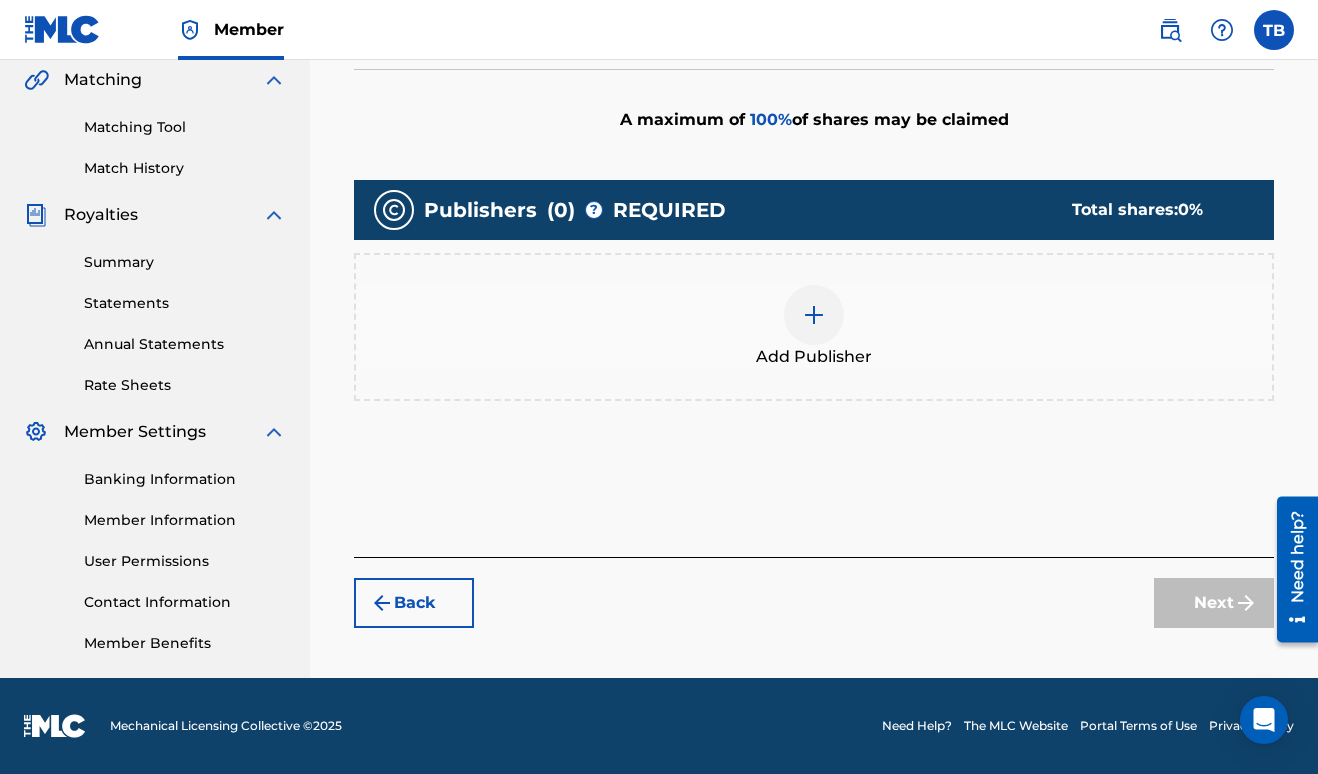click at bounding box center [814, 315] 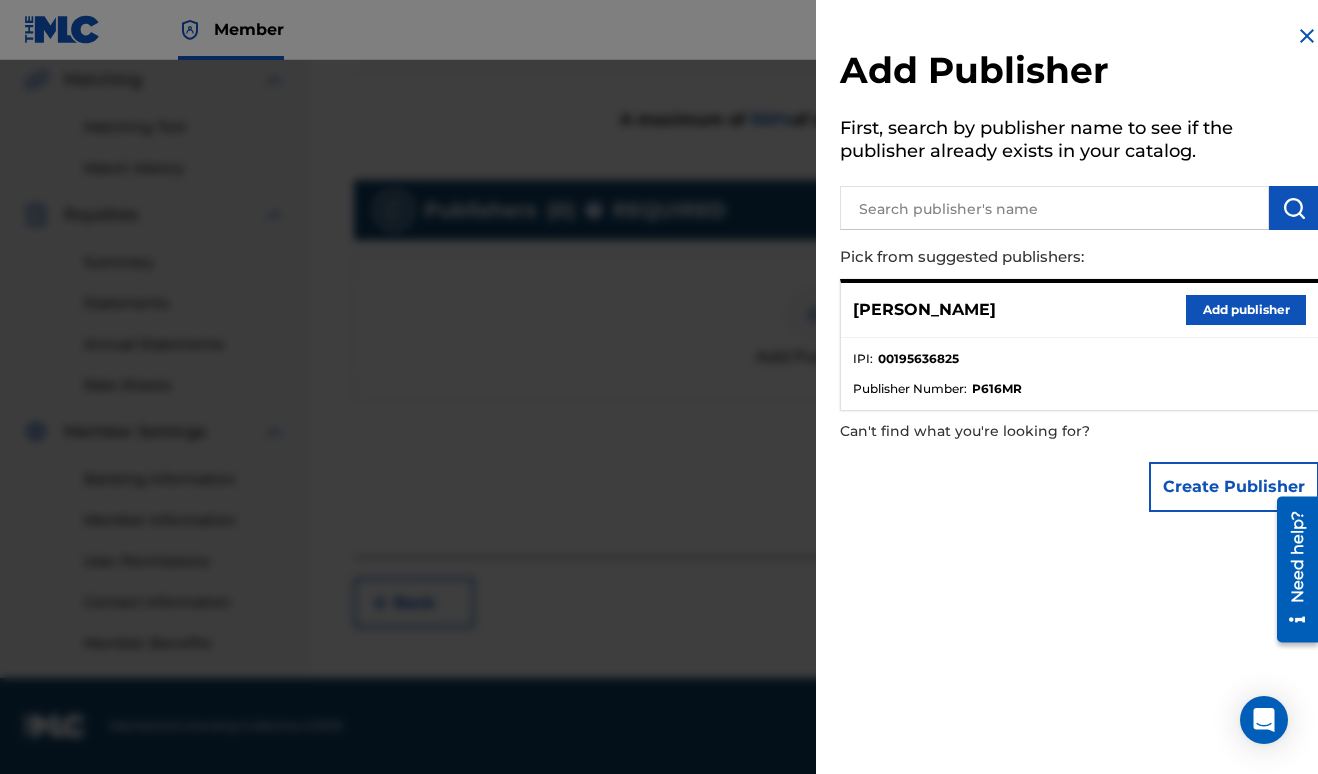 click on "Add publisher" at bounding box center (1246, 310) 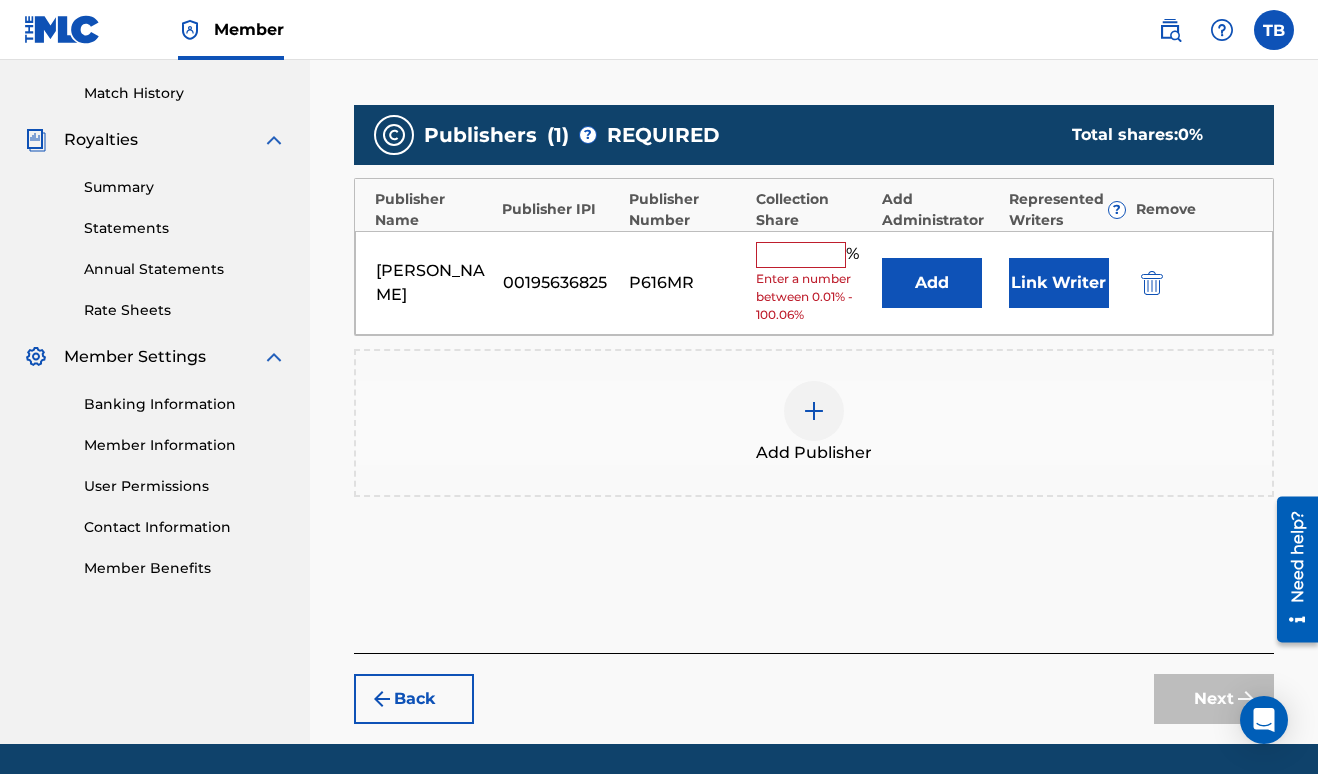 click at bounding box center (801, 255) 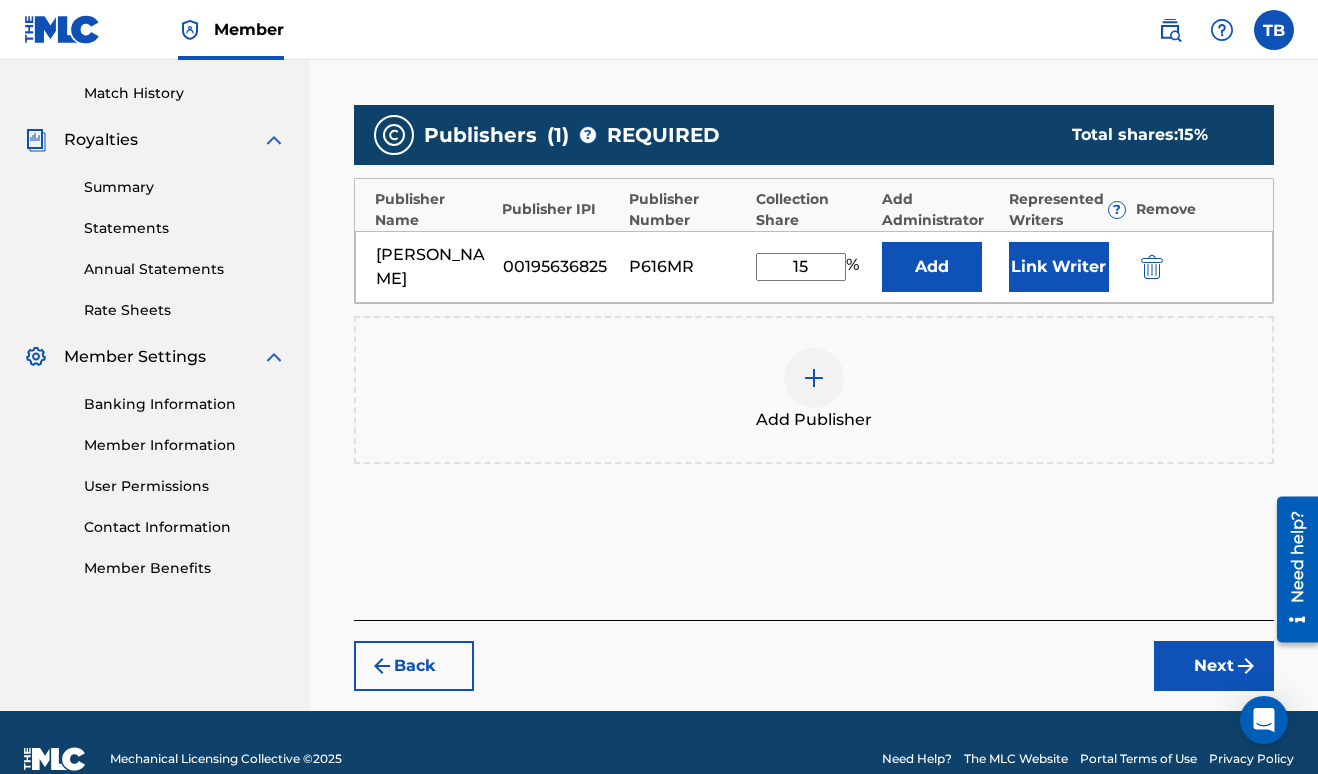 type on "15" 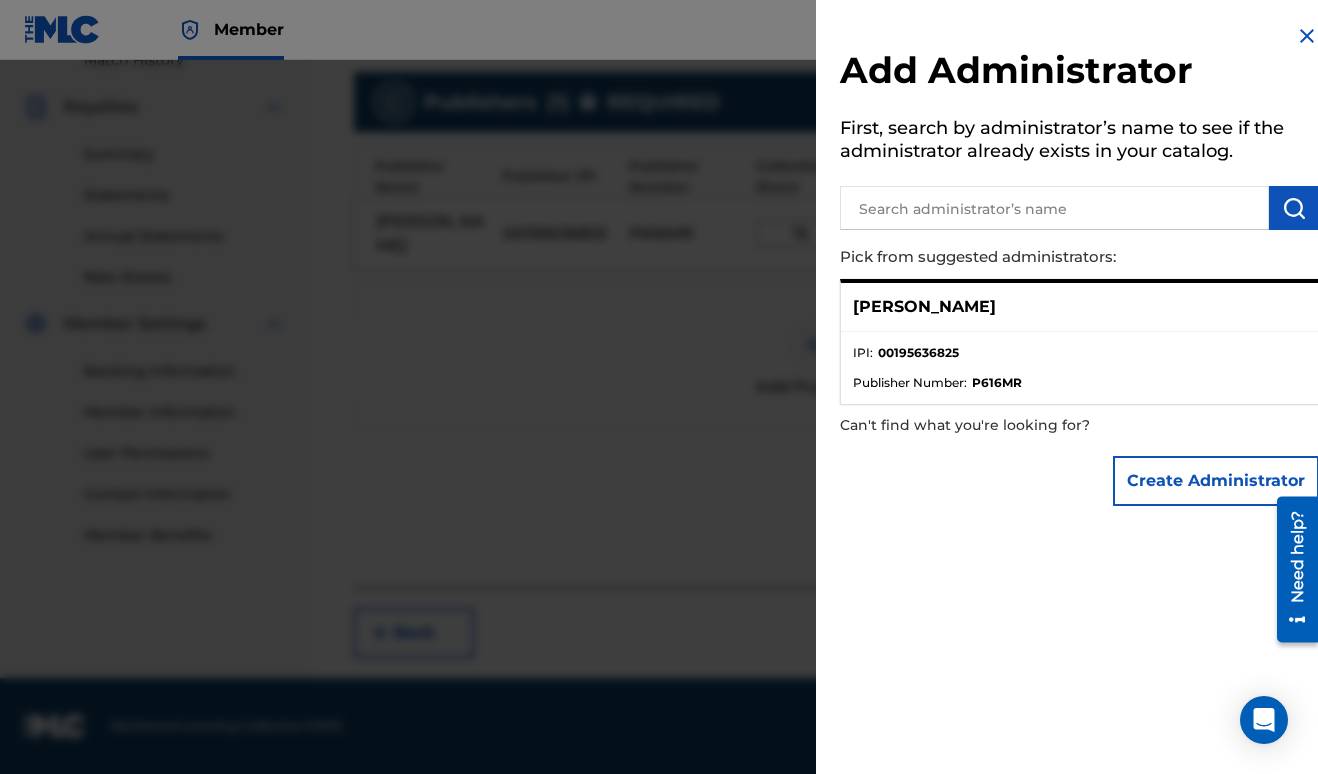 scroll, scrollTop: 395, scrollLeft: 0, axis: vertical 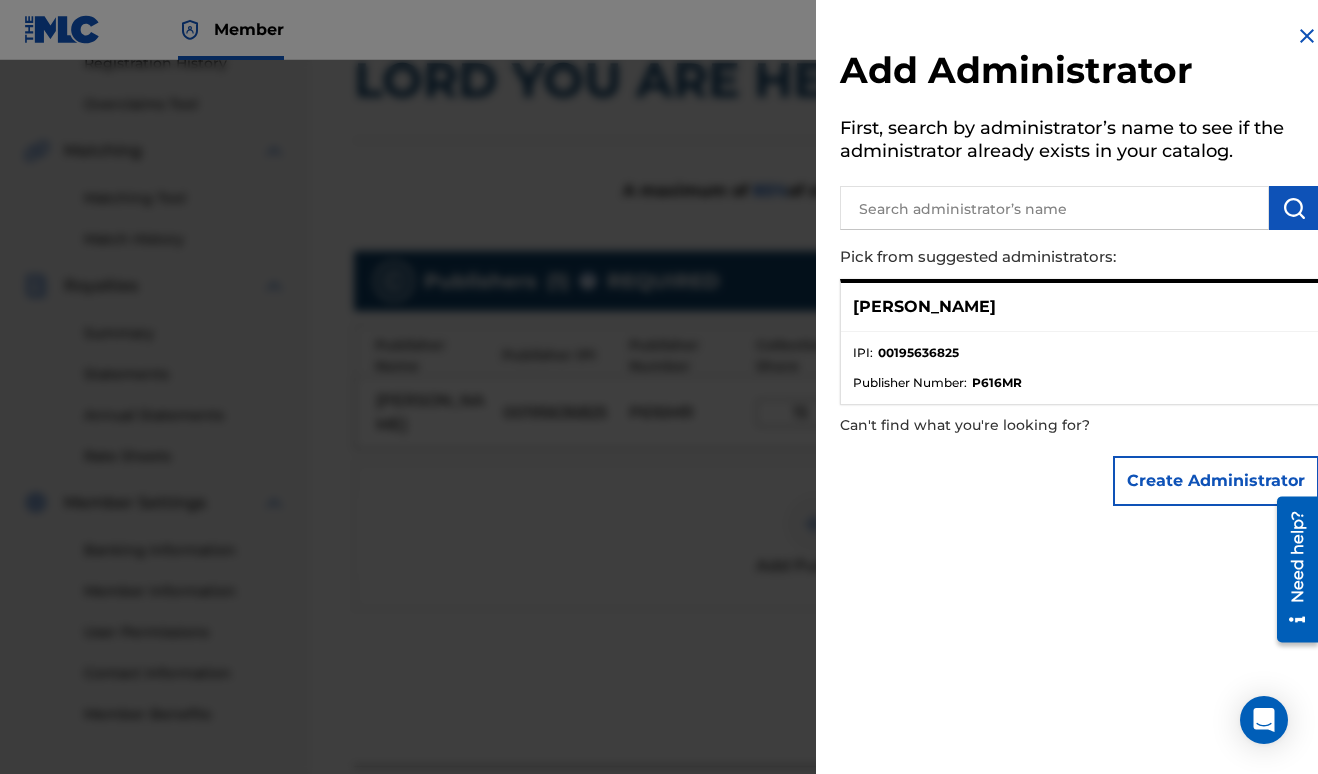 click at bounding box center [1307, 36] 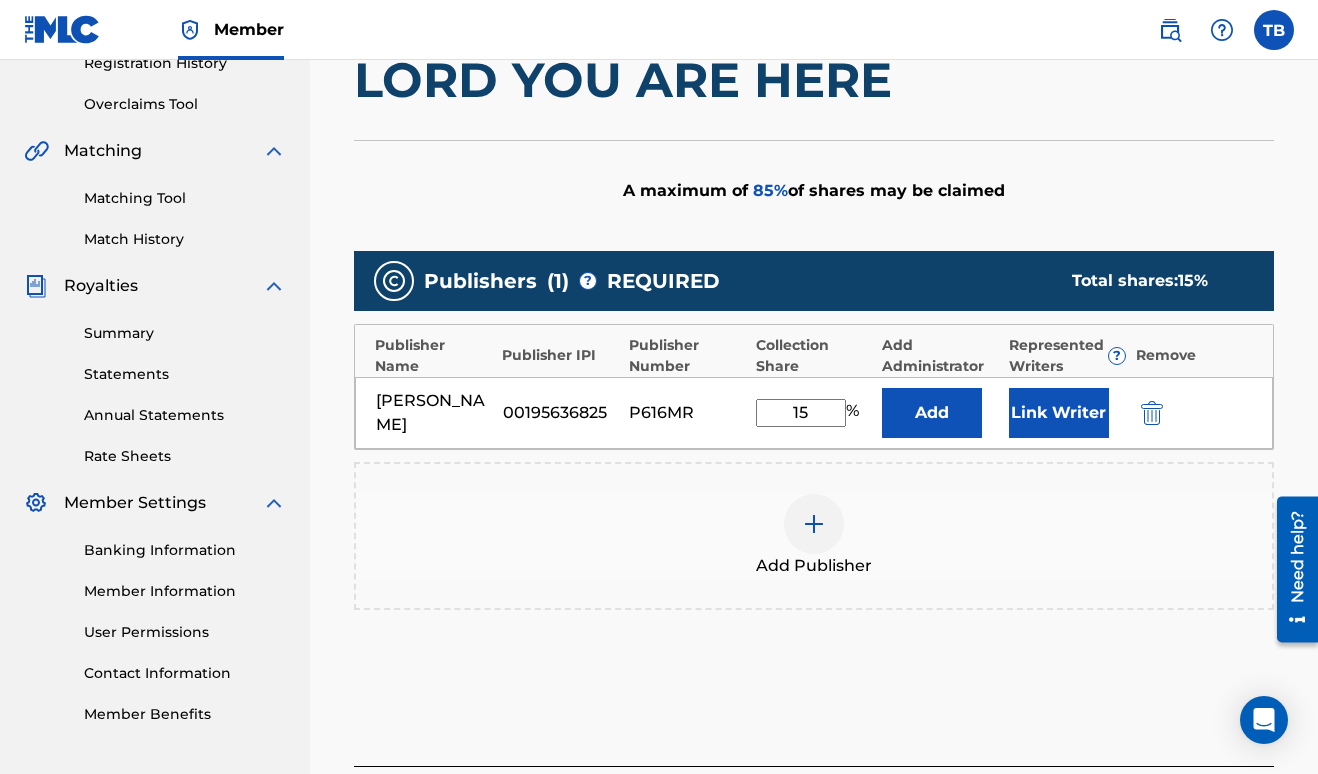 click on "Link Writer" at bounding box center (1059, 413) 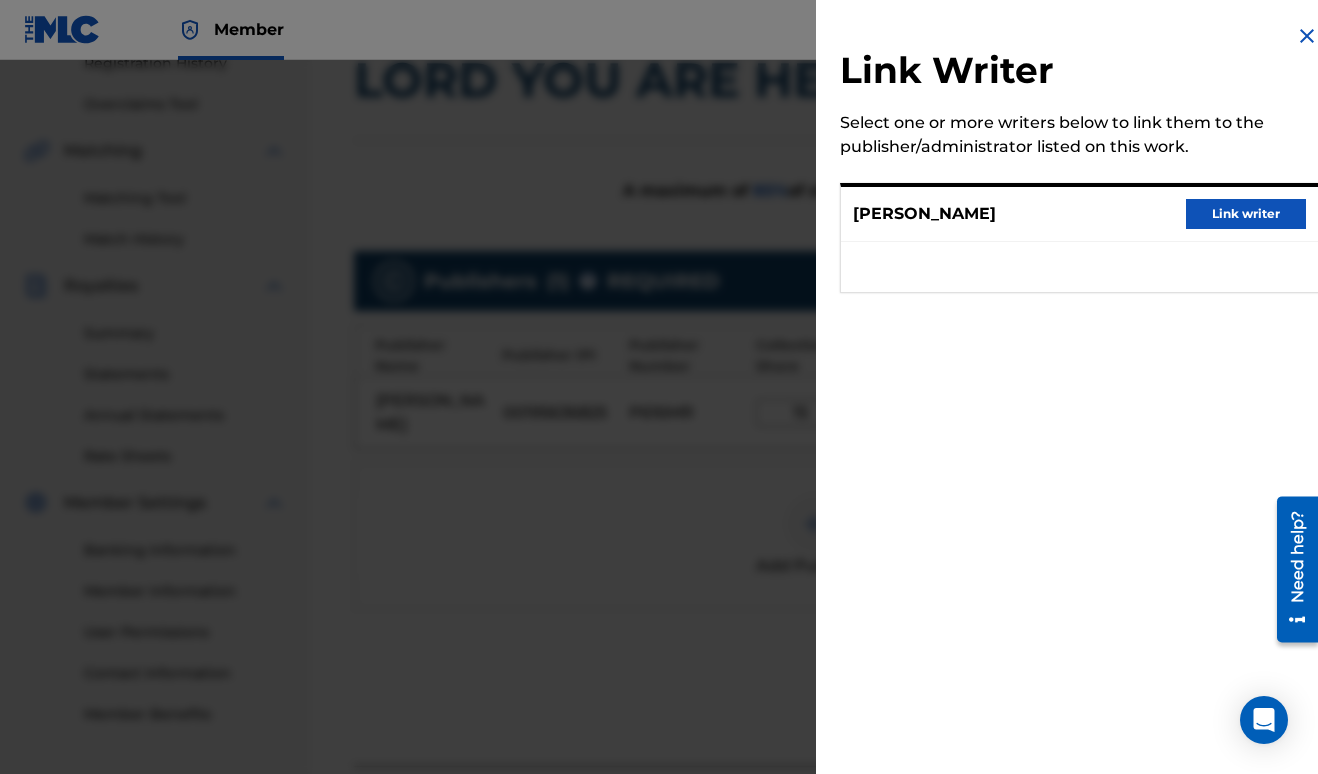click at bounding box center (1307, 36) 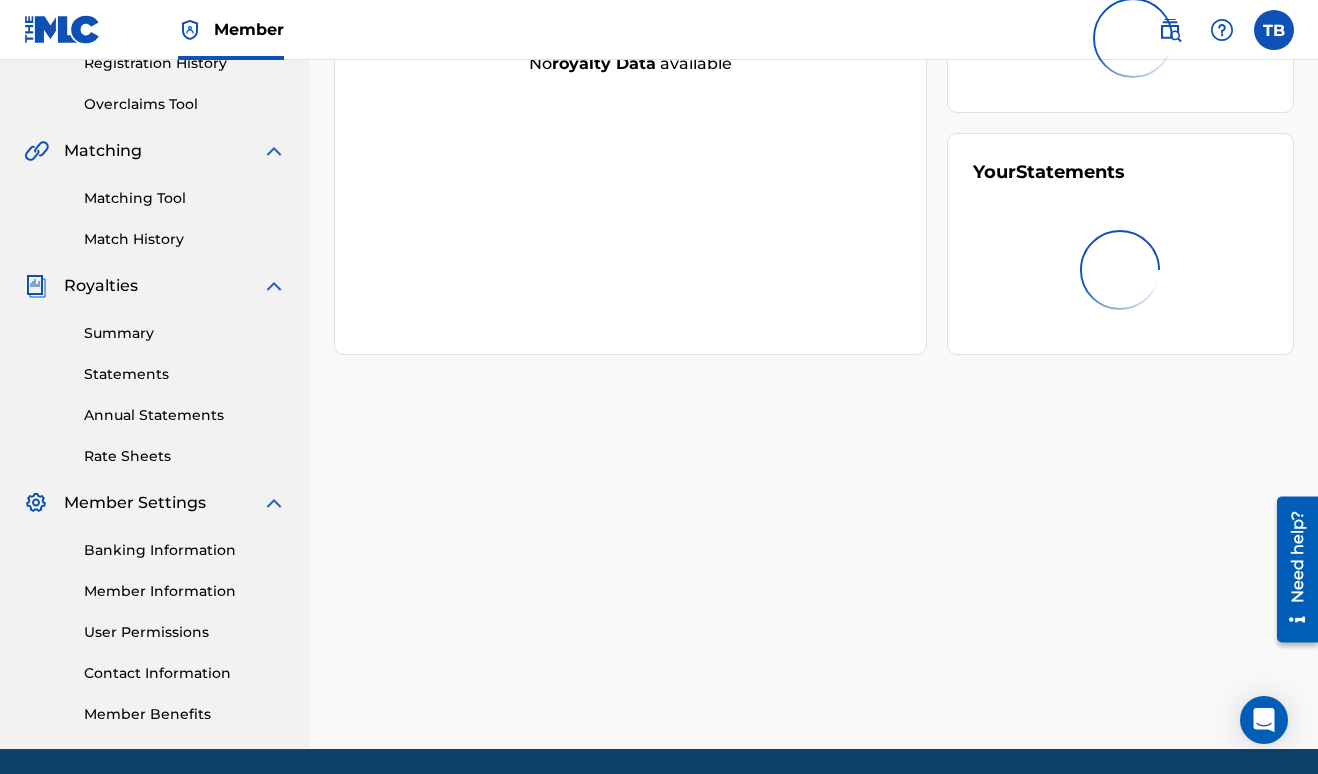 scroll, scrollTop: 0, scrollLeft: 0, axis: both 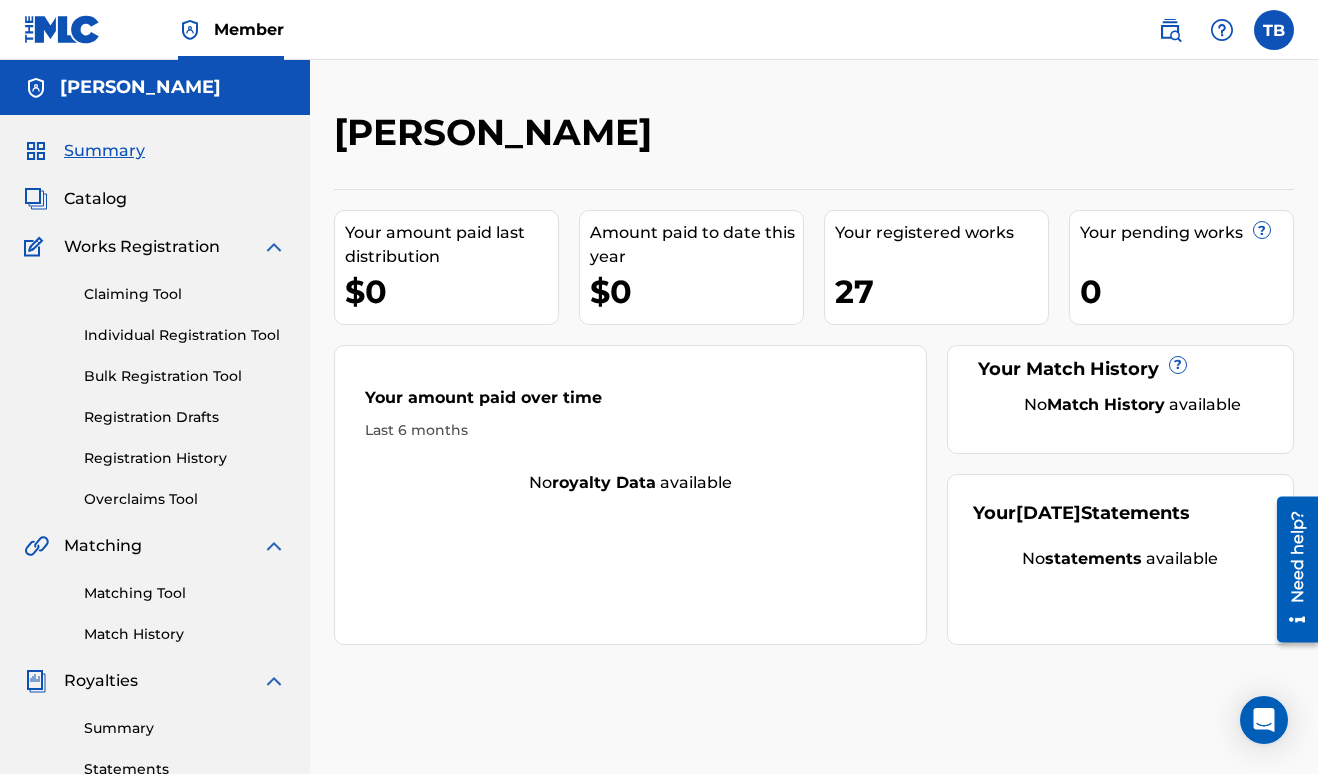 click on "Claiming Tool" at bounding box center (185, 294) 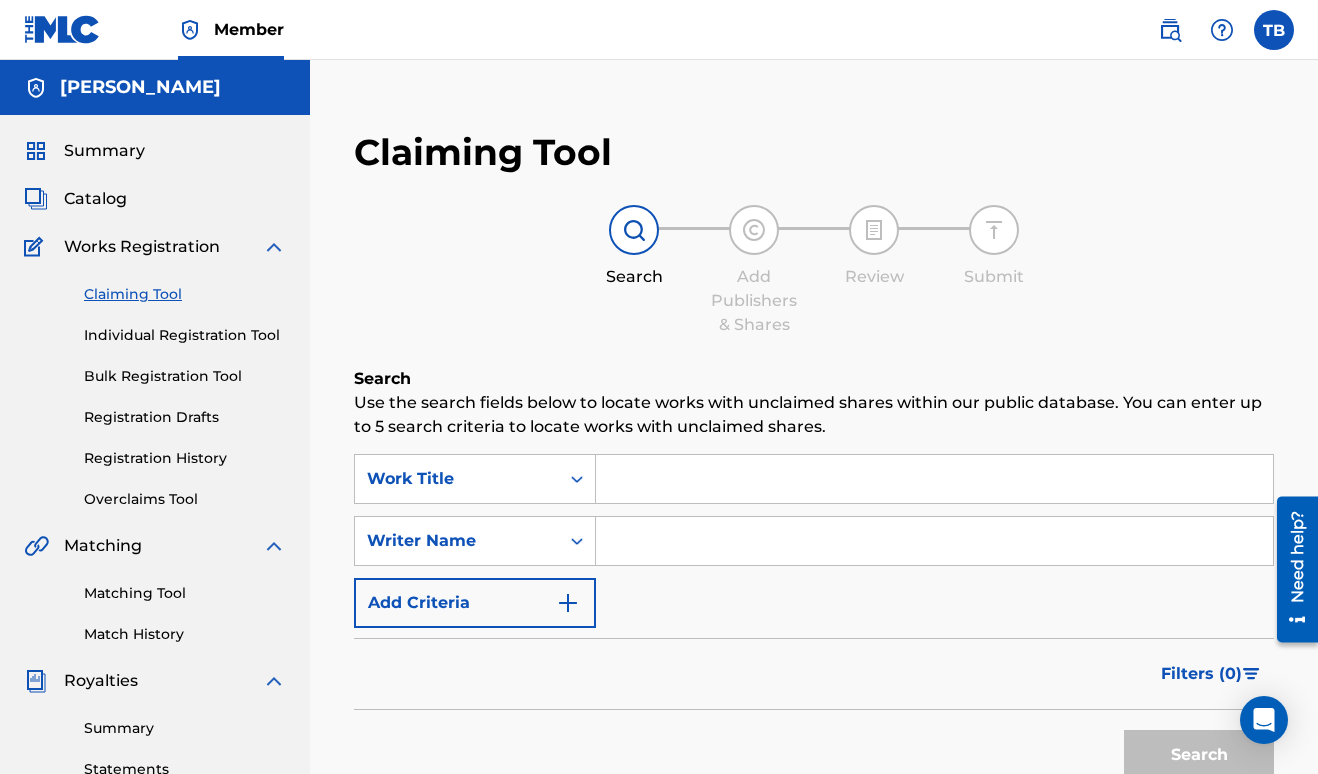 click at bounding box center [934, 541] 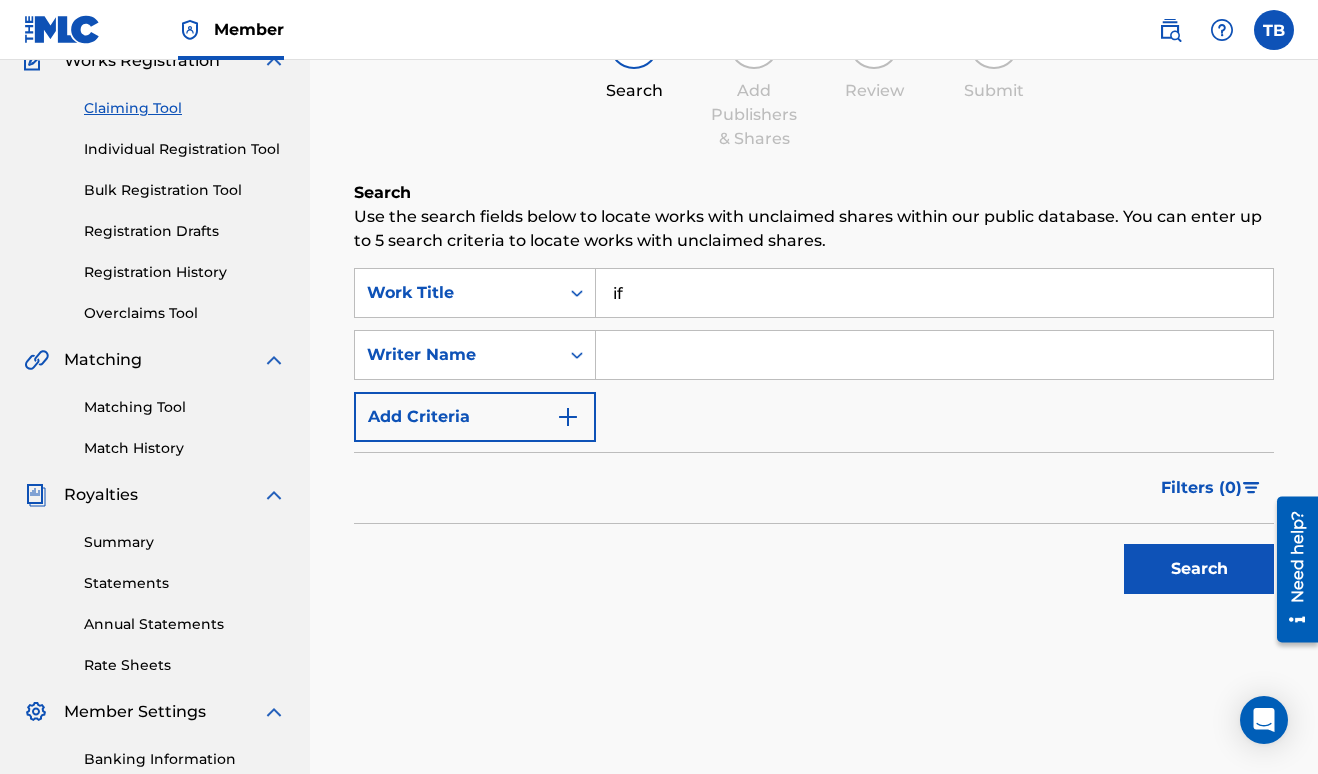scroll, scrollTop: 194, scrollLeft: 0, axis: vertical 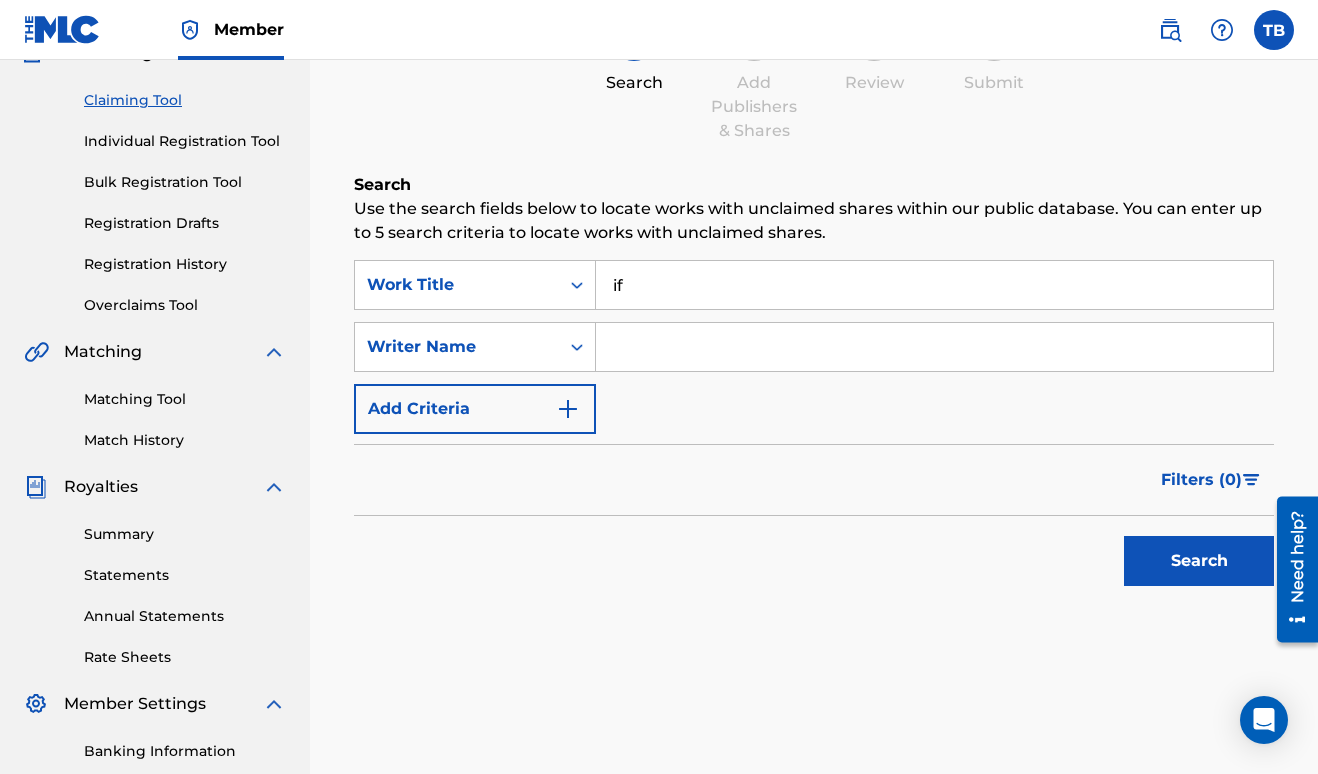 type on "if" 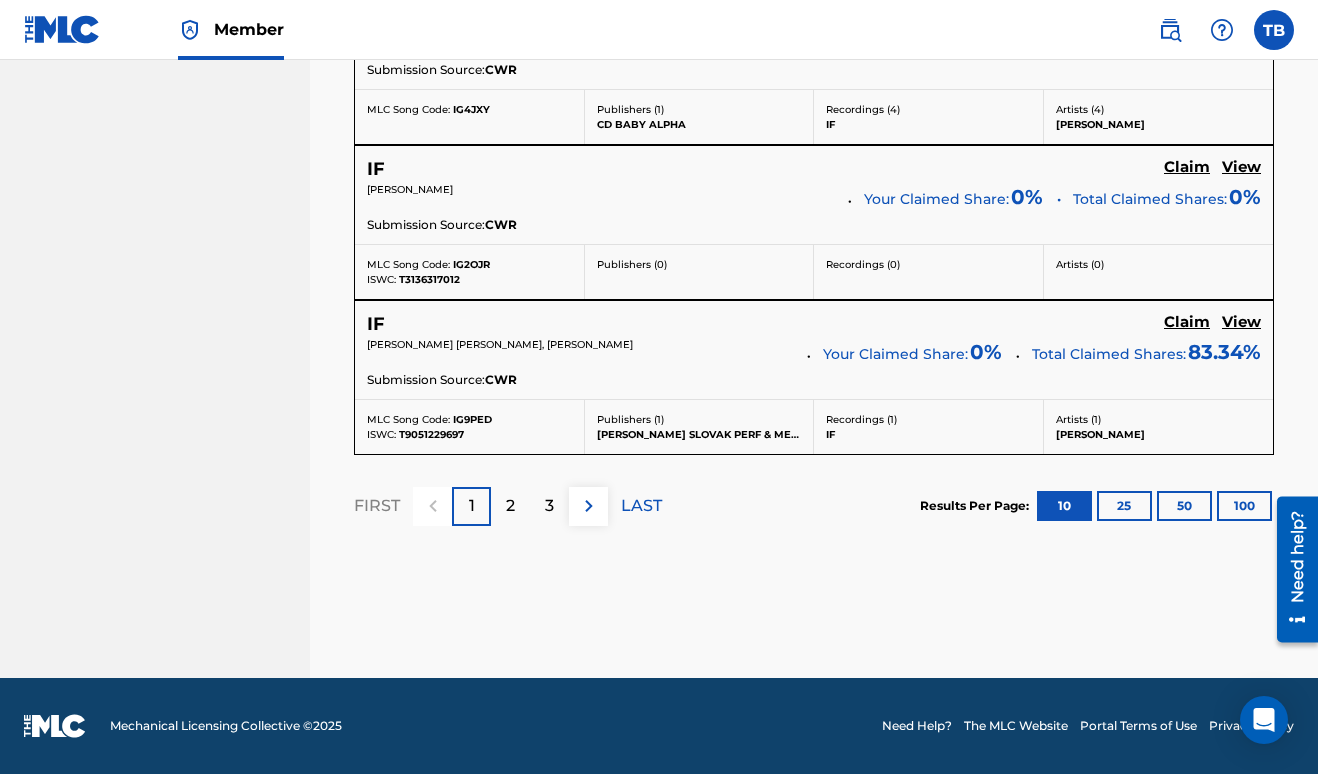 scroll, scrollTop: 0, scrollLeft: 0, axis: both 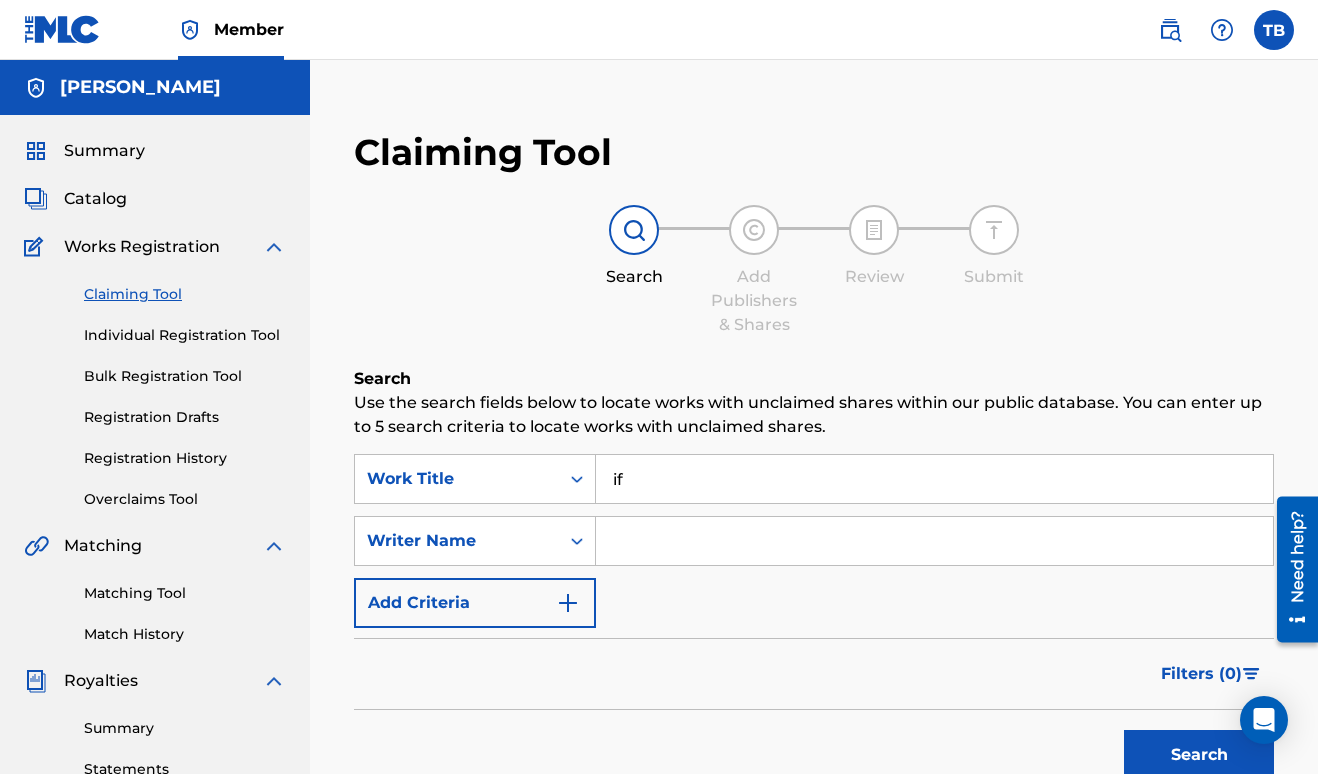 click at bounding box center [934, 541] 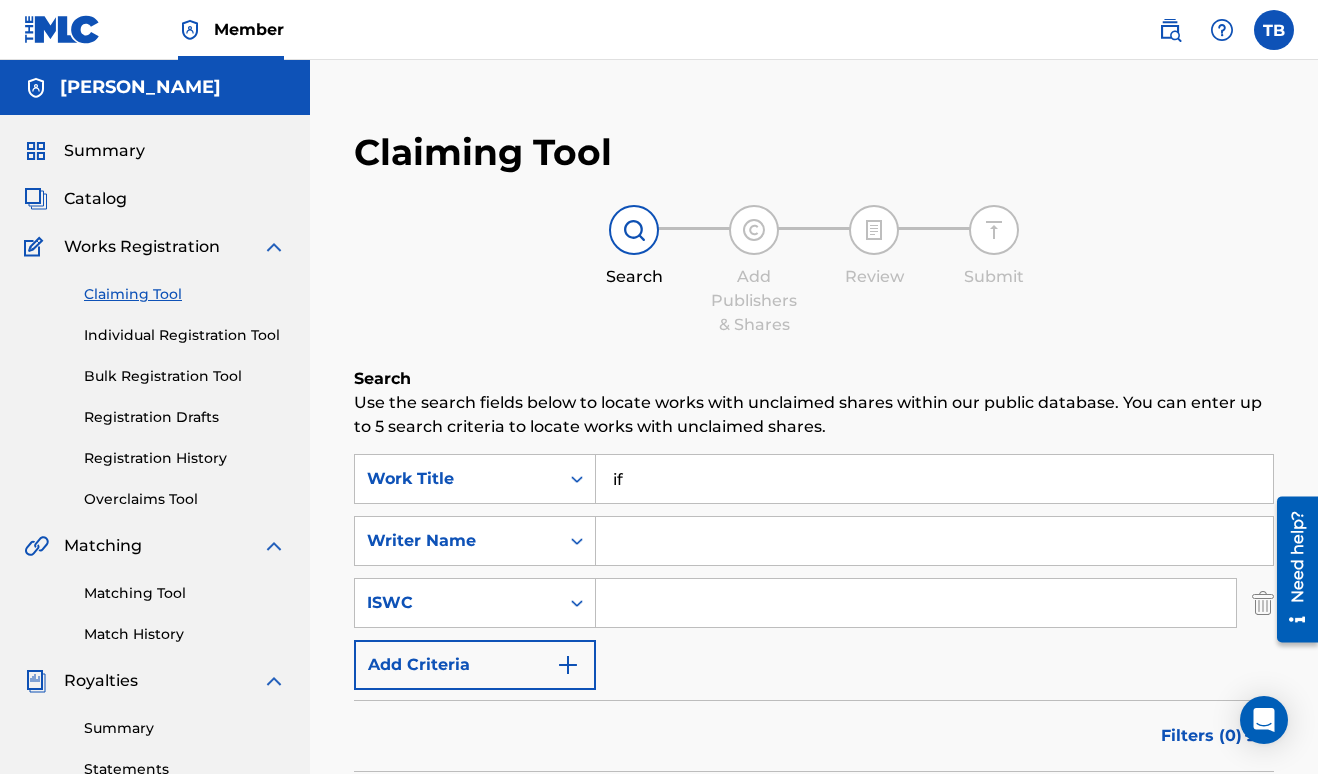 click on "if" at bounding box center [934, 479] 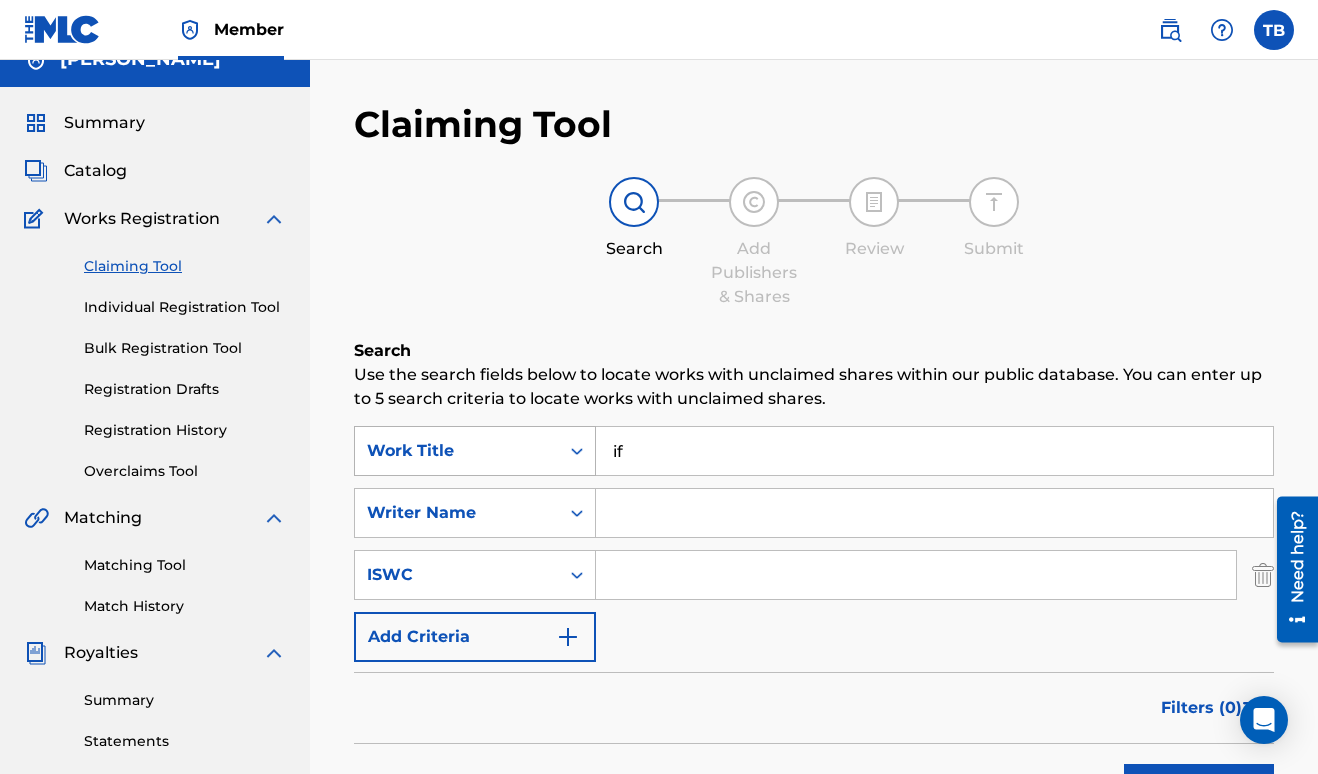 click on "Work Title" at bounding box center (475, 451) 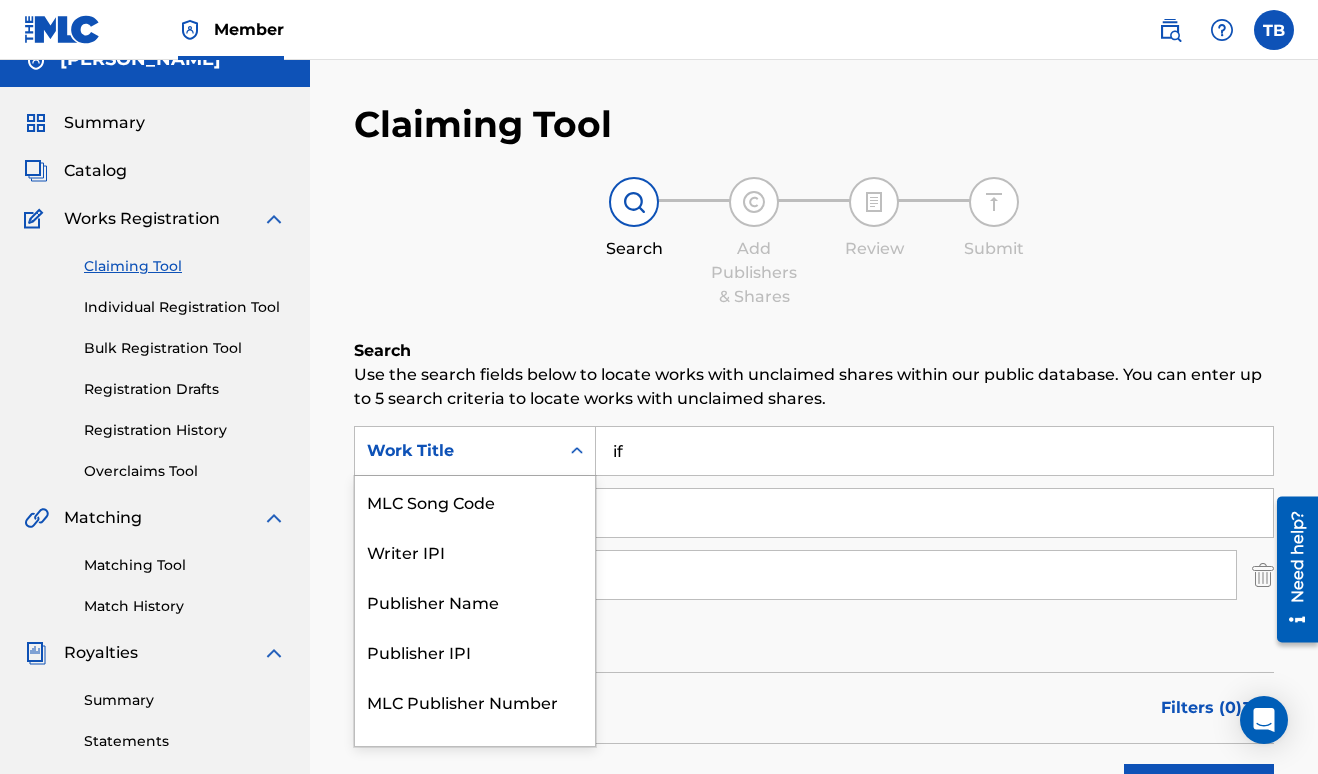 scroll, scrollTop: 31, scrollLeft: 0, axis: vertical 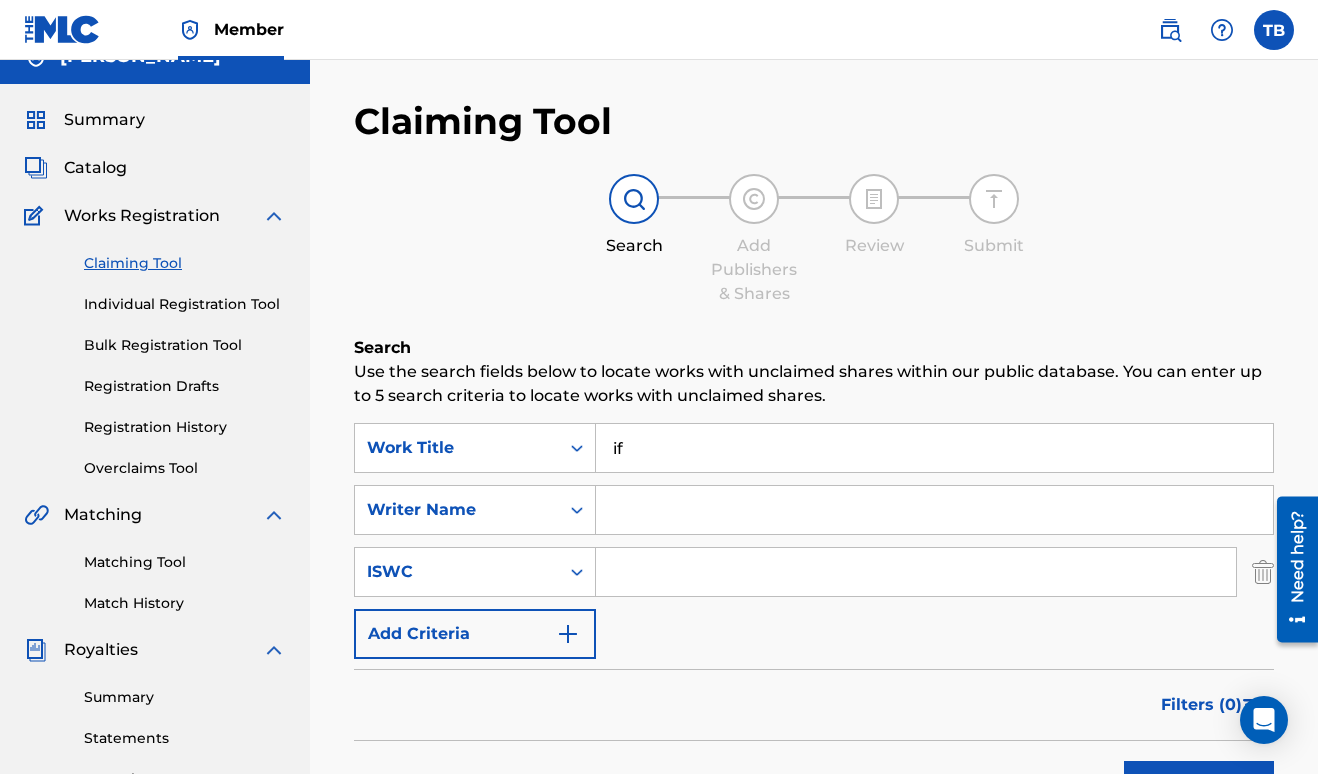 click on "if" at bounding box center (934, 448) 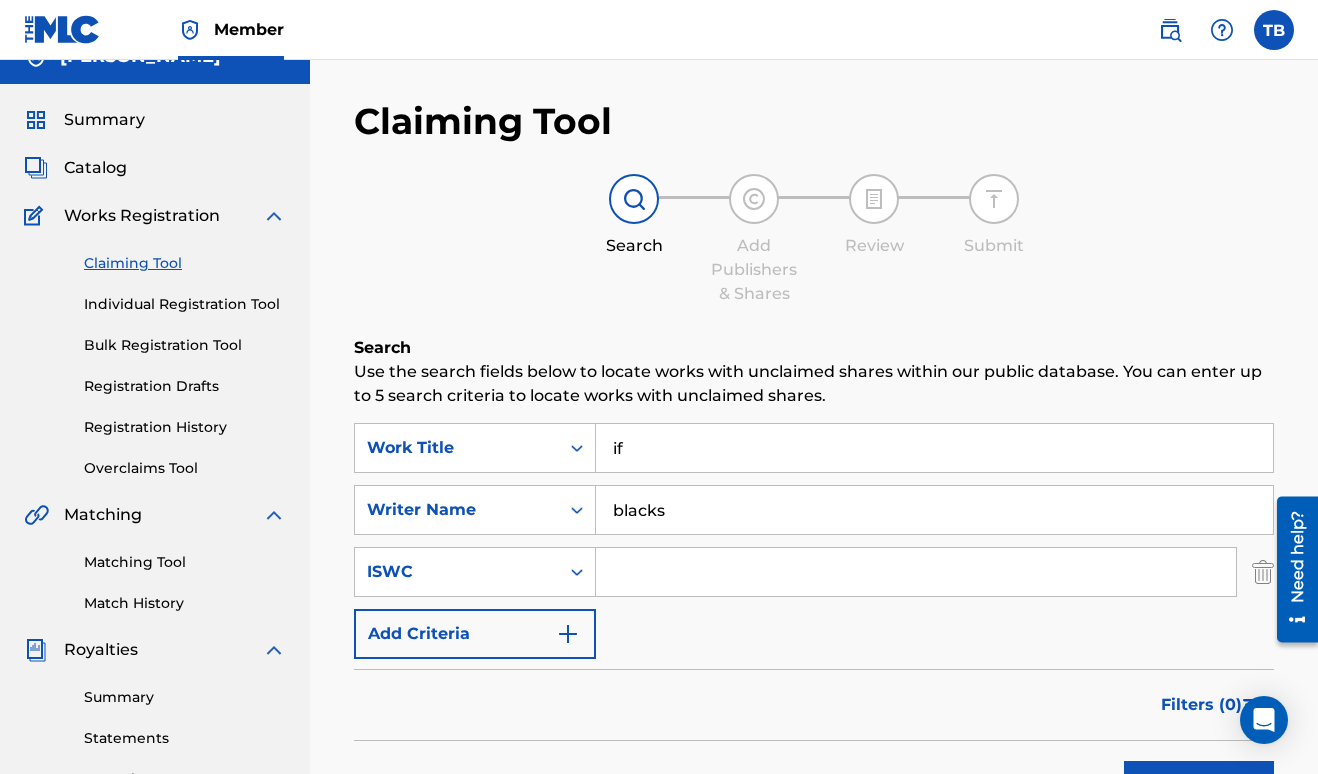click on "Search" at bounding box center [1199, 786] 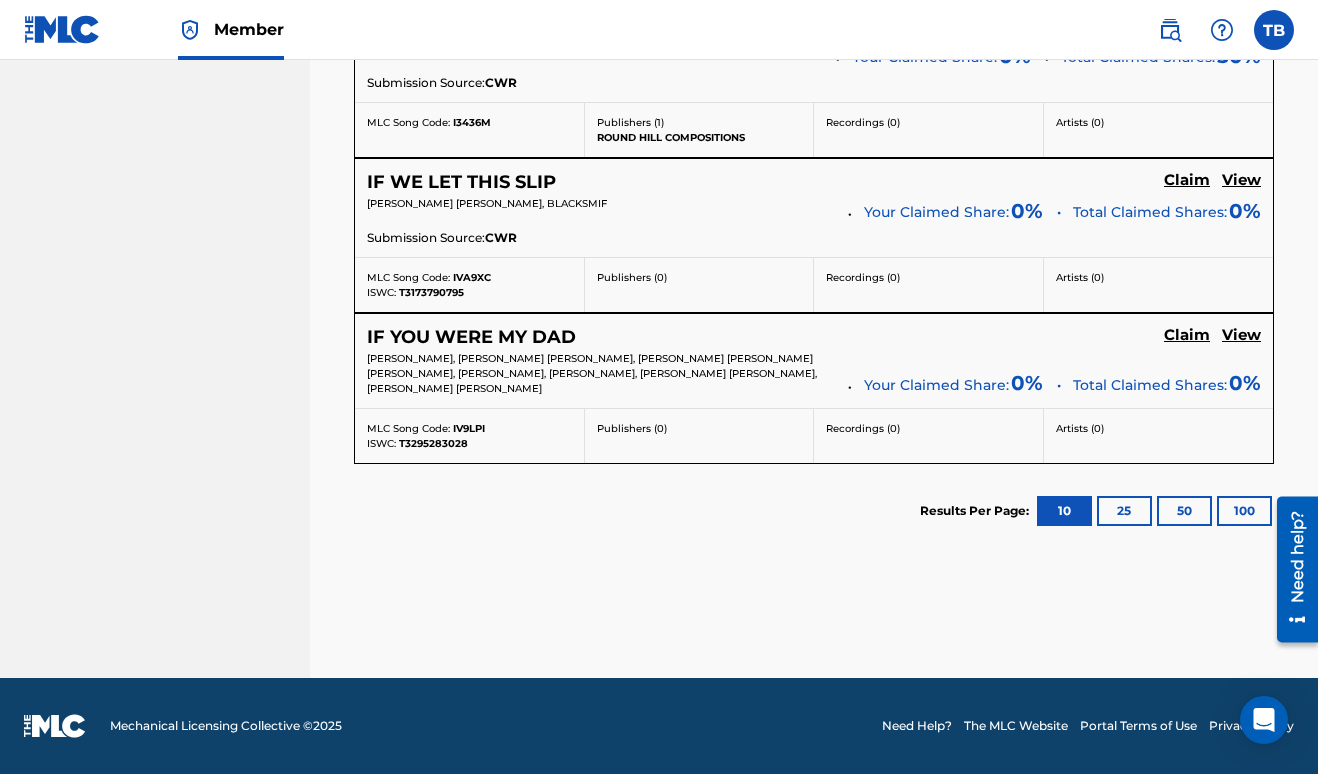 scroll, scrollTop: 1470, scrollLeft: 0, axis: vertical 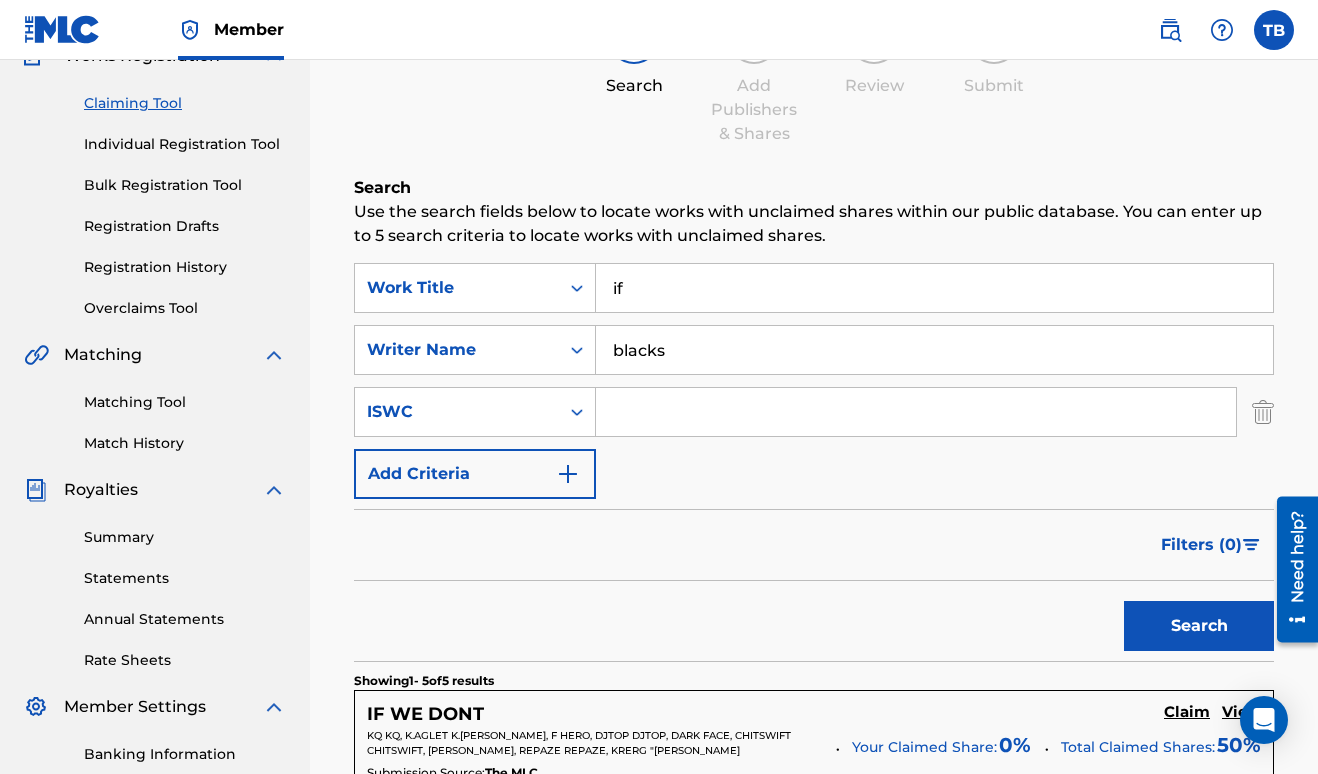 click on "if" at bounding box center (934, 288) 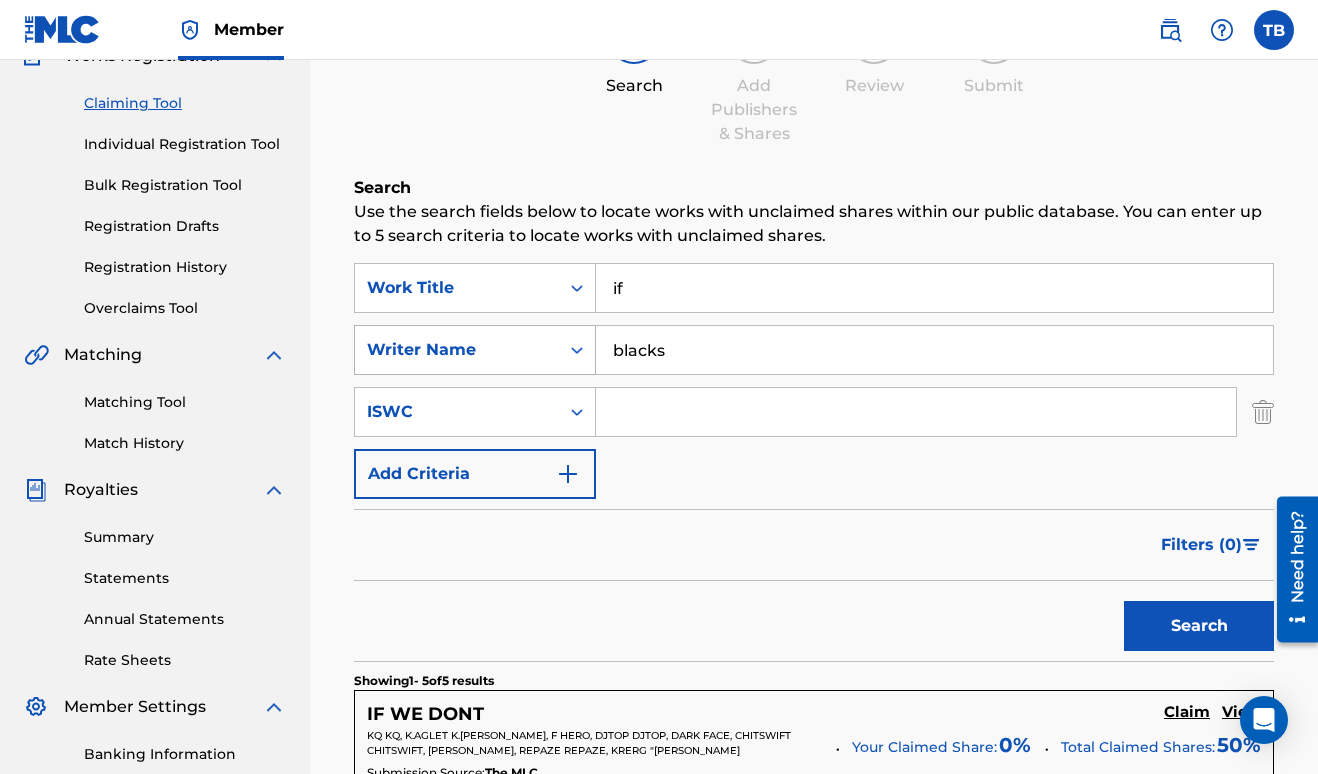 drag, startPoint x: 679, startPoint y: 352, endPoint x: 583, endPoint y: 340, distance: 96.74709 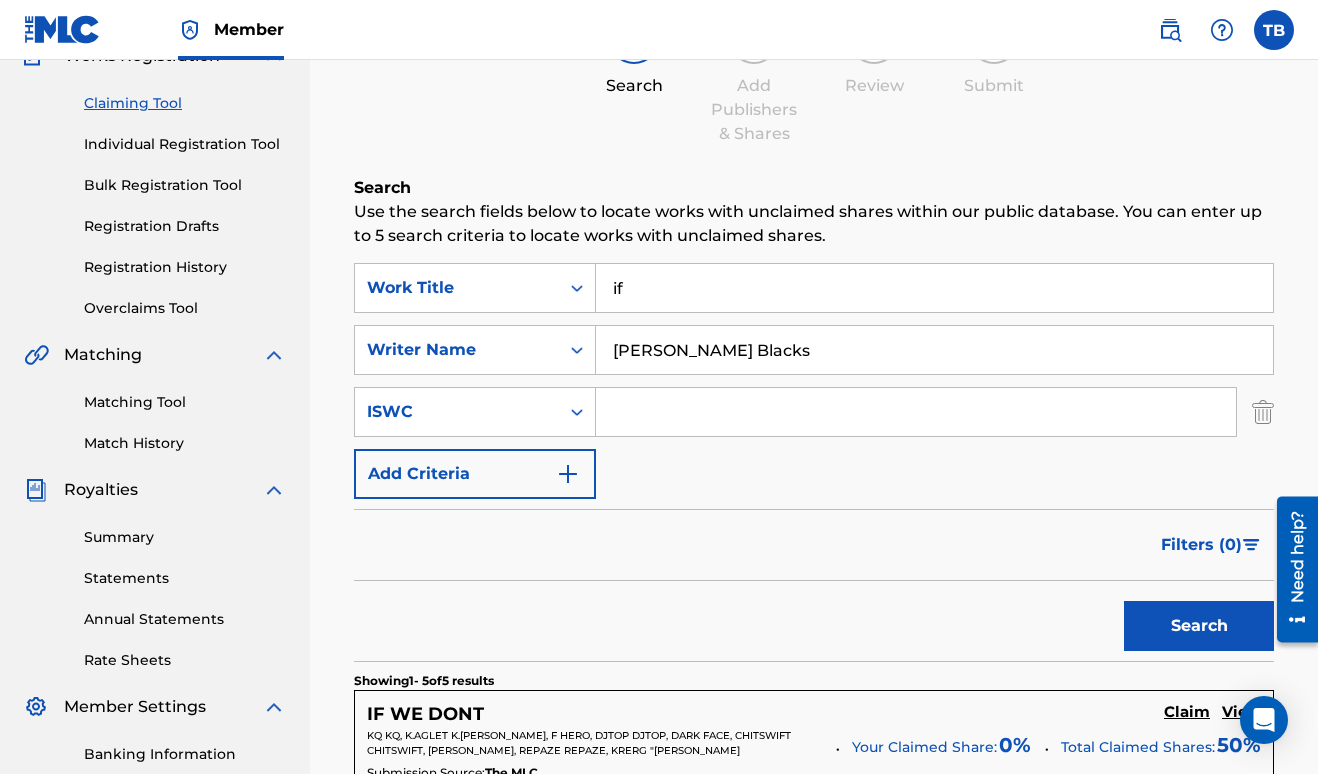click on "Search" at bounding box center (1199, 626) 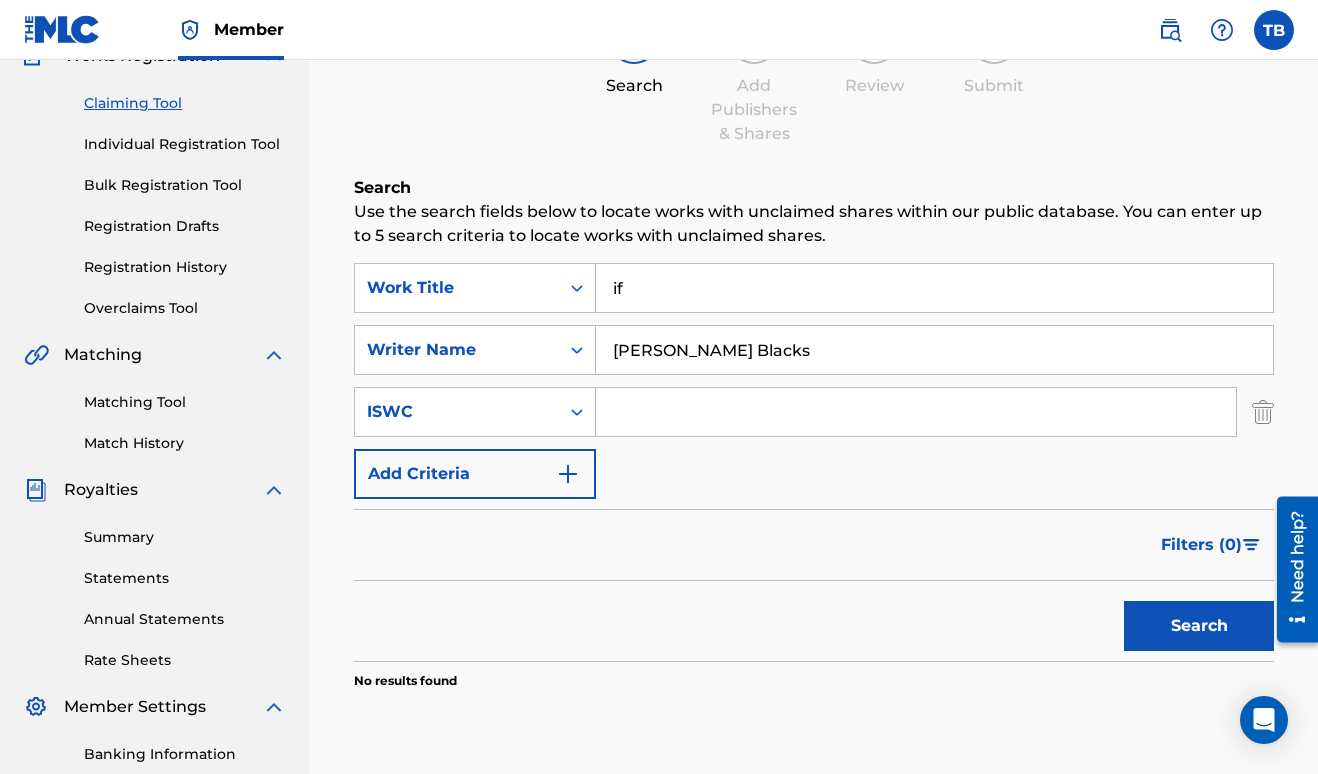 drag, startPoint x: 721, startPoint y: 350, endPoint x: 686, endPoint y: 357, distance: 35.69314 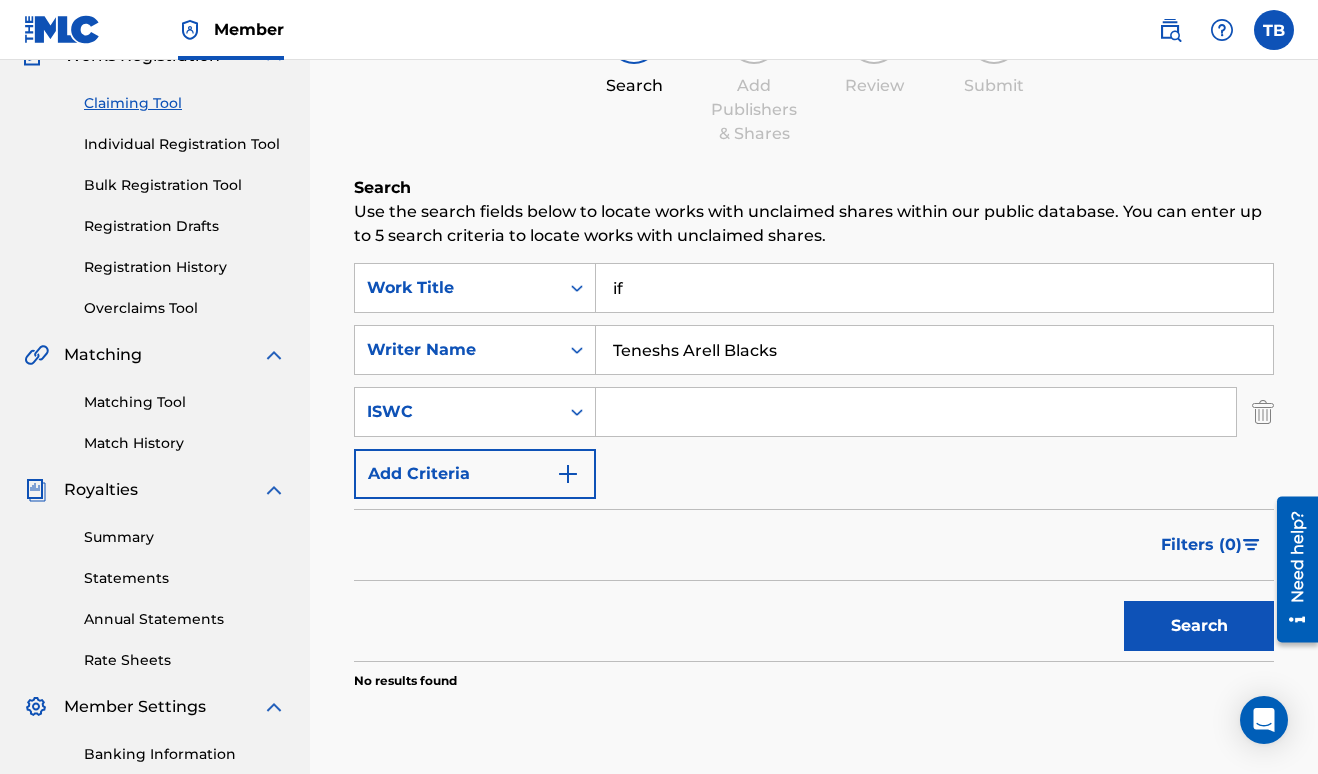 click on "Search" at bounding box center (1199, 626) 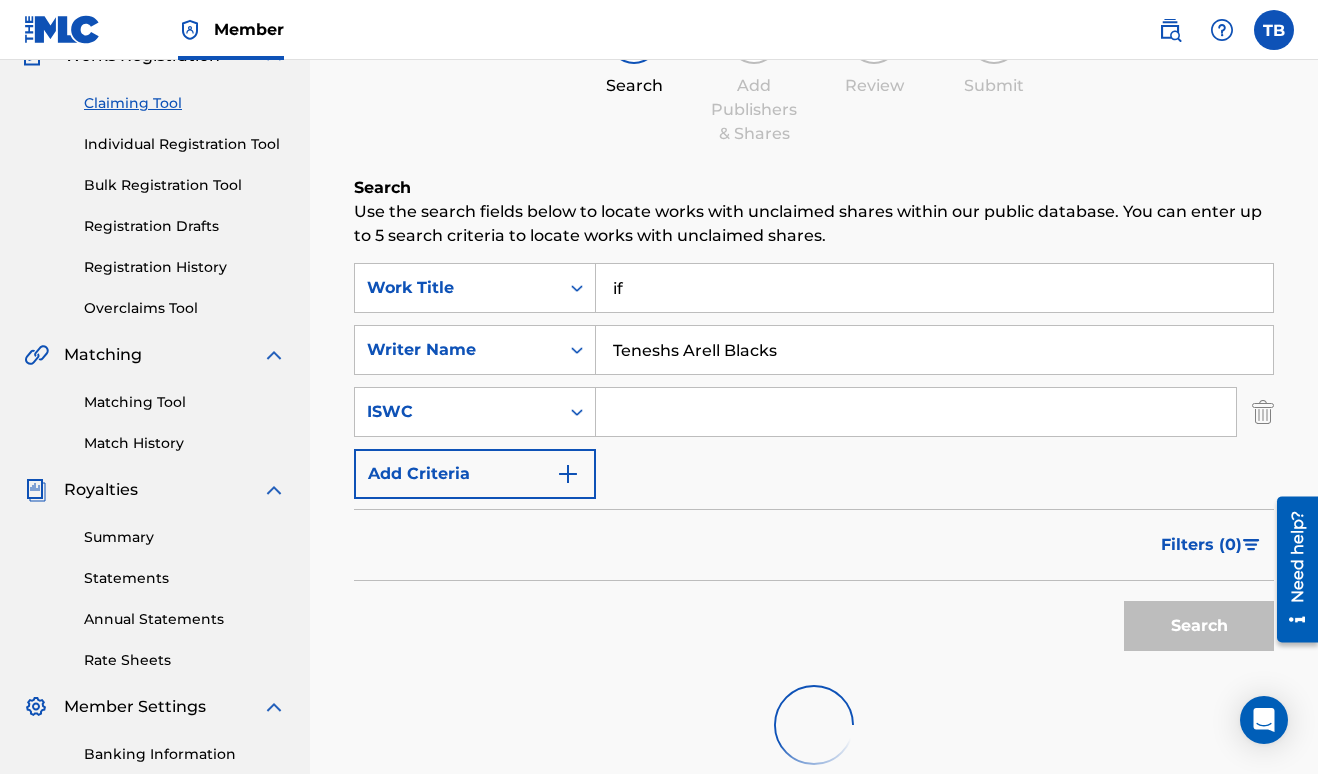 click on "Search" at bounding box center (1199, 626) 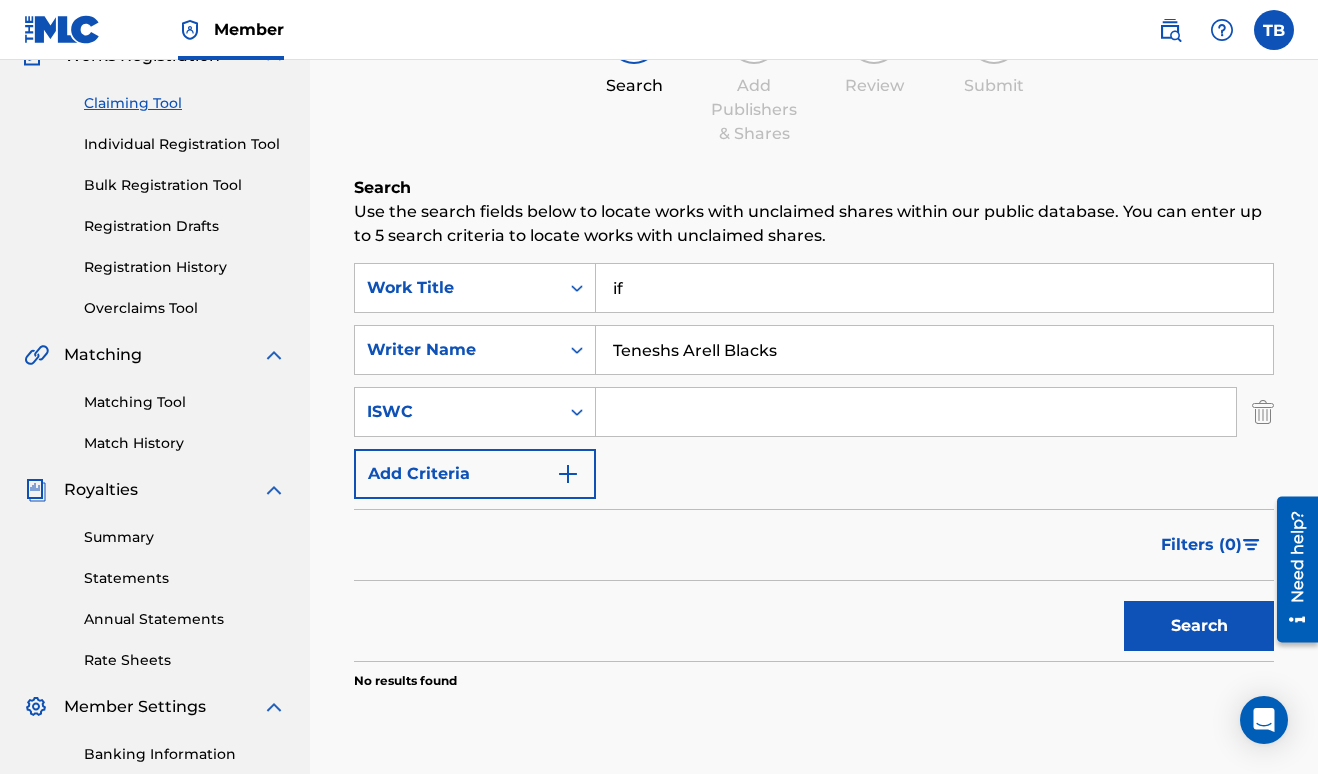 drag, startPoint x: 779, startPoint y: 359, endPoint x: 464, endPoint y: 383, distance: 315.91296 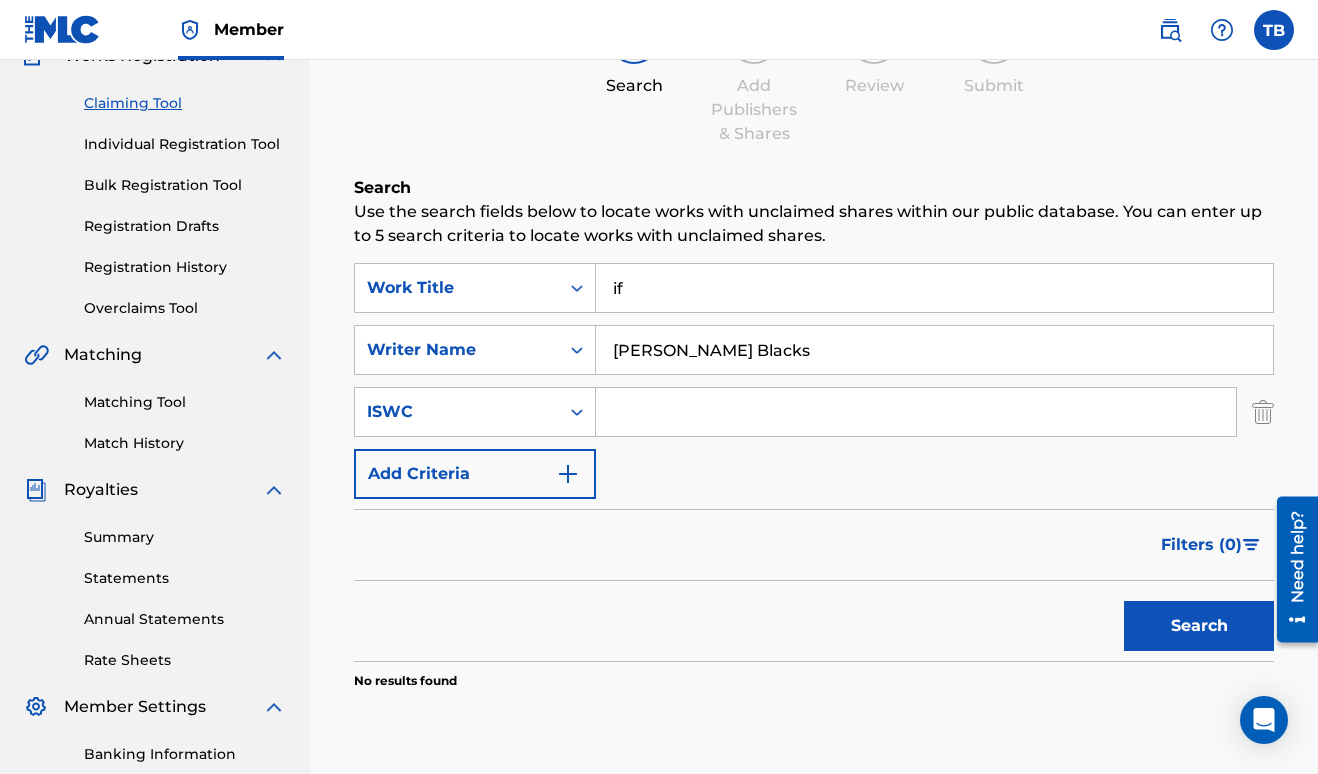 click on "Search" at bounding box center [1199, 626] 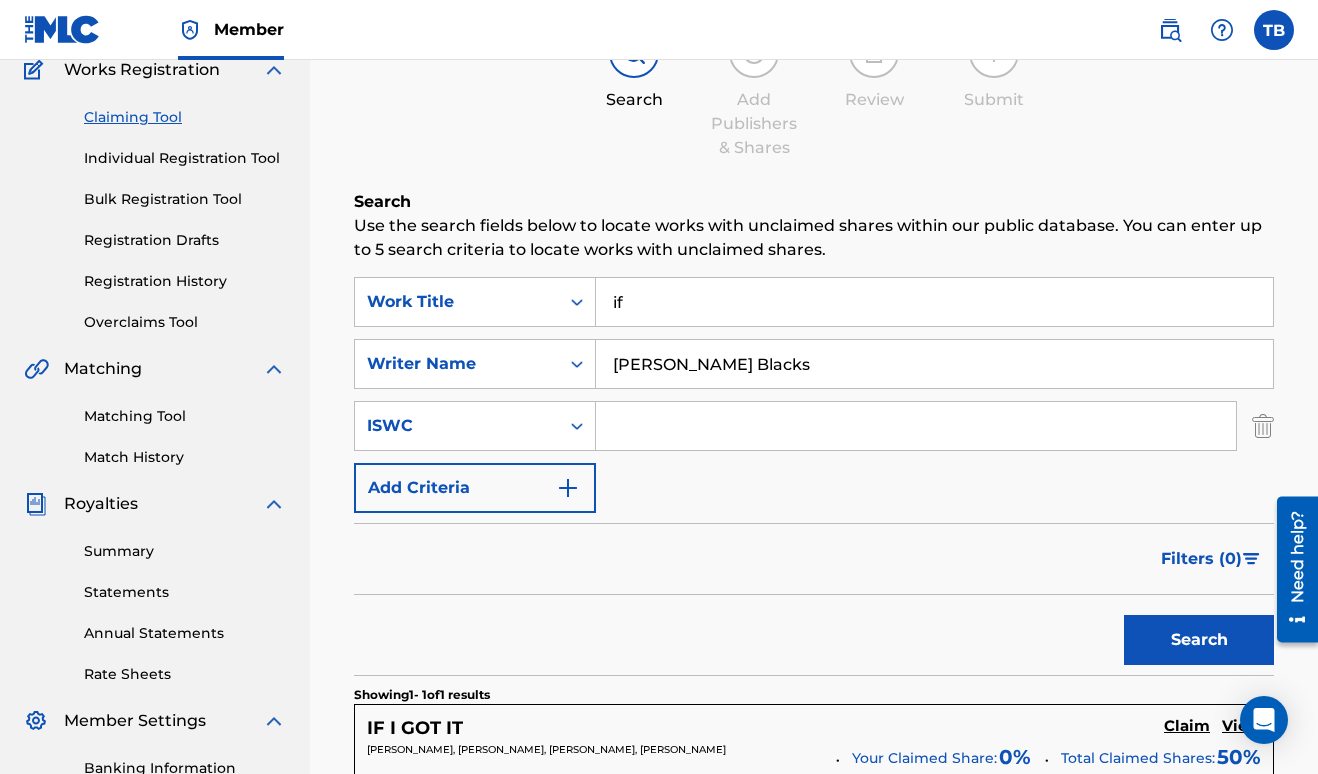 scroll, scrollTop: 98, scrollLeft: 0, axis: vertical 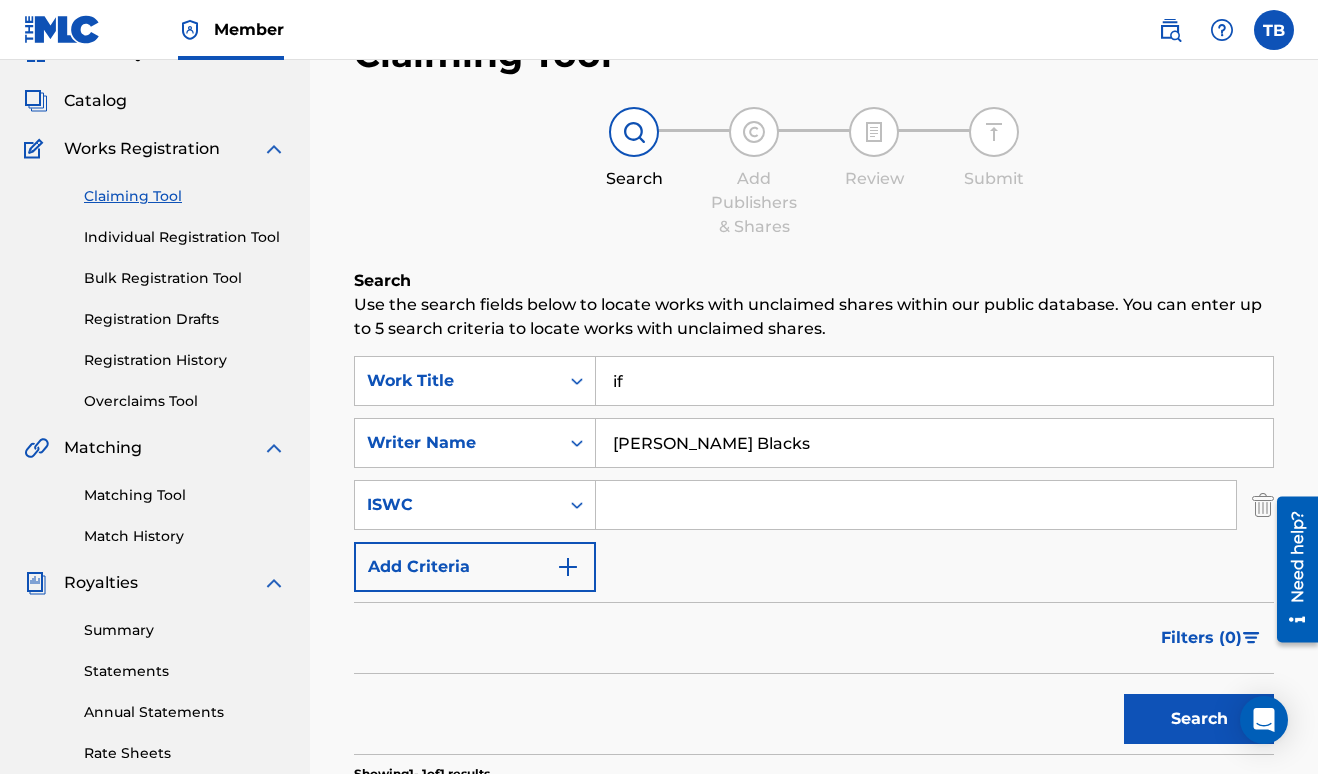 drag, startPoint x: 777, startPoint y: 445, endPoint x: 685, endPoint y: 446, distance: 92.00543 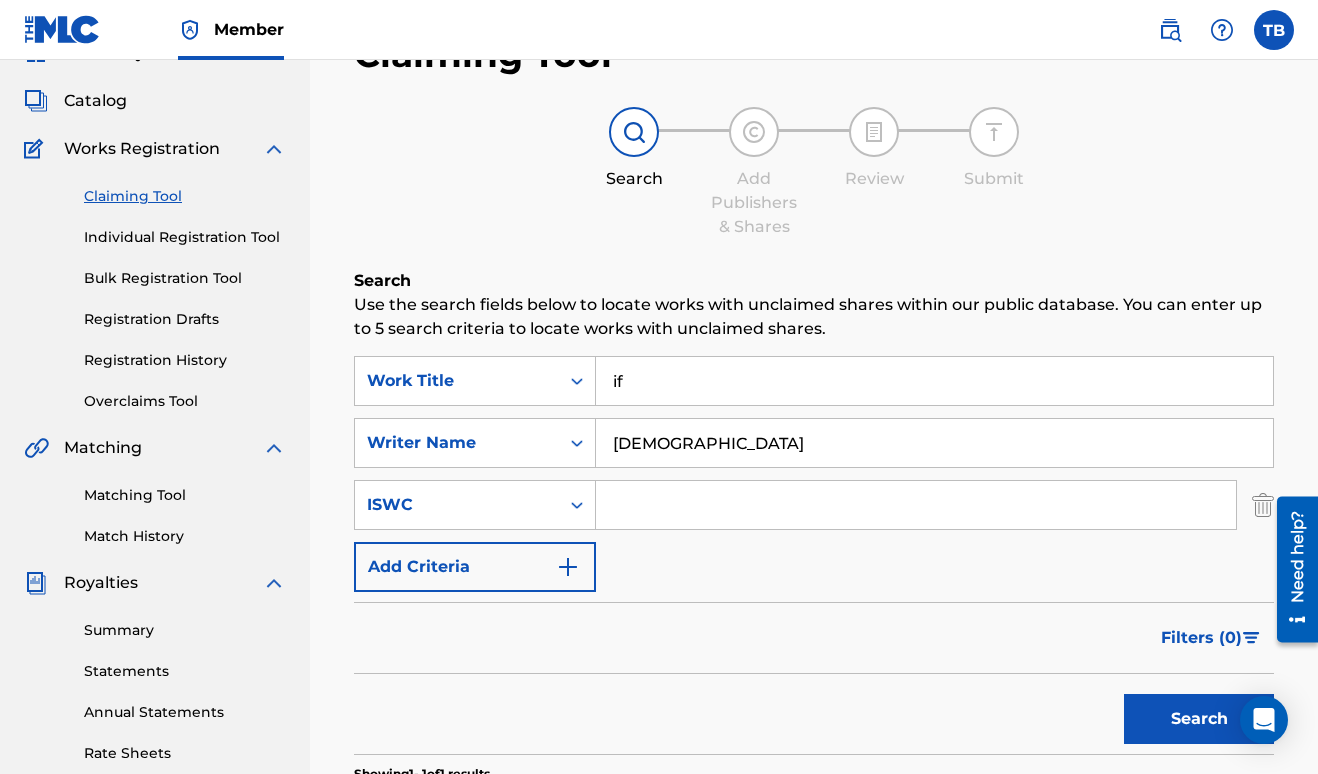 click on "Search" at bounding box center (1199, 719) 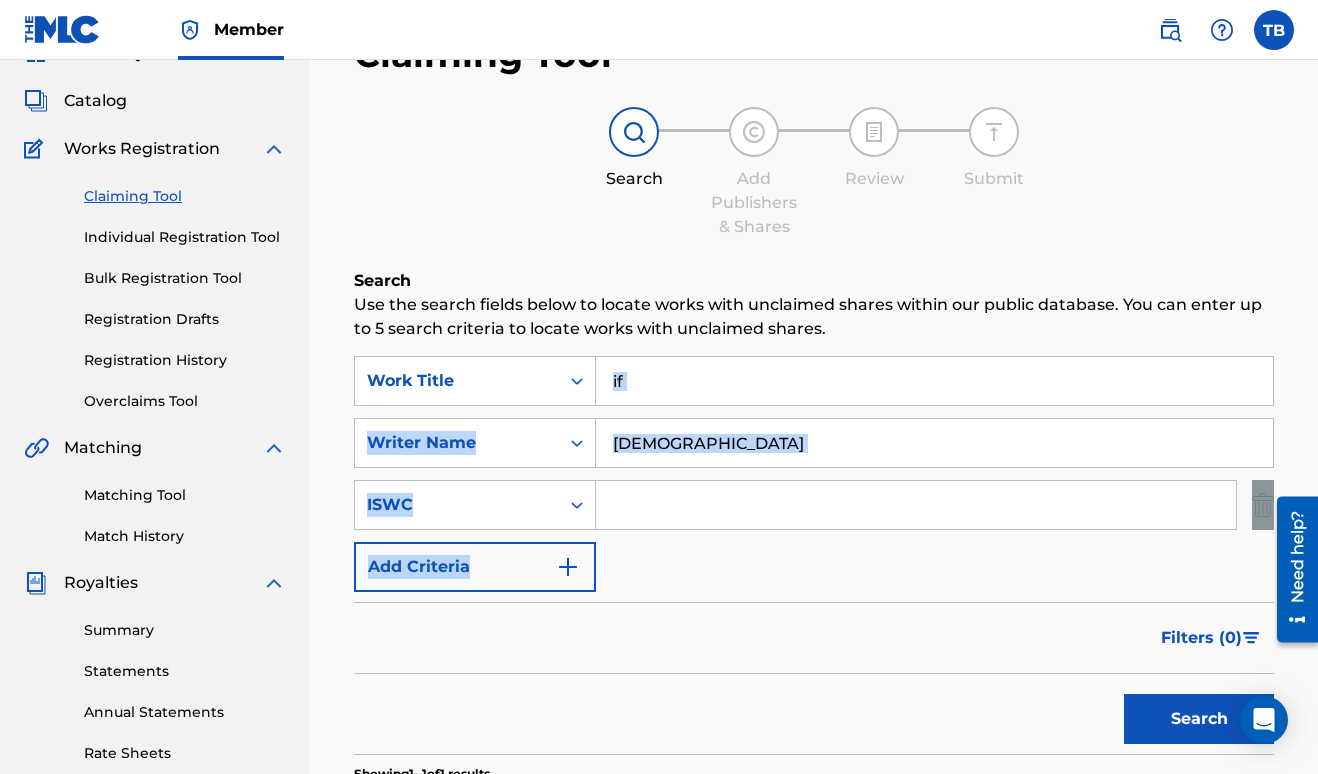 drag, startPoint x: 1317, startPoint y: 397, endPoint x: 1324, endPoint y: 550, distance: 153.16005 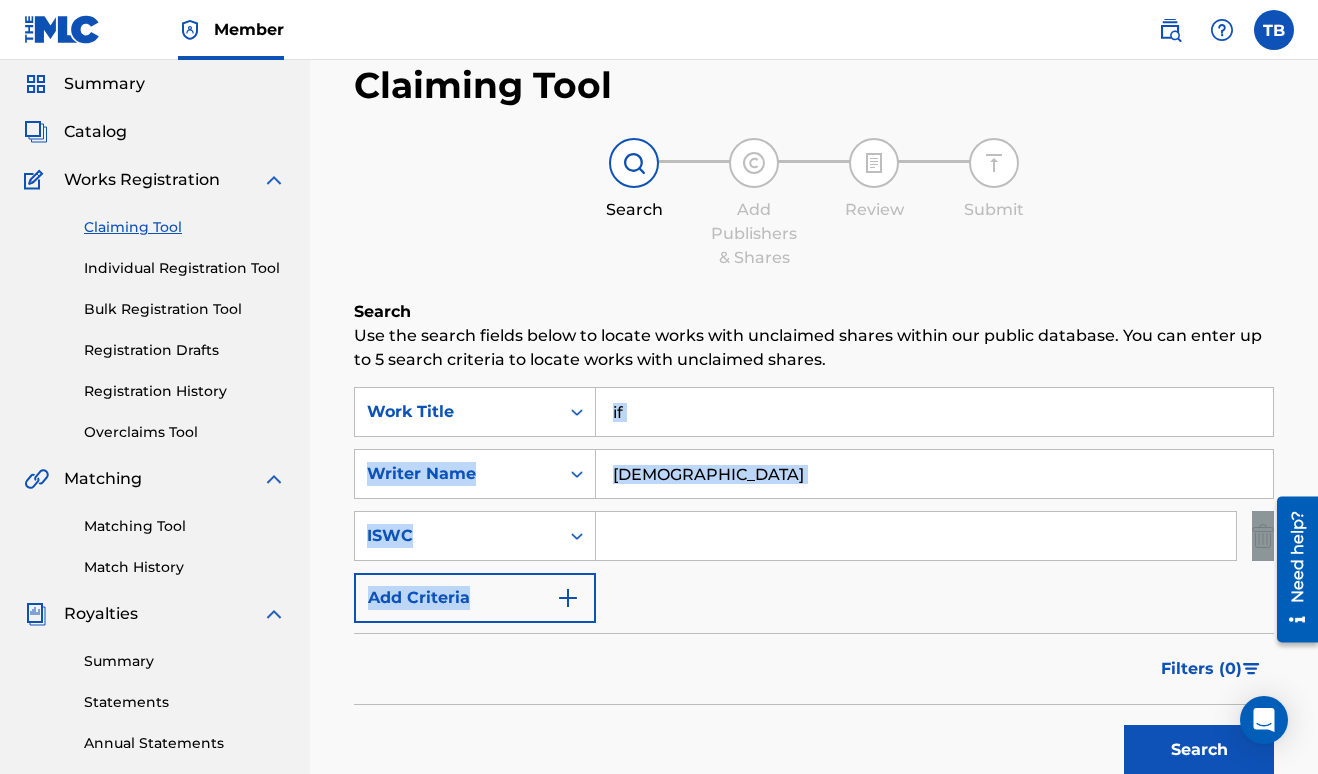 scroll, scrollTop: 0, scrollLeft: 0, axis: both 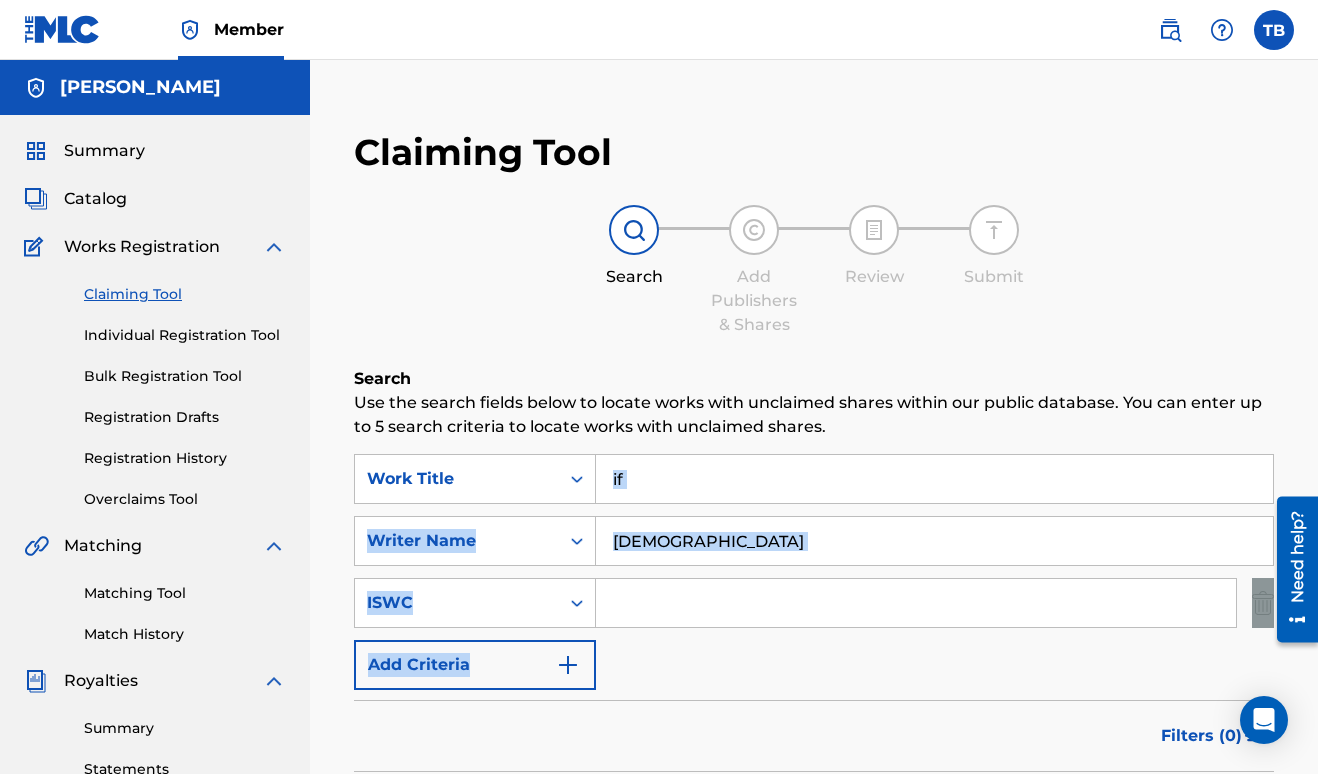 click on "[DEMOGRAPHIC_DATA]" at bounding box center (934, 541) 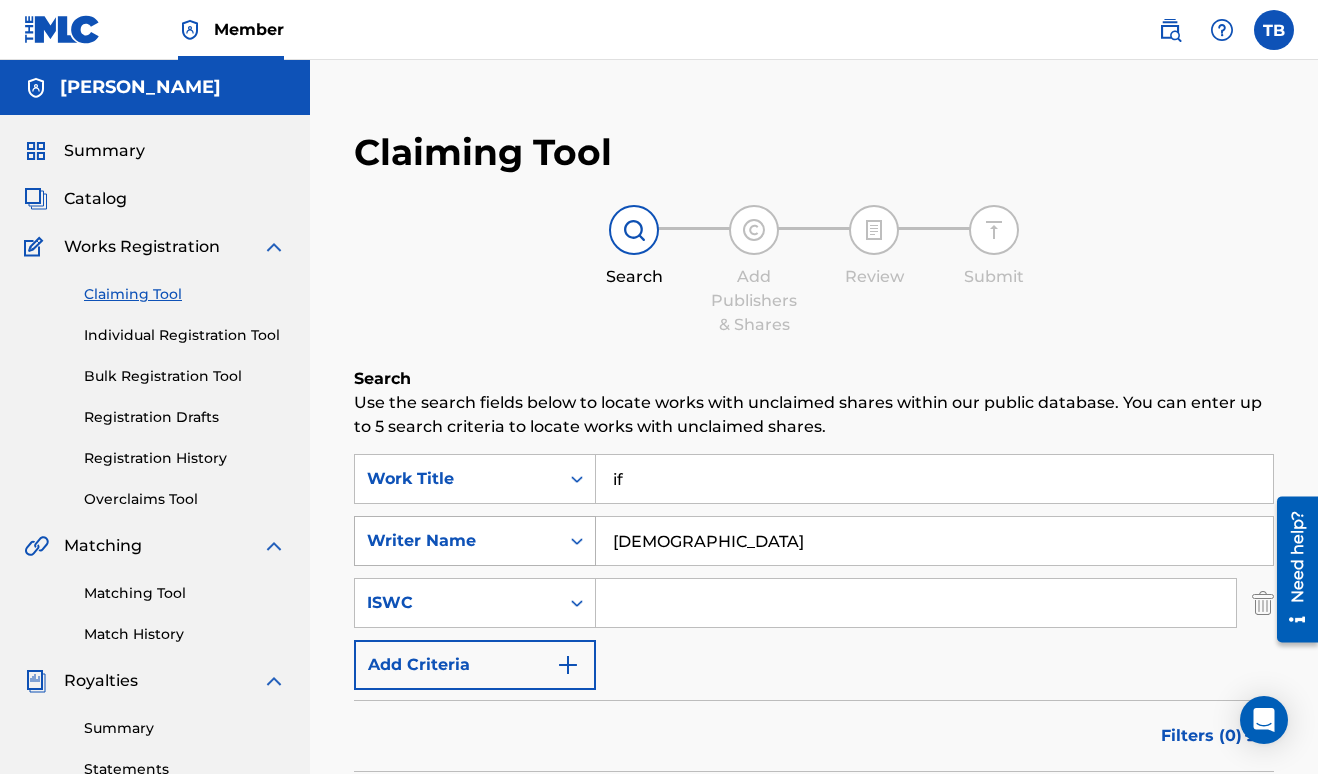 drag, startPoint x: 714, startPoint y: 545, endPoint x: 549, endPoint y: 556, distance: 165.36626 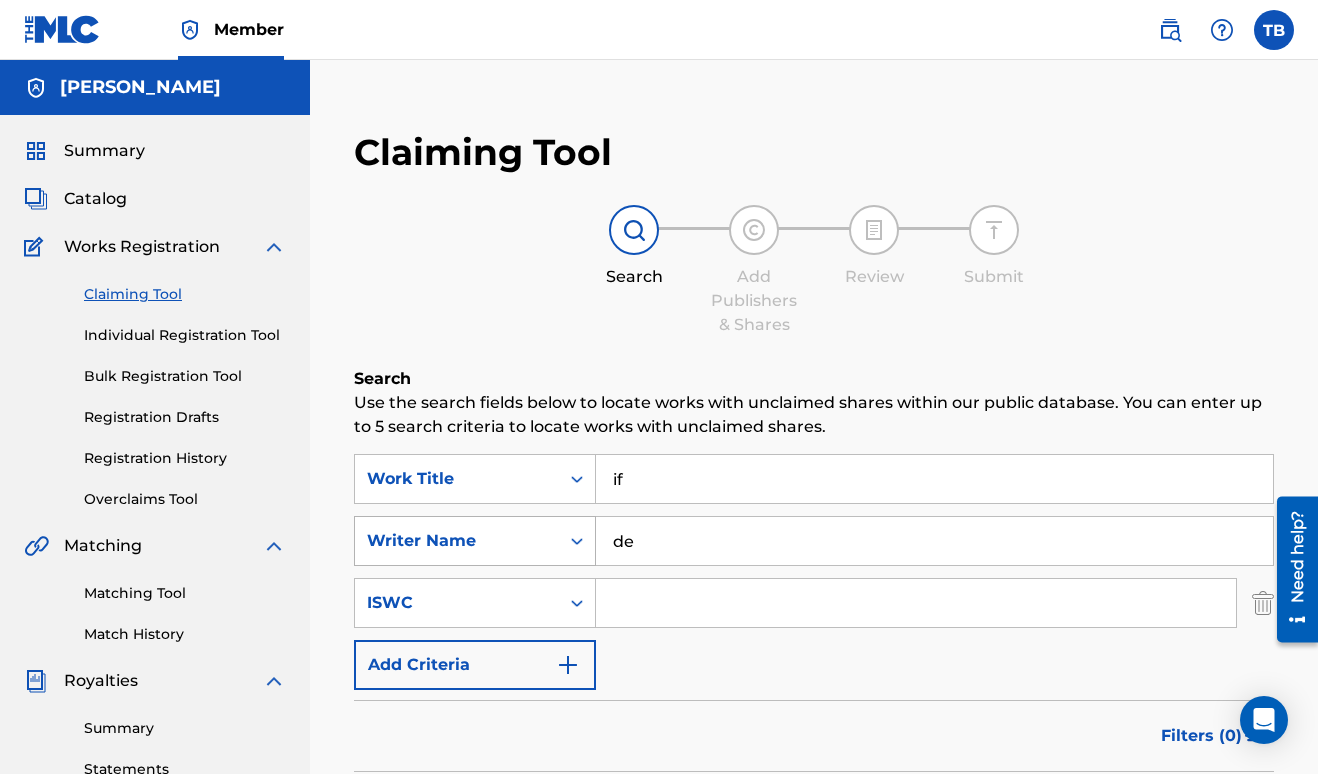 type on "d" 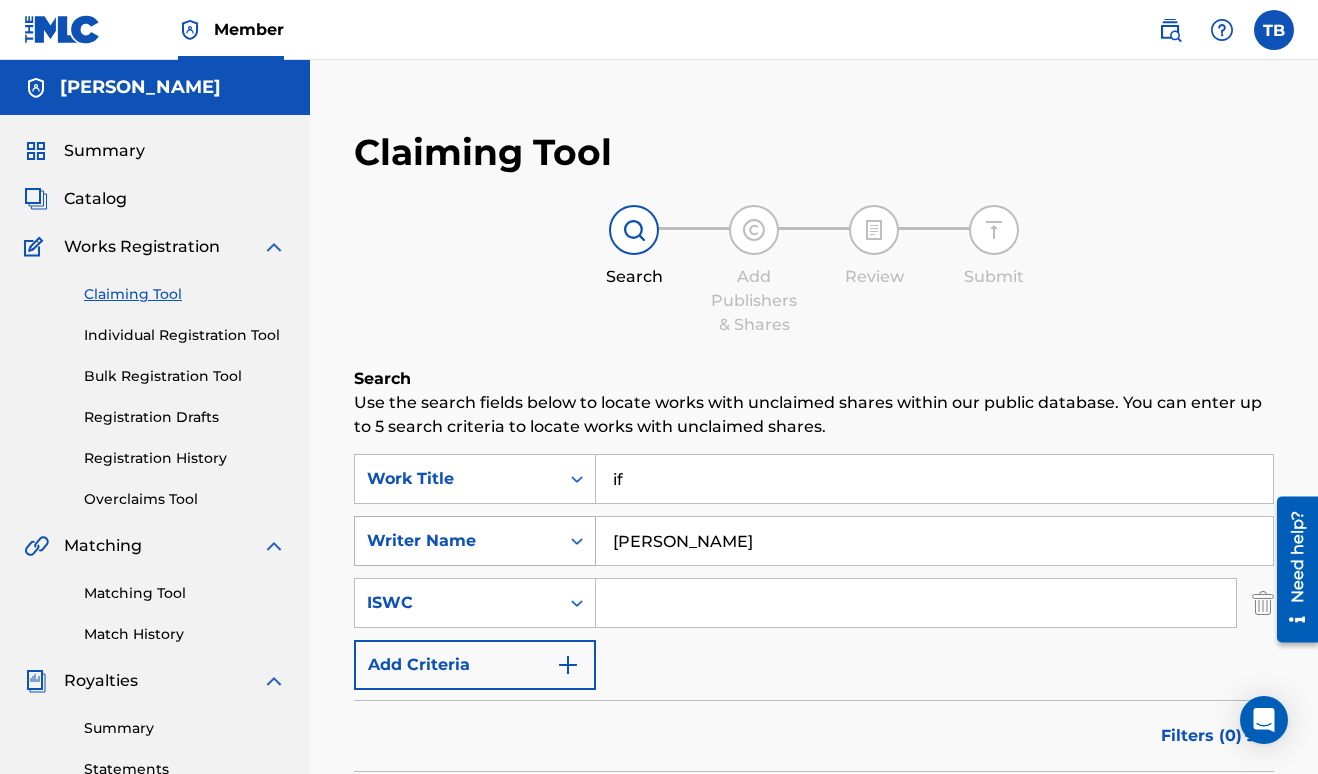 type on "[PERSON_NAME]" 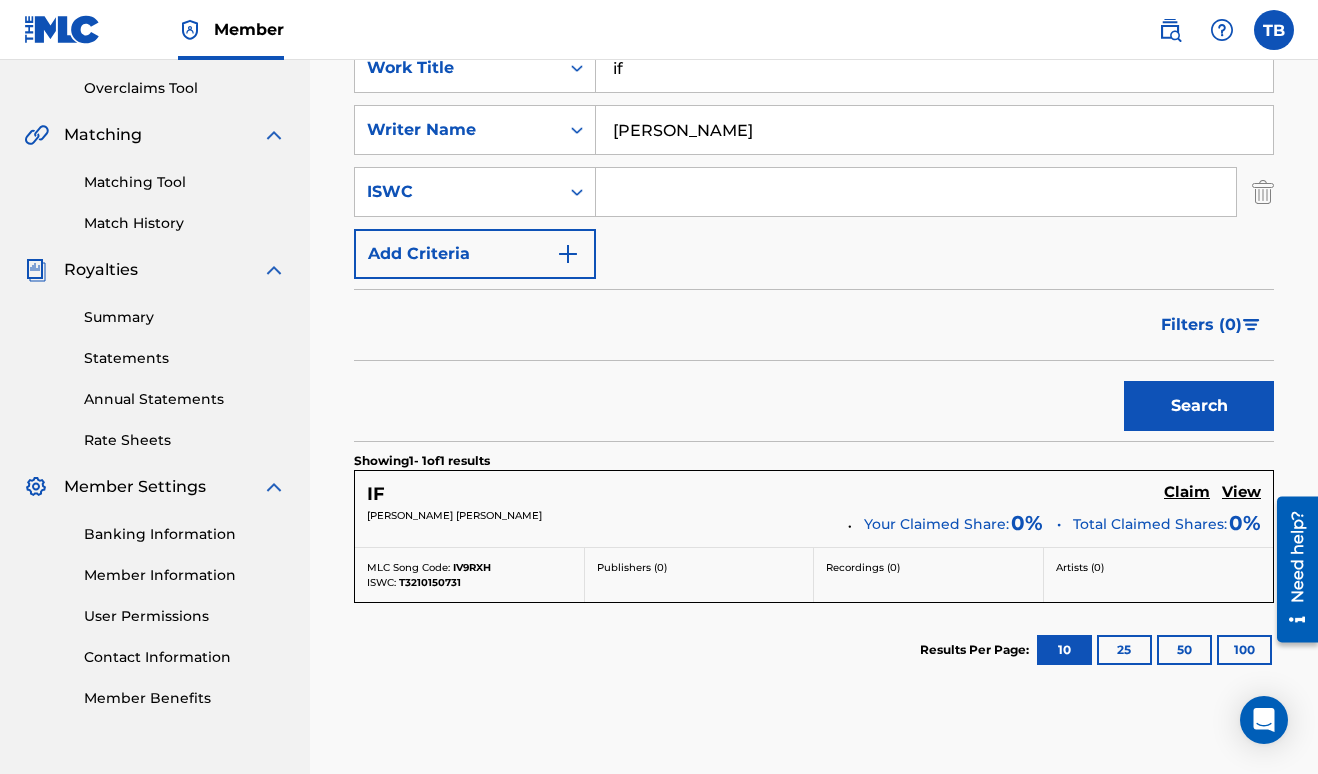 scroll, scrollTop: 455, scrollLeft: 0, axis: vertical 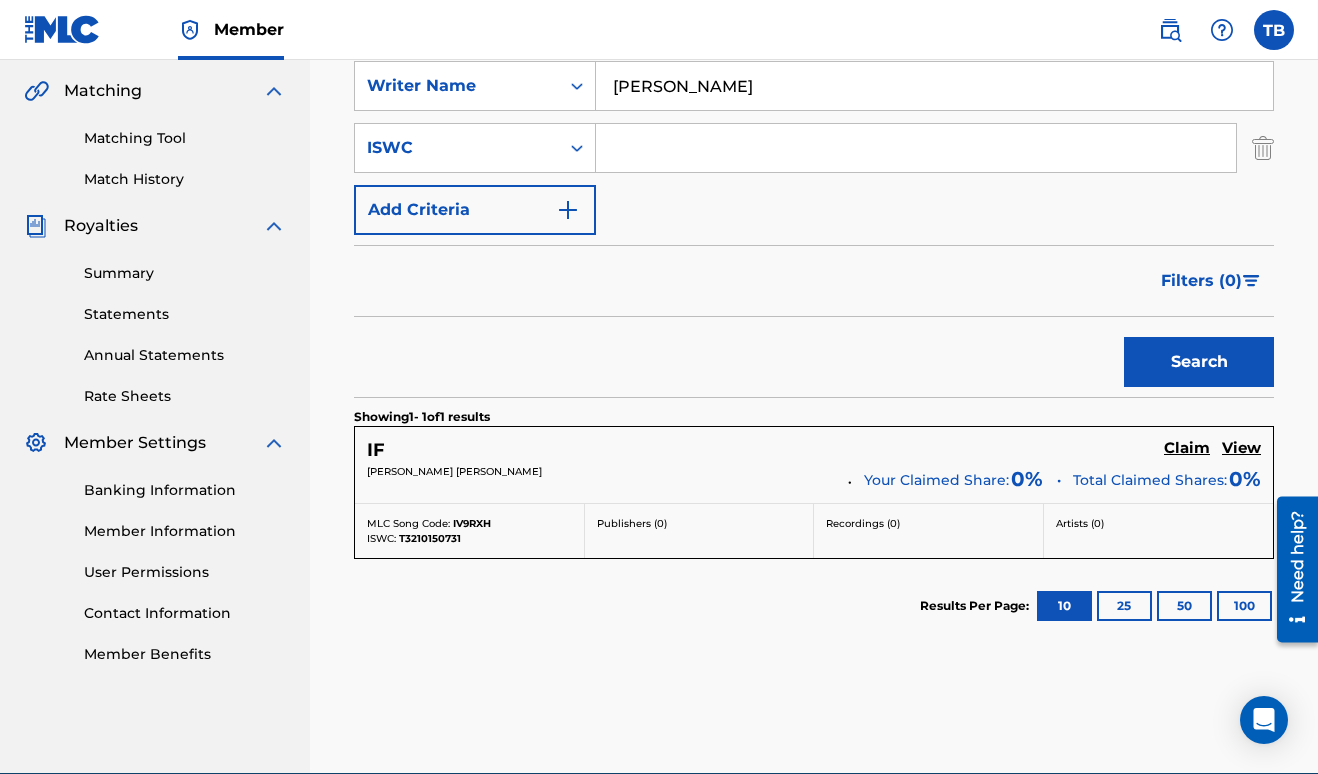 click on "Publishers ( 0 )" at bounding box center [700, 531] 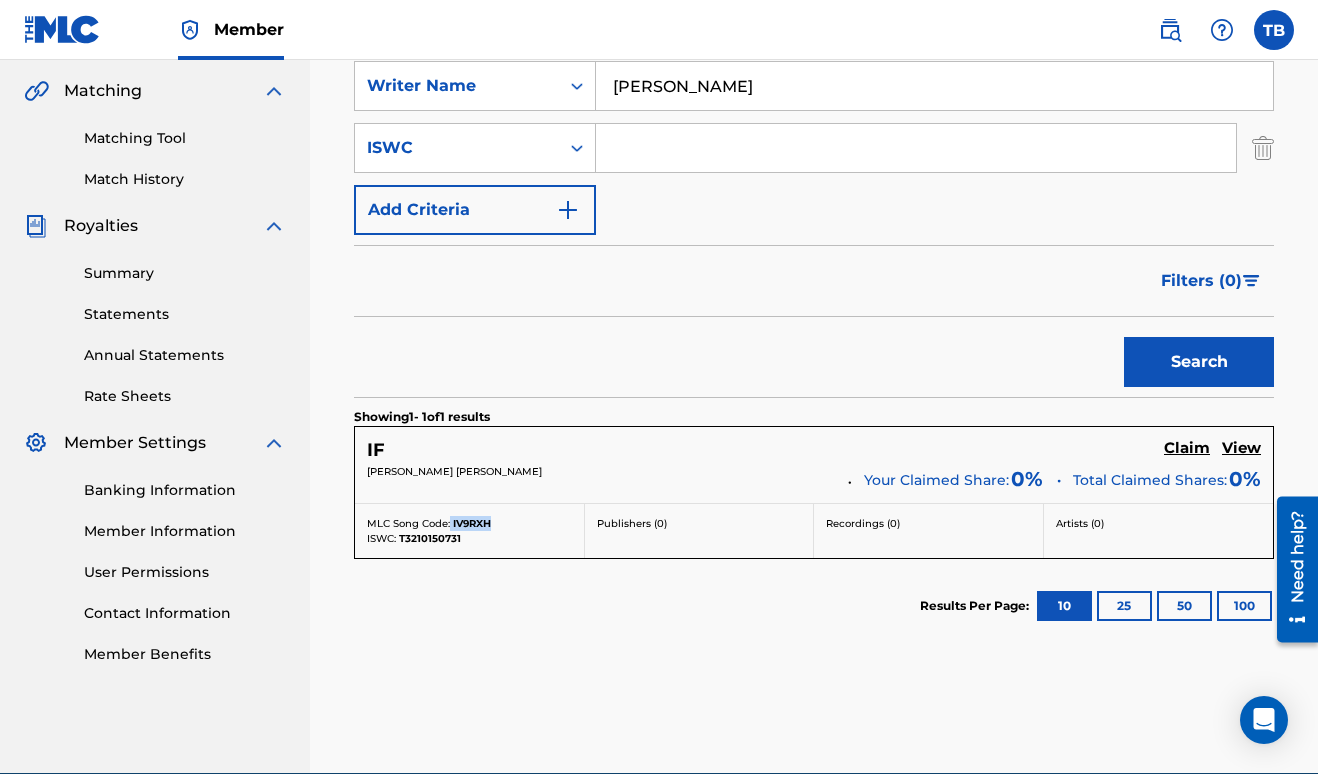 drag, startPoint x: 499, startPoint y: 532, endPoint x: 572, endPoint y: 533, distance: 73.00685 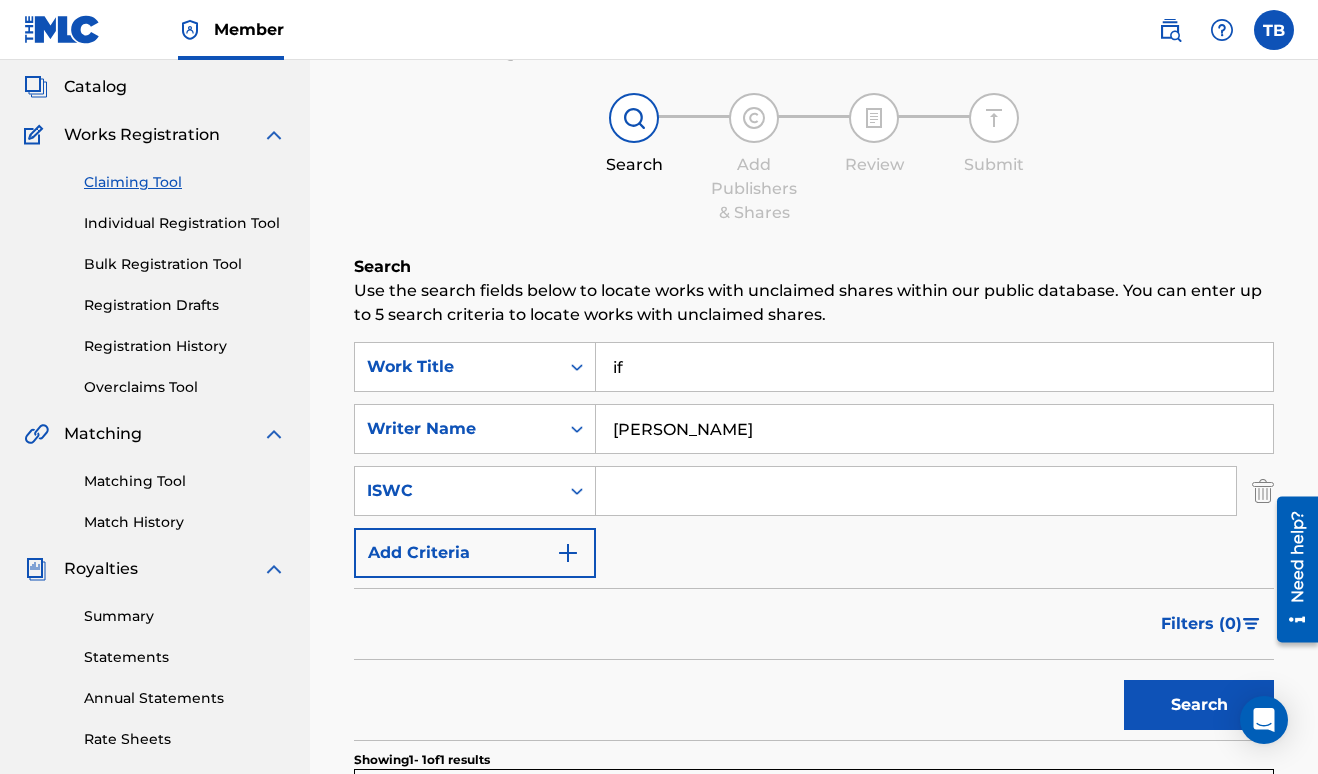scroll, scrollTop: 109, scrollLeft: 0, axis: vertical 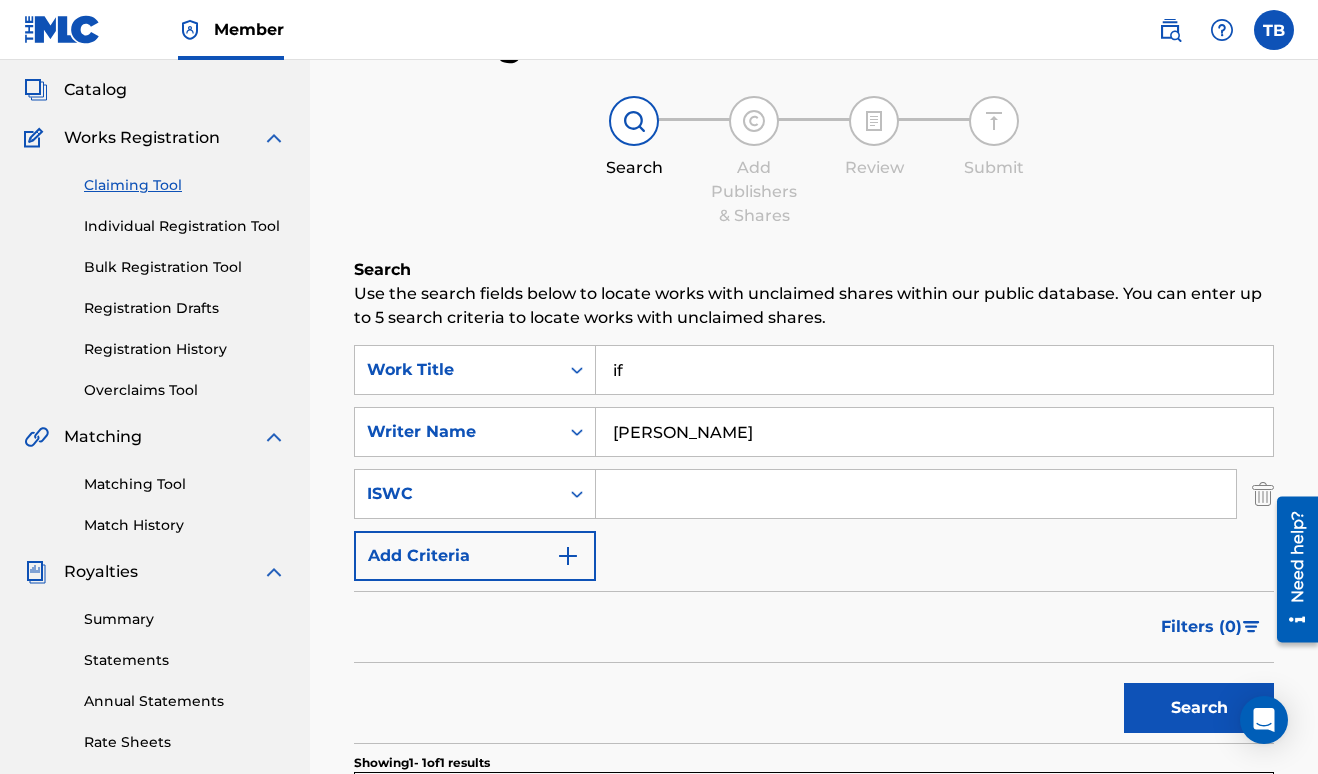 click on "[PERSON_NAME]" at bounding box center [934, 432] 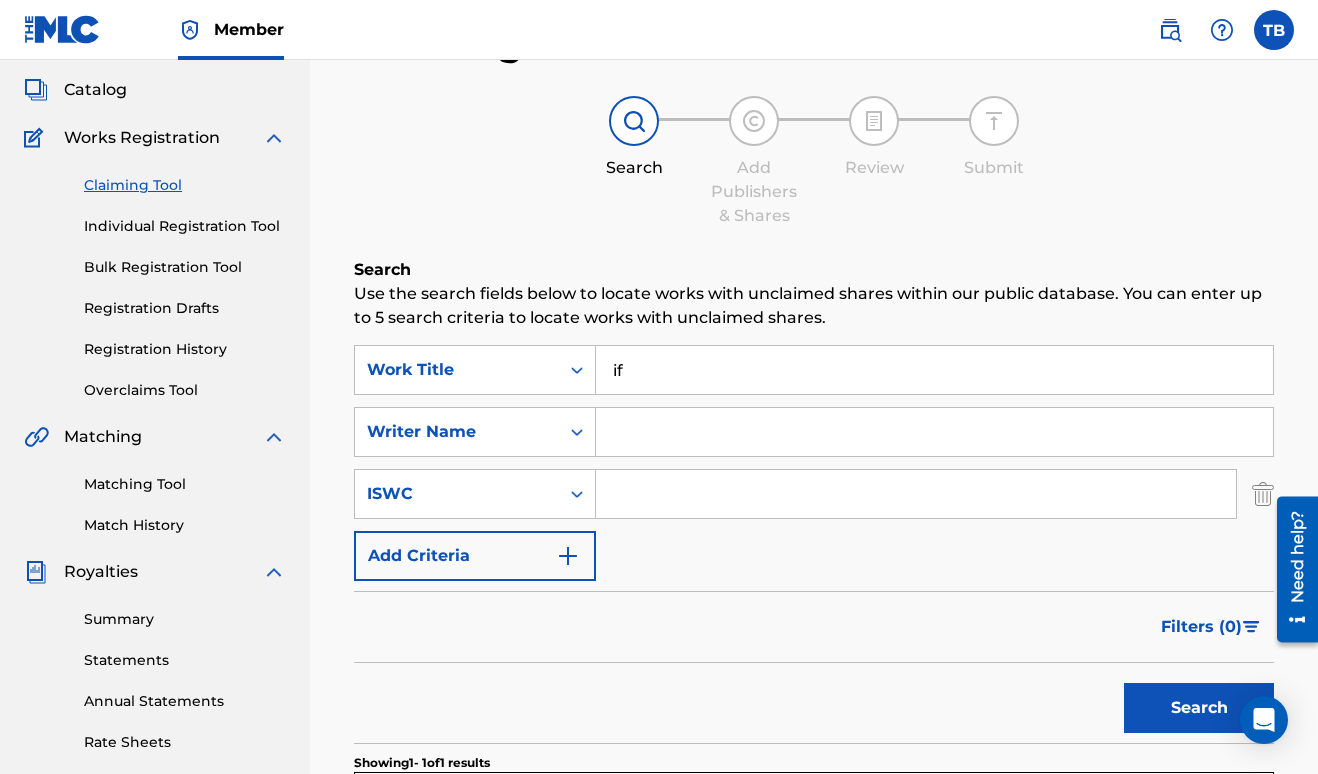 paste on "IV9RXH" 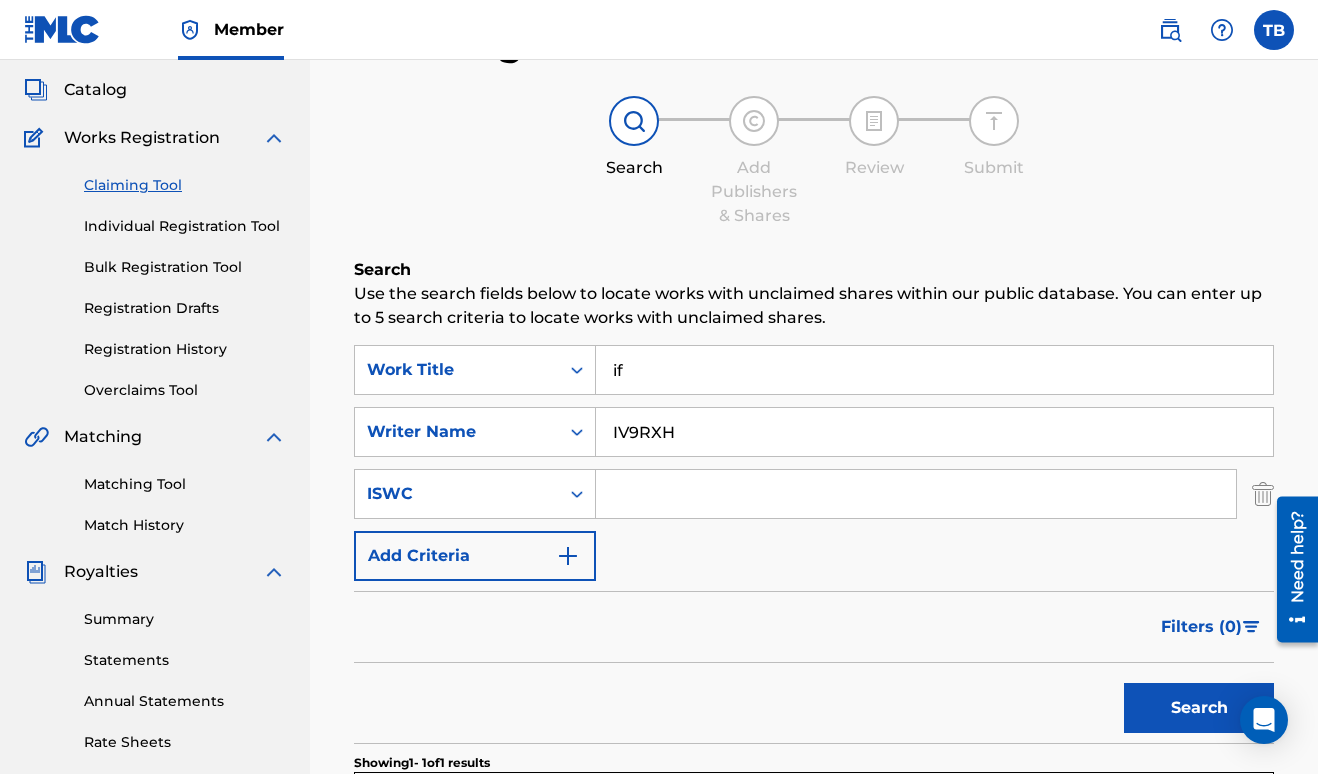 type on "IV9RXH" 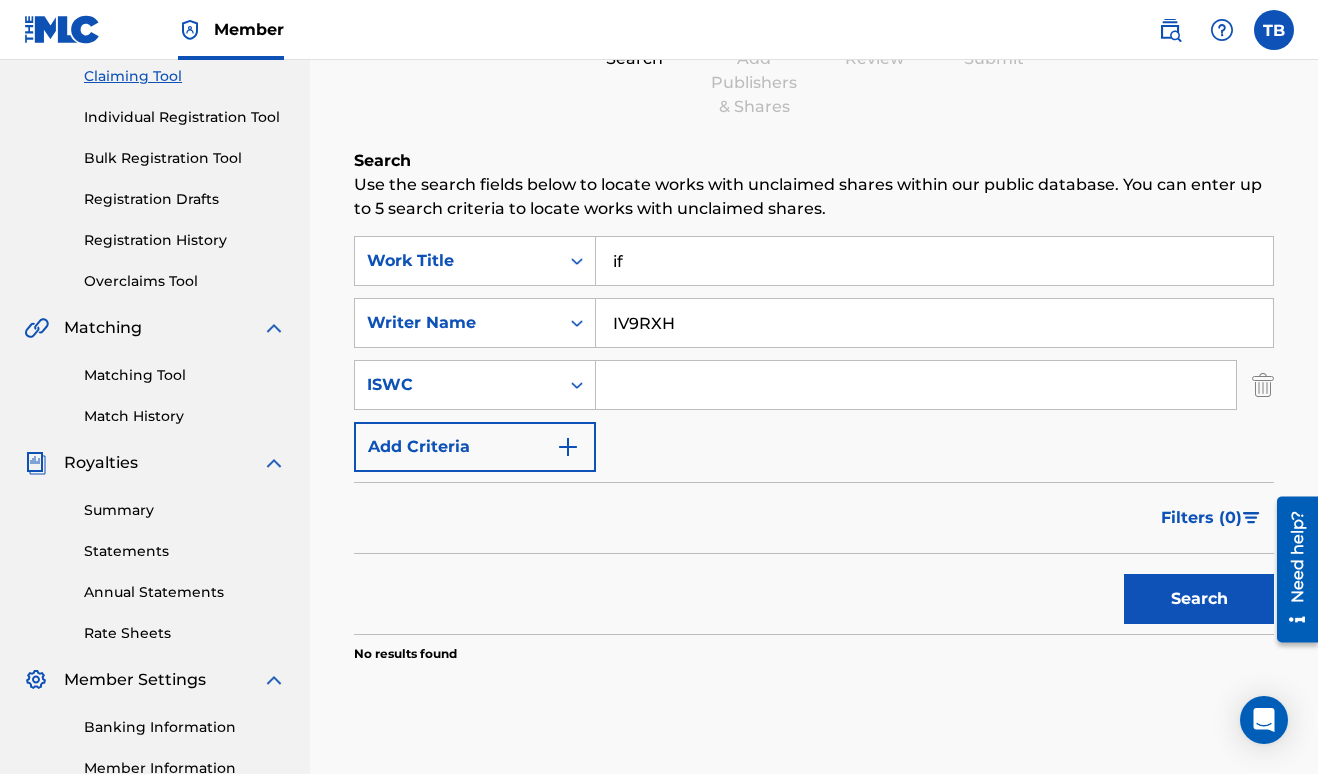 scroll, scrollTop: 204, scrollLeft: 0, axis: vertical 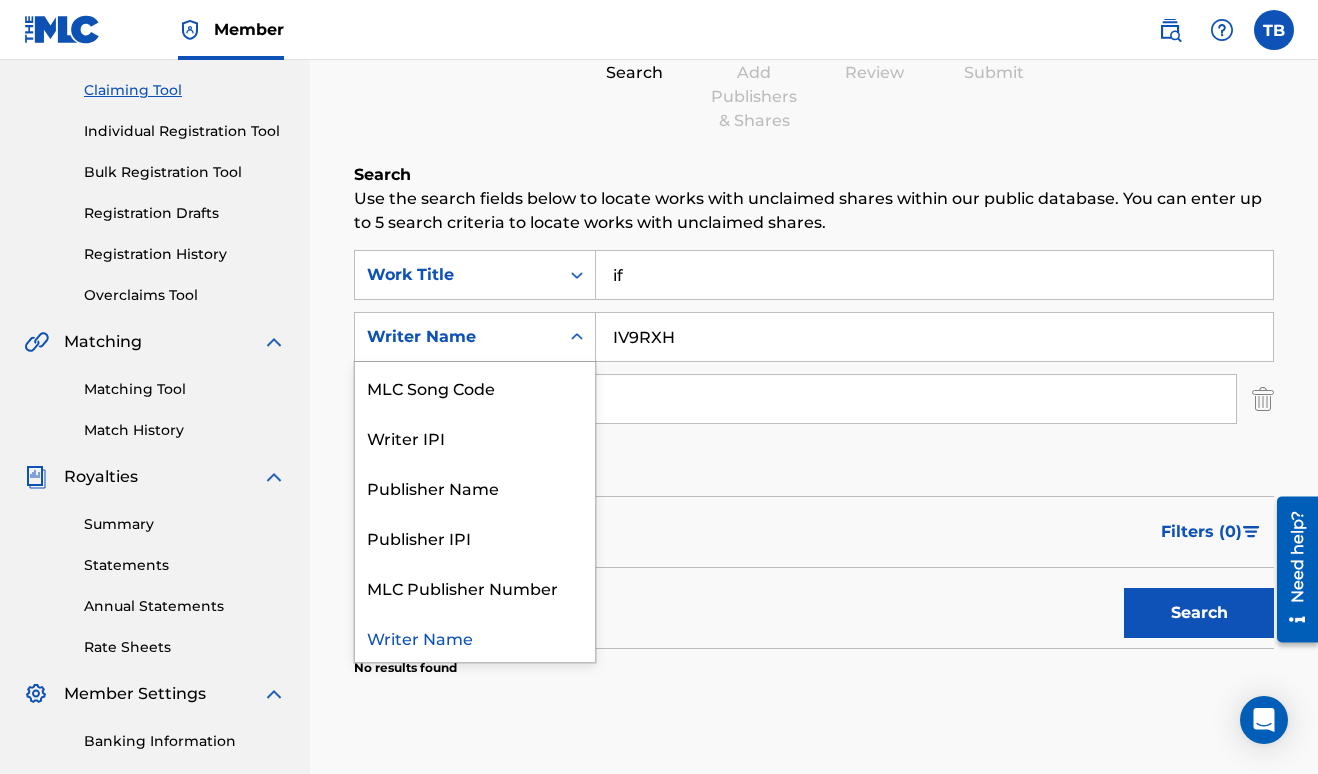 click 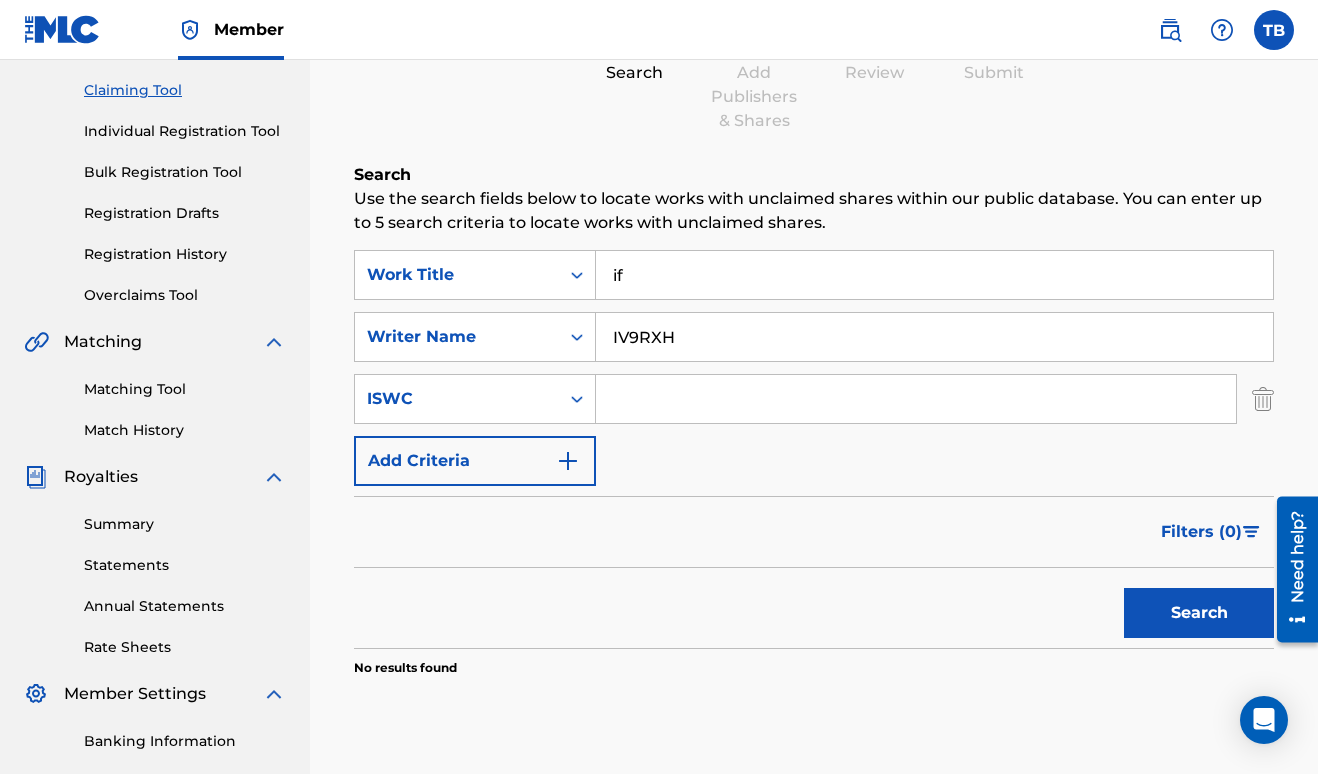 click on "SearchWithCriteria18d05151-72cb-4a2f-8c94-8236d4ef064a Work Title if SearchWithCriteriab1eeed31-3c9a-437f-b8f9-dca4b978beb5 Writer Name IV9RXH SearchWithCriteria1a6526c5-46d8-4415-98db-3c4f4640c1ac ISWC Add Criteria" at bounding box center [814, 368] 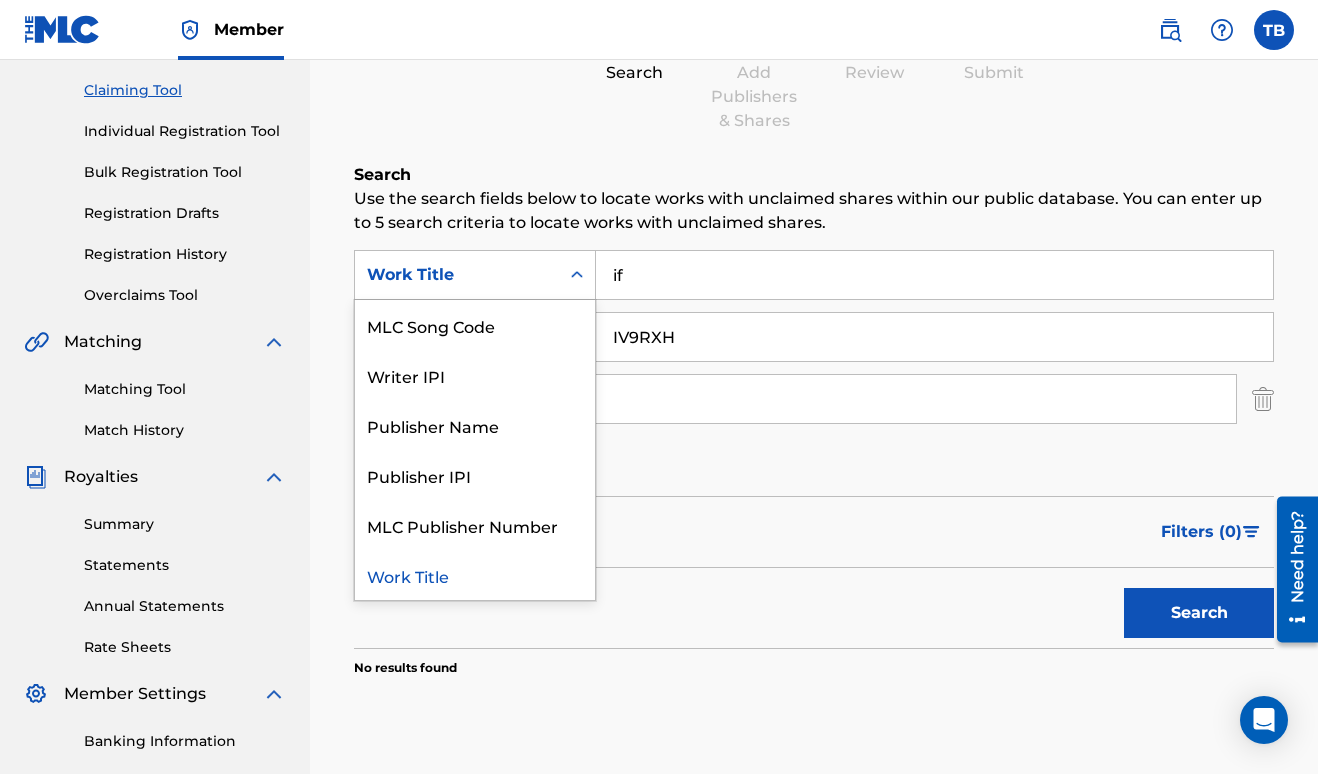 click at bounding box center [577, 275] 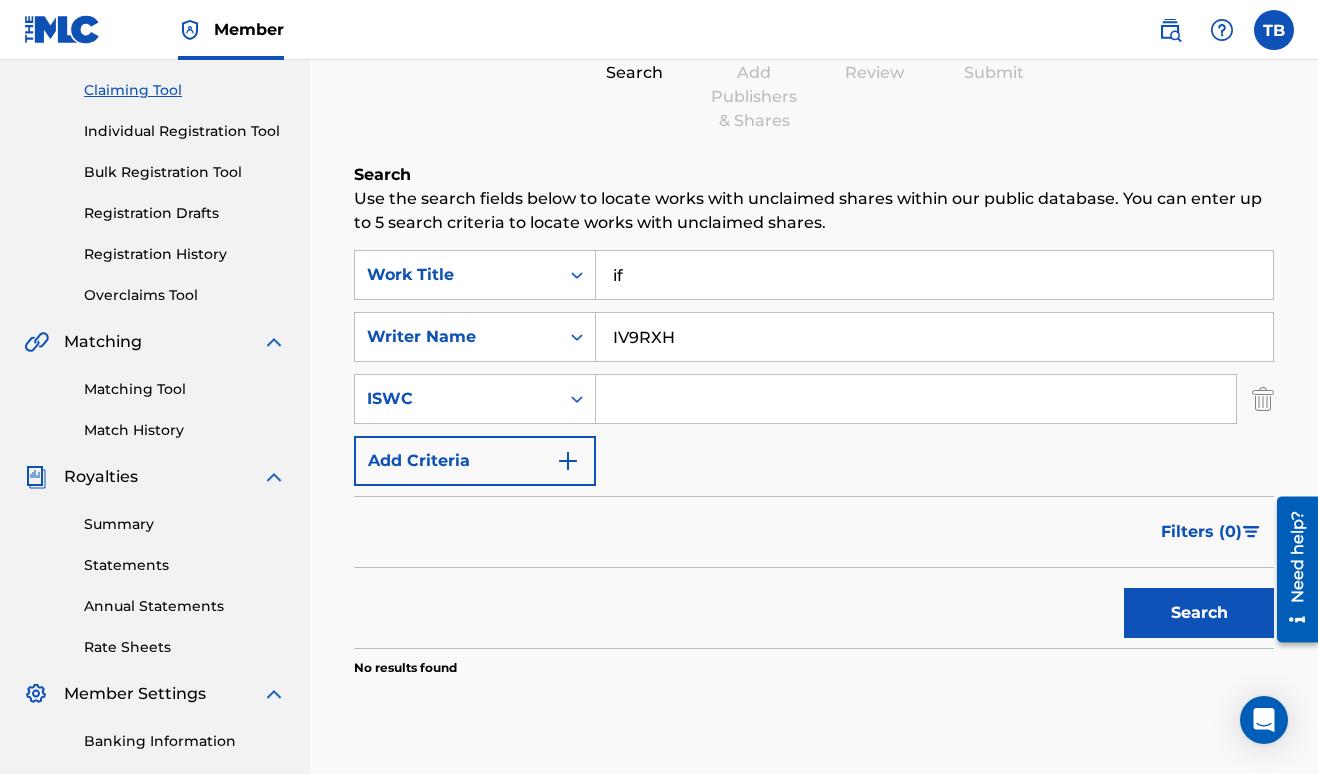 click on "SearchWithCriteria18d05151-72cb-4a2f-8c94-8236d4ef064a Work Title if SearchWithCriteriab1eeed31-3c9a-437f-b8f9-dca4b978beb5 Writer Name IV9RXH SearchWithCriteria1a6526c5-46d8-4415-98db-3c4f4640c1ac ISWC Add Criteria" at bounding box center (814, 368) 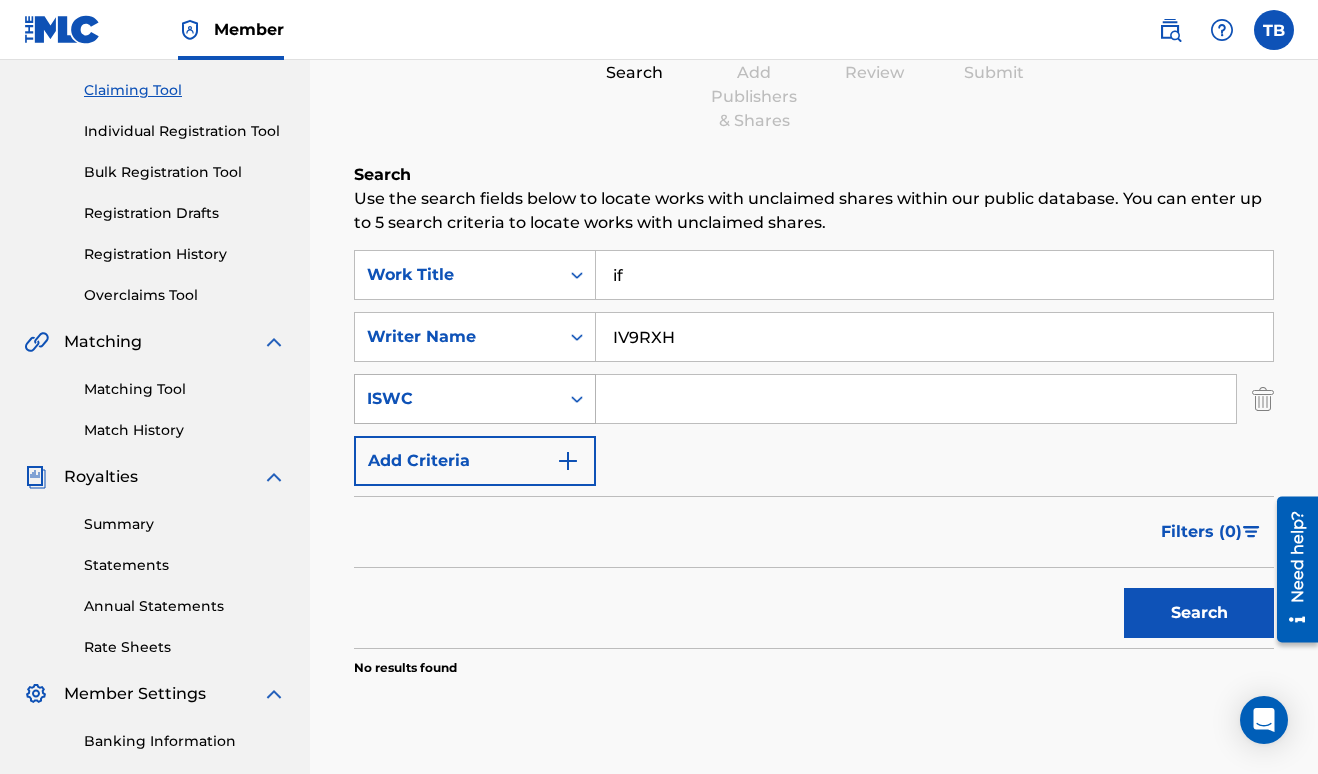 click 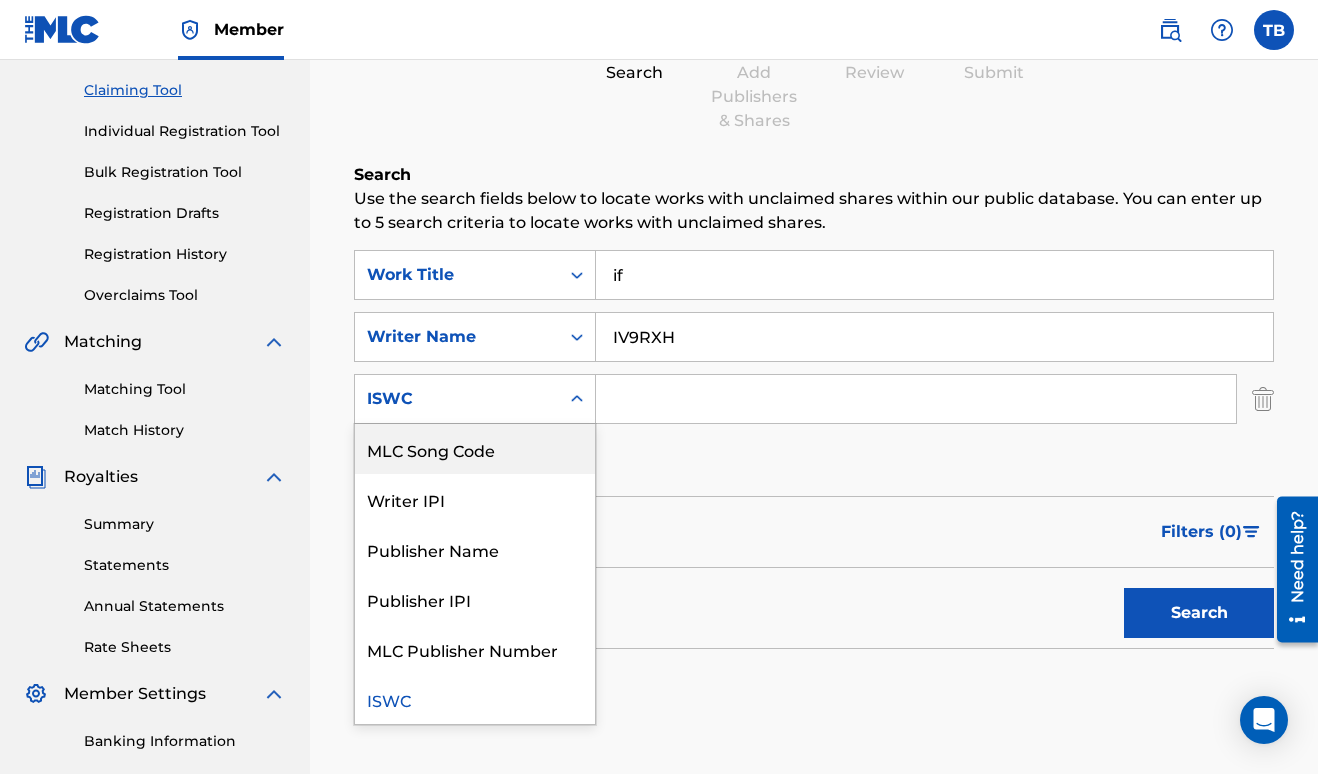 click on "MLC Song Code" at bounding box center (475, 449) 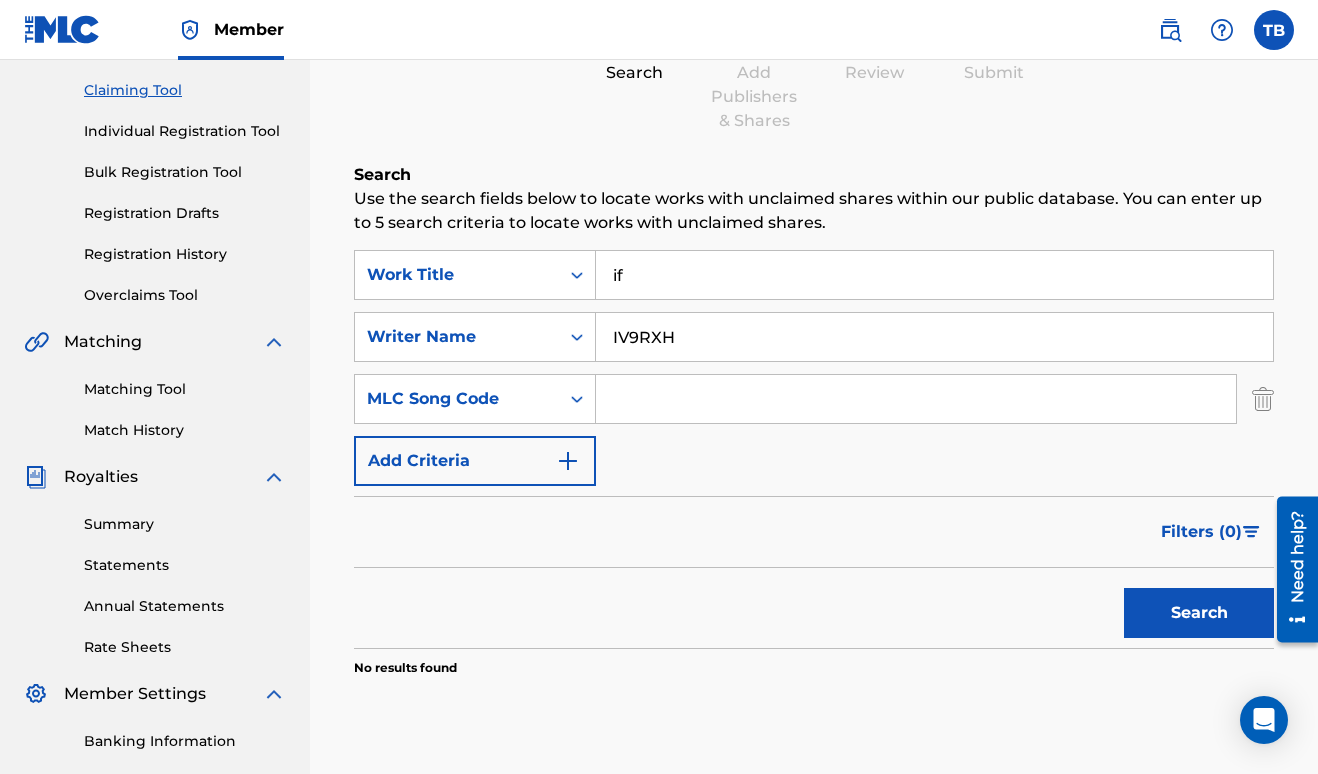 drag, startPoint x: 737, startPoint y: 322, endPoint x: 610, endPoint y: 336, distance: 127.769325 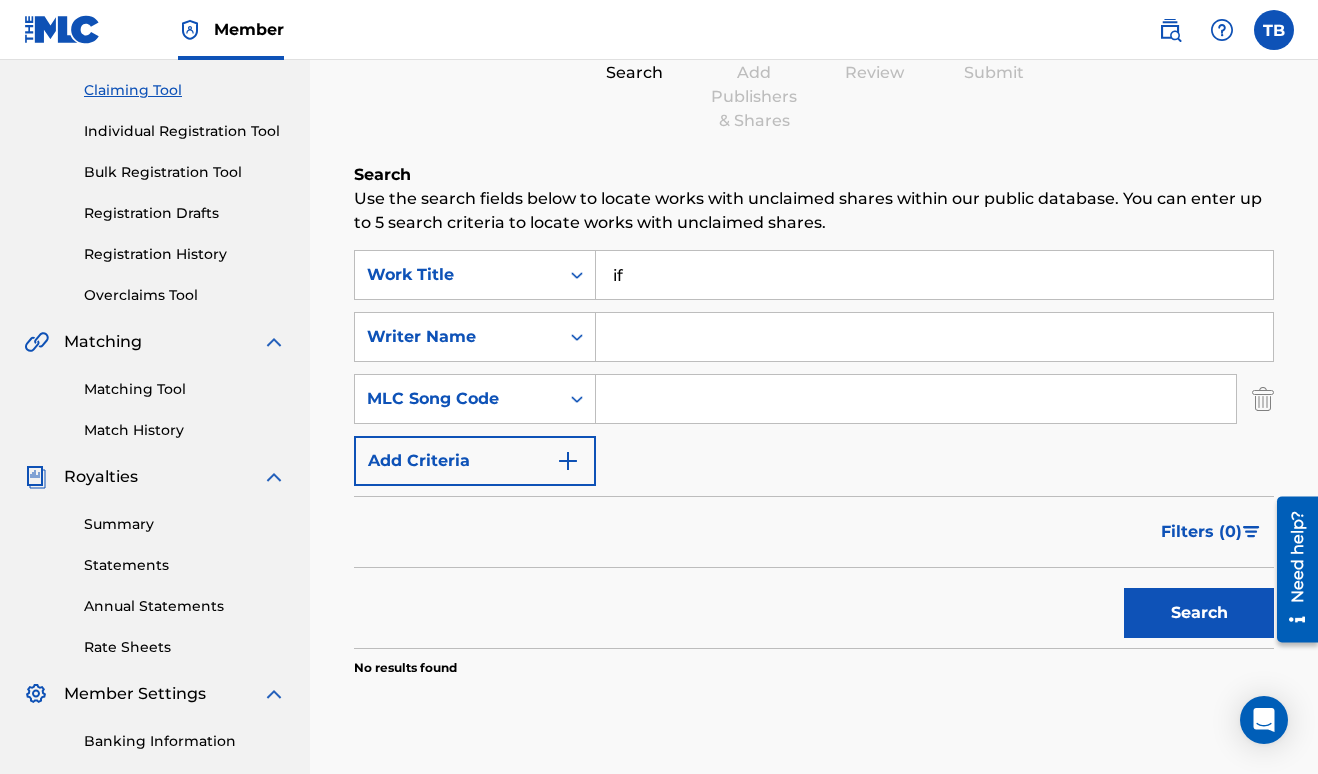 type 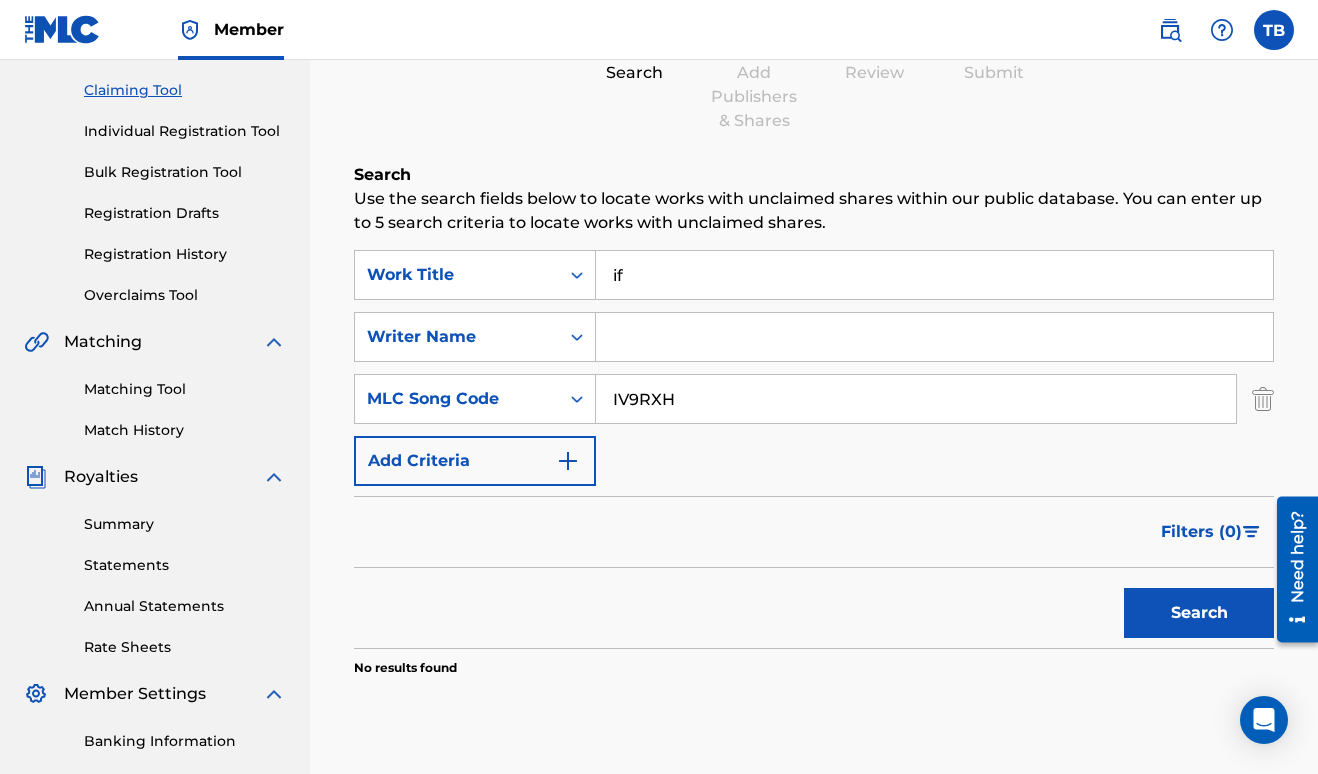 type on "IV9RXH" 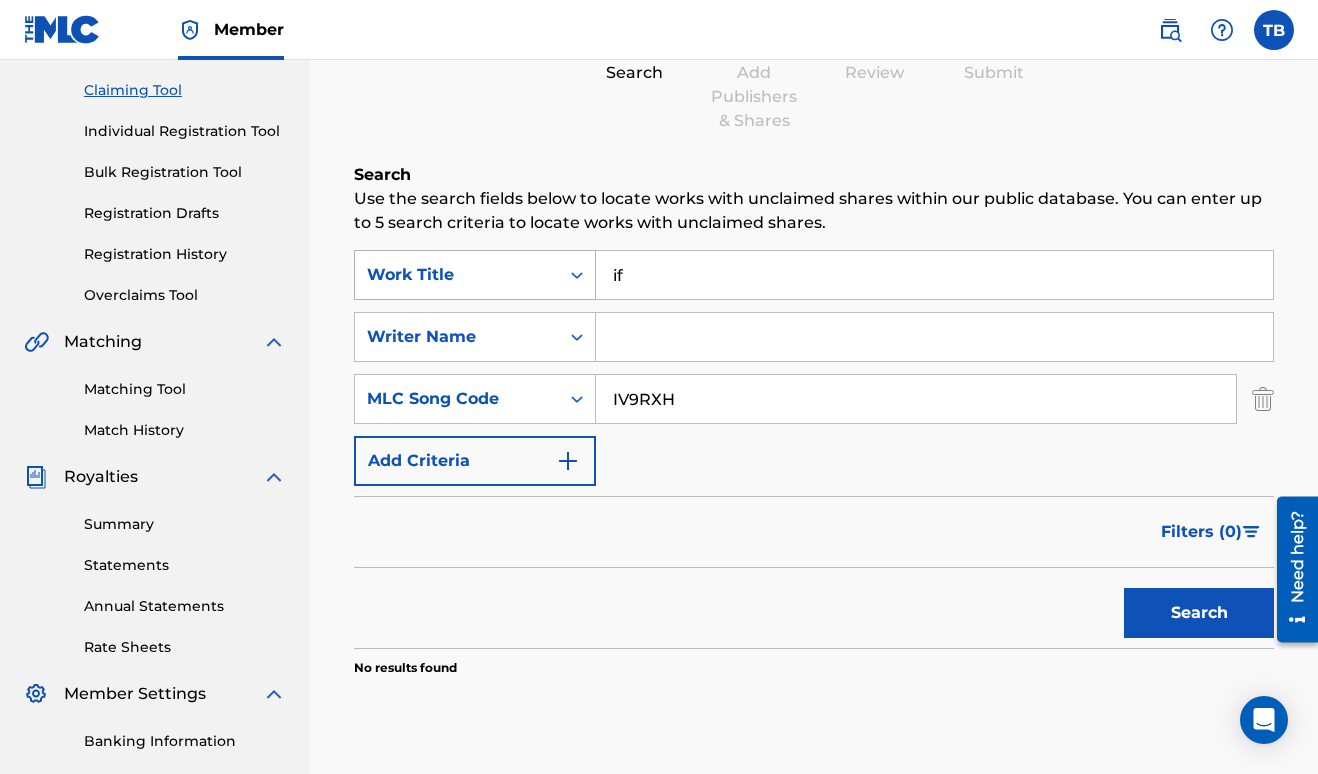 drag, startPoint x: 680, startPoint y: 267, endPoint x: 578, endPoint y: 277, distance: 102.48902 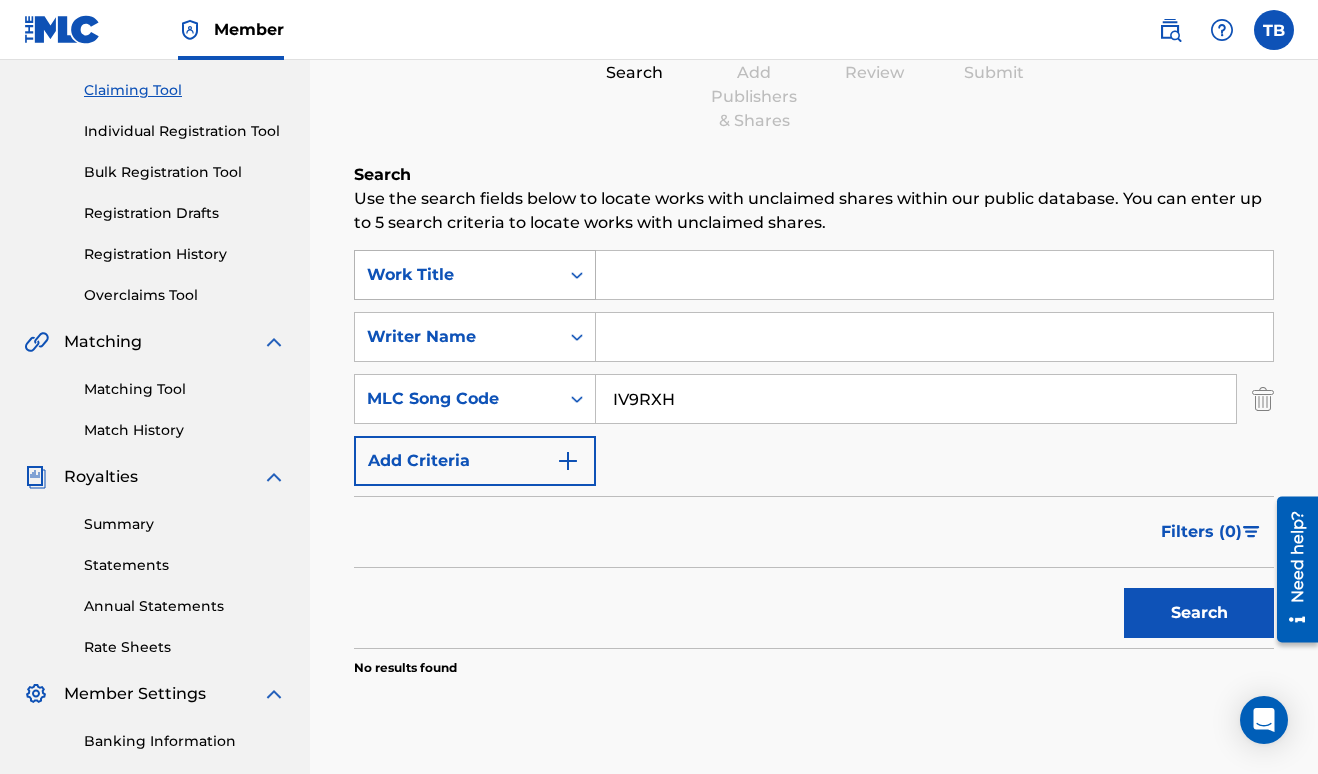 type 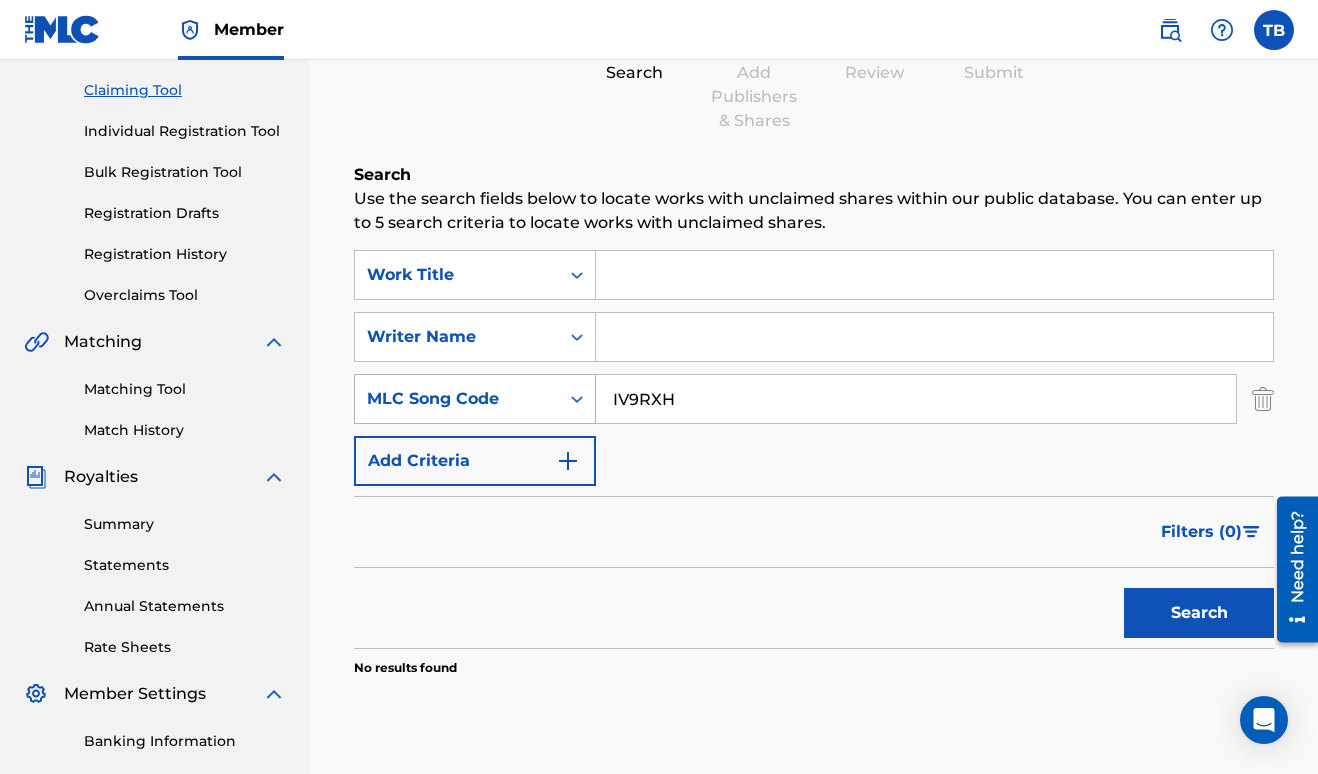 drag, startPoint x: 710, startPoint y: 400, endPoint x: 592, endPoint y: 416, distance: 119.0798 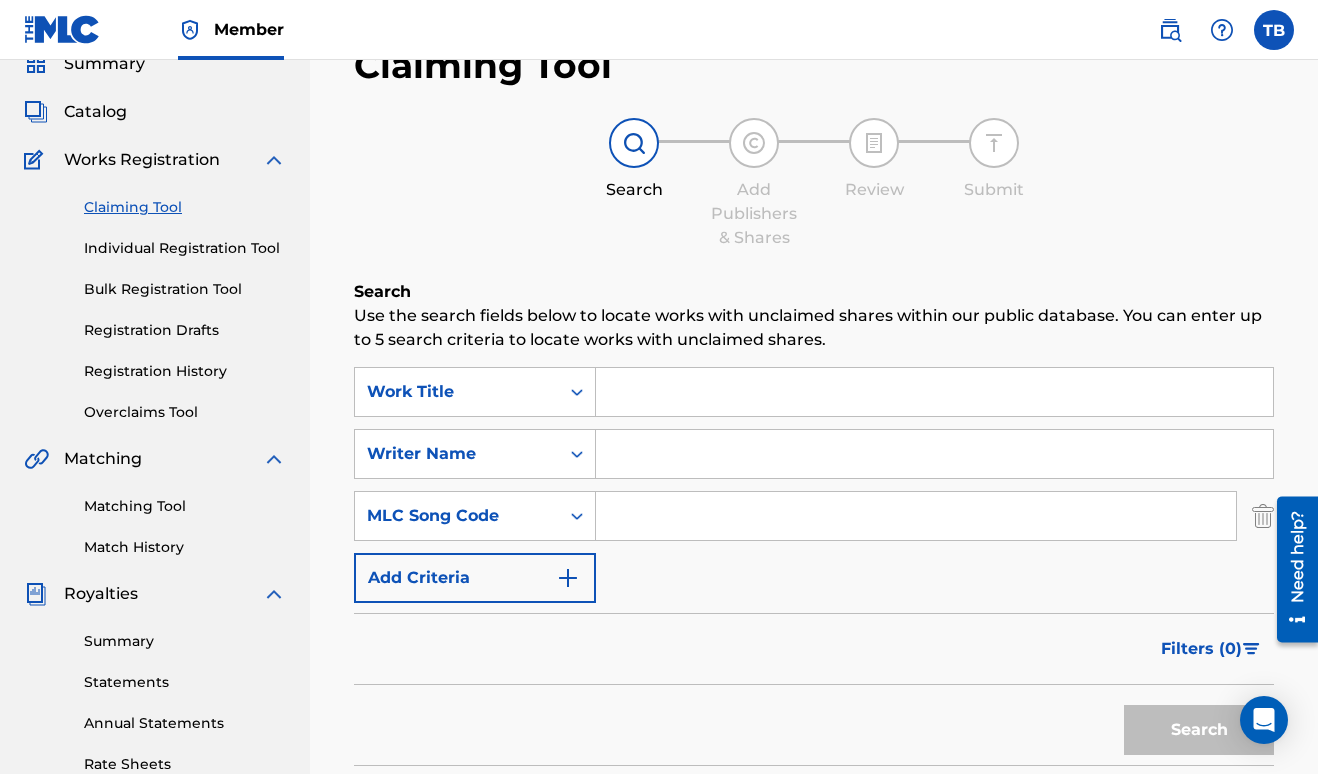 scroll, scrollTop: 74, scrollLeft: 0, axis: vertical 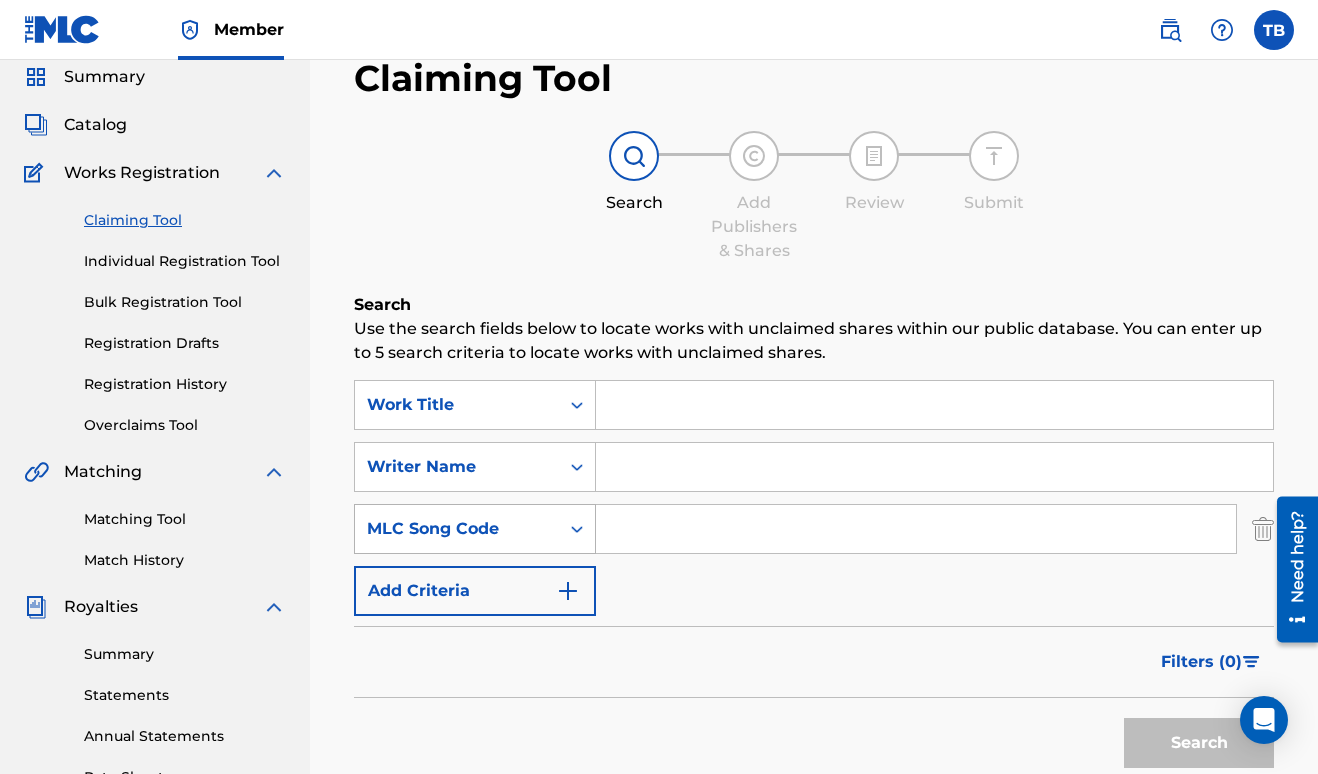 type 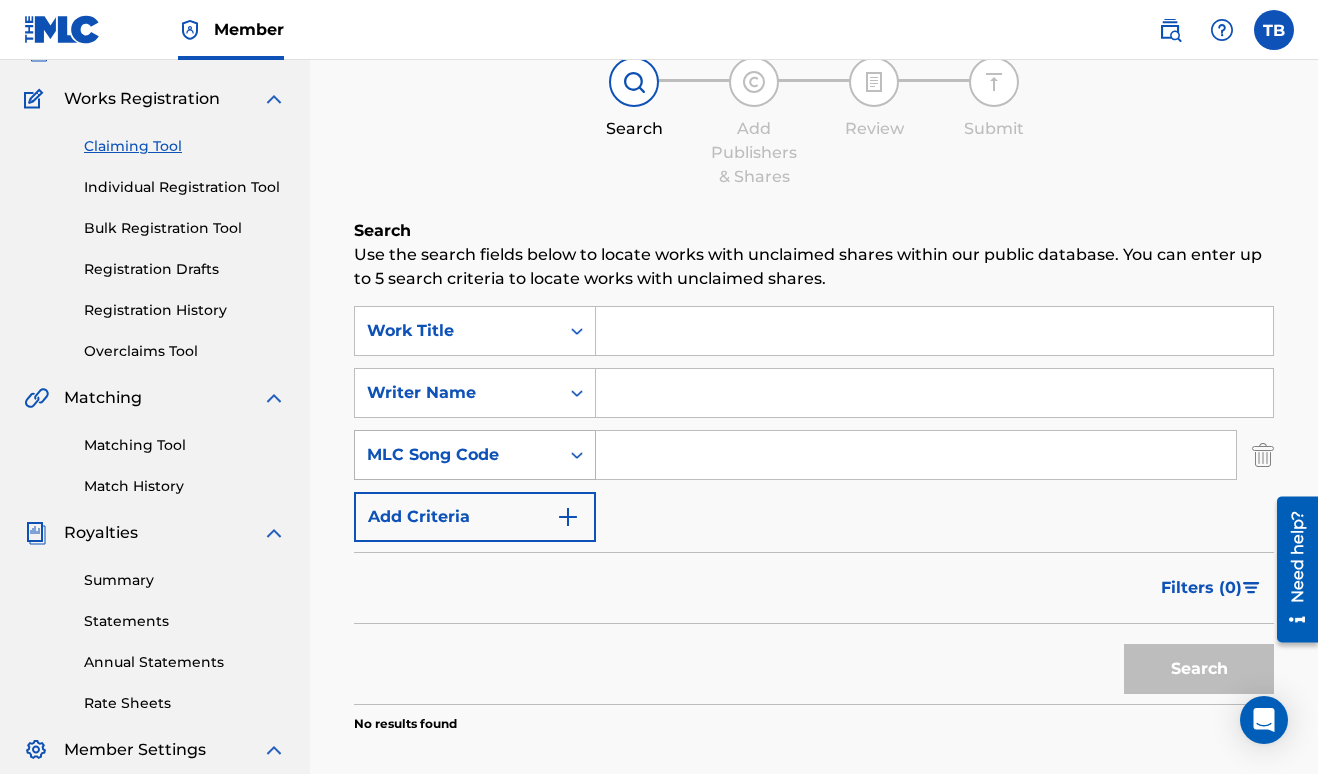 click on "MLC Song Code" at bounding box center (475, 455) 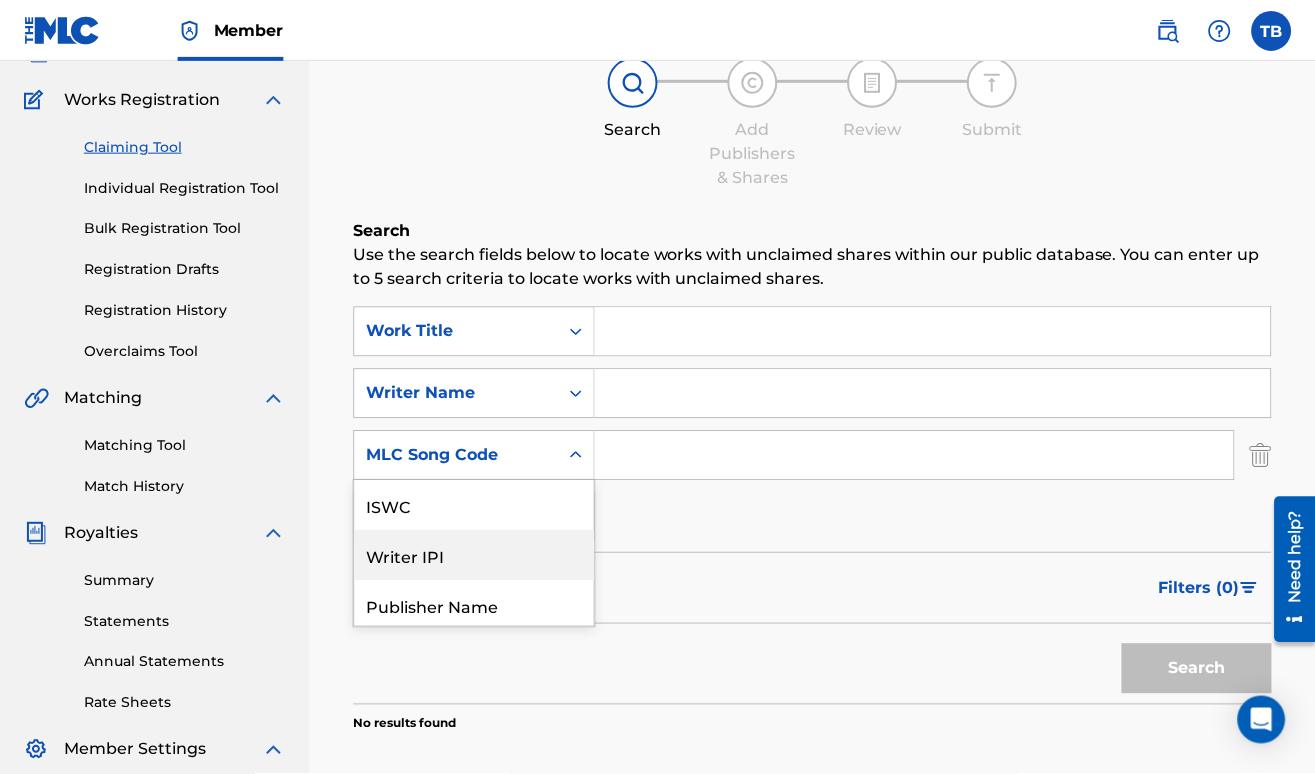 scroll, scrollTop: 155, scrollLeft: 0, axis: vertical 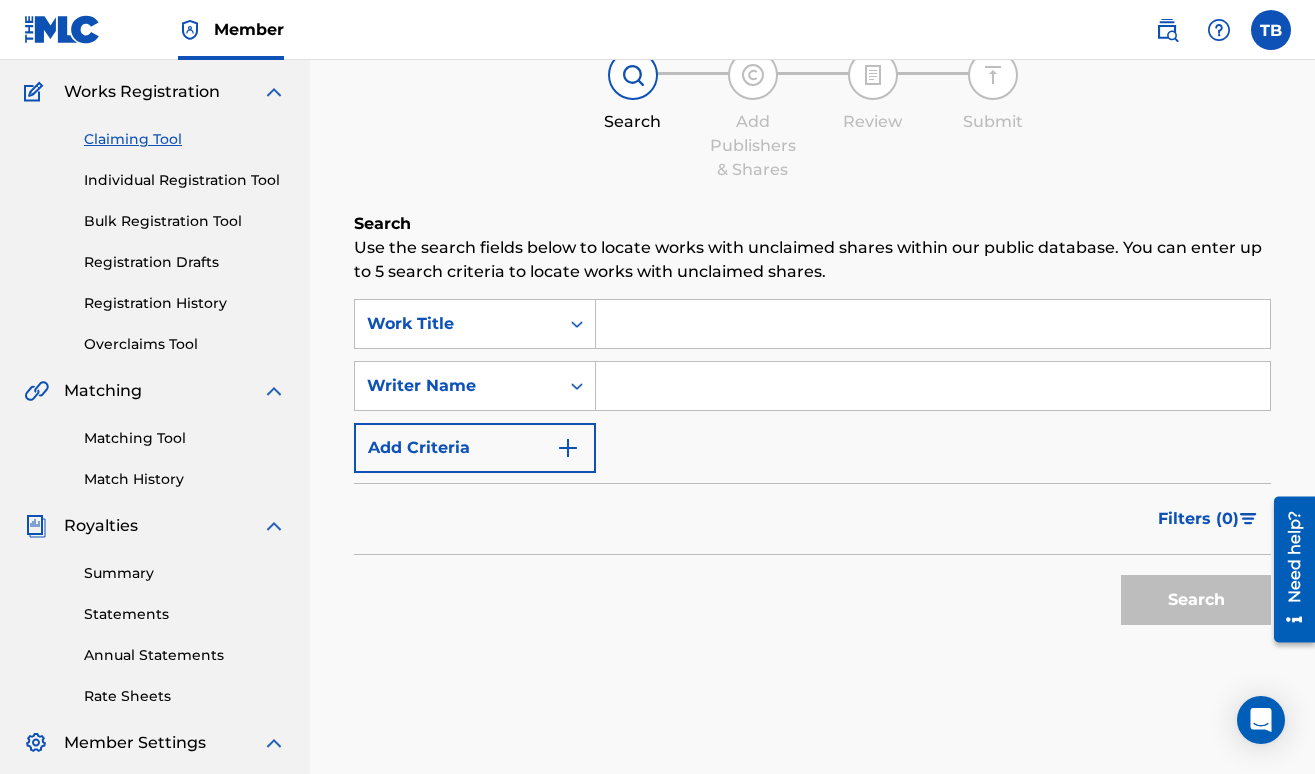 click at bounding box center [933, 324] 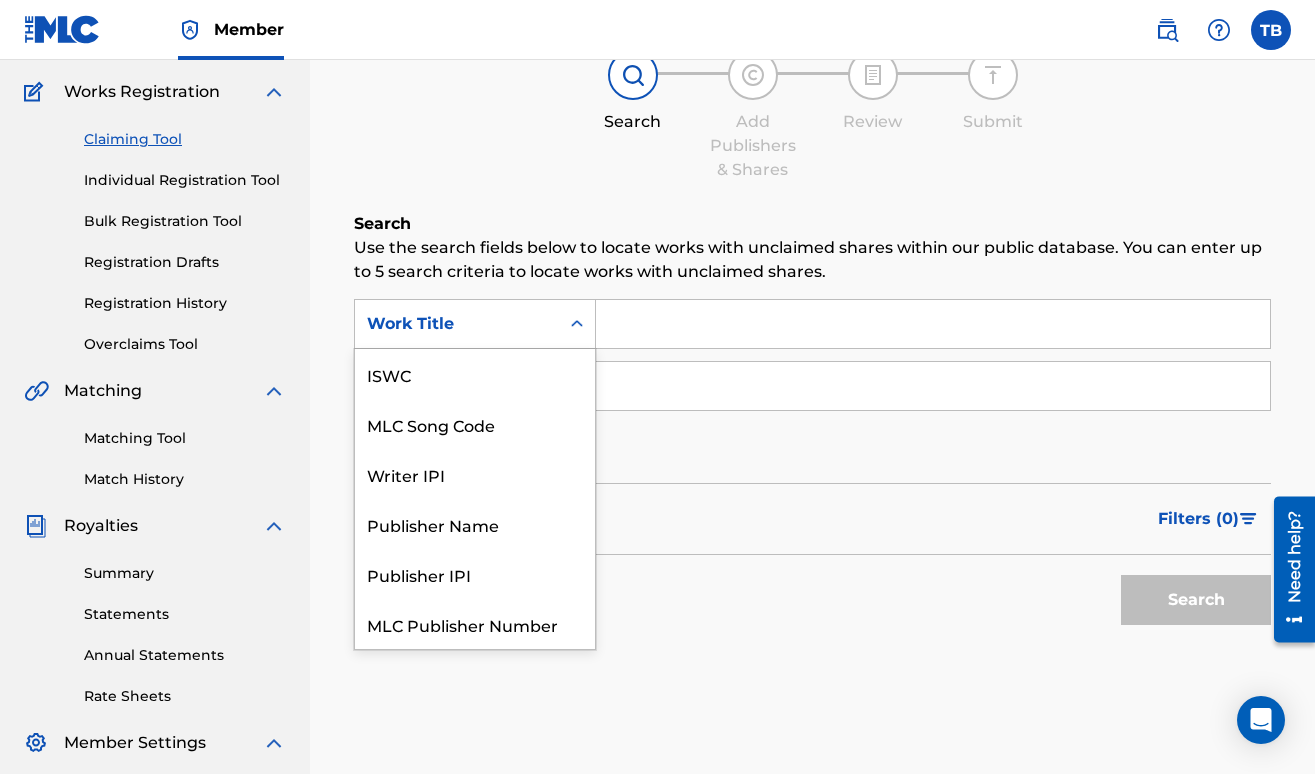 click 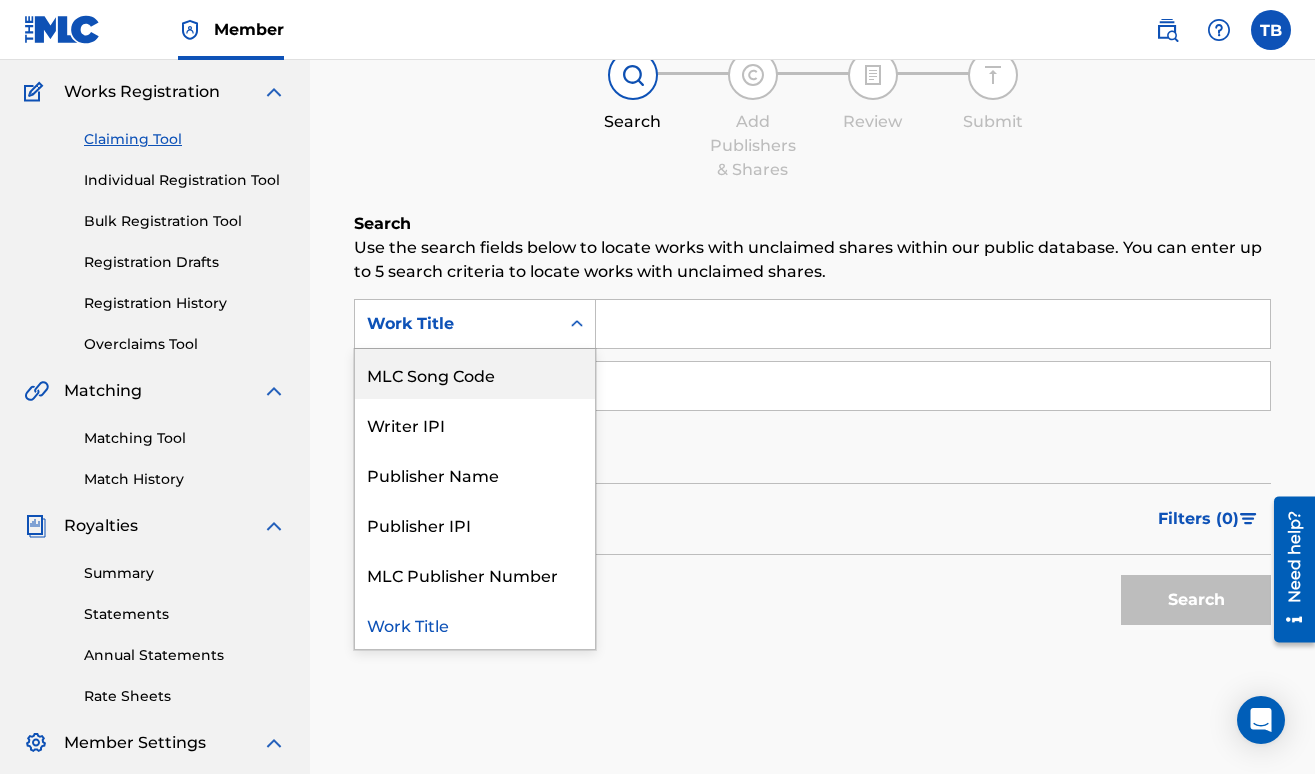 click on "MLC Song Code" at bounding box center (475, 374) 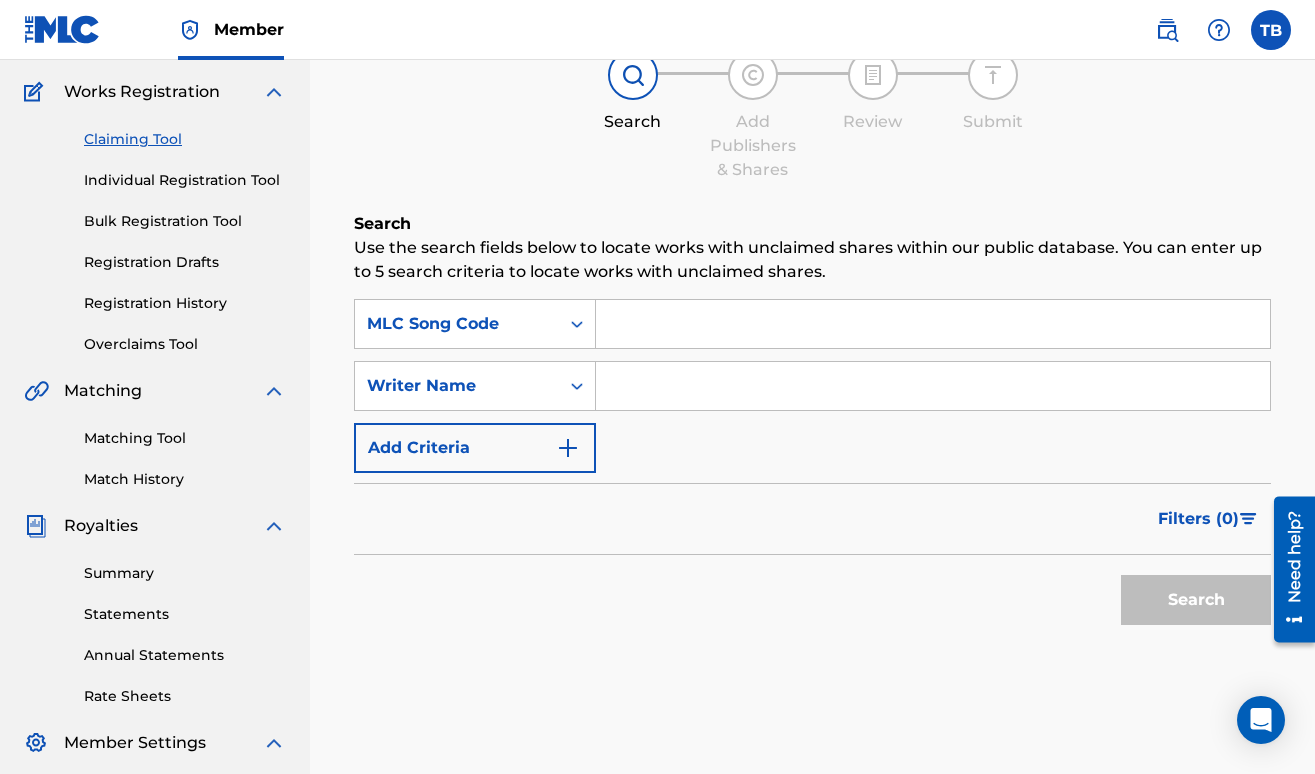 paste on "IV9RXH" 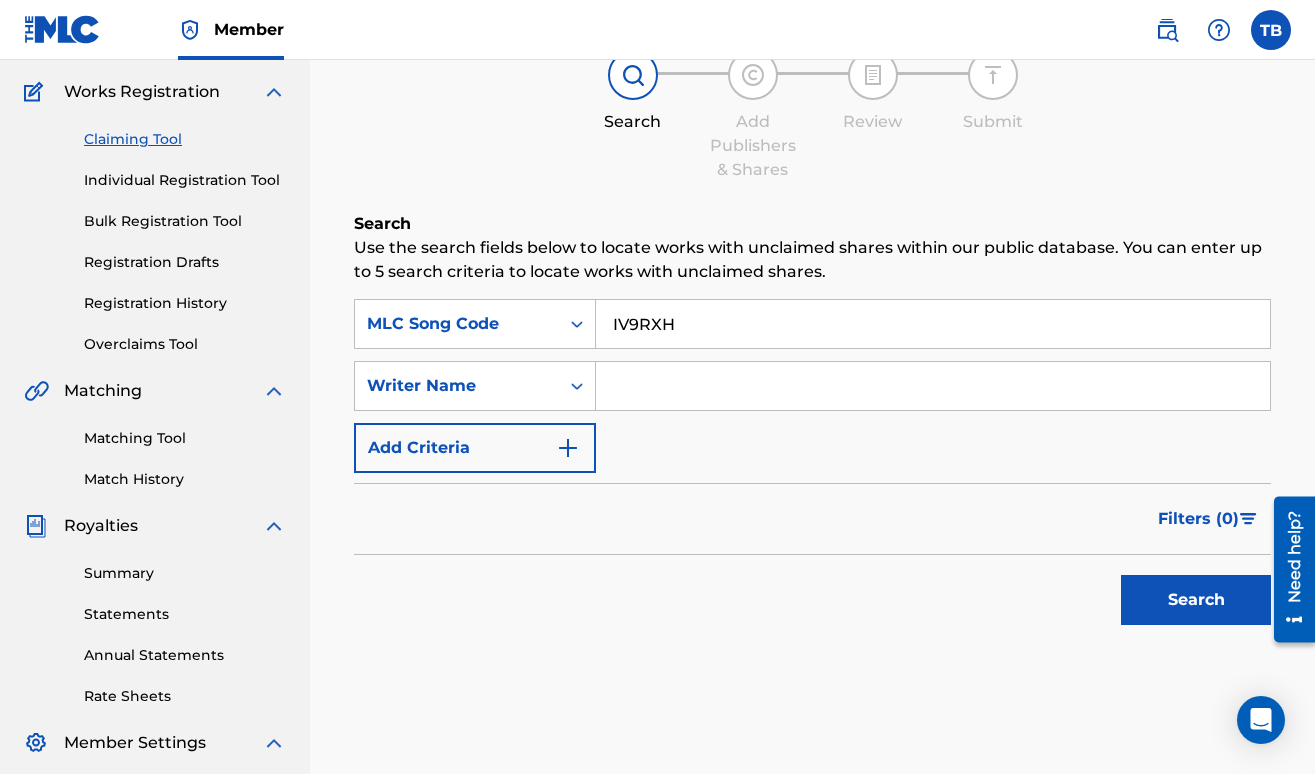 type on "IV9RXH" 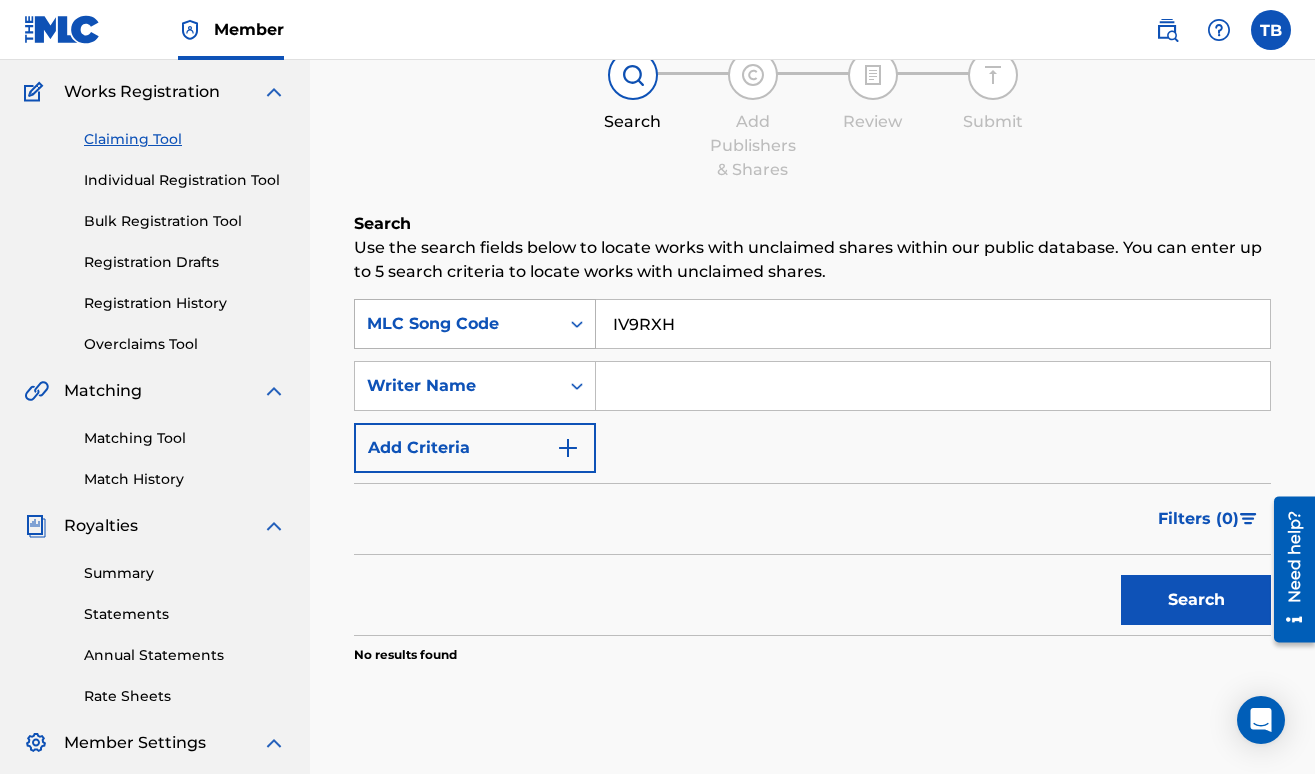 drag, startPoint x: 701, startPoint y: 325, endPoint x: 550, endPoint y: 320, distance: 151.08276 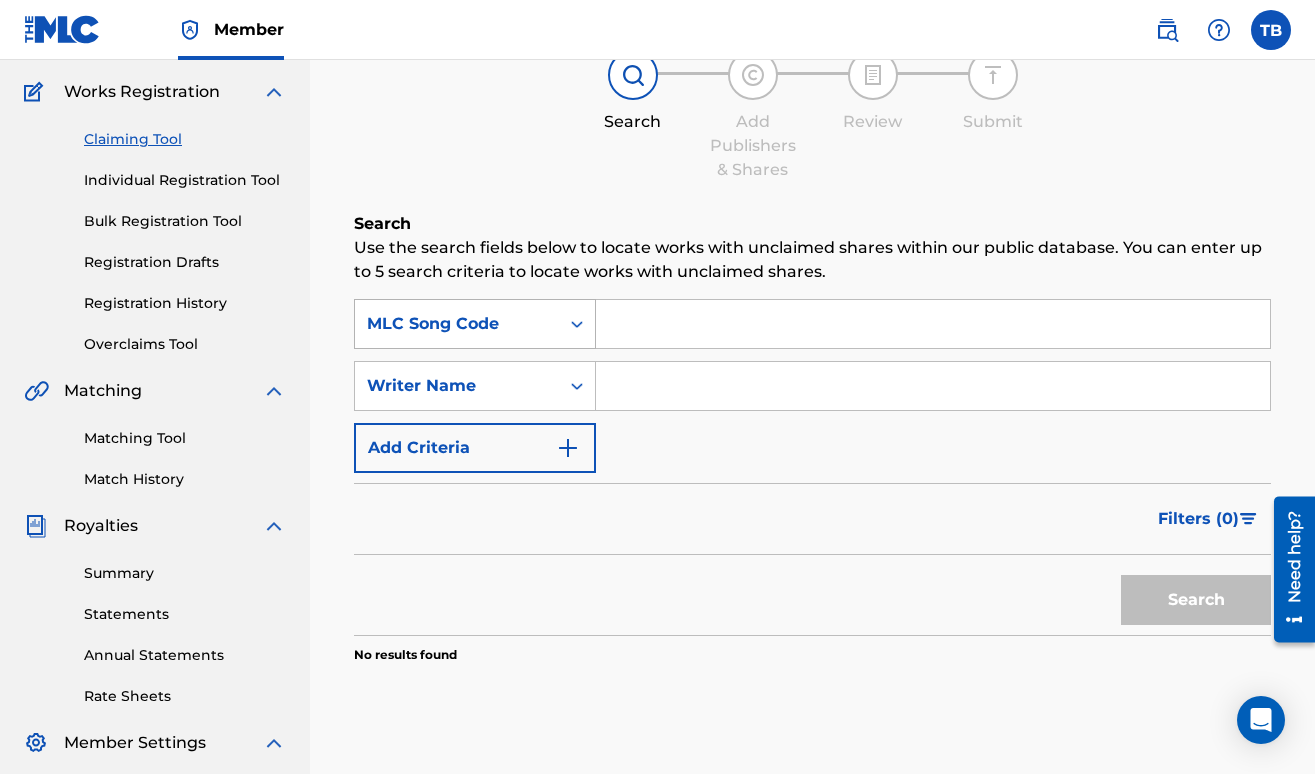 type 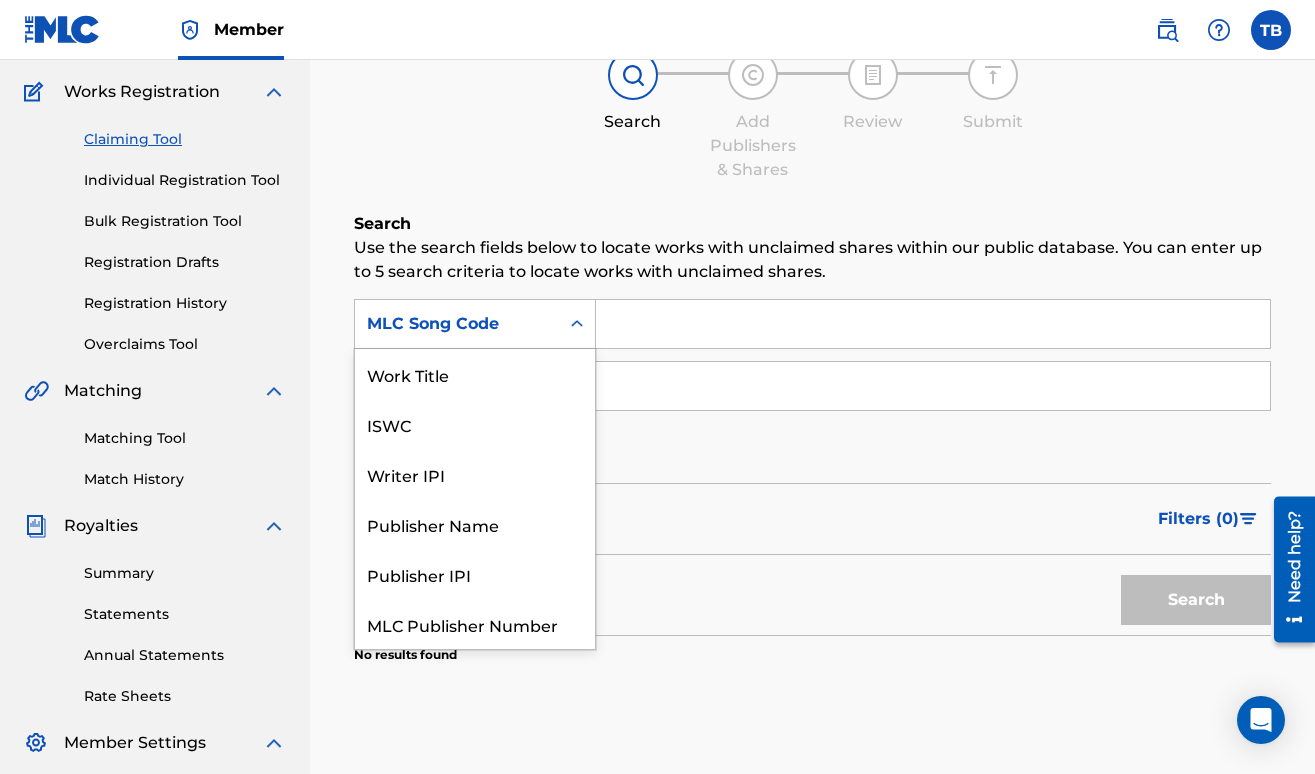 click on "MLC Song Code" at bounding box center [457, 324] 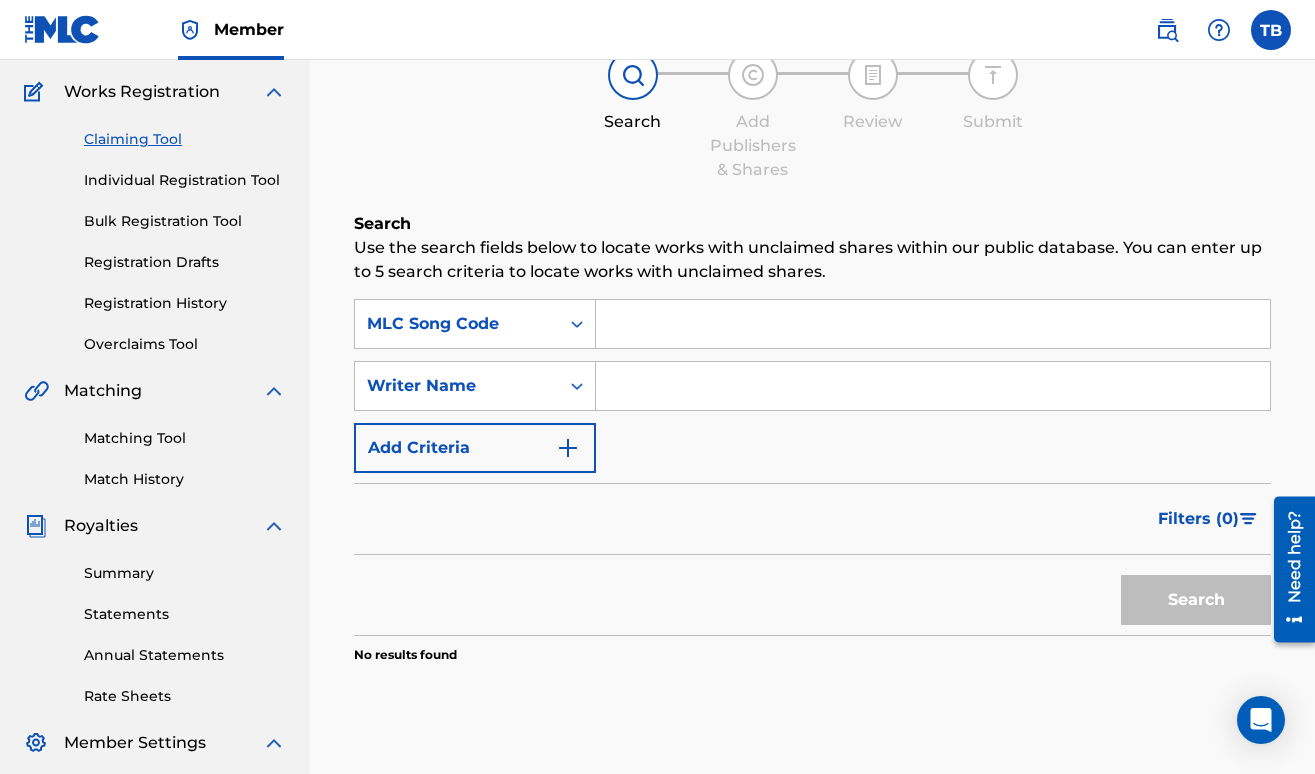 click on "Filters ( 0 )" at bounding box center [812, 519] 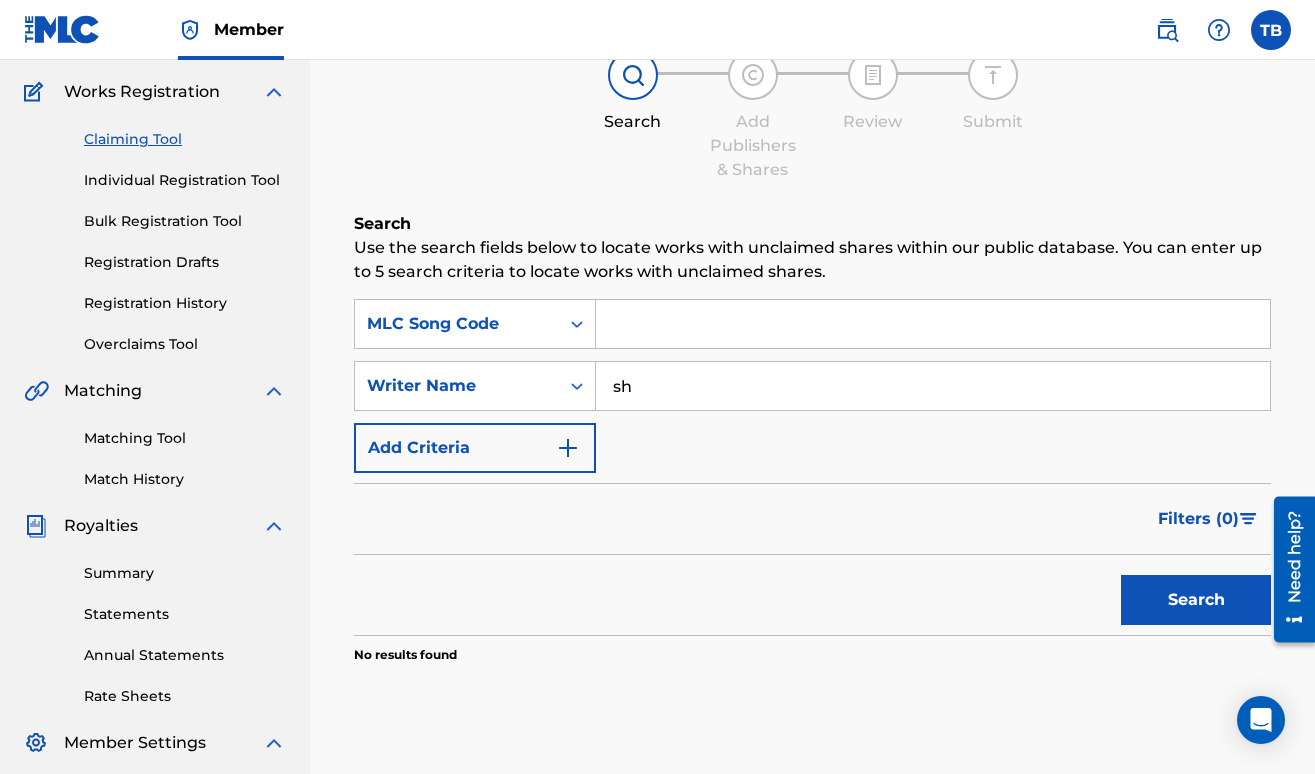 type on "s" 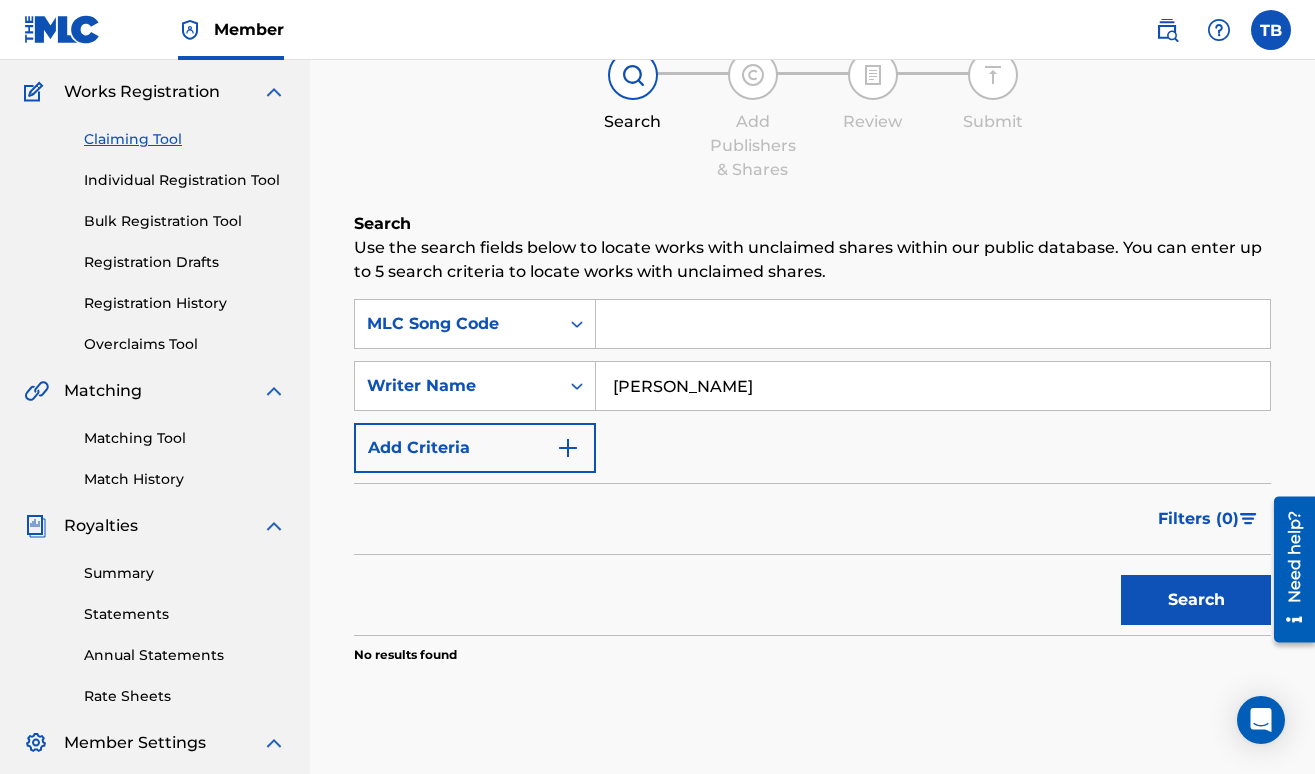 type on "[PERSON_NAME]" 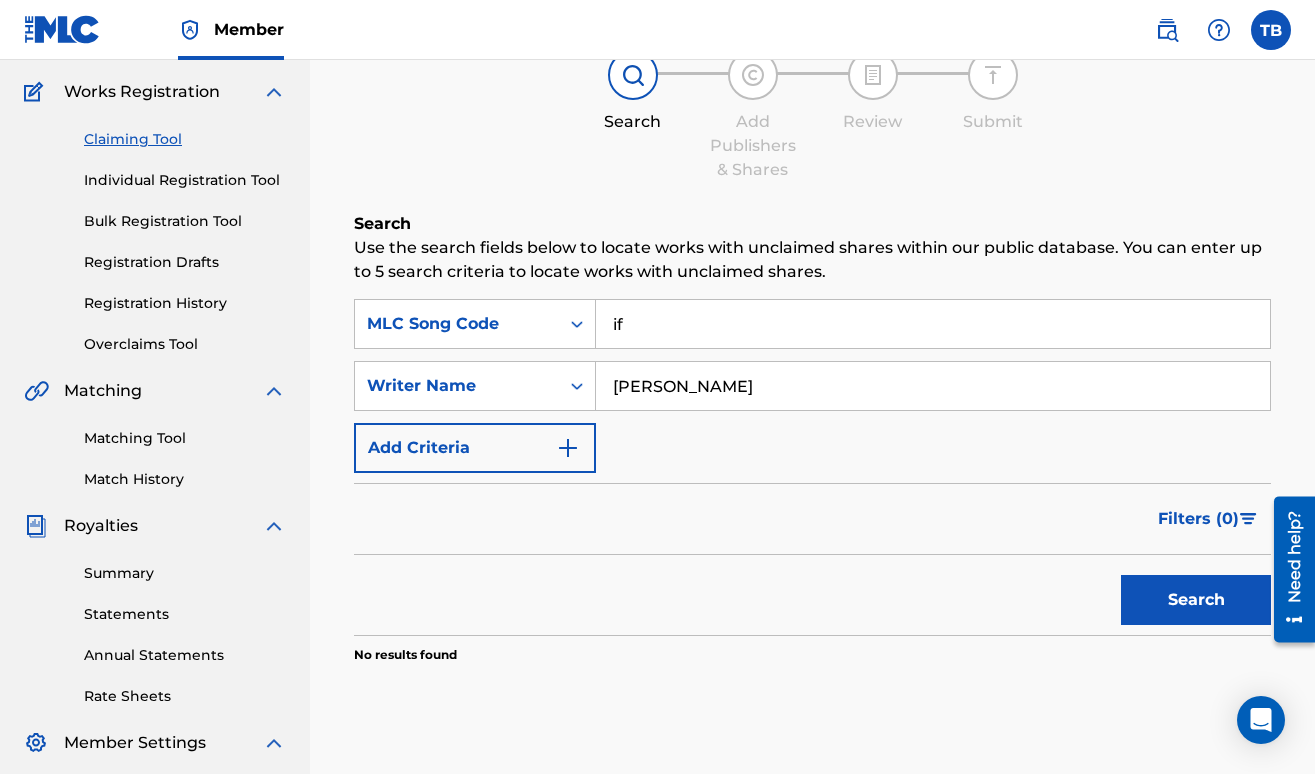 type on "if" 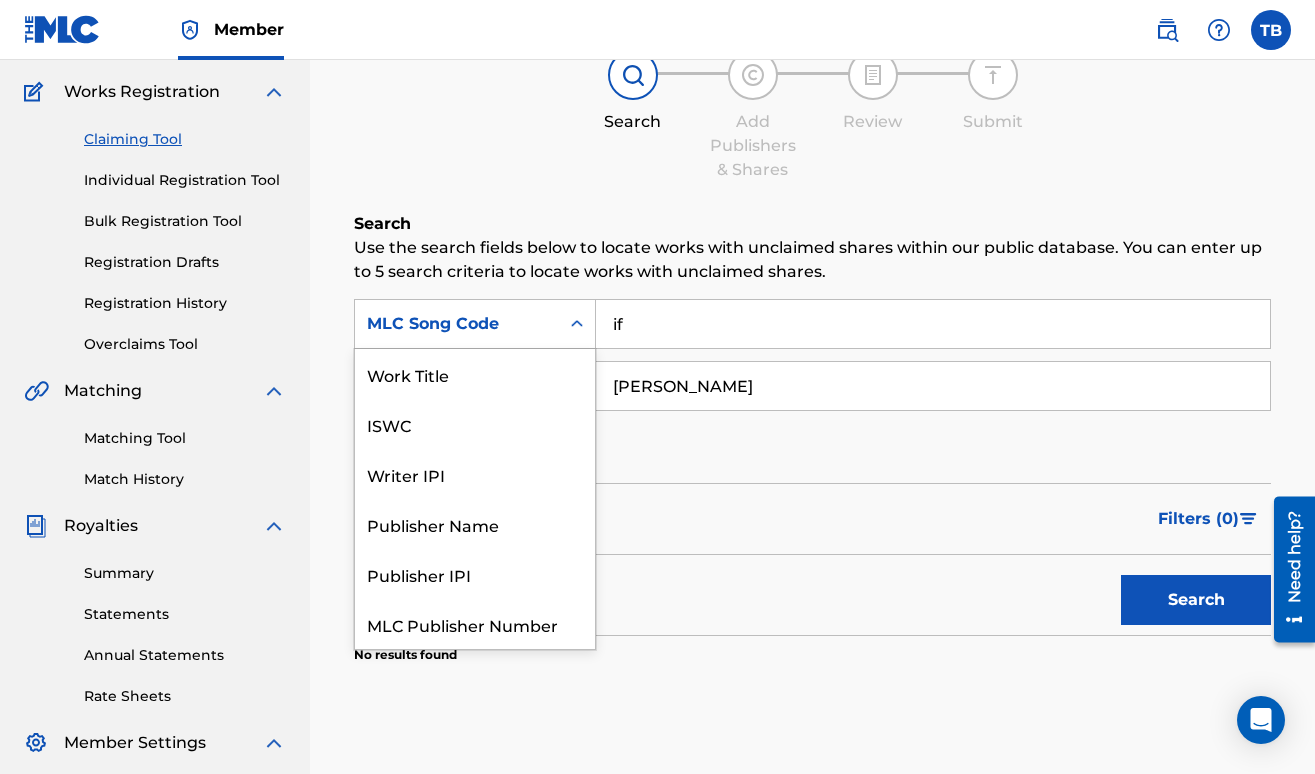 click 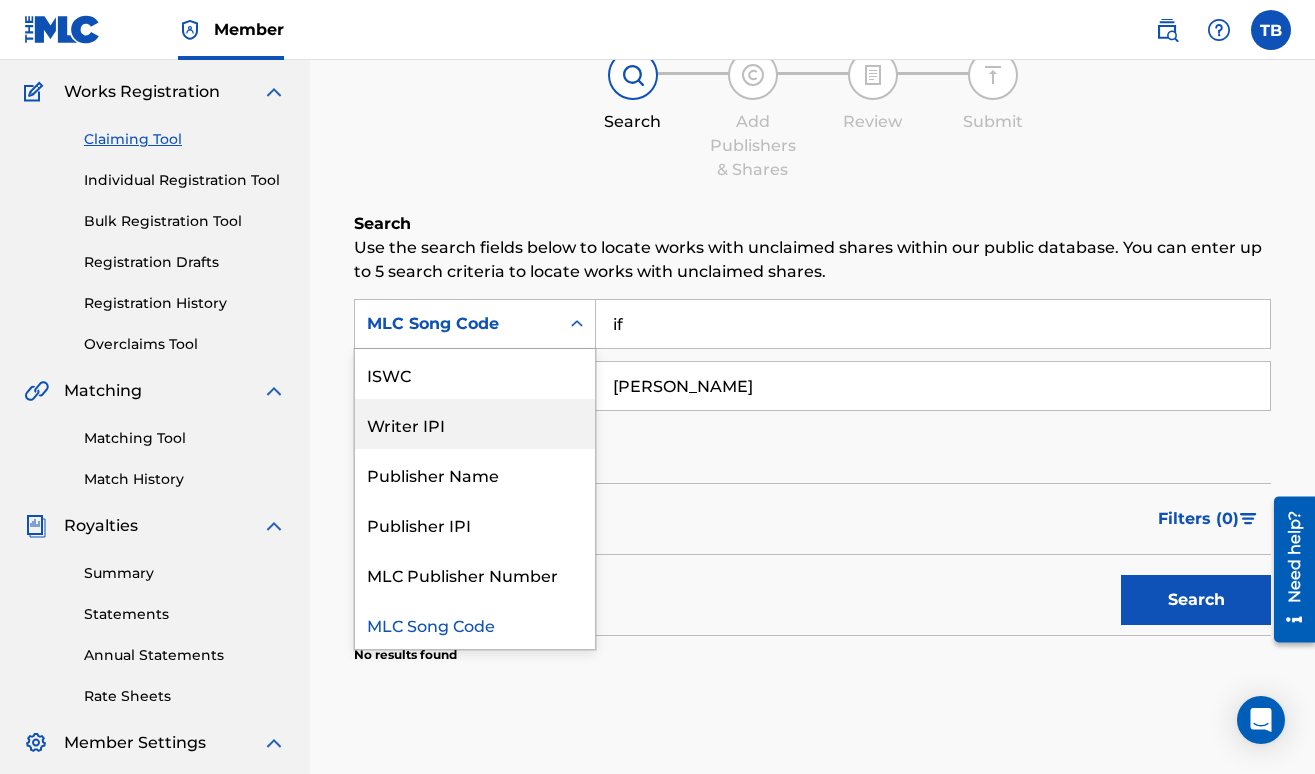 scroll, scrollTop: 0, scrollLeft: 0, axis: both 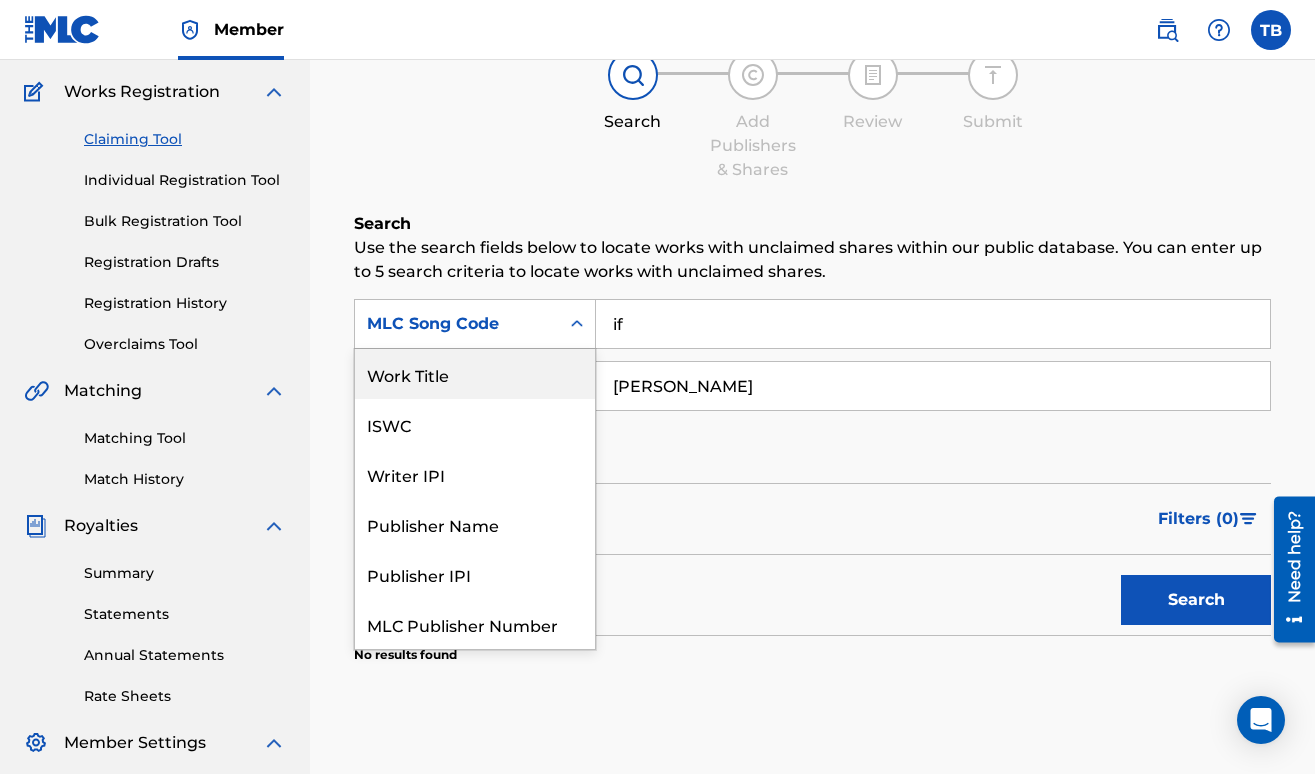 click on "Work Title" at bounding box center (475, 374) 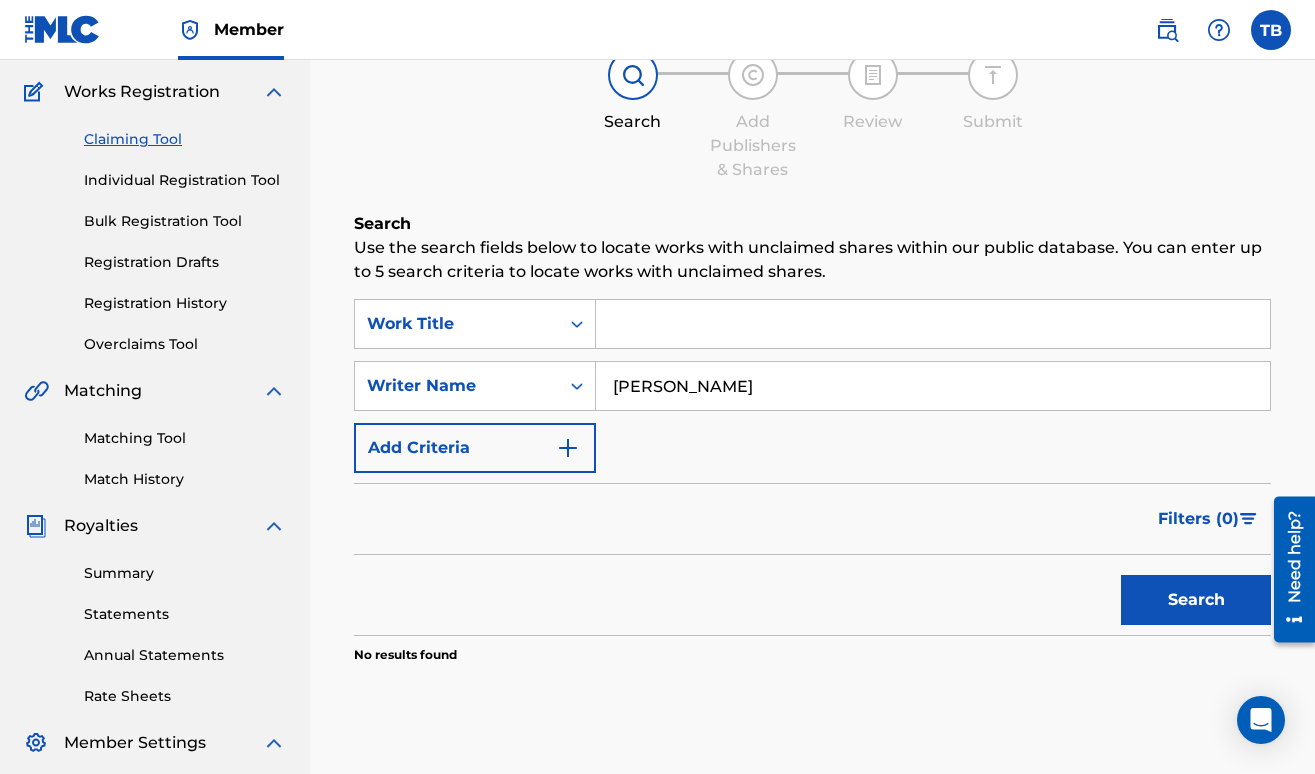 click at bounding box center [933, 324] 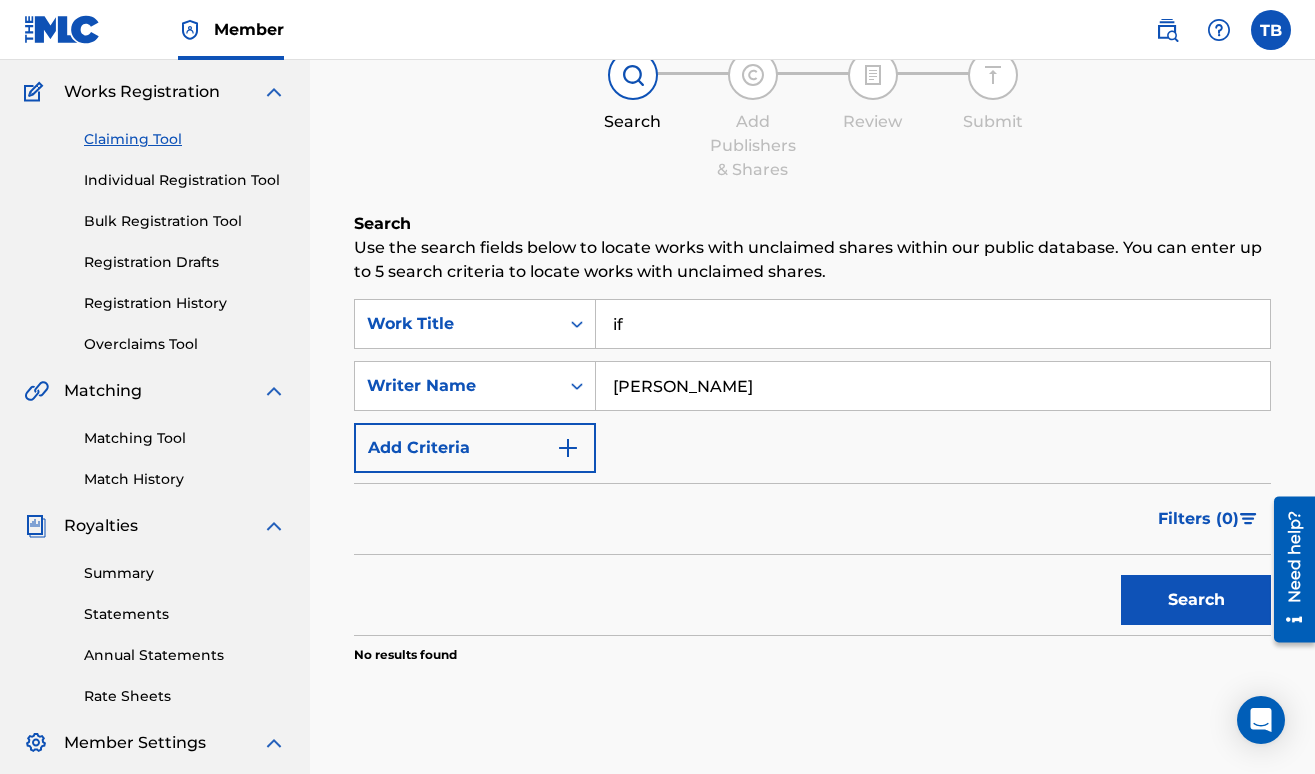 type on "if" 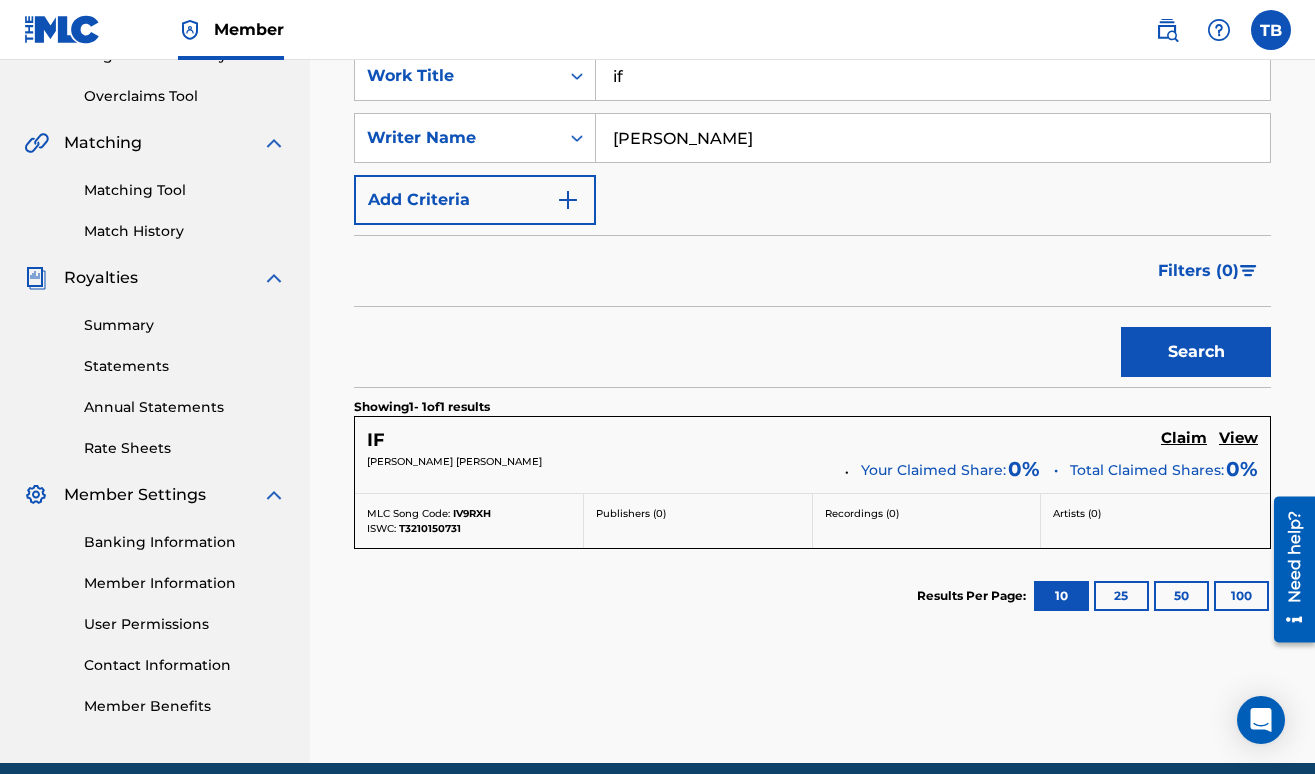 drag, startPoint x: 1321, startPoint y: 246, endPoint x: 44, endPoint y: 25, distance: 1295.9823 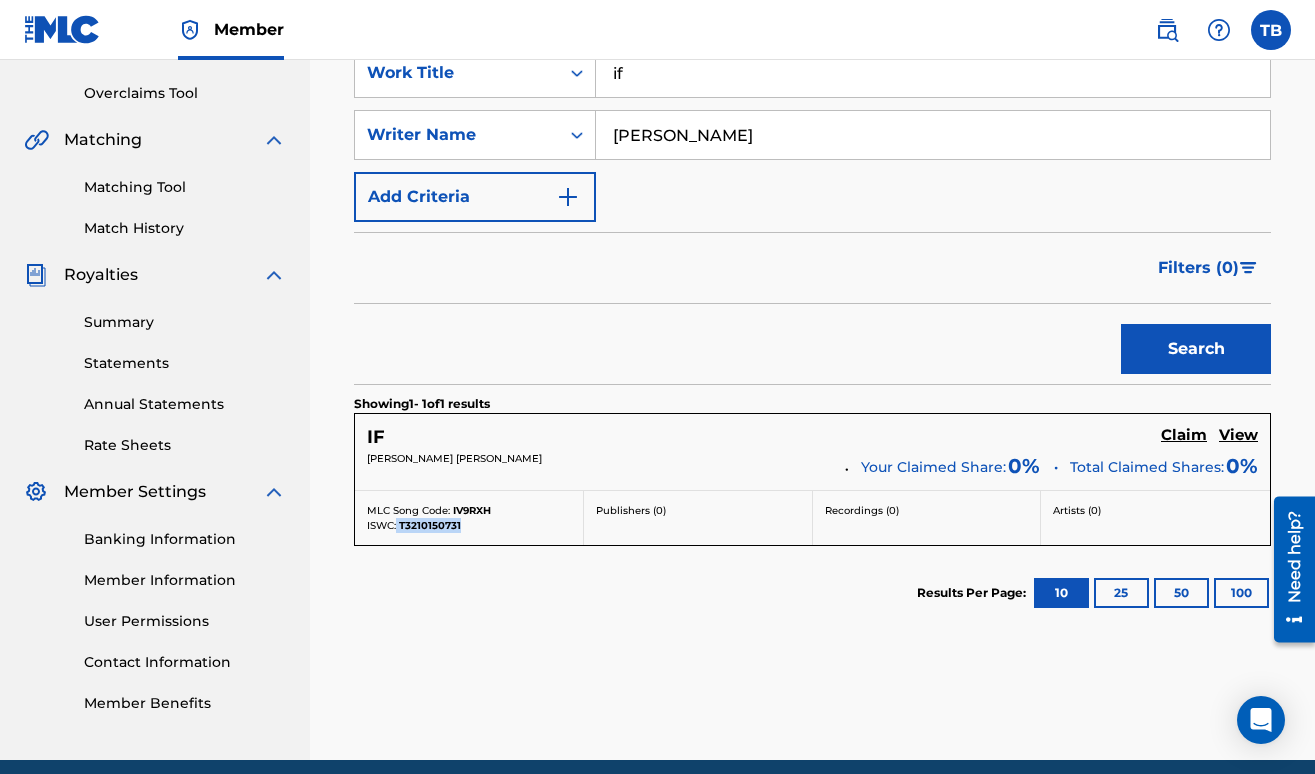 drag, startPoint x: 414, startPoint y: 547, endPoint x: 541, endPoint y: 548, distance: 127.00394 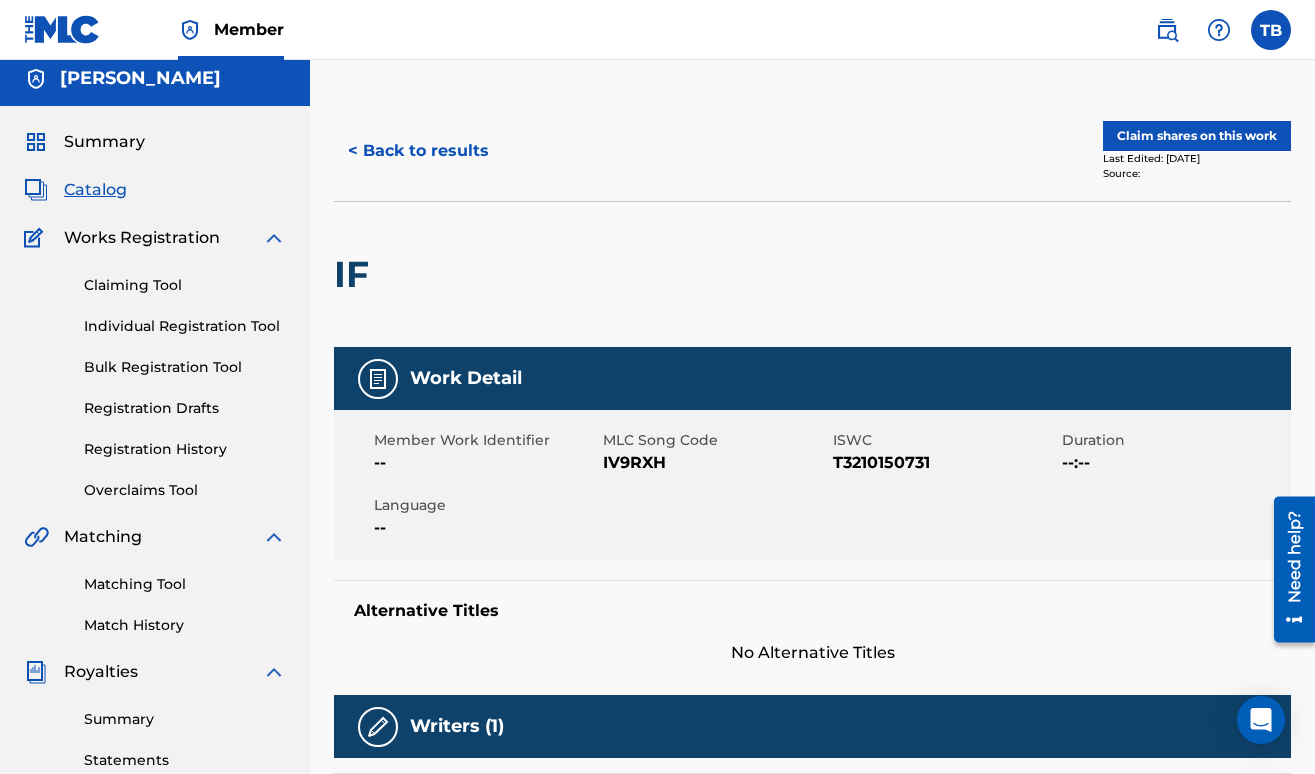 scroll, scrollTop: 0, scrollLeft: 0, axis: both 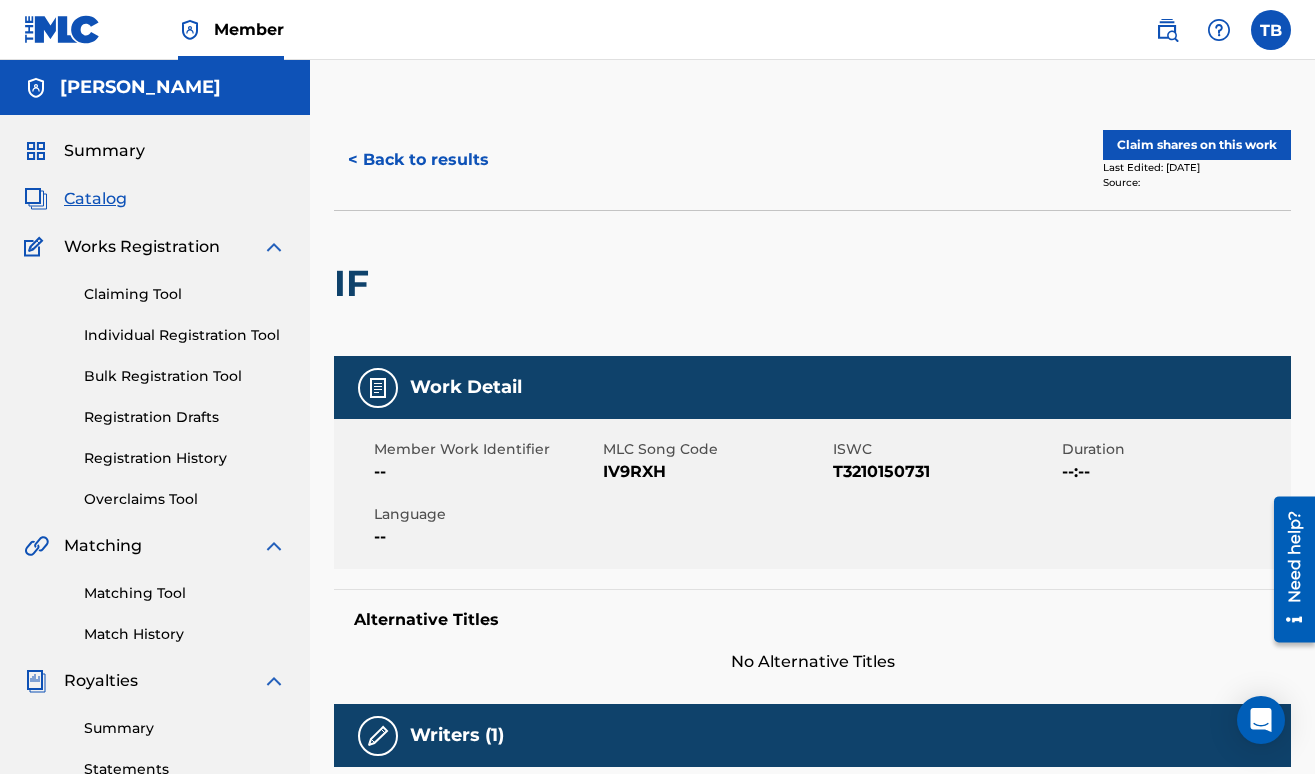 drag, startPoint x: 807, startPoint y: 252, endPoint x: 807, endPoint y: 241, distance: 11 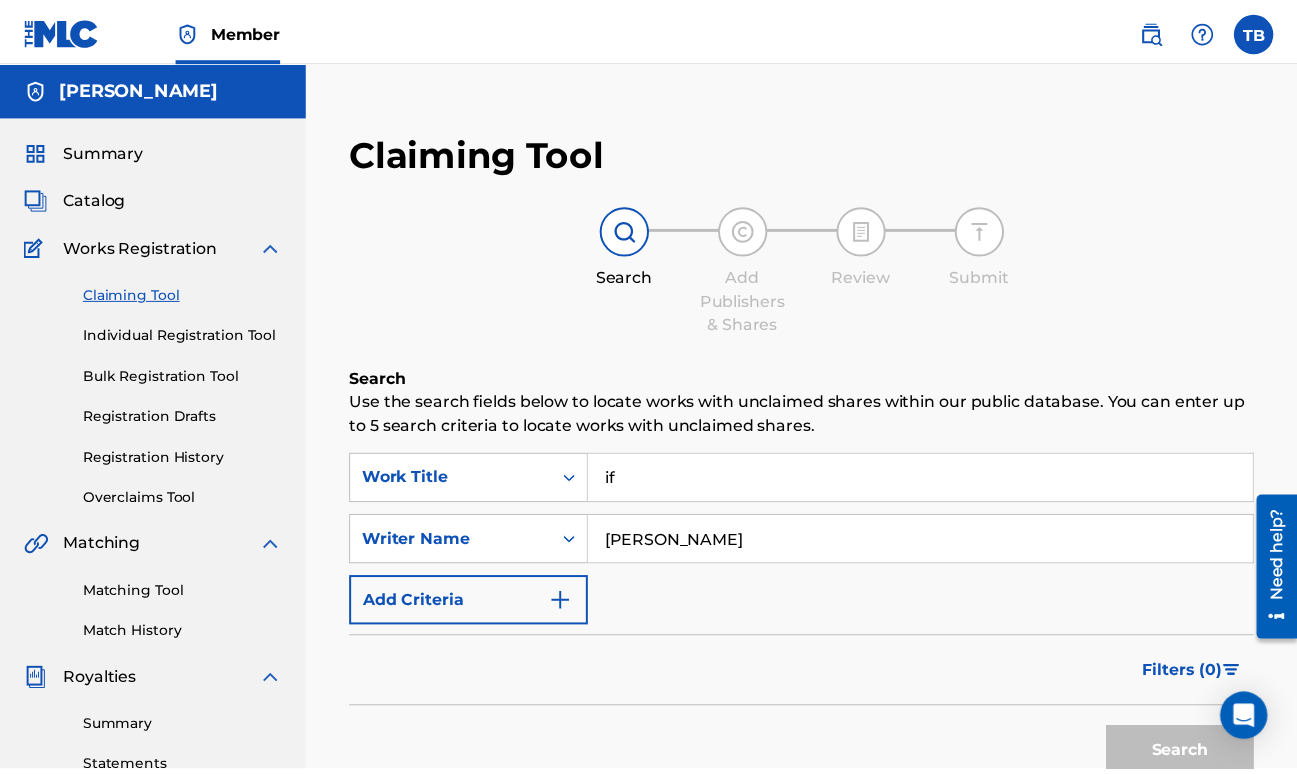 scroll, scrollTop: 406, scrollLeft: 0, axis: vertical 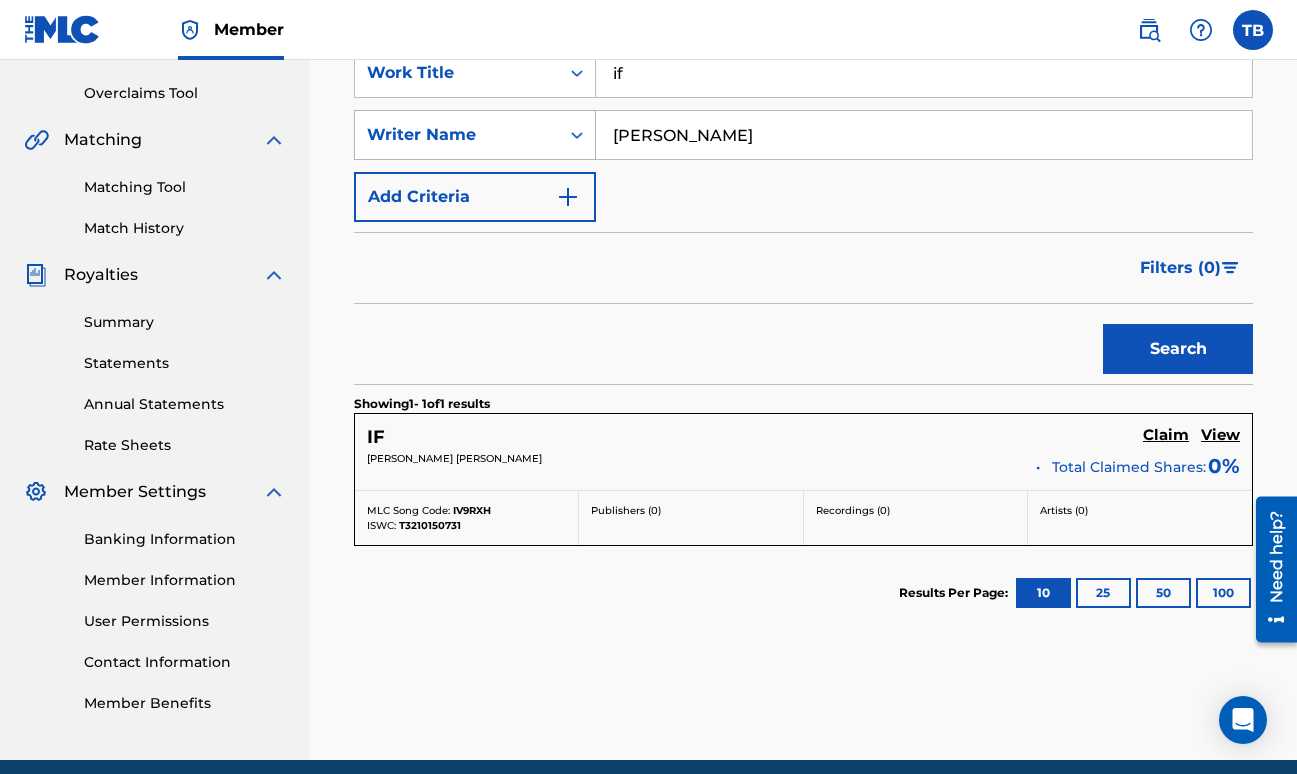 drag, startPoint x: 778, startPoint y: 130, endPoint x: 512, endPoint y: 124, distance: 266.06766 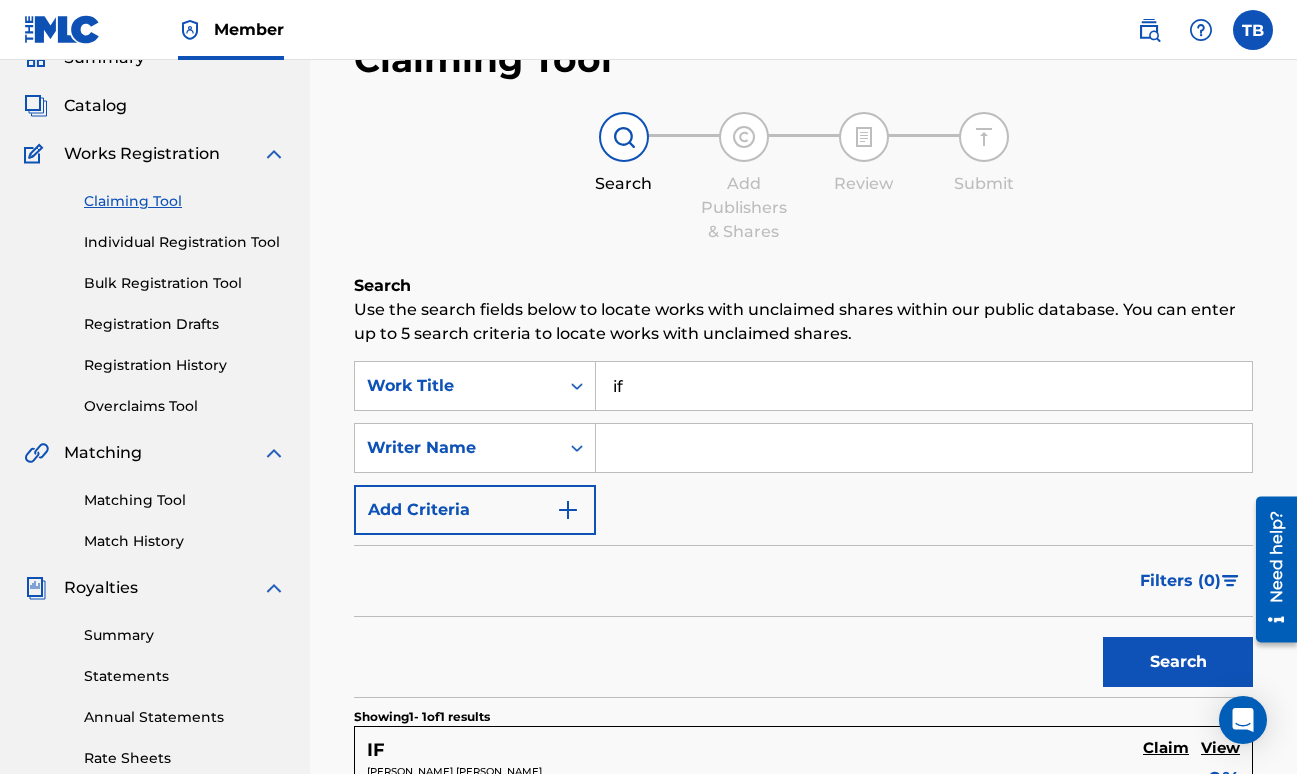 scroll, scrollTop: 71, scrollLeft: 0, axis: vertical 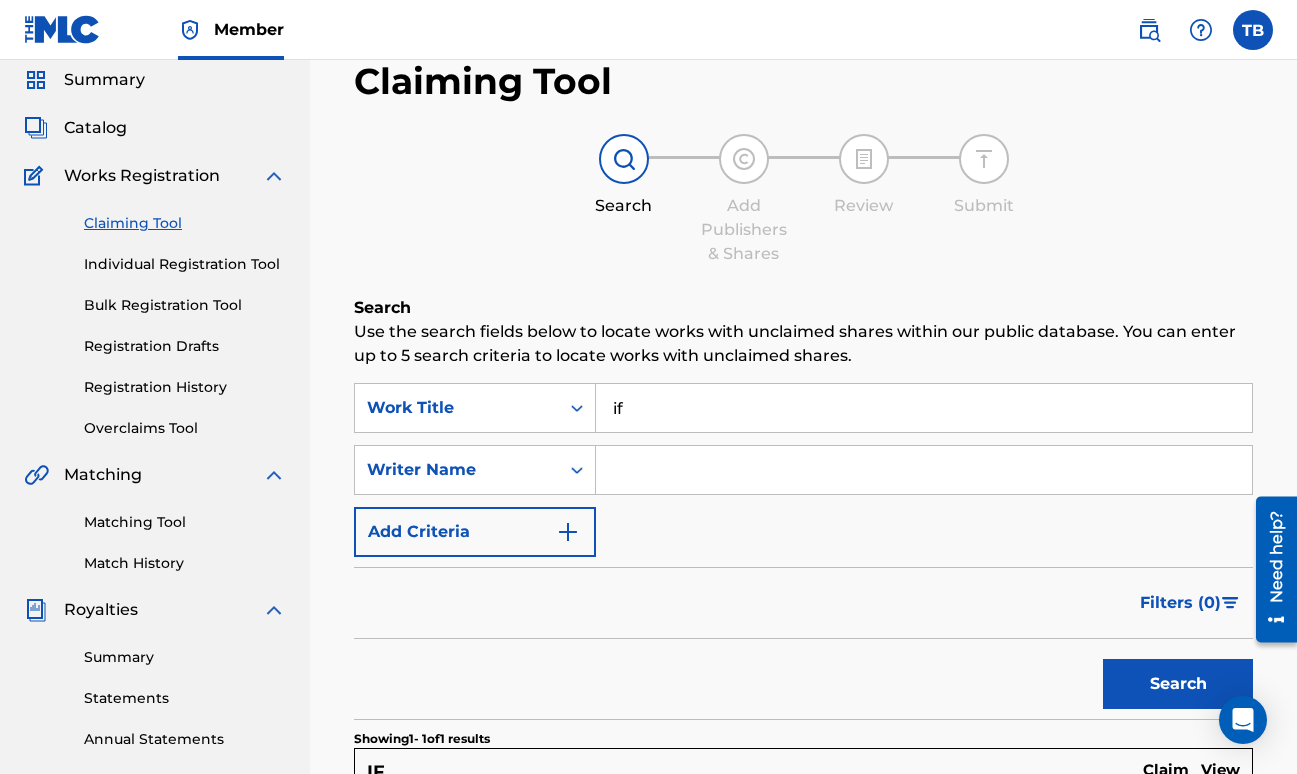 type 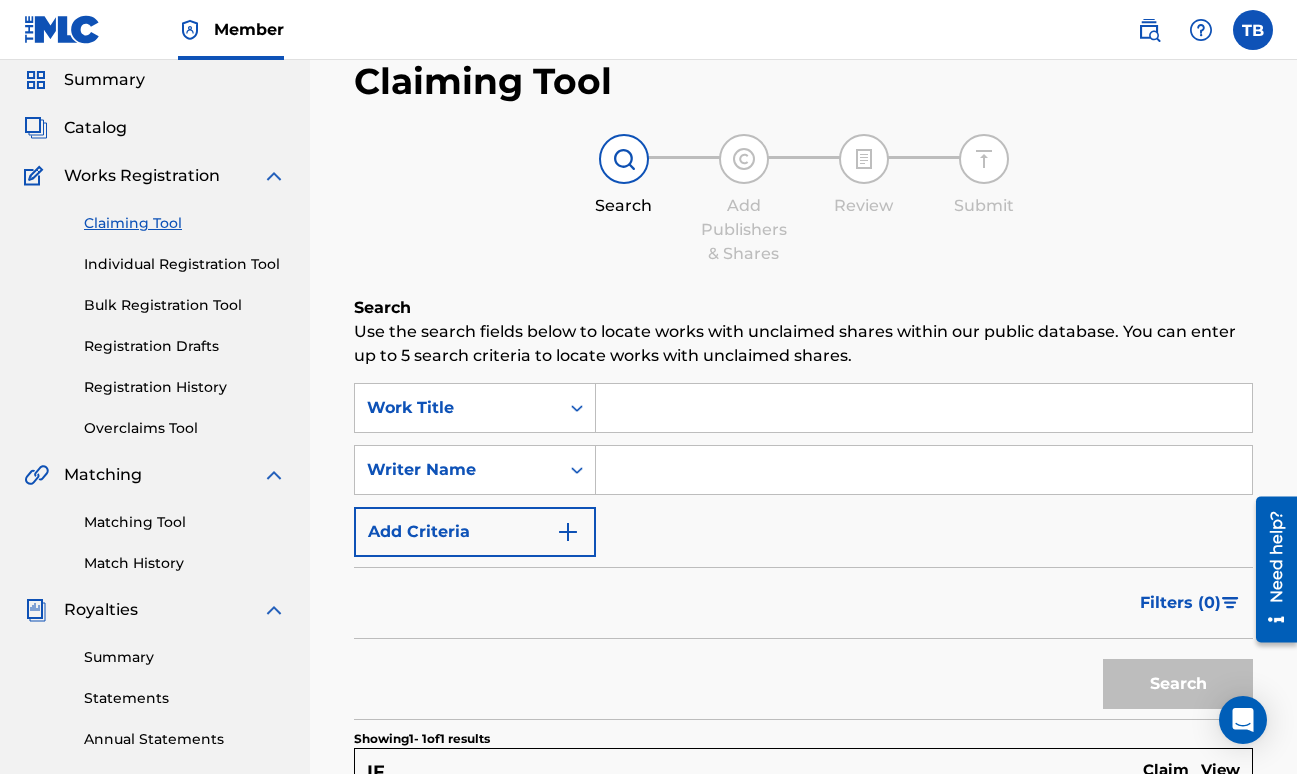 type 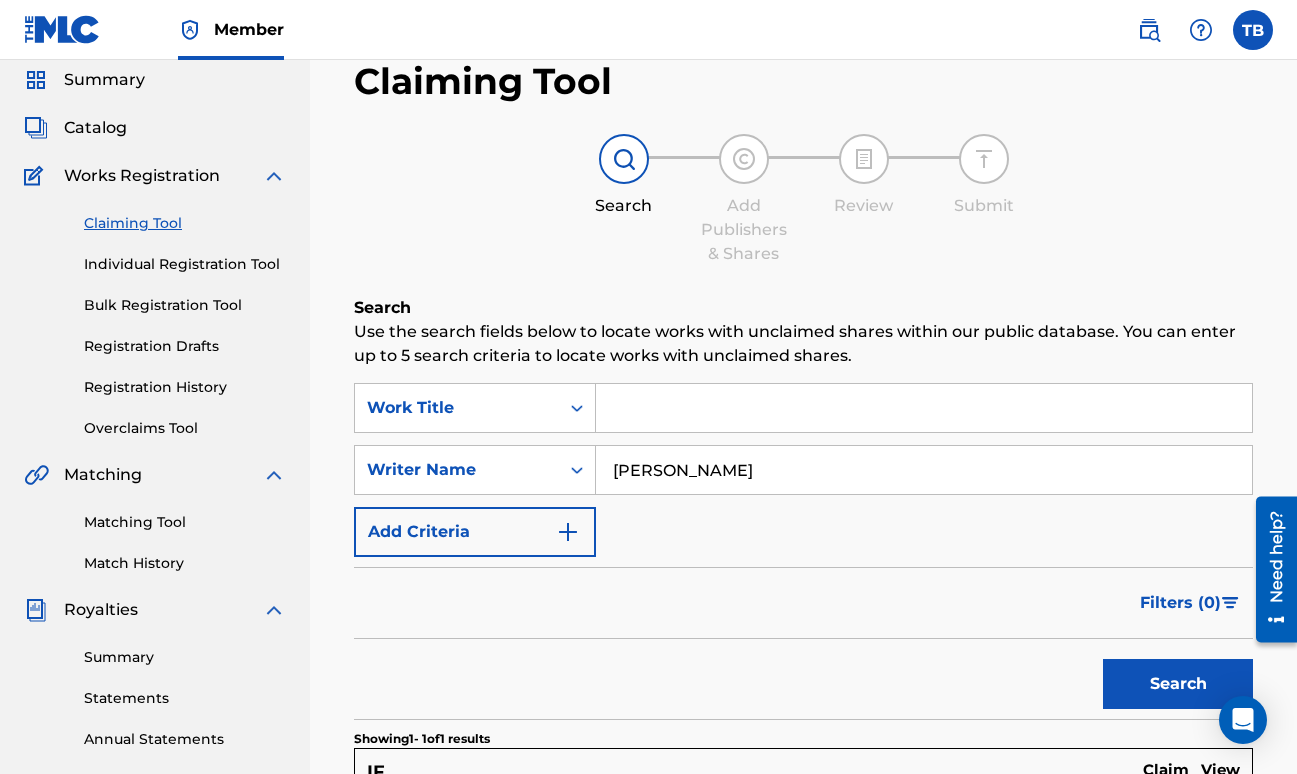 type on "[PERSON_NAME]" 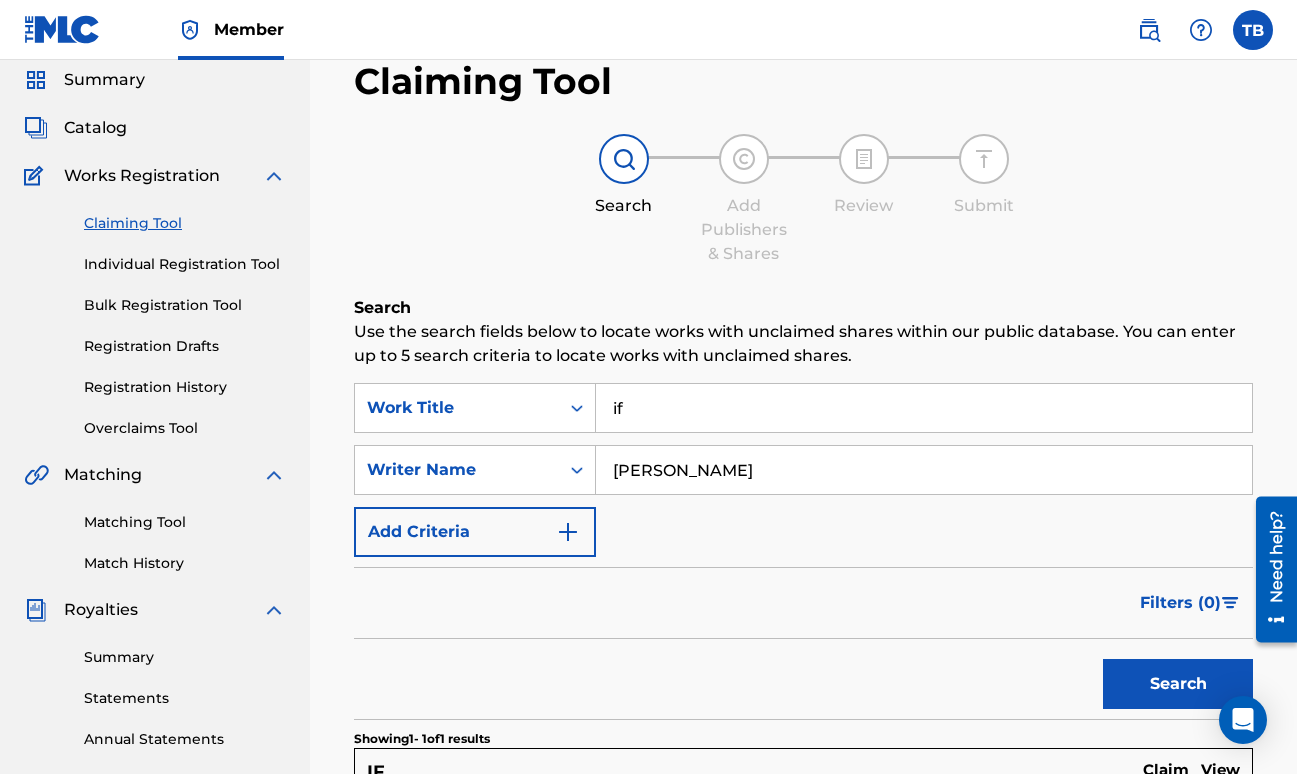 type on "if" 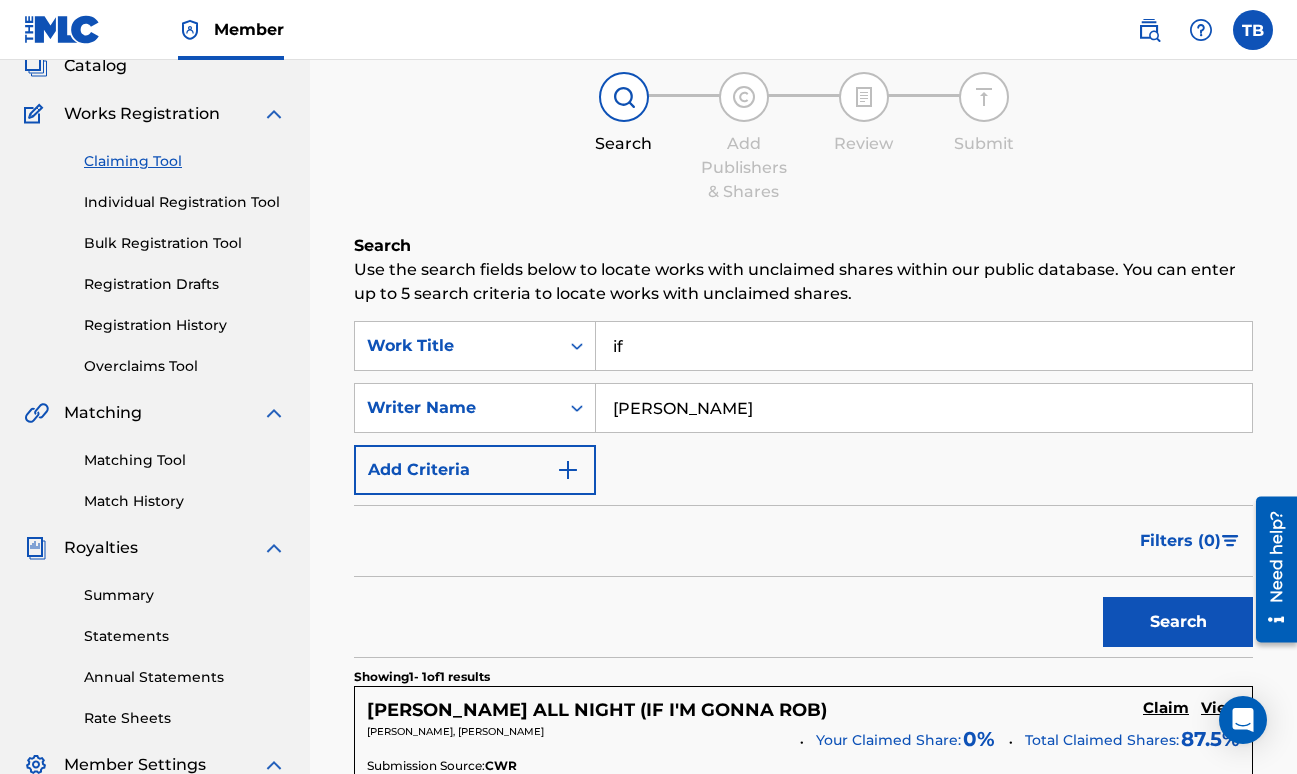 scroll, scrollTop: 121, scrollLeft: 0, axis: vertical 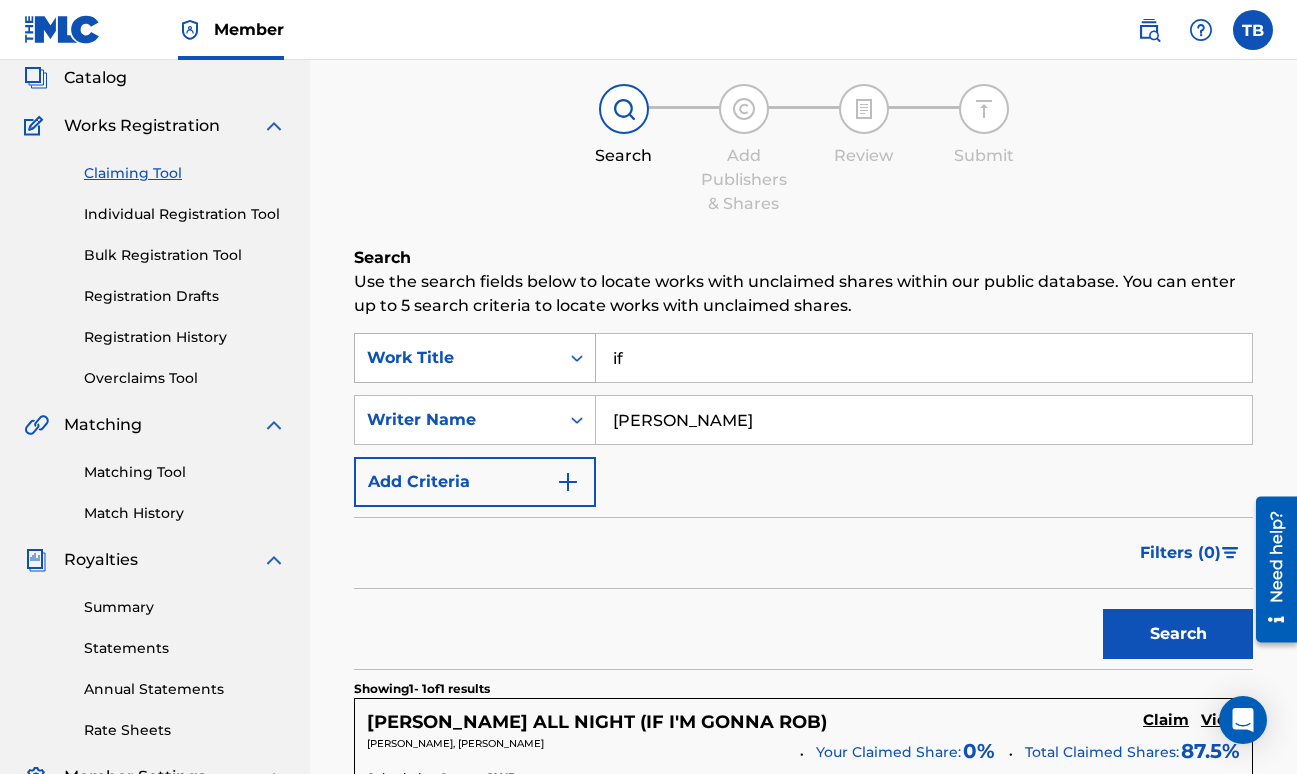 drag, startPoint x: 645, startPoint y: 357, endPoint x: 581, endPoint y: 352, distance: 64.195015 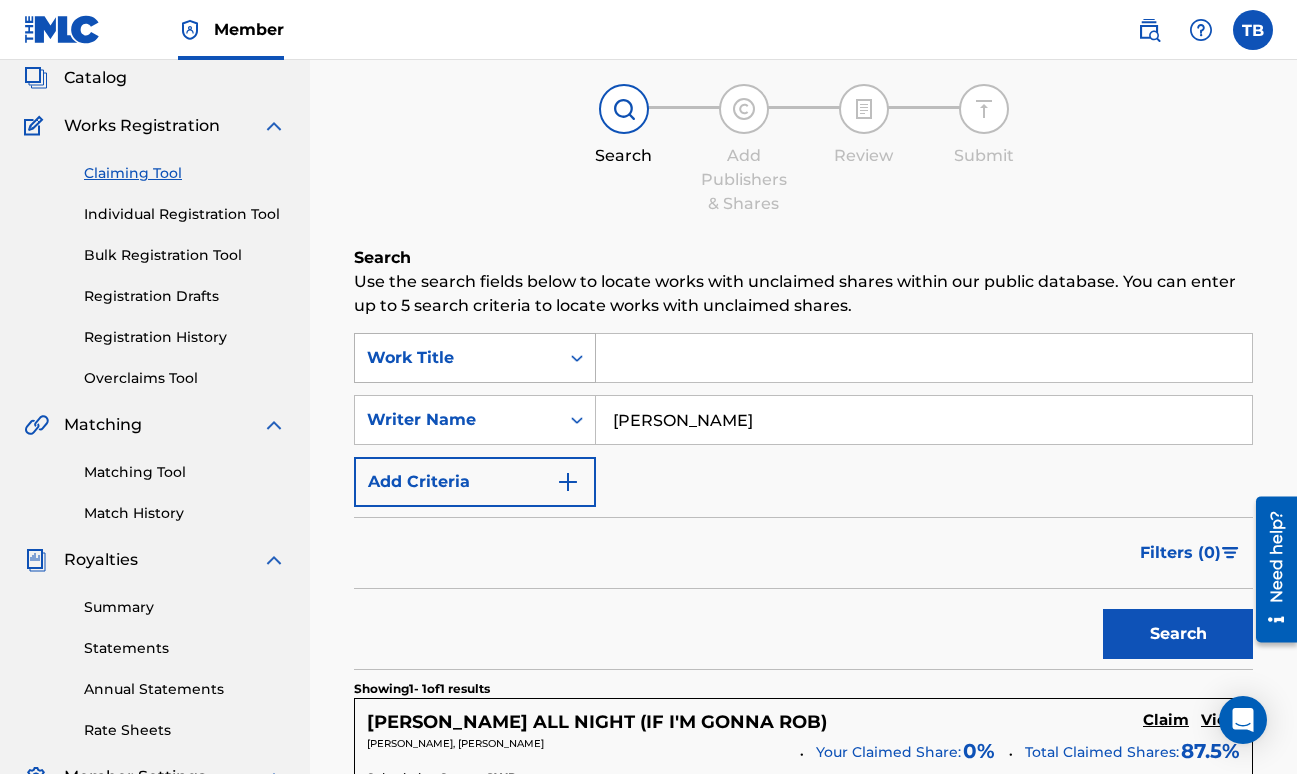 type 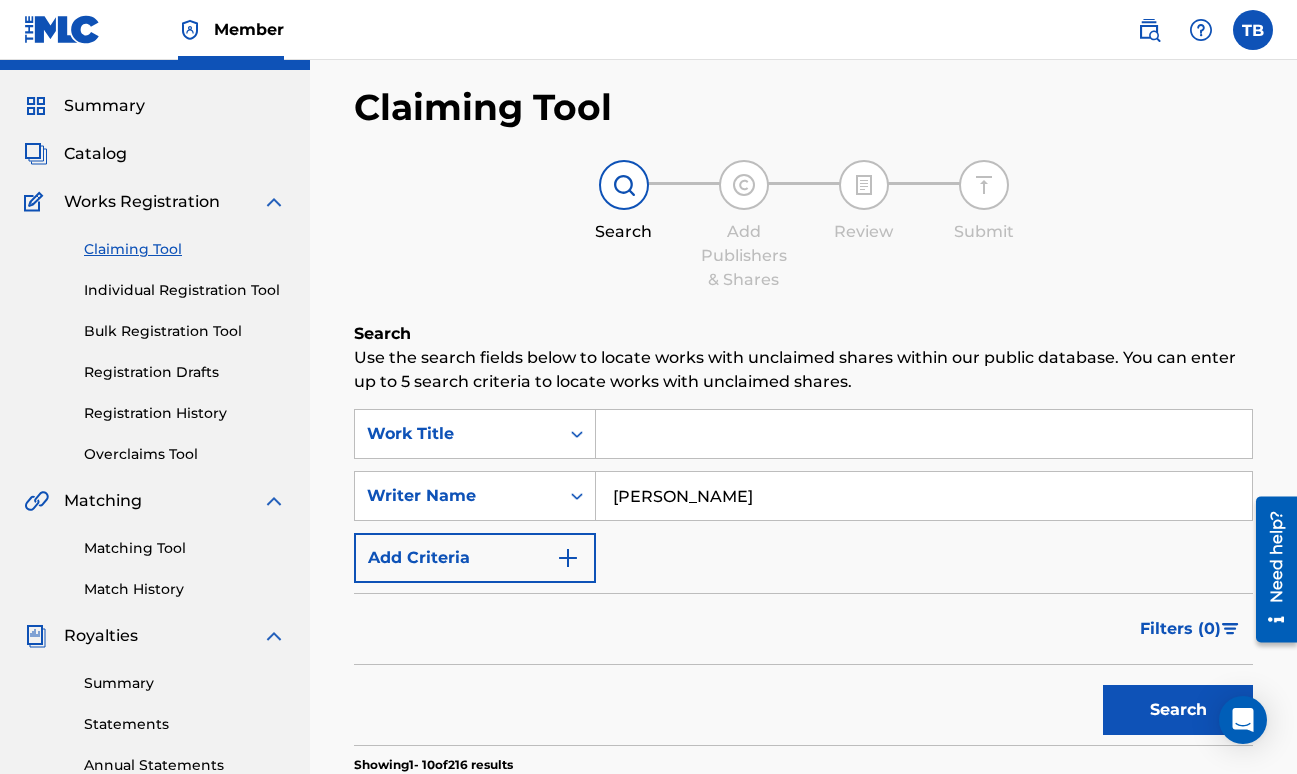 scroll, scrollTop: 0, scrollLeft: 0, axis: both 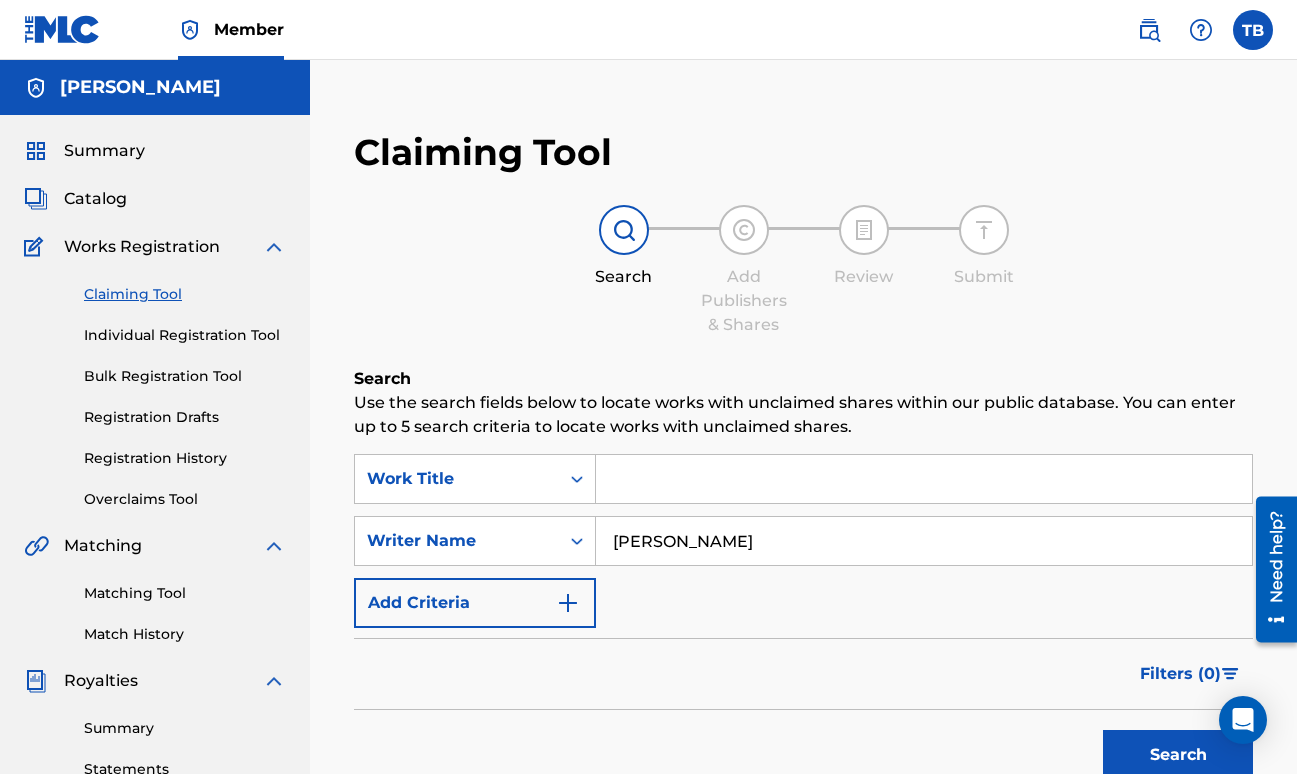 click at bounding box center (924, 479) 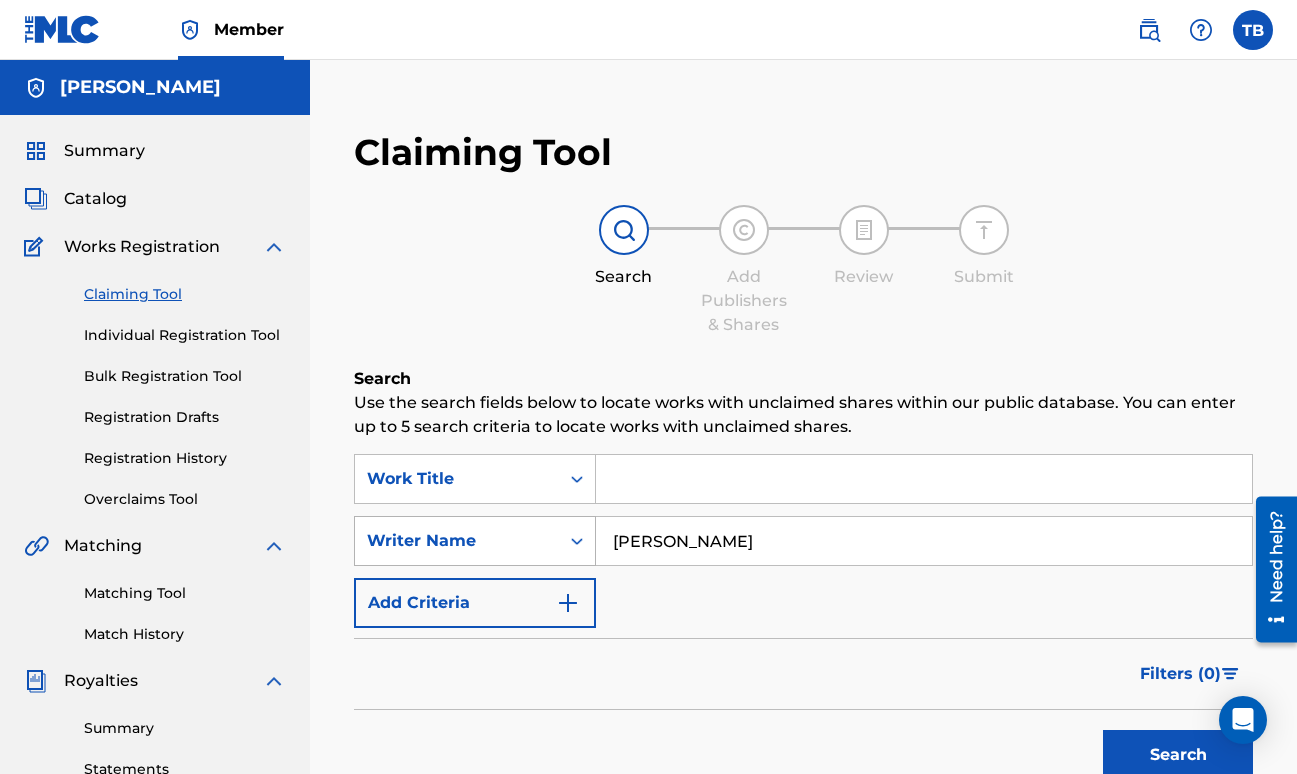 drag, startPoint x: 729, startPoint y: 539, endPoint x: 574, endPoint y: 544, distance: 155.08063 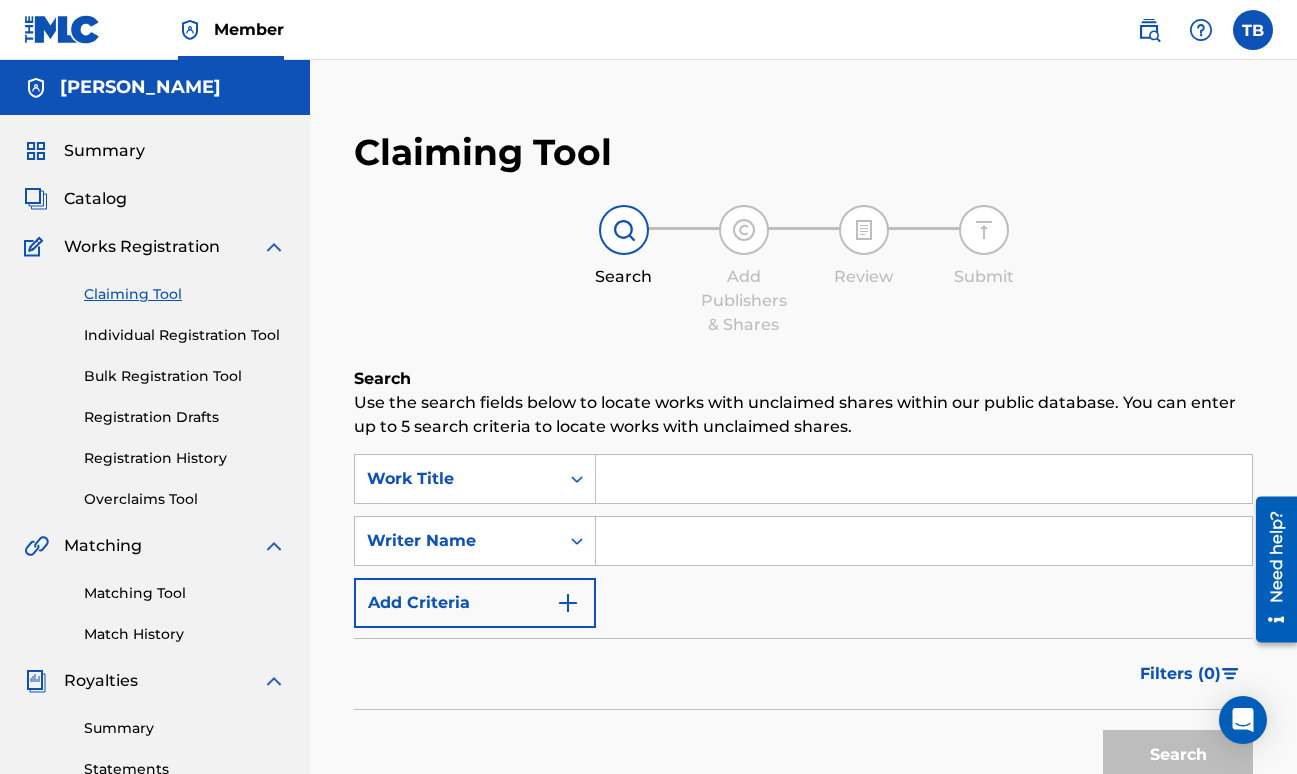 type 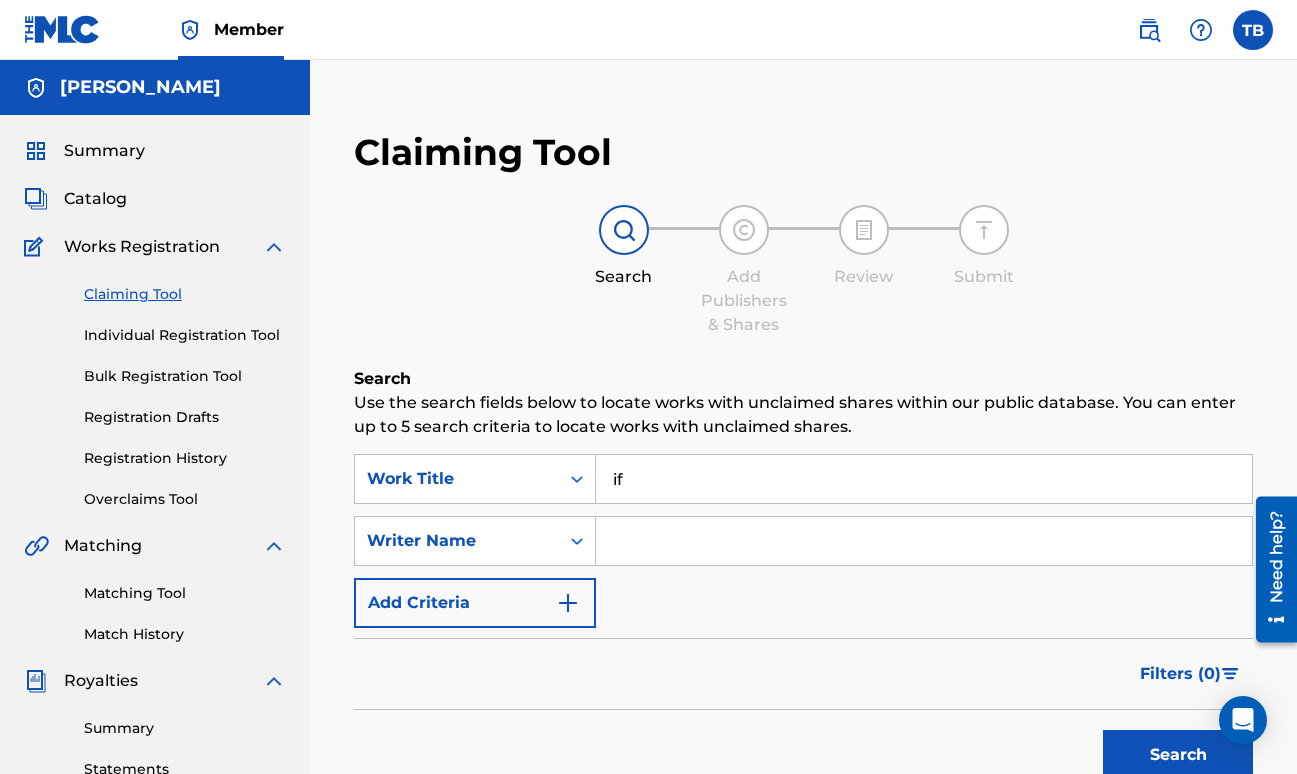 type on "if" 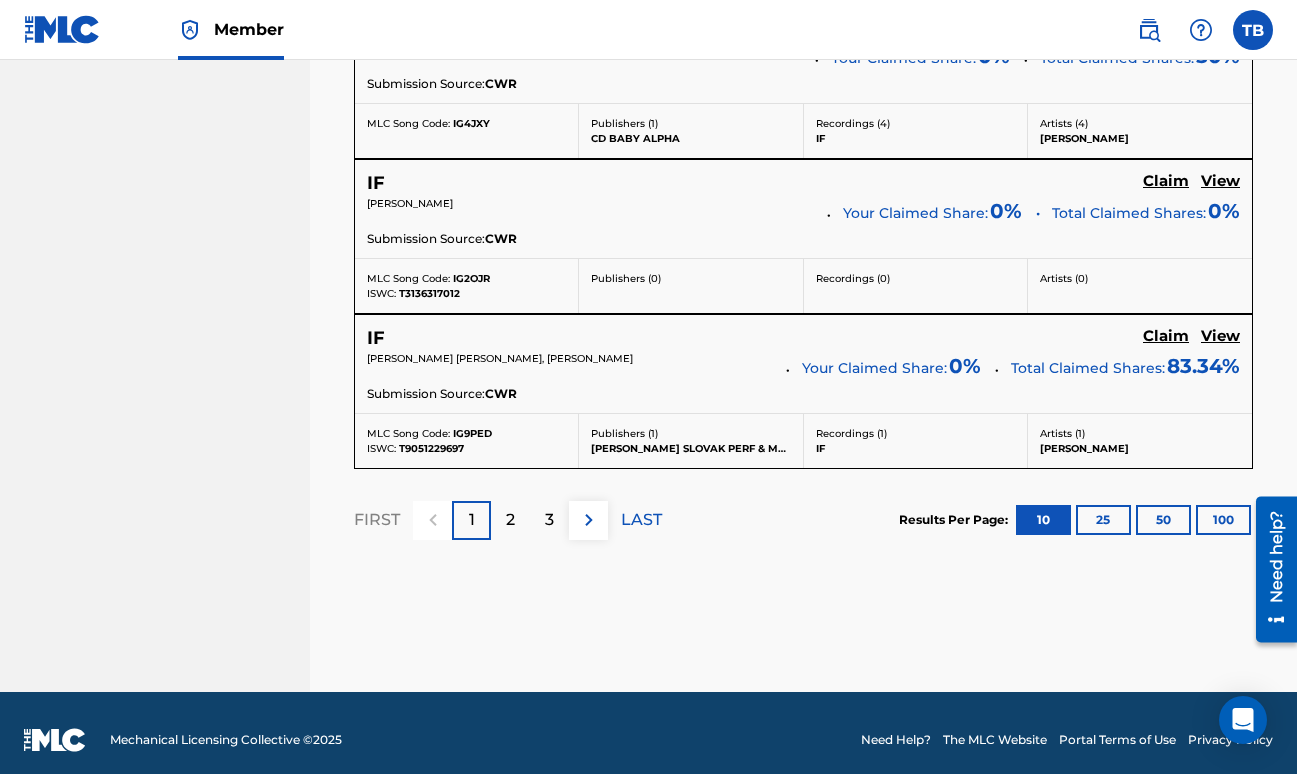 scroll, scrollTop: 1958, scrollLeft: 0, axis: vertical 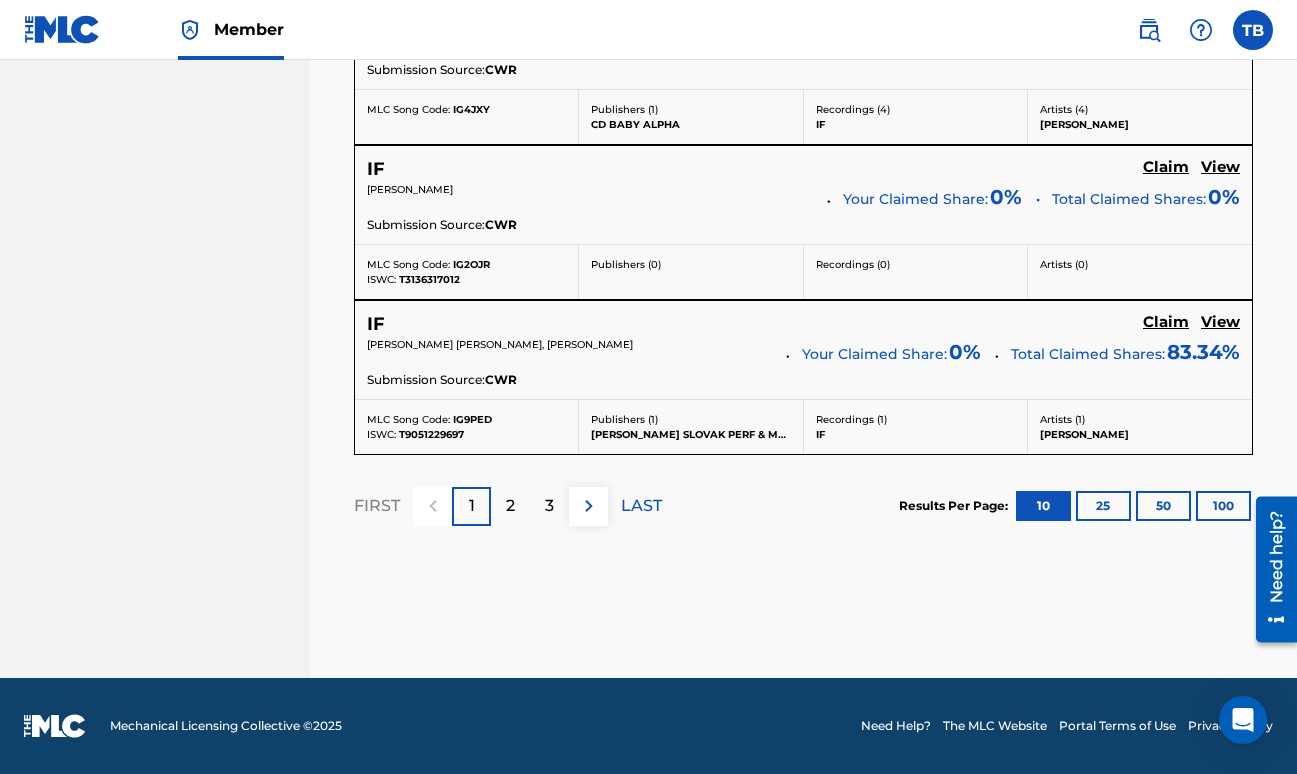 click on "2" at bounding box center (510, 506) 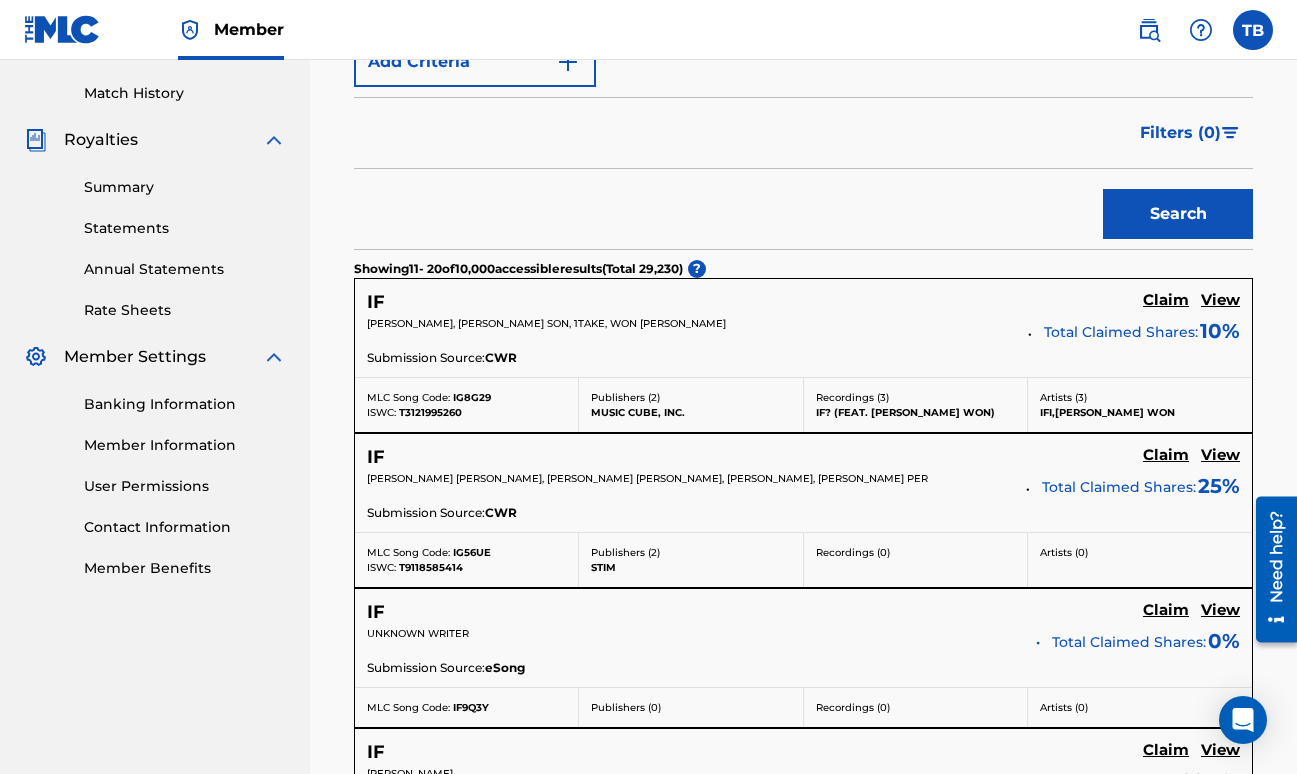 scroll, scrollTop: 2154, scrollLeft: 0, axis: vertical 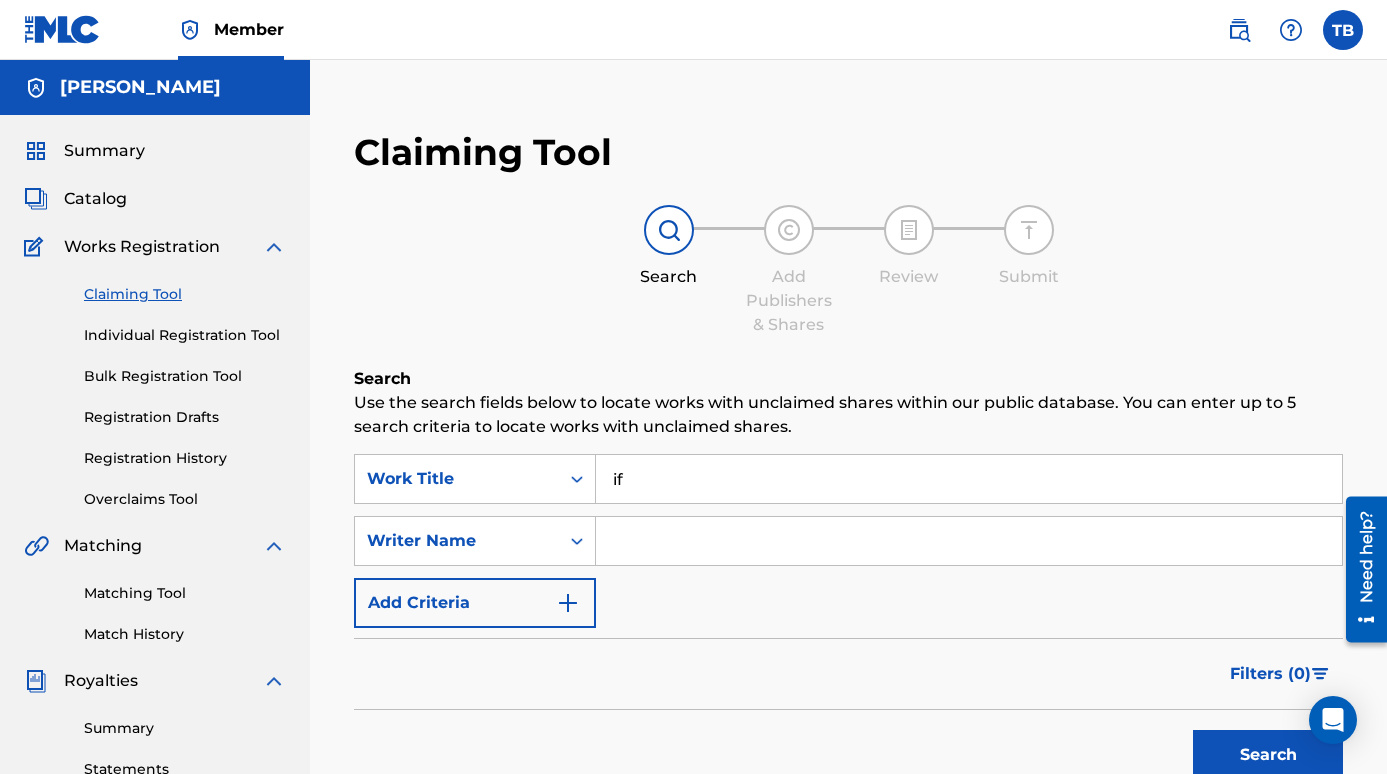 click at bounding box center (969, 541) 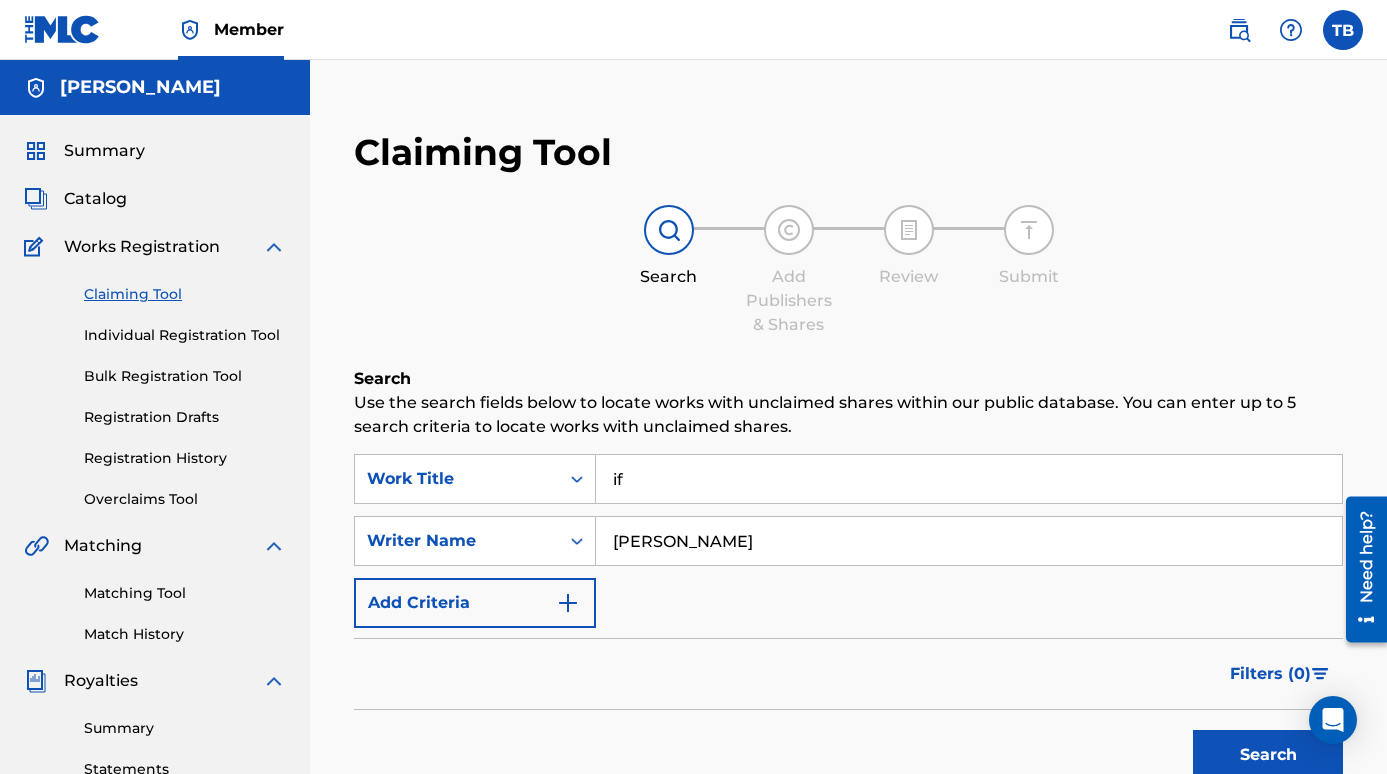 type on "[PERSON_NAME]" 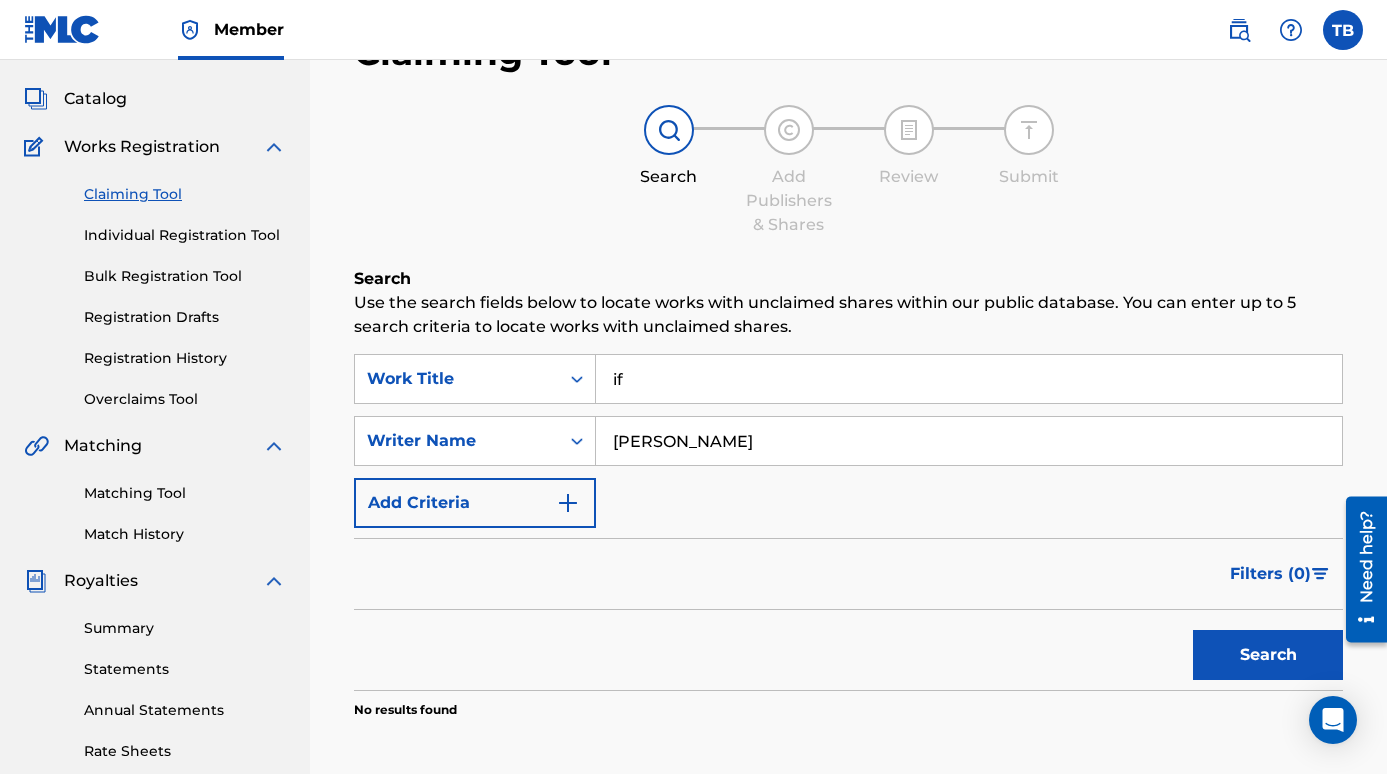 scroll, scrollTop: 85, scrollLeft: 0, axis: vertical 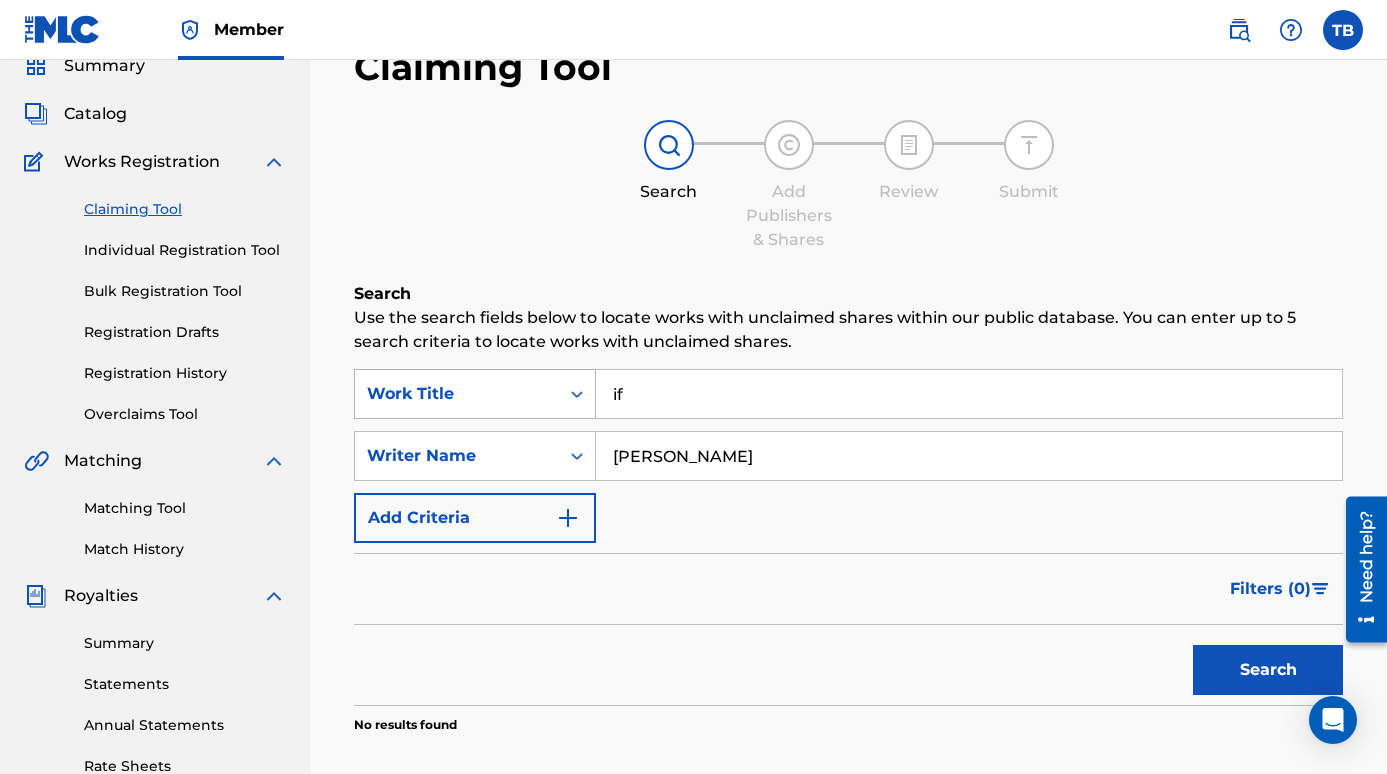 drag, startPoint x: 669, startPoint y: 406, endPoint x: 553, endPoint y: 402, distance: 116.06895 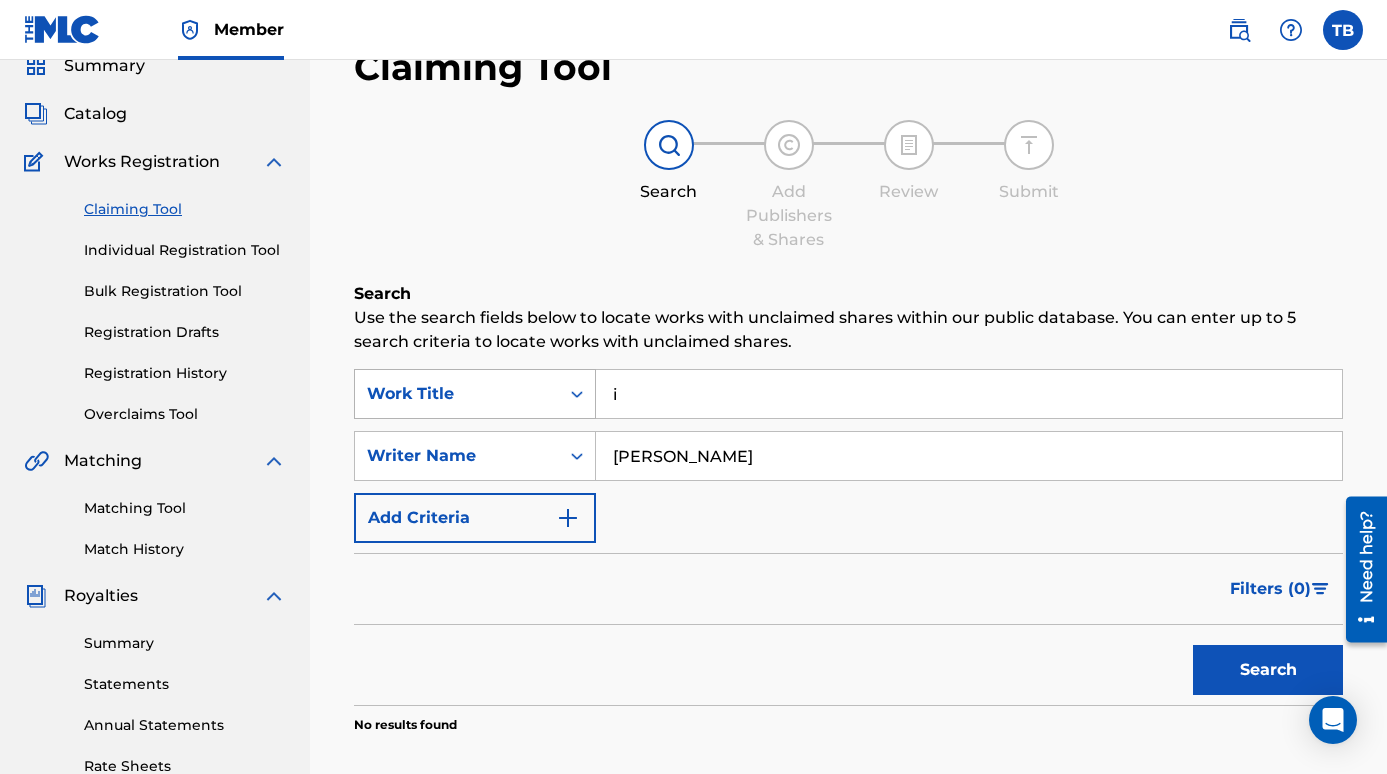 type on "if" 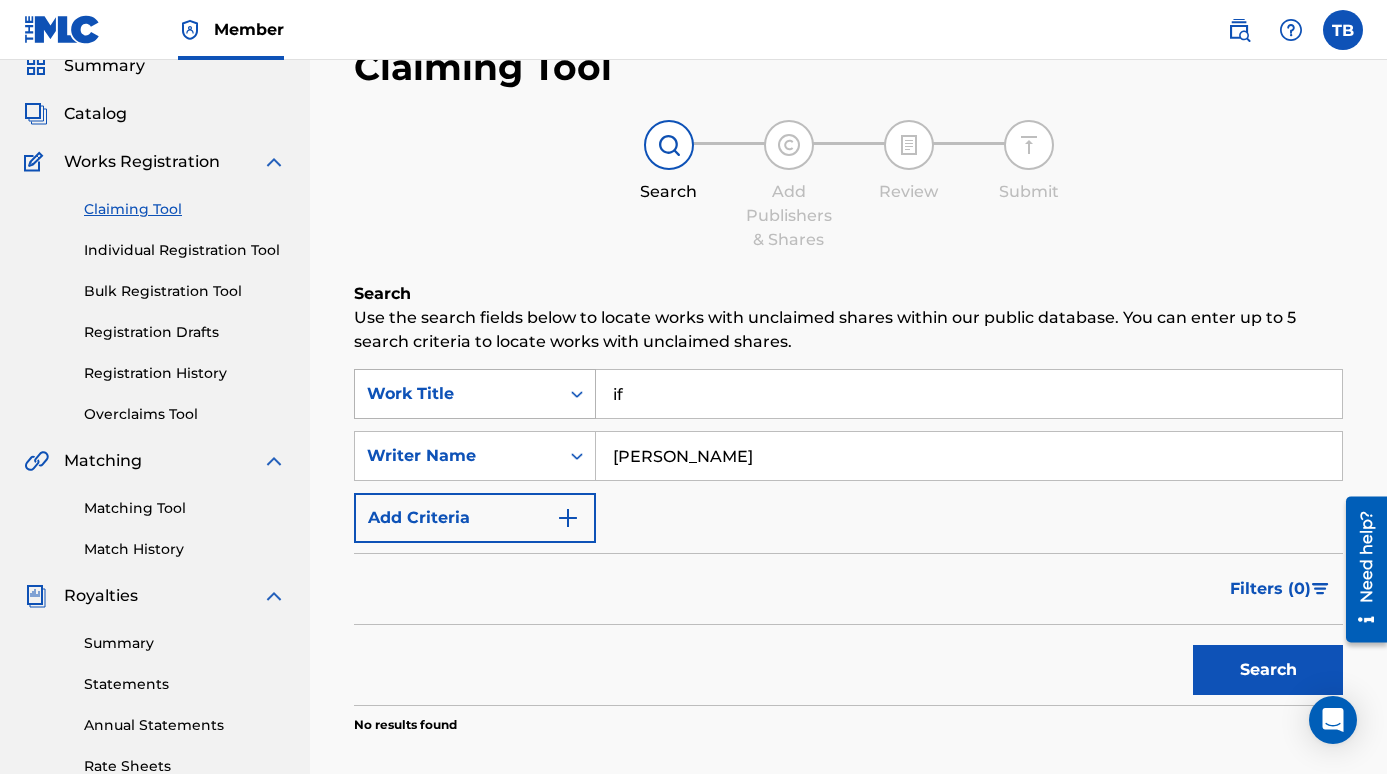 click on "Search" at bounding box center [1268, 670] 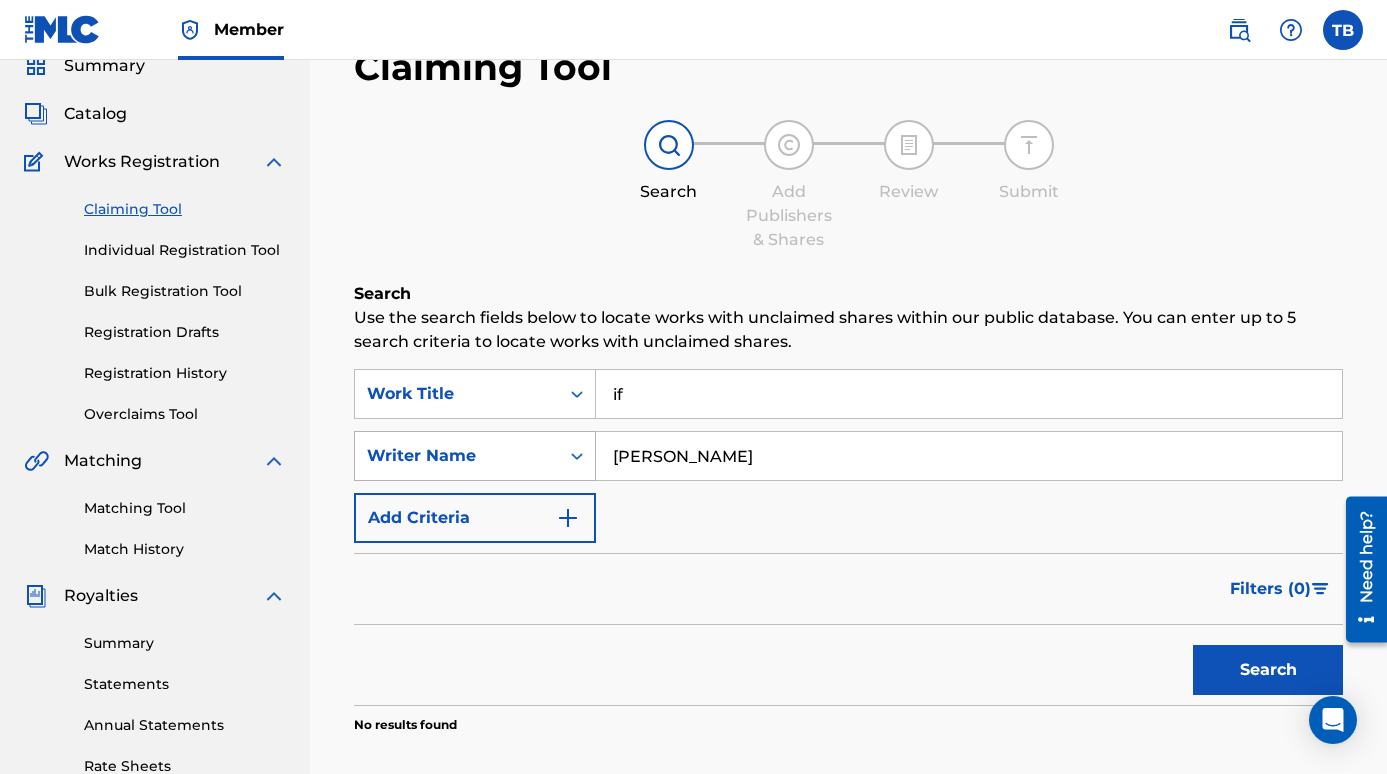 drag, startPoint x: 693, startPoint y: 454, endPoint x: 592, endPoint y: 452, distance: 101.0198 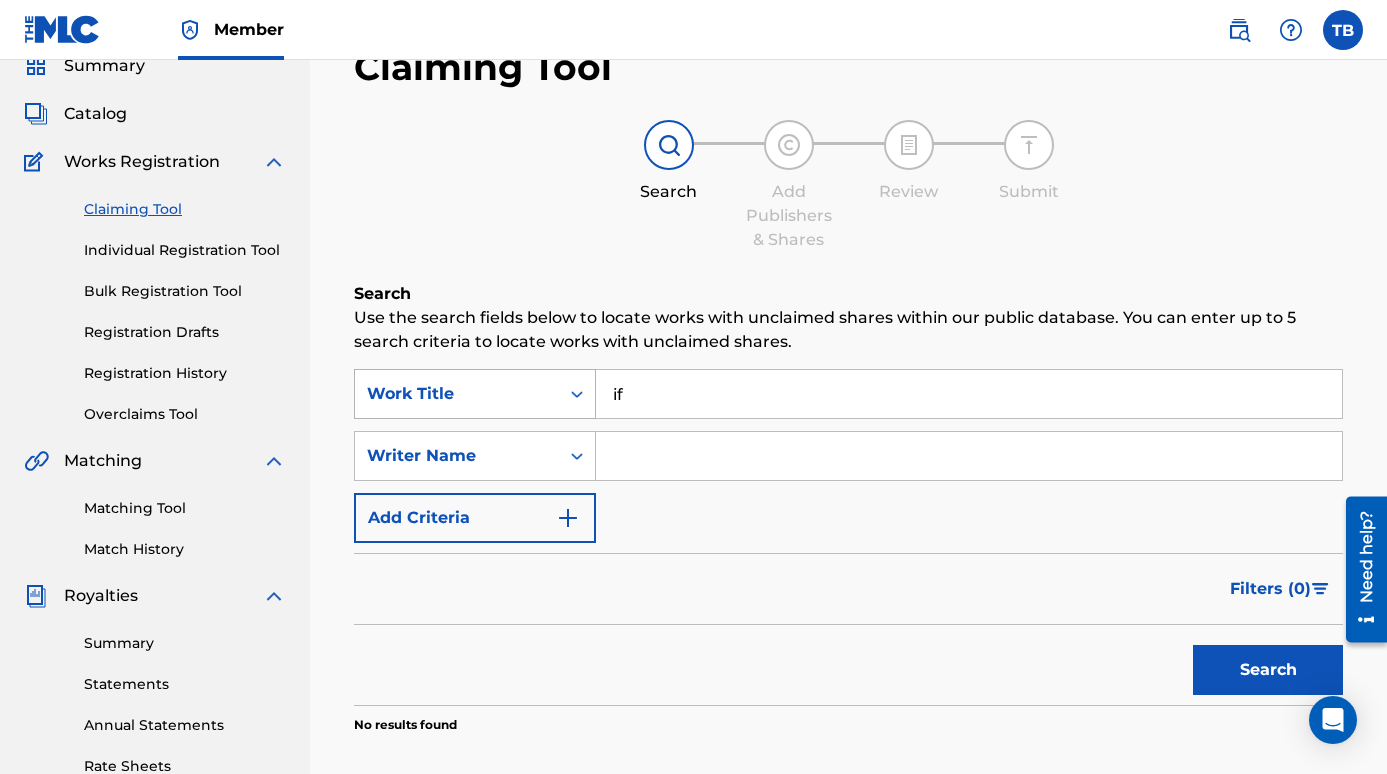 type 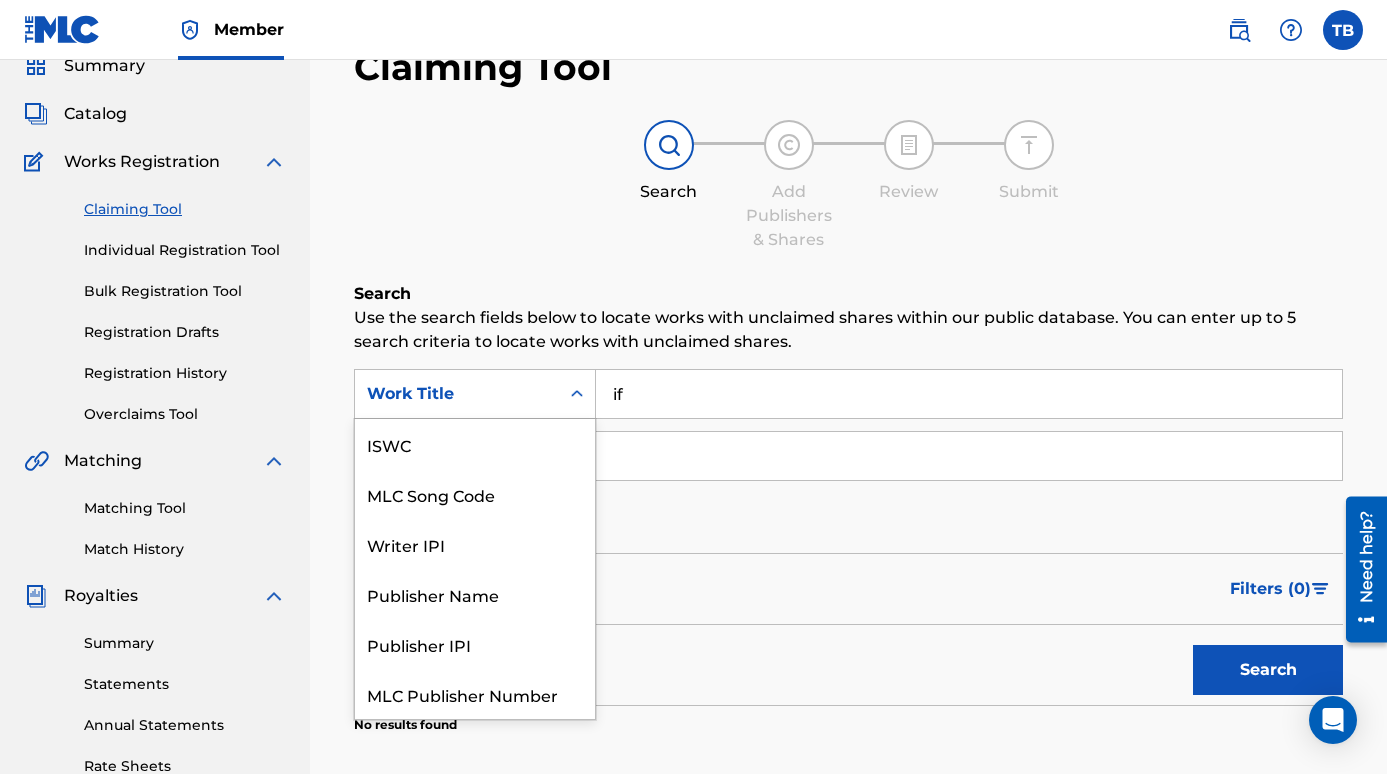 click 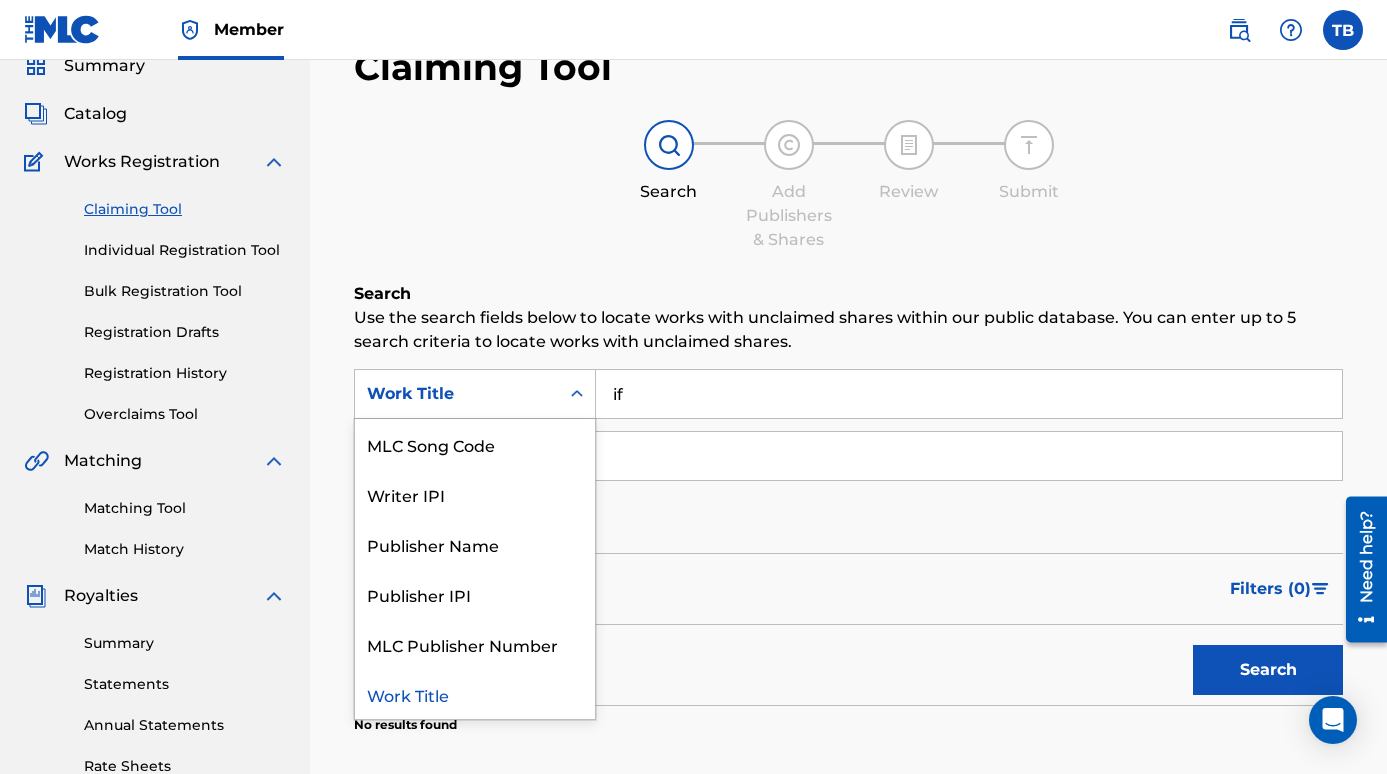 click on "Search" at bounding box center [848, 665] 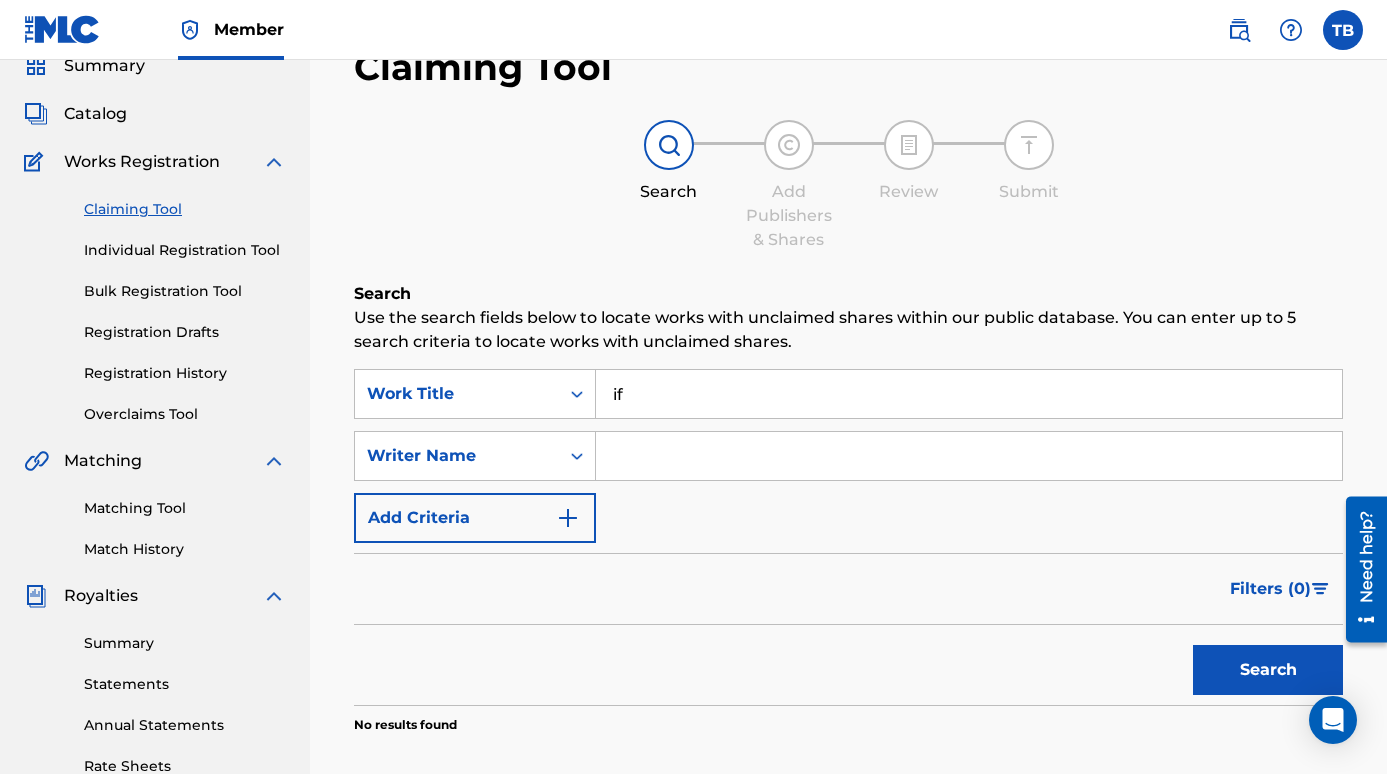 scroll, scrollTop: 0, scrollLeft: 0, axis: both 